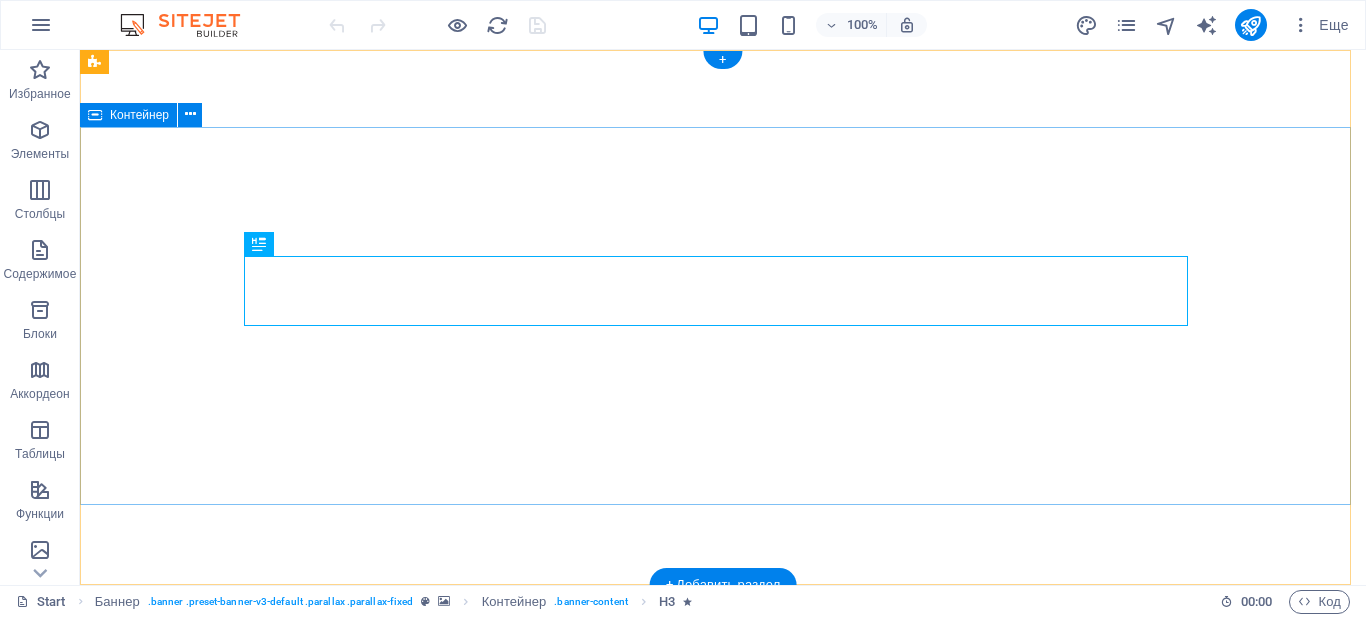 scroll, scrollTop: 0, scrollLeft: 0, axis: both 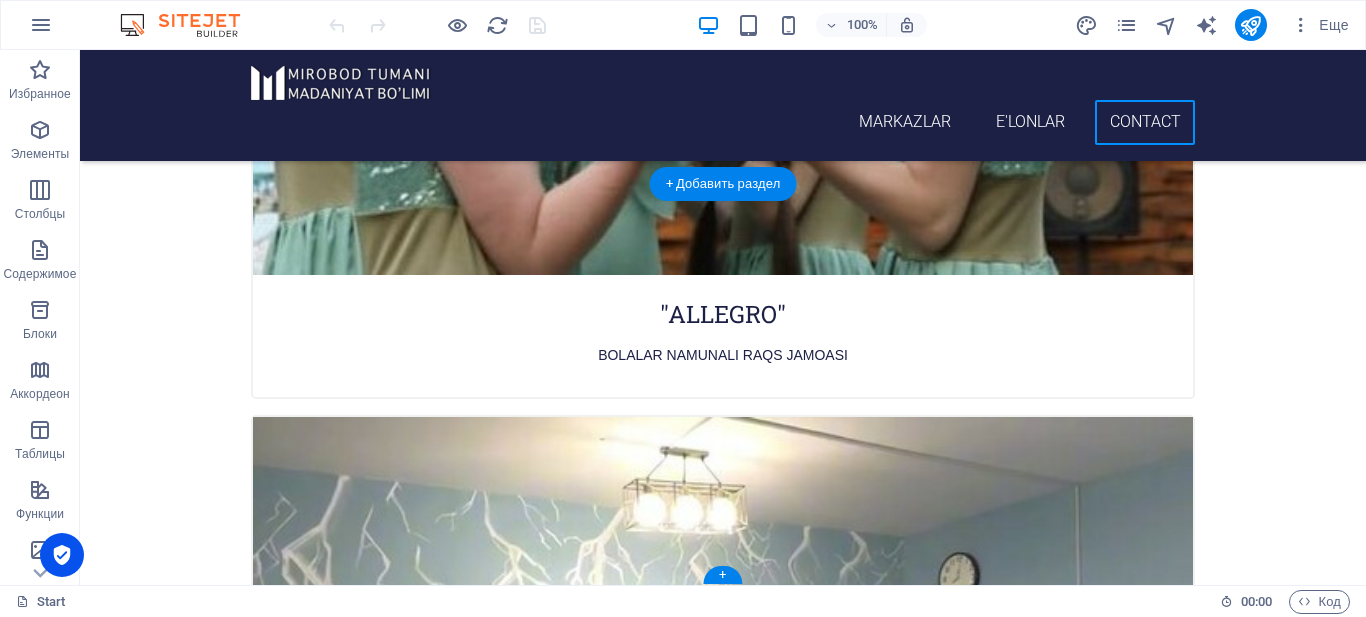 click at bounding box center (1044, -8195) 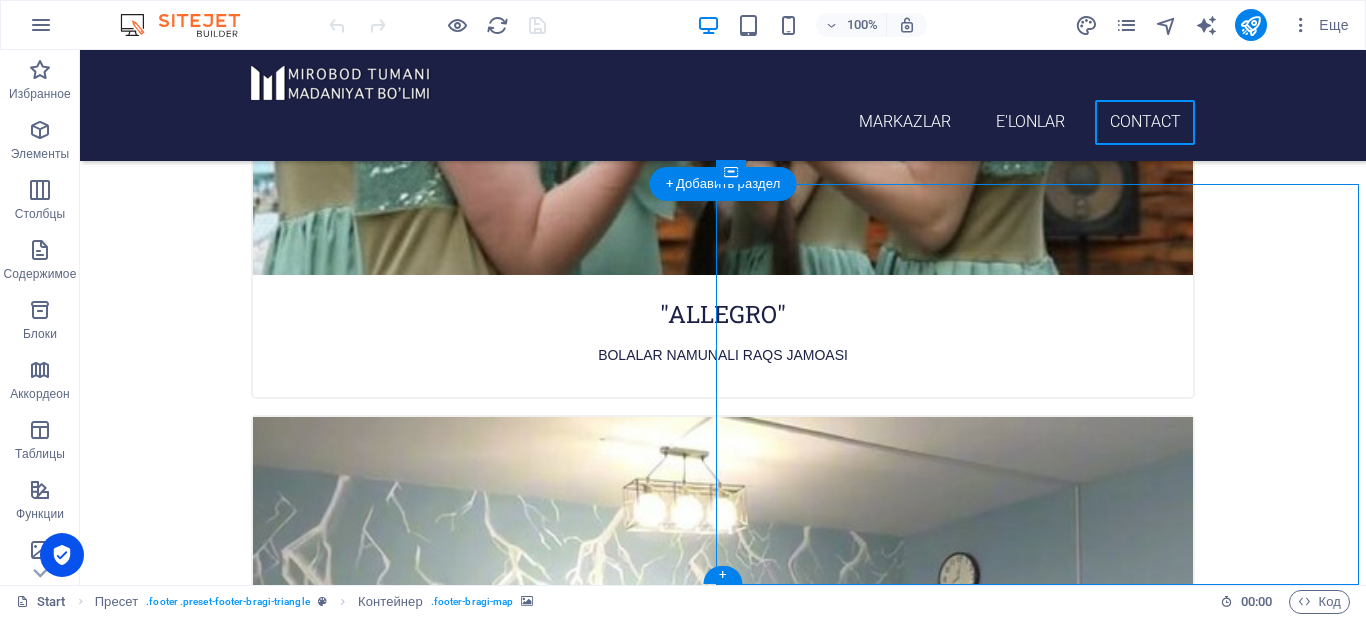 click at bounding box center [1044, -8195] 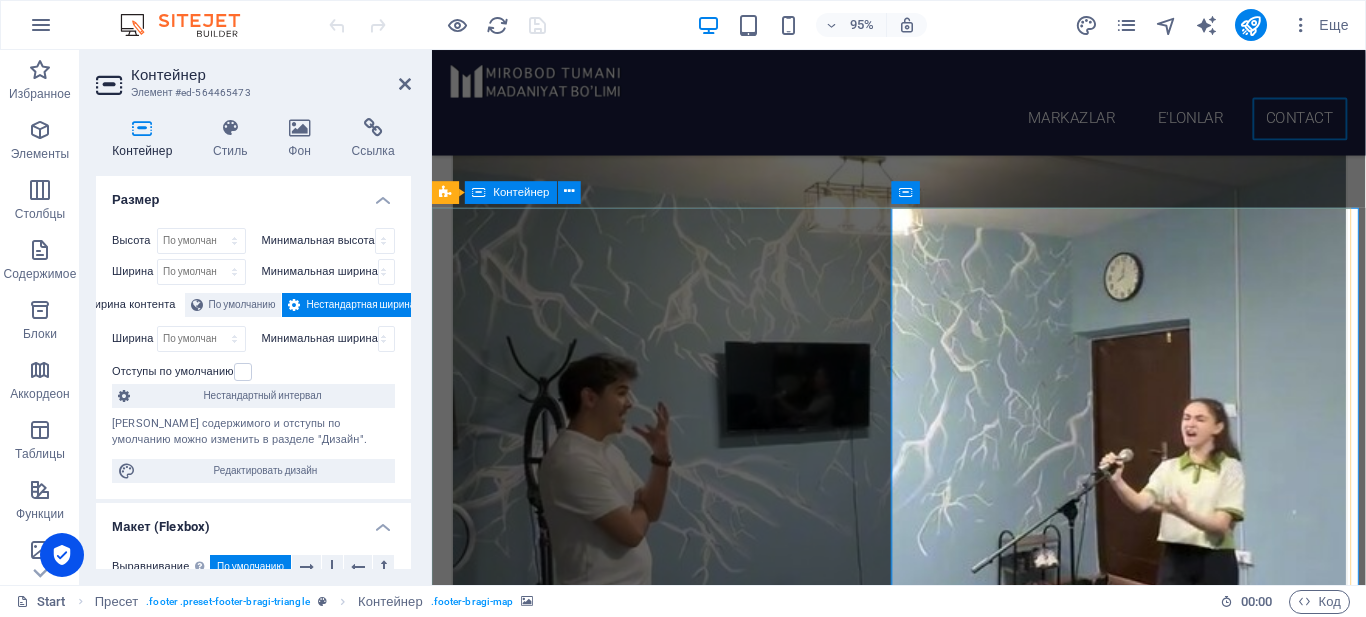 scroll, scrollTop: 8447, scrollLeft: 0, axis: vertical 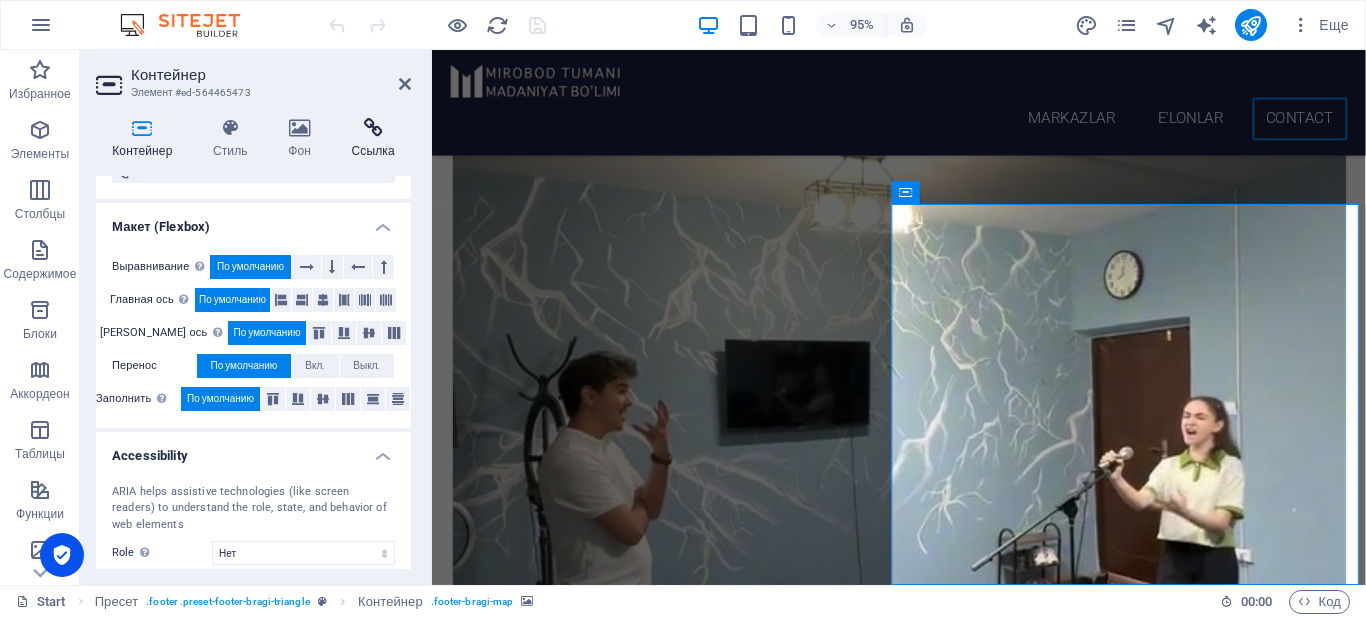 click on "Ссылка" at bounding box center [373, 139] 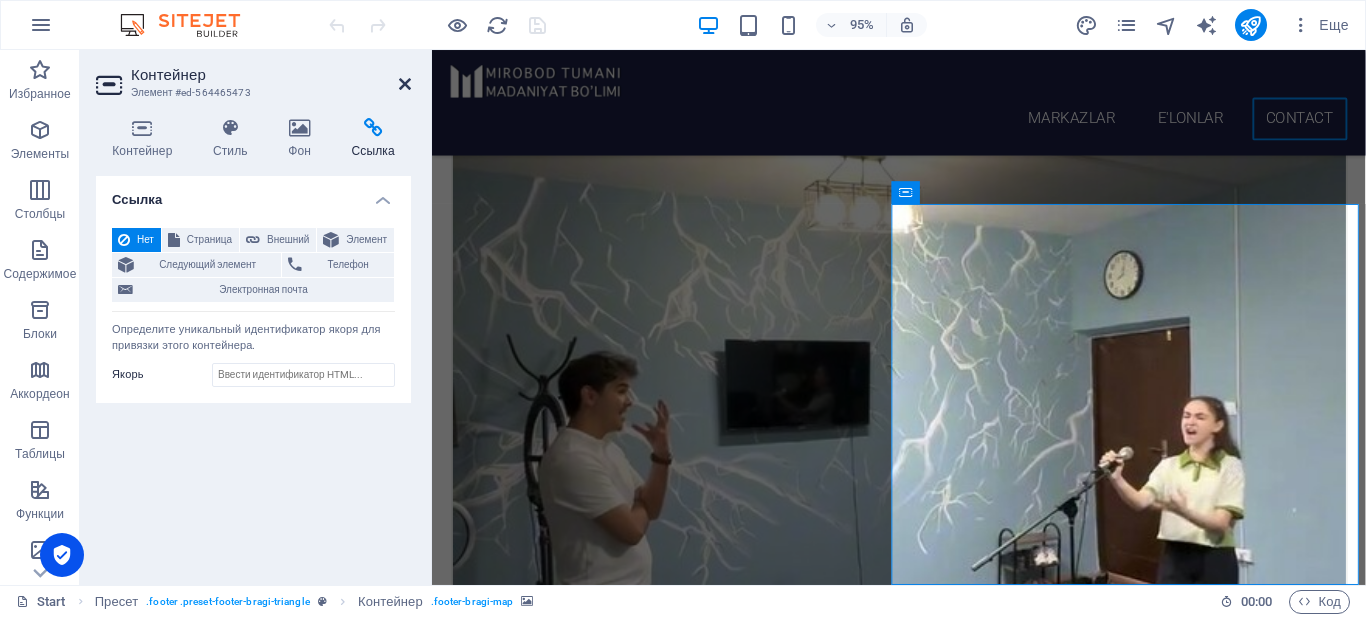 click at bounding box center (405, 84) 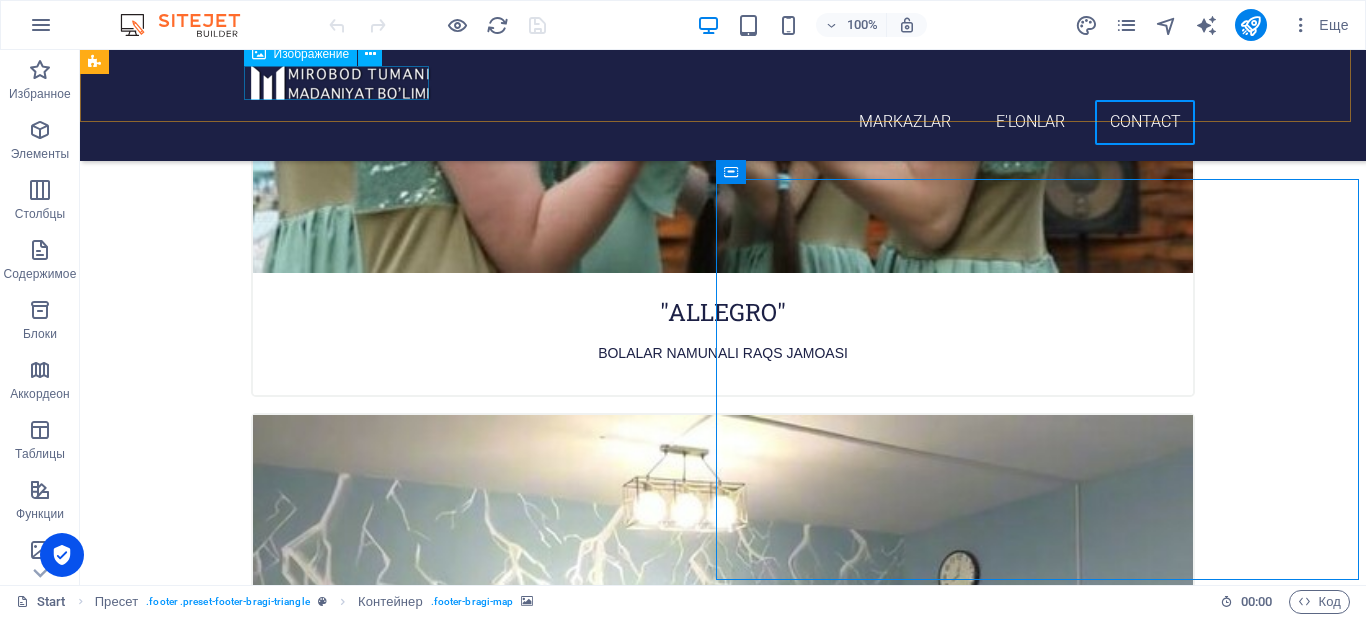 scroll, scrollTop: 8445, scrollLeft: 0, axis: vertical 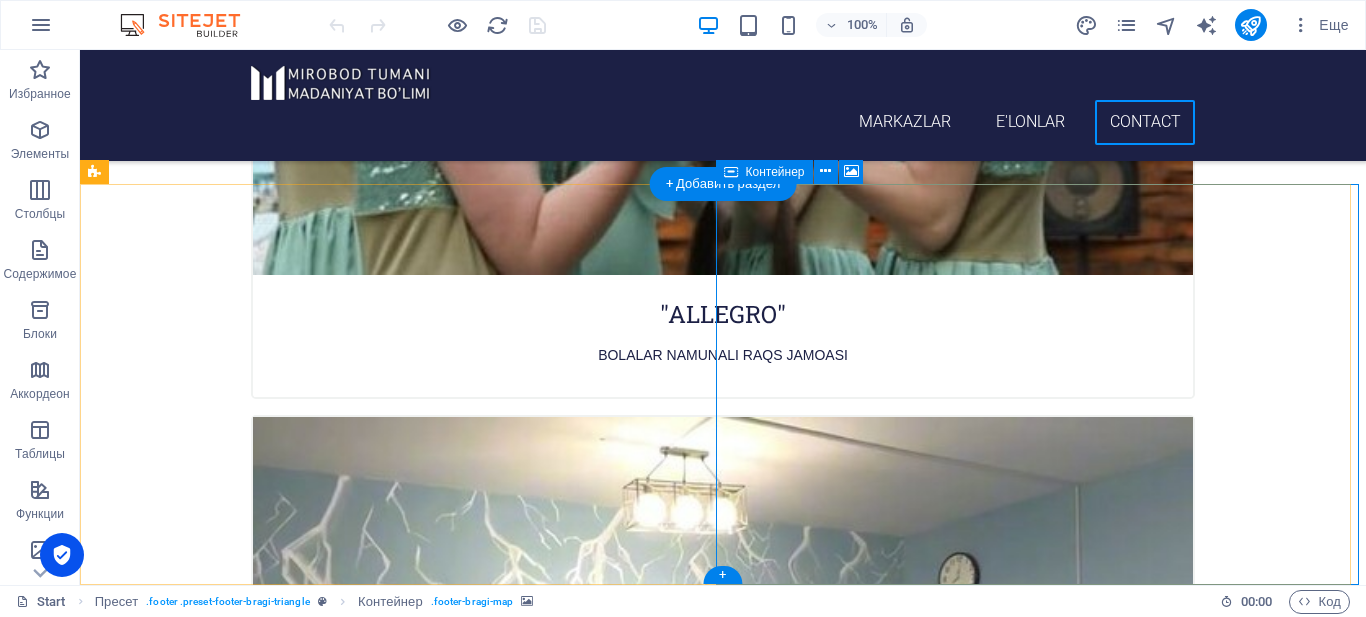 click on "Перетащите контент сюда или  Добавить элементы  Вставить из буфера обмена" at bounding box center (1044, -7923) 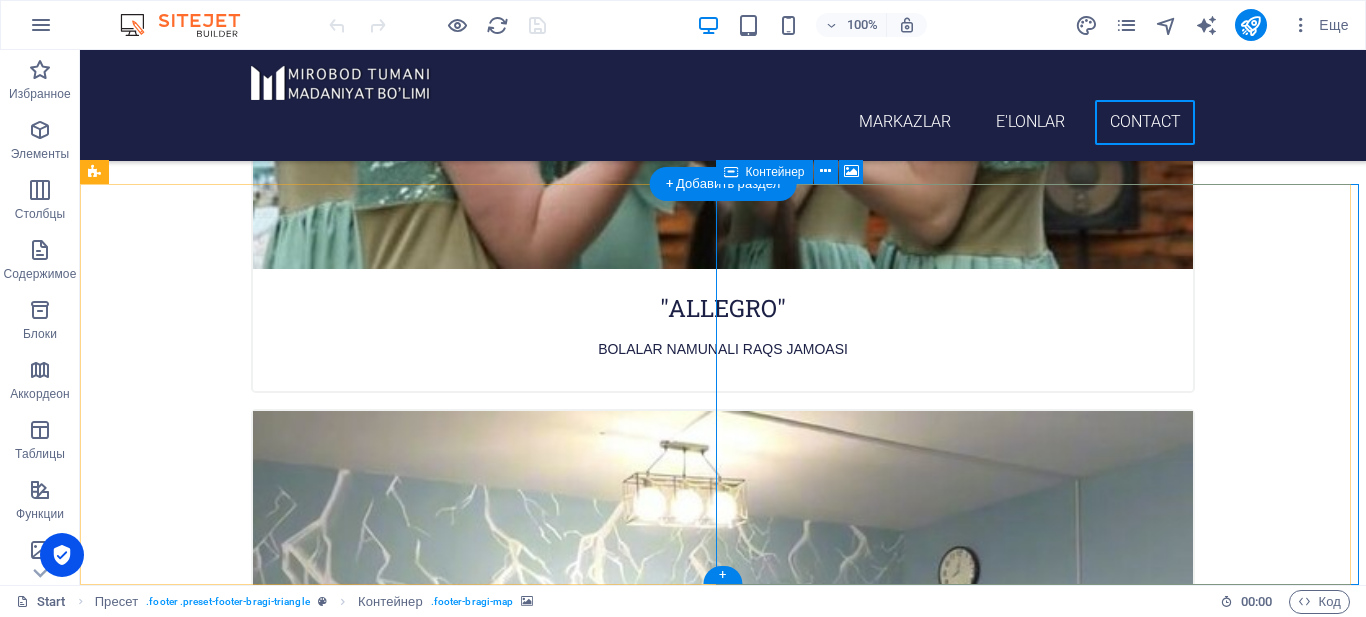 select 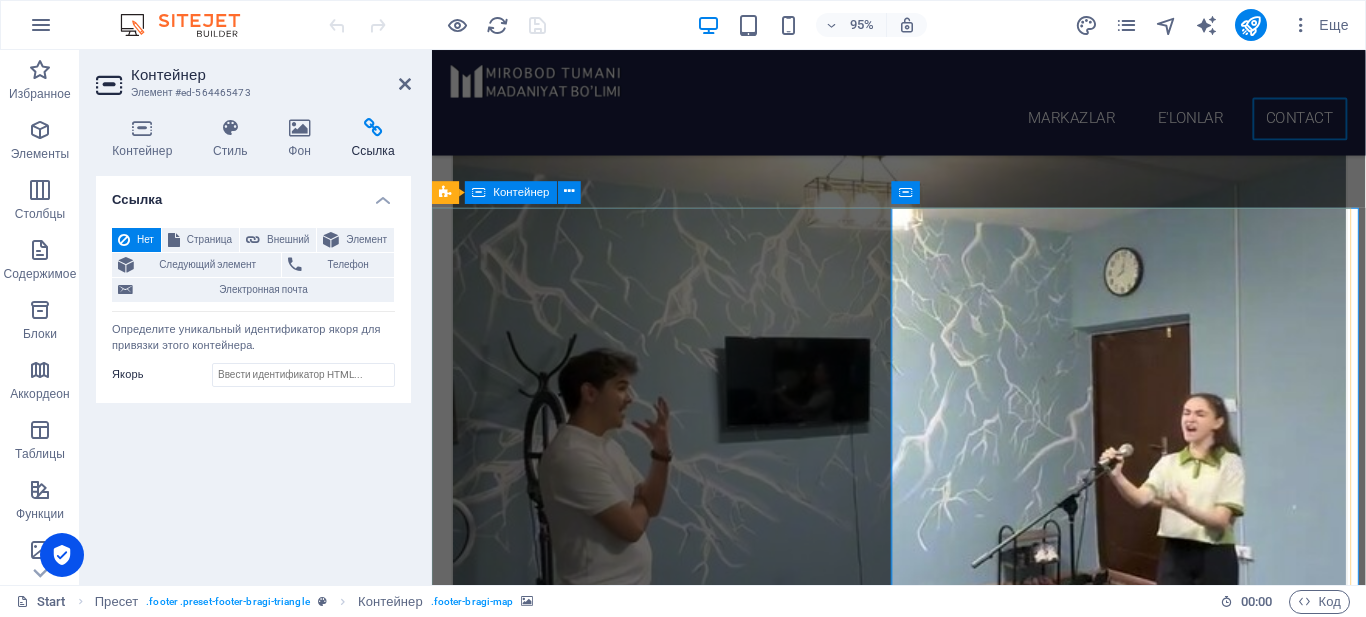 scroll, scrollTop: 8447, scrollLeft: 0, axis: vertical 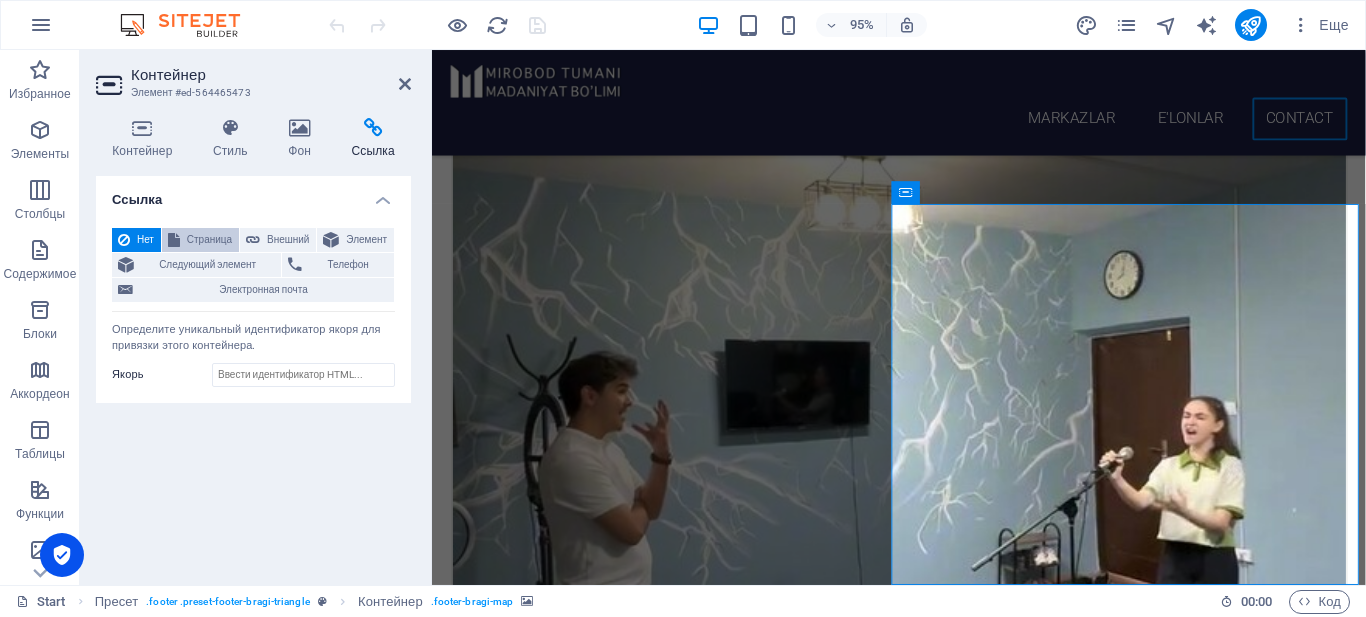 click on "Страница" at bounding box center (209, 240) 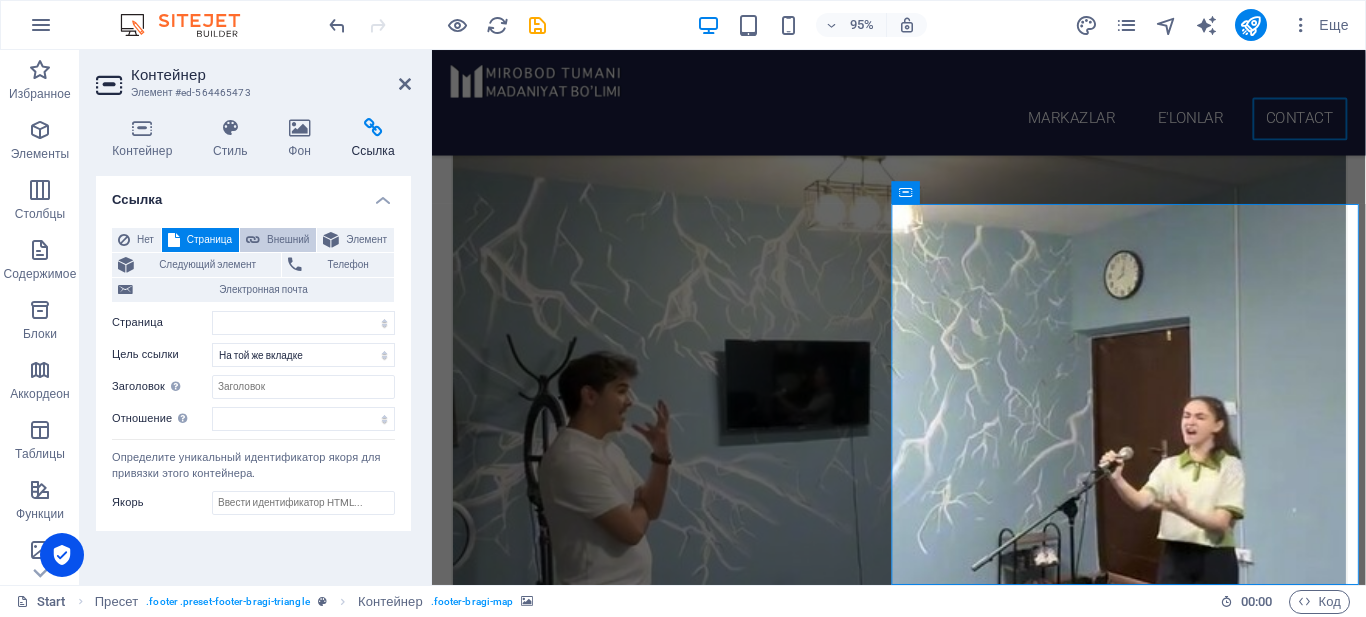 drag, startPoint x: 281, startPoint y: 237, endPoint x: 124, endPoint y: 237, distance: 157 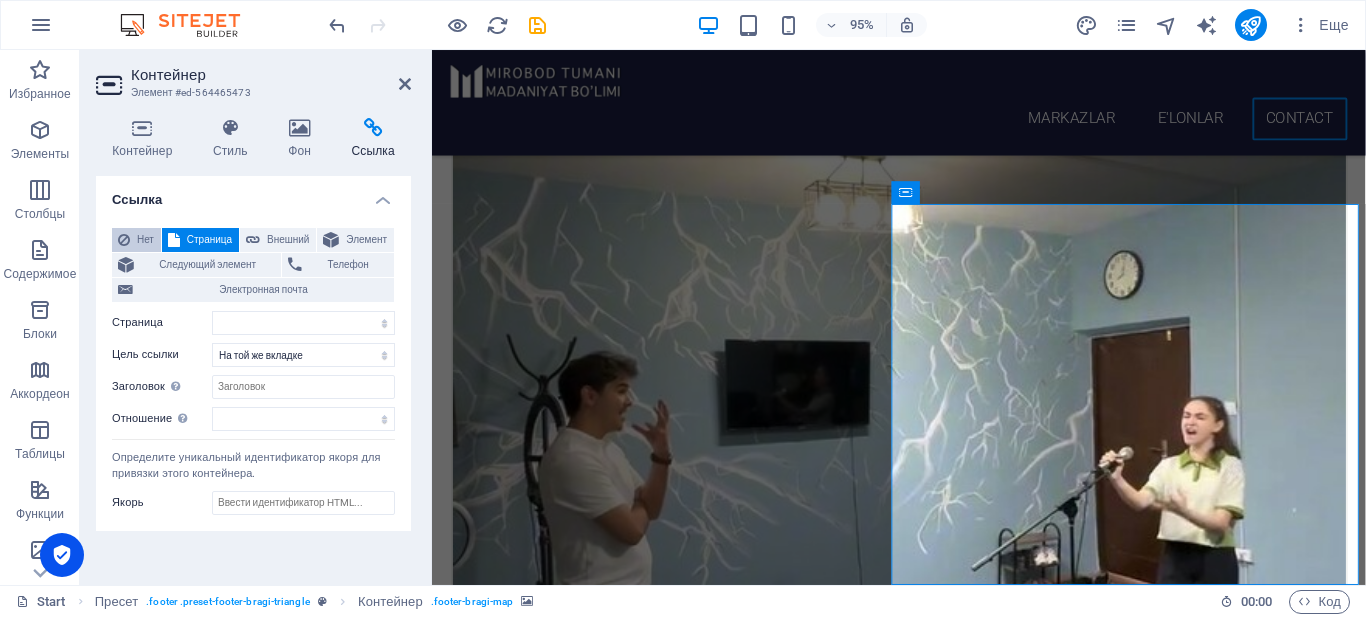 click on "Внешний" at bounding box center [288, 240] 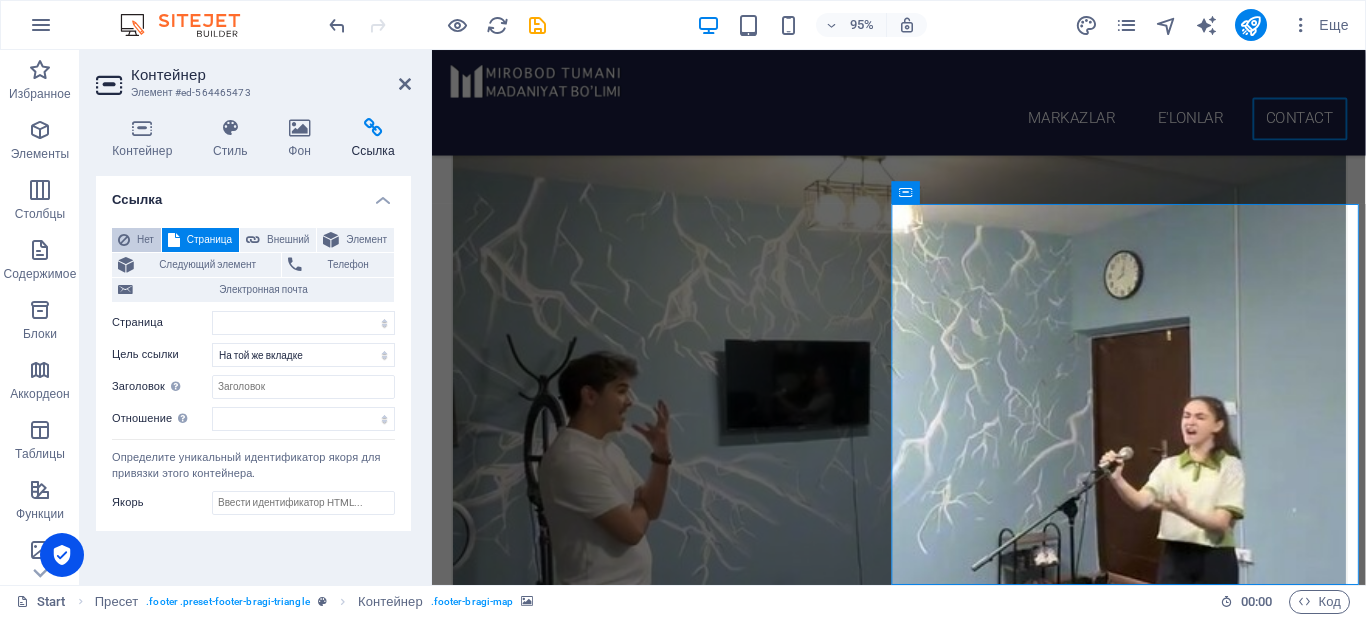 select on "blank" 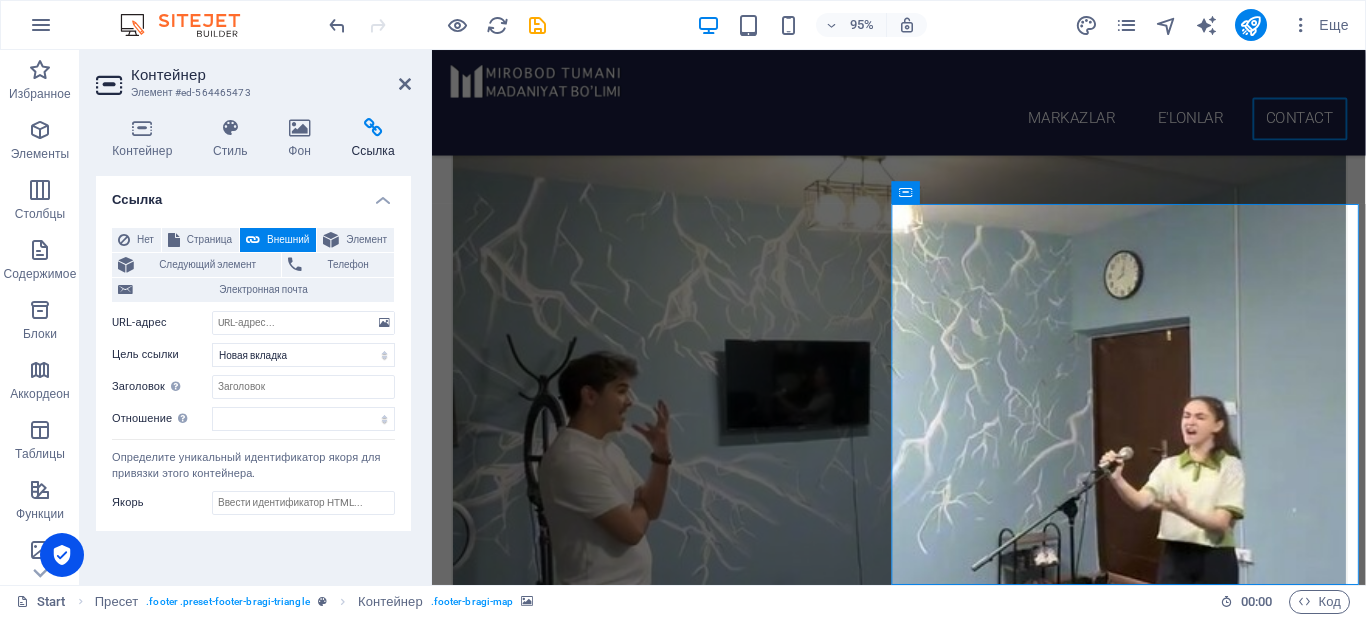 click on "Нет Страница Внешний Элемент Следующий элемент Телефон Электронная почта Страница Start Subpage Legal notice Markazlari KONSERT DASTURLARI TO‘GARAK VA JAMOALAR e&#39;lonlar Элемент
URL-адрес Телефон Электронная почта Цель ссылки Новая вкладка На той же вкладке Наложение Заголовок Дополнительное описание ссылки не должно совпадать с текстом ссылки. Заголовок чаще всего отображается в виде всплывающей подсказки при наведении мыши на элемент. Оставьте пустым, если не уверены. Отношение Устанавливает  связь этой ссылки с целью ссылки чередовать автор закладка внешние справка license" at bounding box center (253, 371) 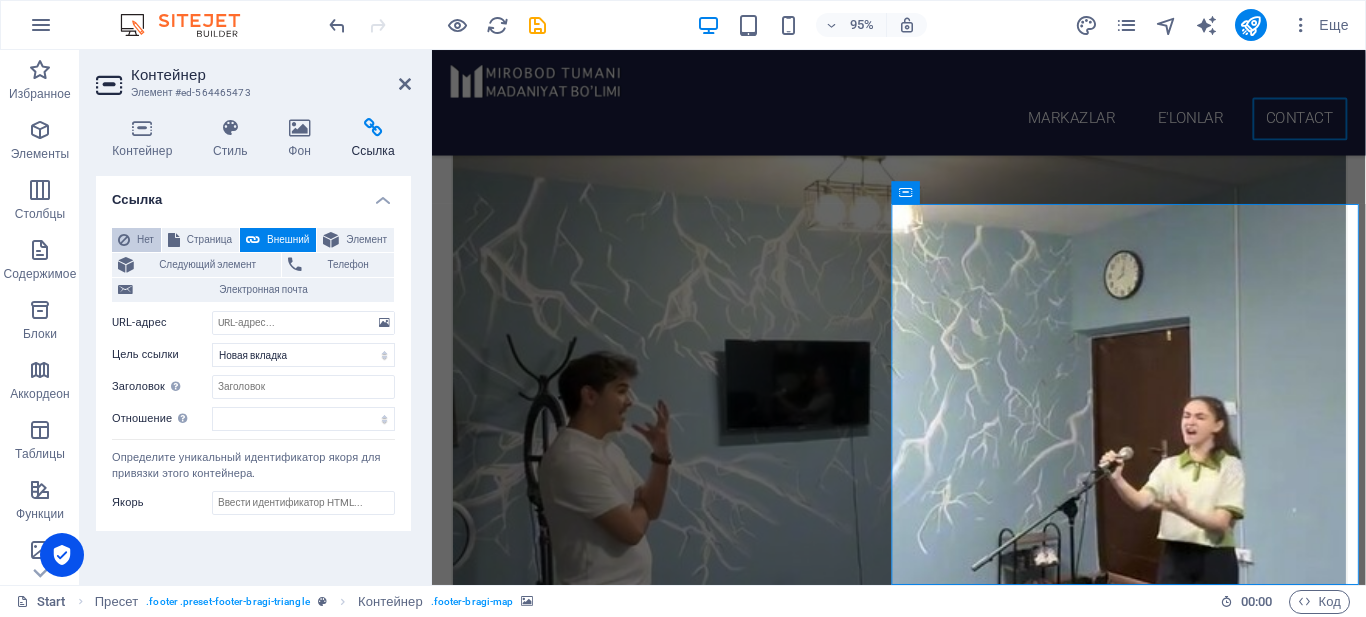 click at bounding box center [124, 240] 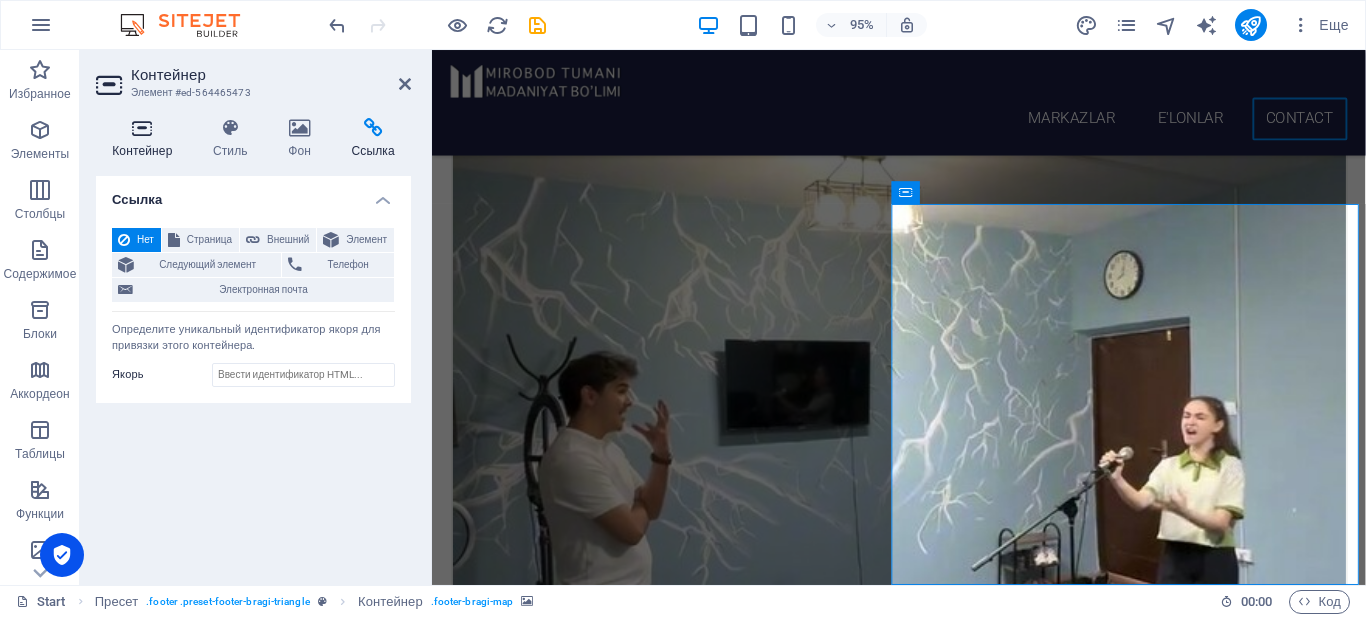 click at bounding box center (142, 128) 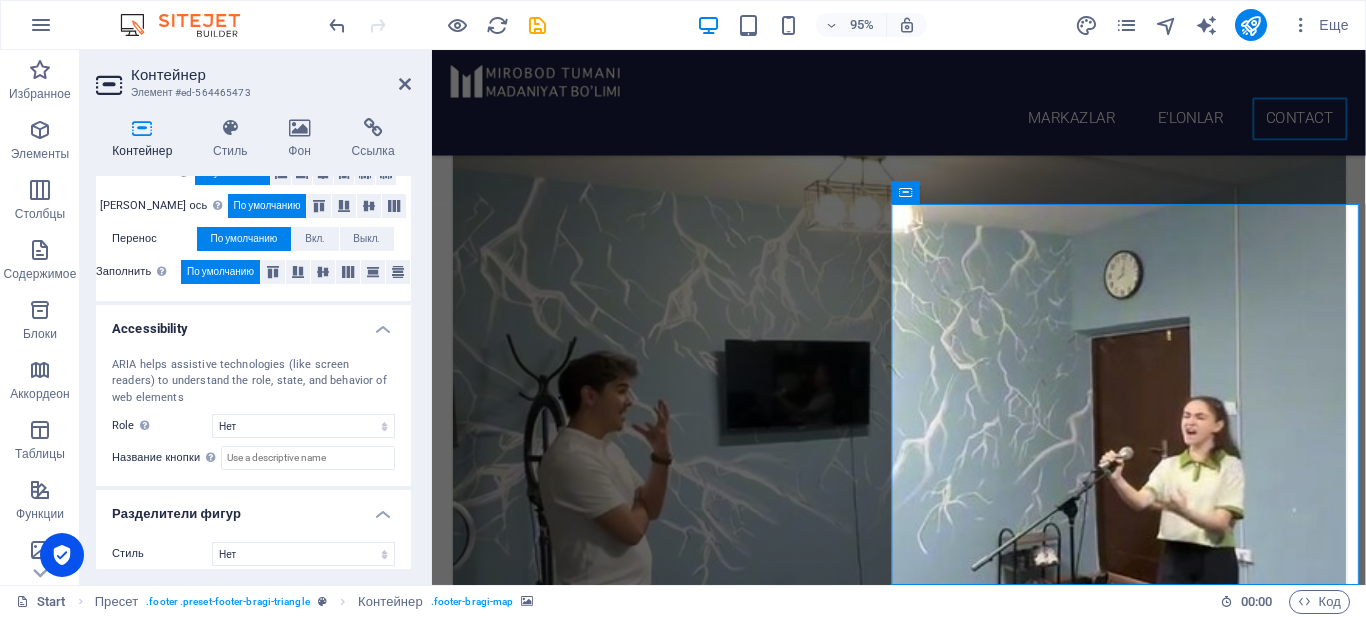 scroll, scrollTop: 440, scrollLeft: 0, axis: vertical 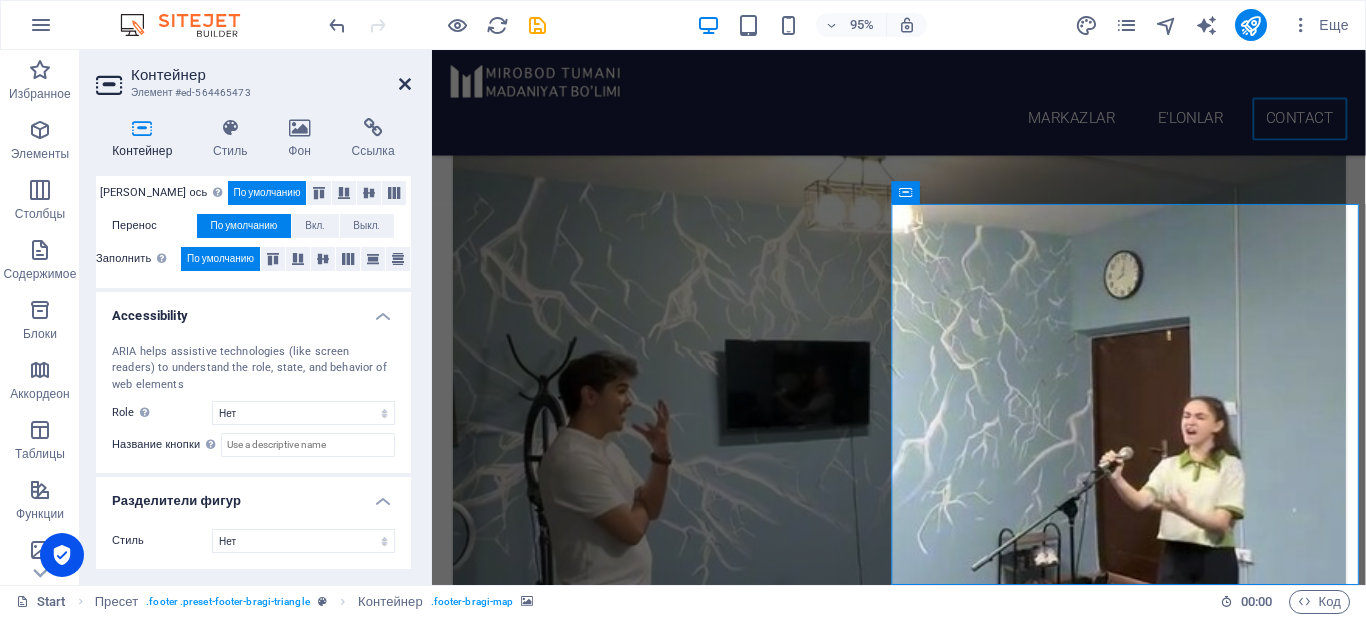 click at bounding box center [405, 84] 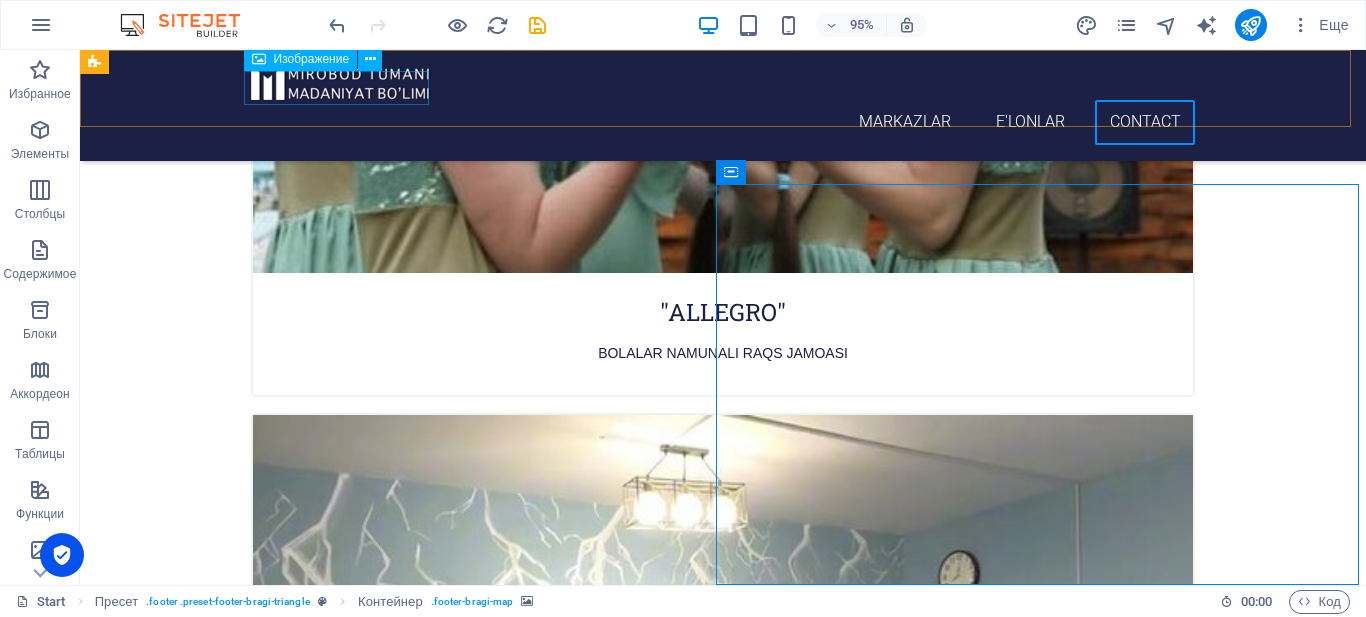 scroll, scrollTop: 8445, scrollLeft: 0, axis: vertical 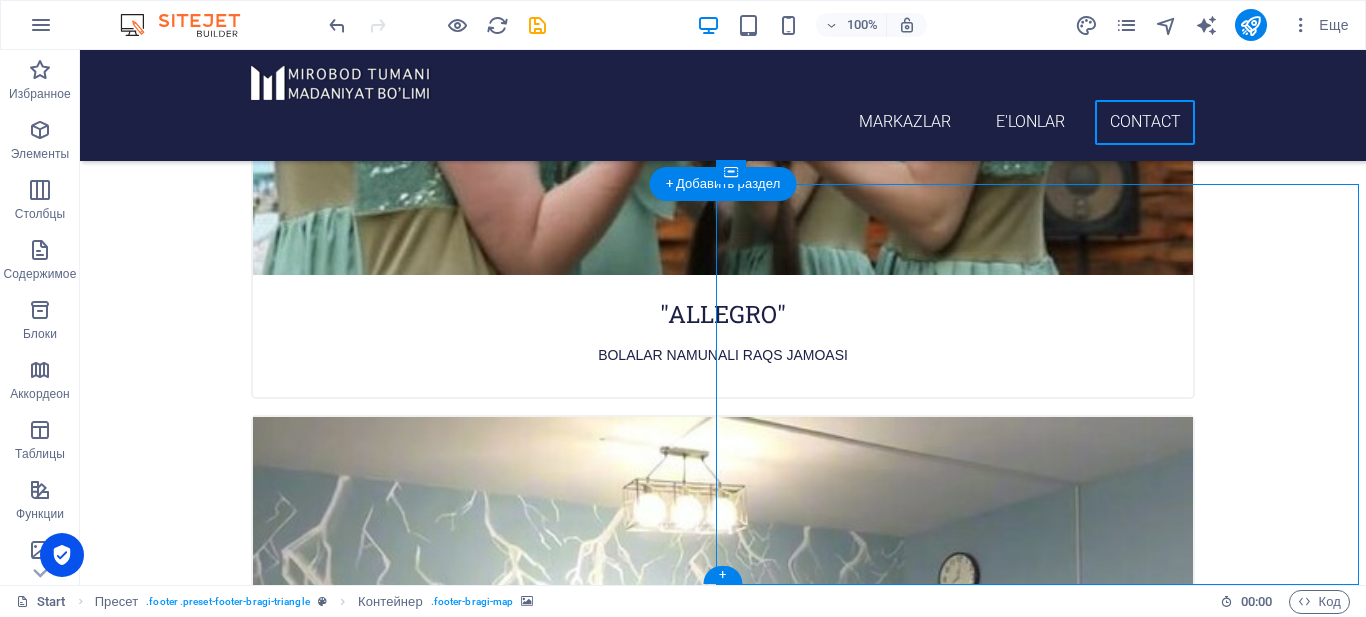 drag, startPoint x: 1026, startPoint y: 441, endPoint x: 957, endPoint y: 398, distance: 81.3019 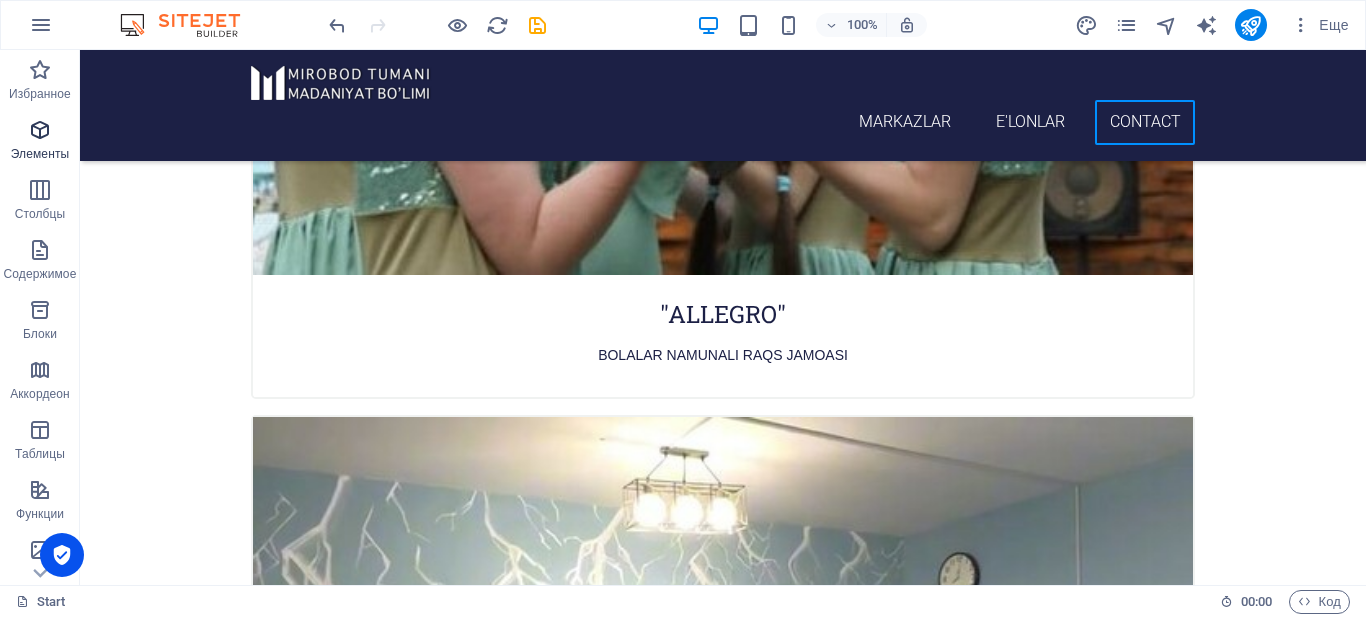 click at bounding box center (40, 130) 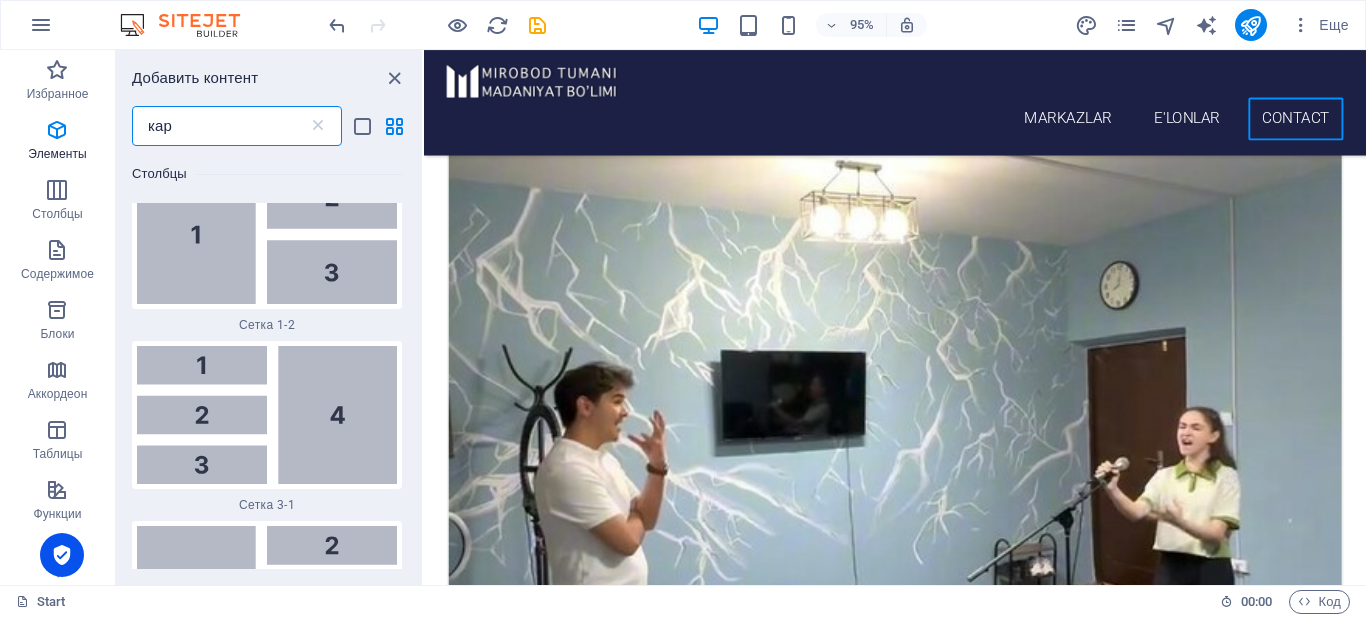 scroll, scrollTop: 0, scrollLeft: 0, axis: both 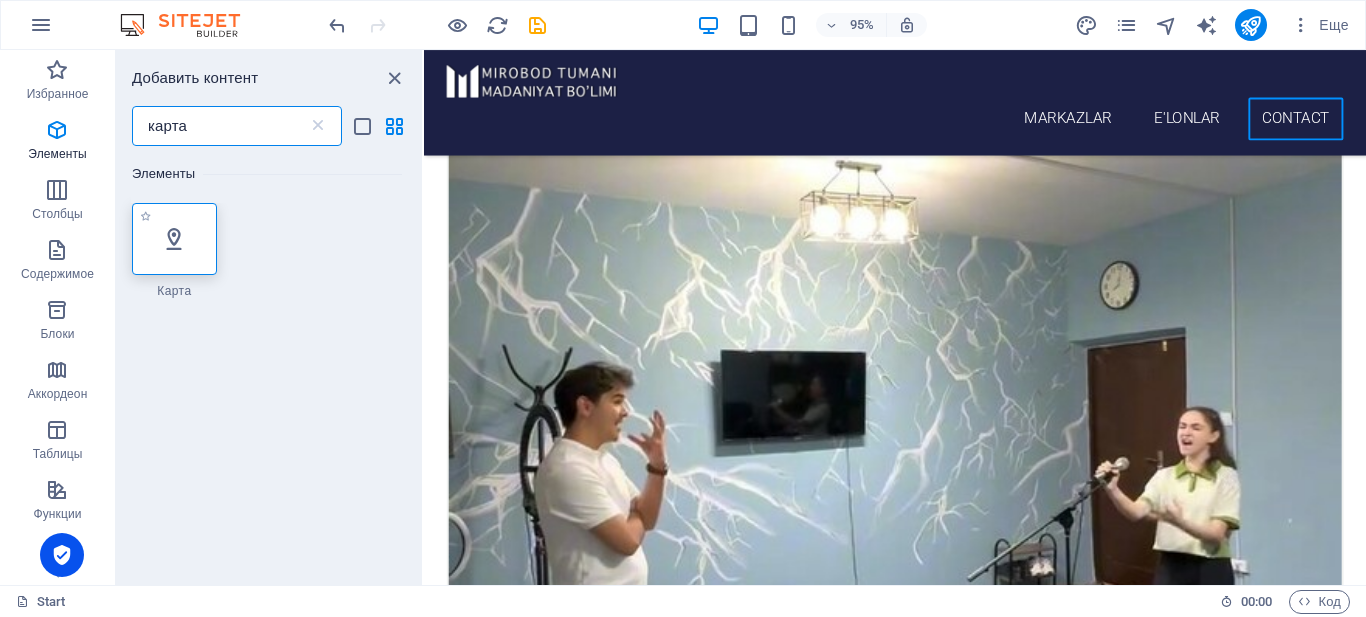type on "карта" 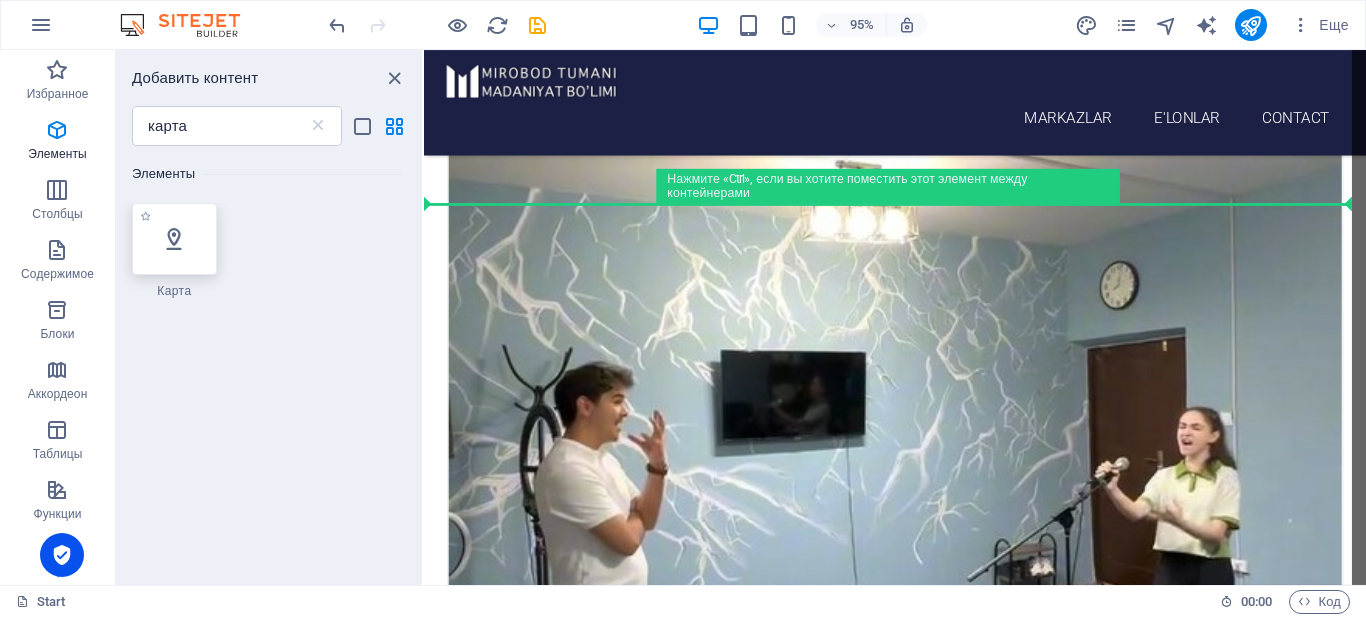 select on "1" 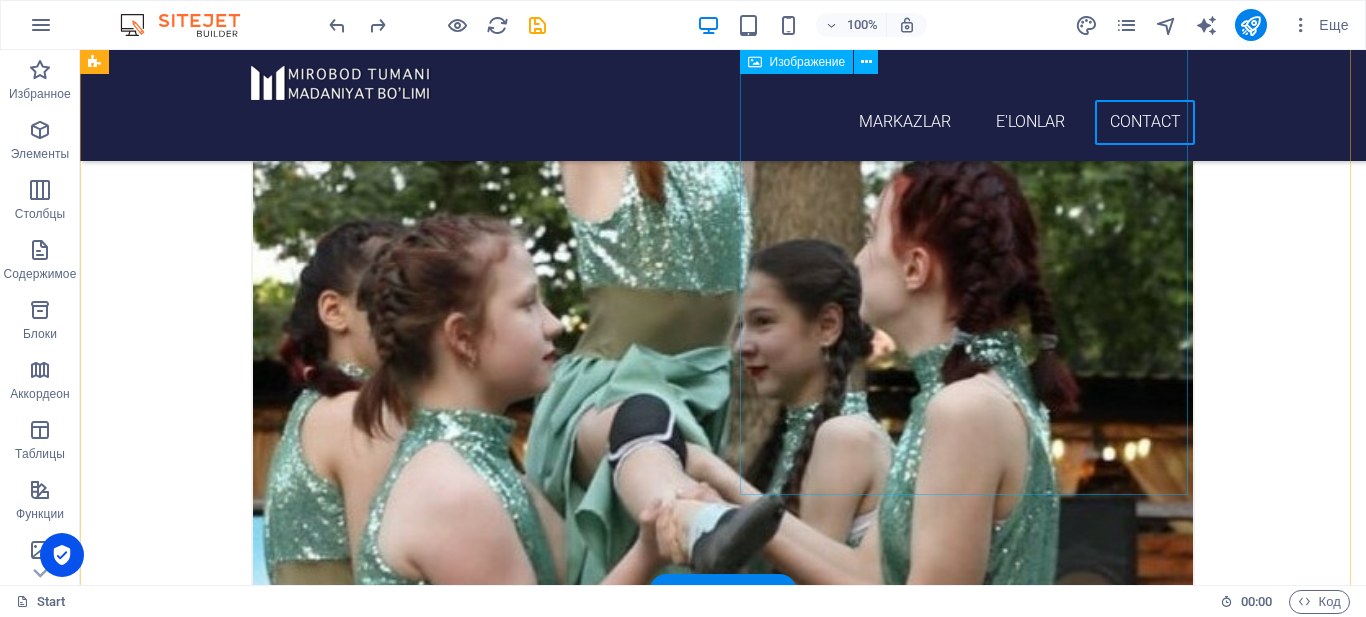 scroll, scrollTop: 8445, scrollLeft: 0, axis: vertical 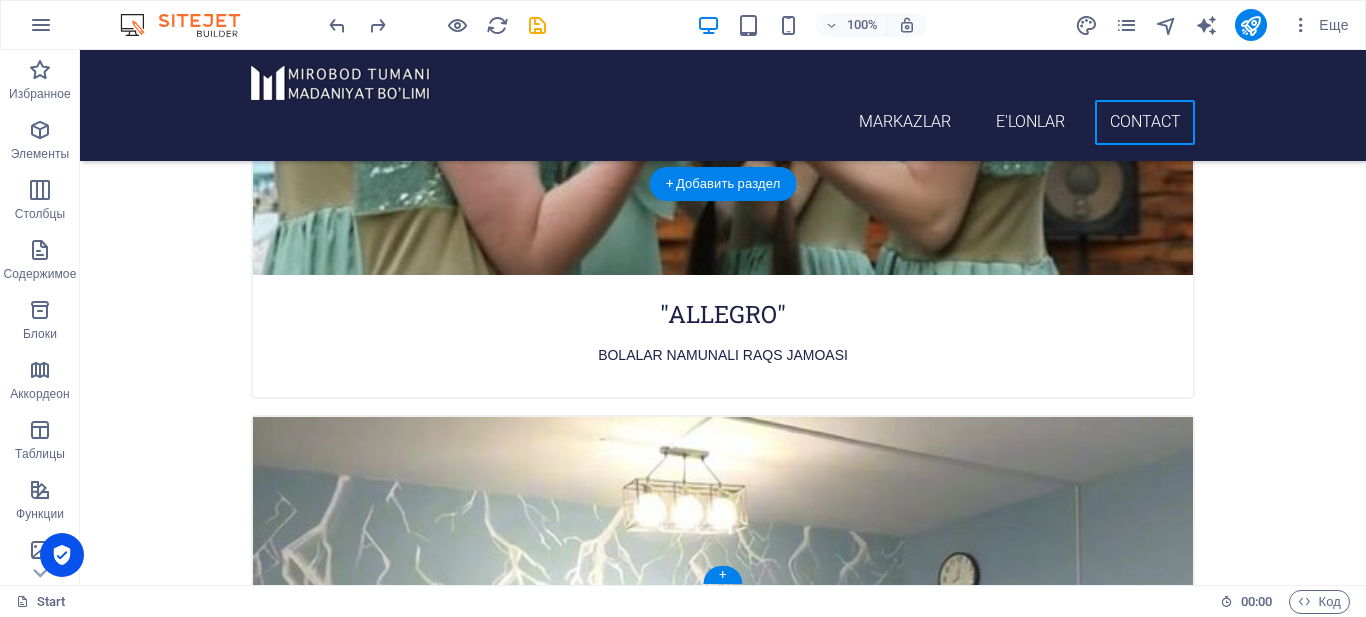 click at bounding box center (1044, -8195) 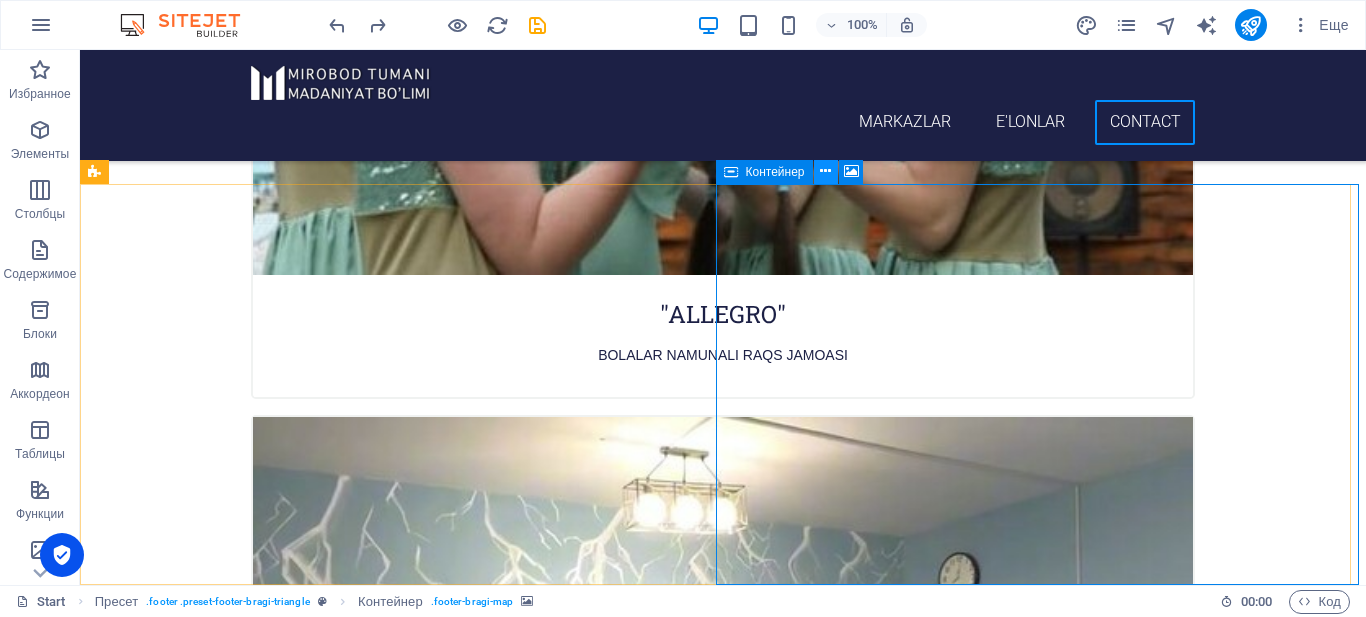 click at bounding box center [825, 171] 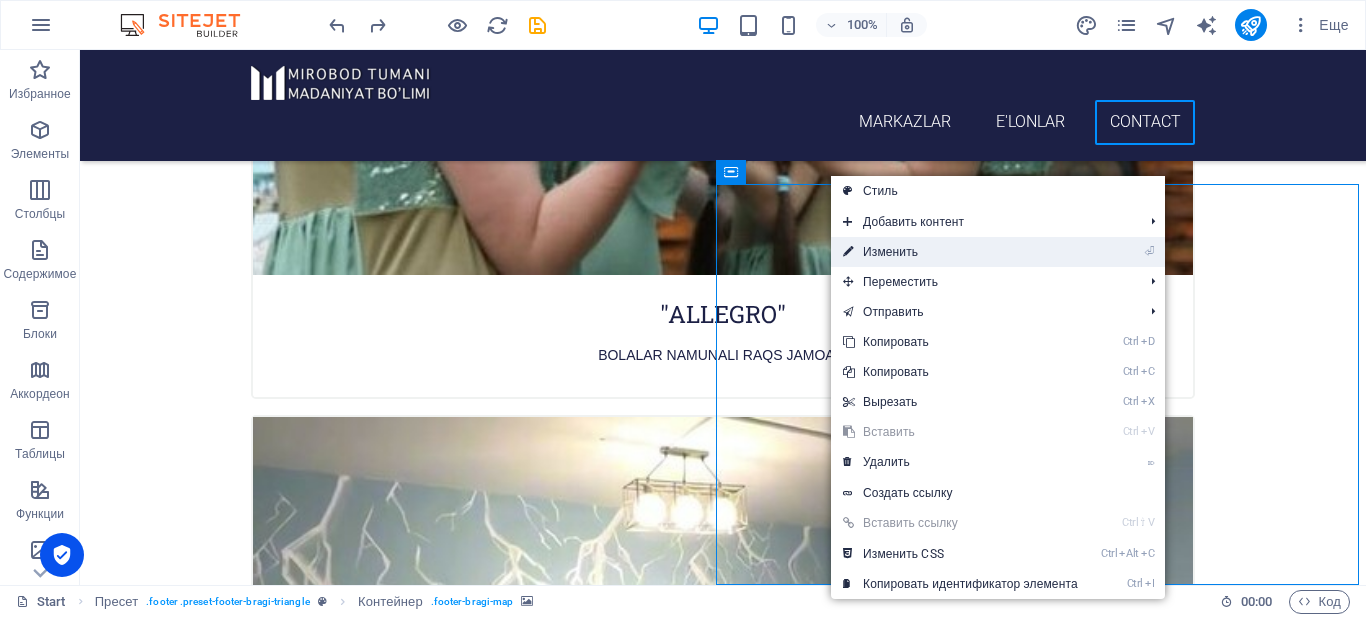 click on "⏎  Изменить" at bounding box center (960, 252) 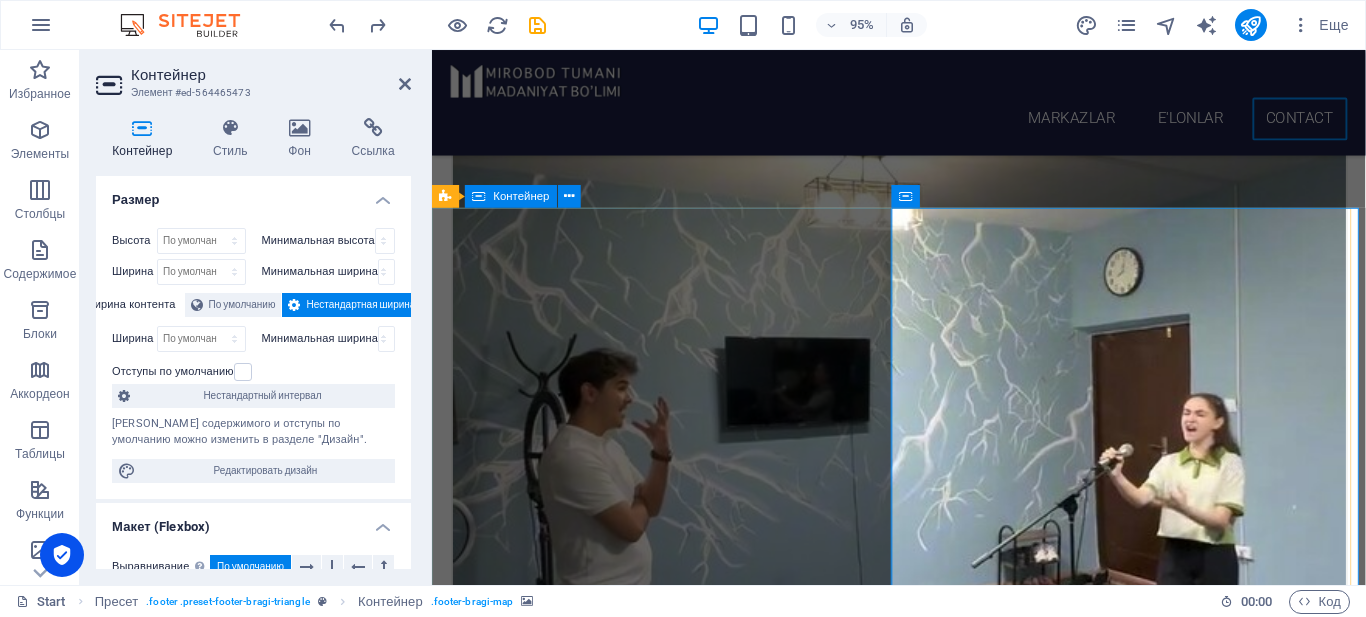 scroll, scrollTop: 8447, scrollLeft: 0, axis: vertical 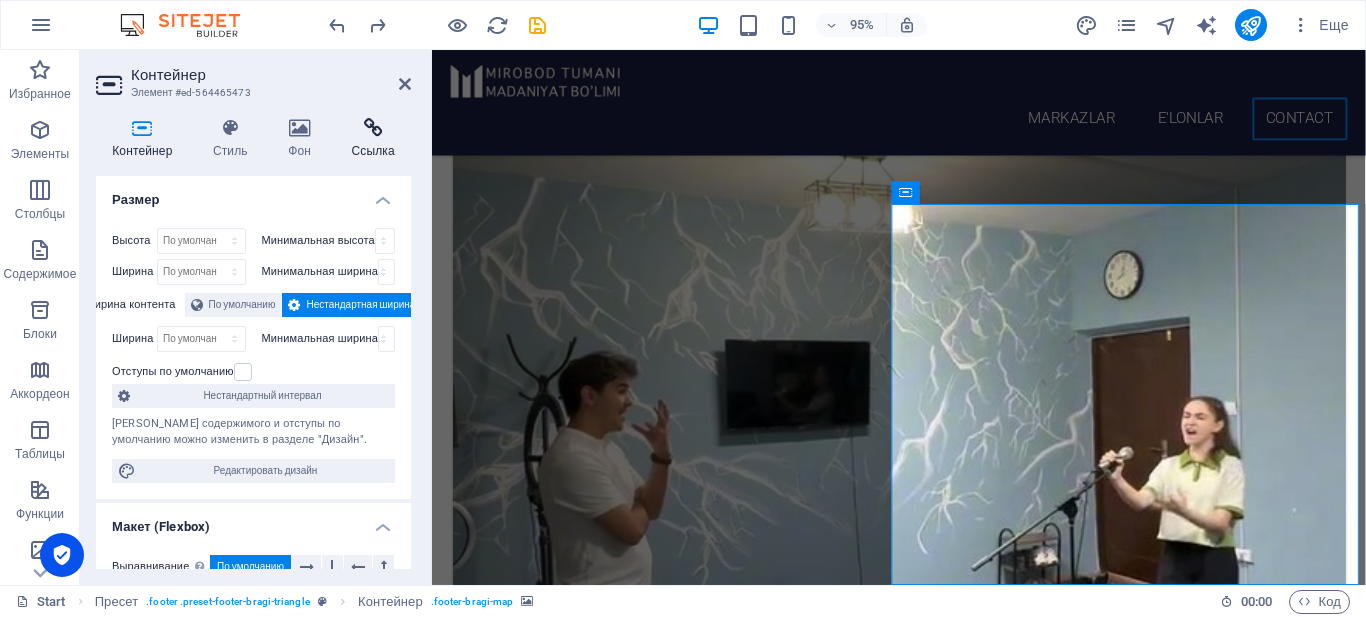 click at bounding box center [373, 128] 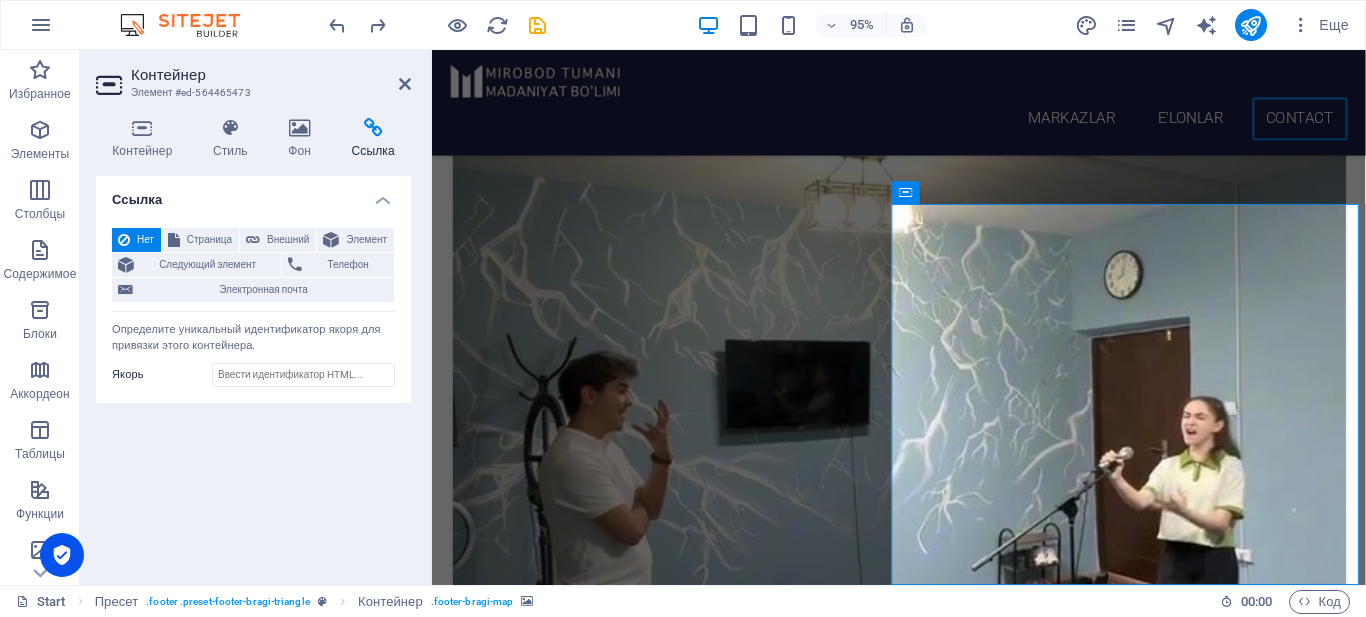 click on "Контейнер" at bounding box center (271, 75) 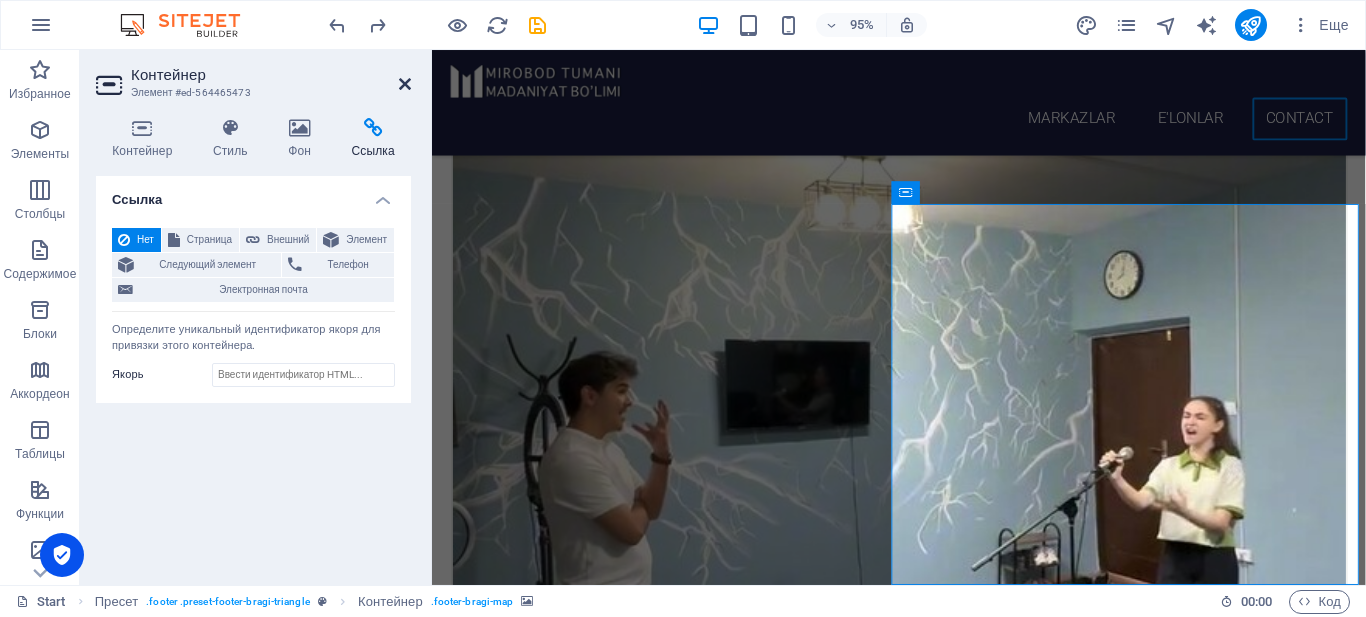 click at bounding box center [405, 84] 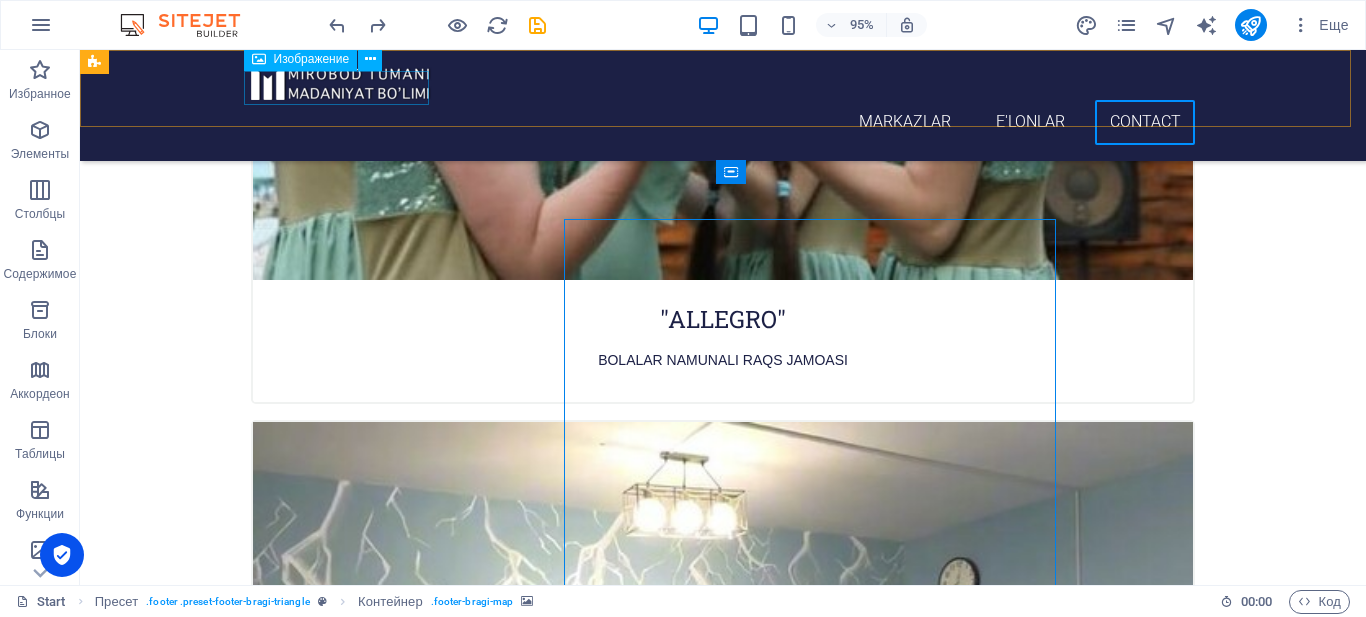 scroll, scrollTop: 8445, scrollLeft: 0, axis: vertical 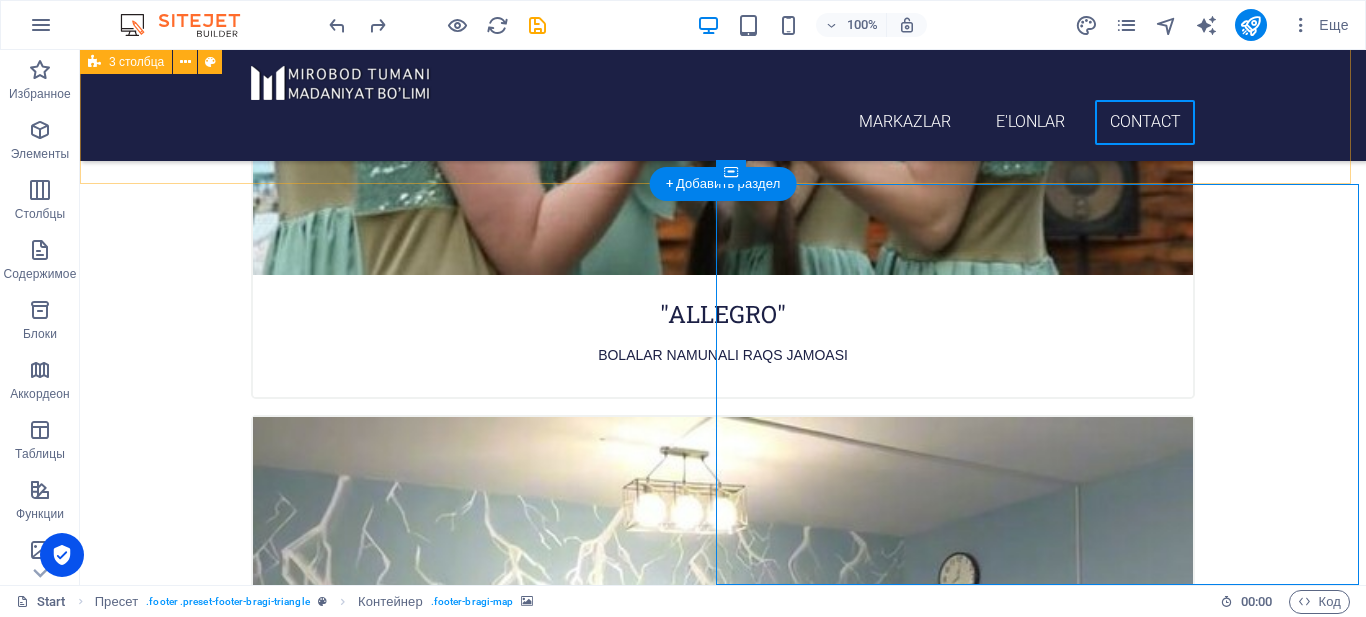 click at bounding box center (723, 23079) 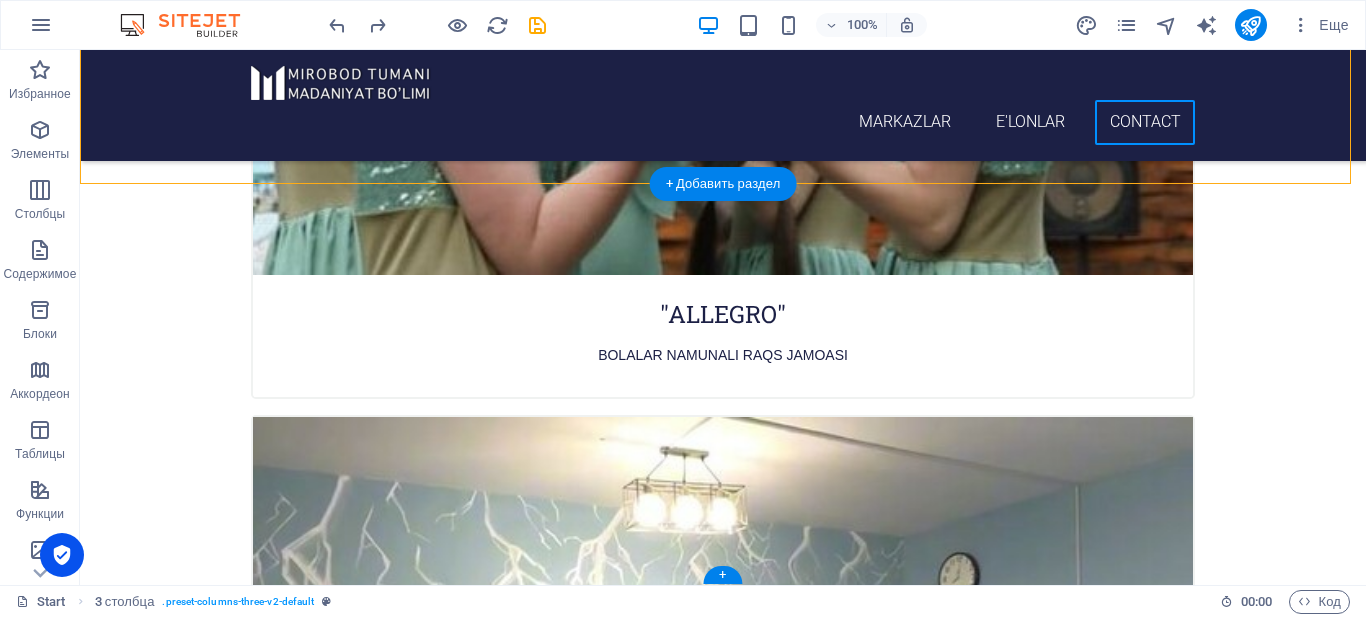 click at bounding box center [1044, -8195] 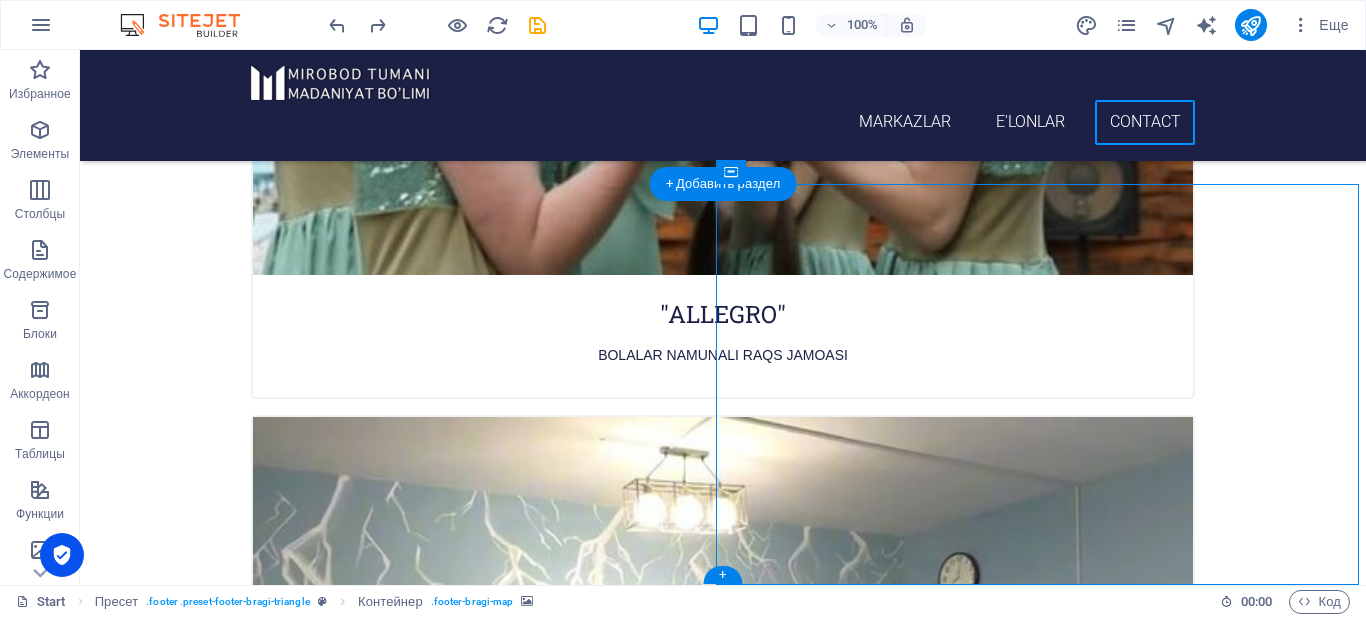 click at bounding box center (1044, -8195) 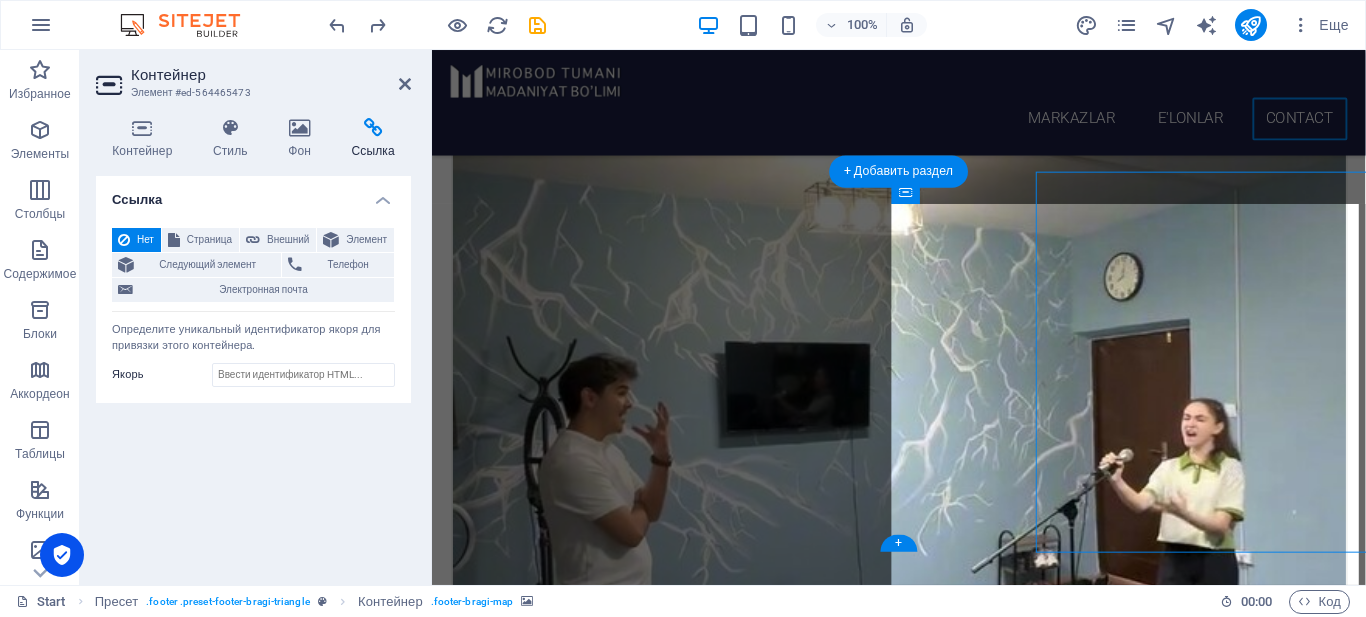 scroll, scrollTop: 8447, scrollLeft: 0, axis: vertical 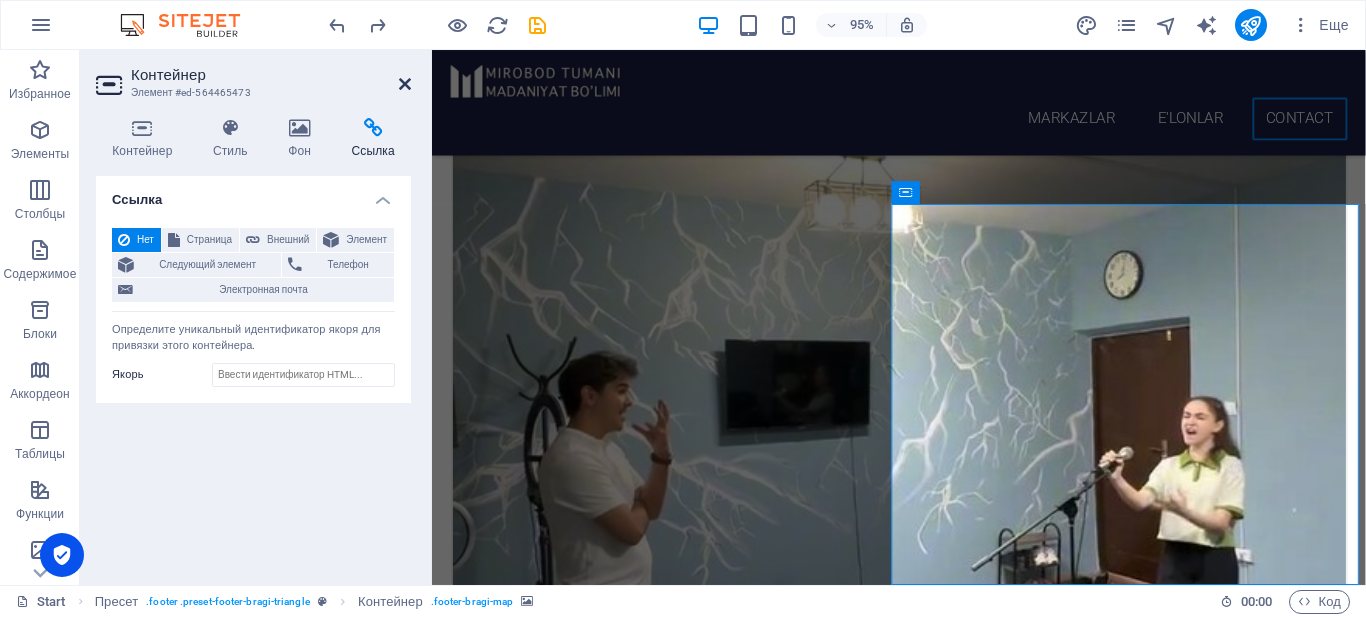 click at bounding box center [405, 84] 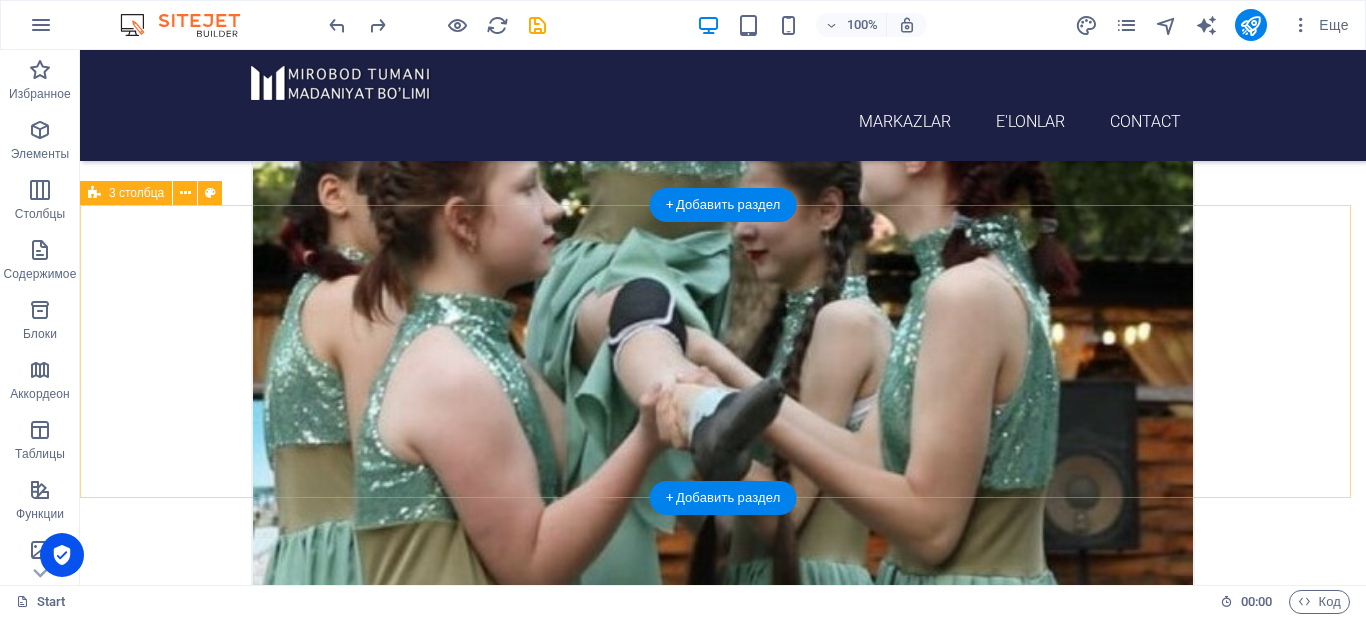 scroll, scrollTop: 8445, scrollLeft: 0, axis: vertical 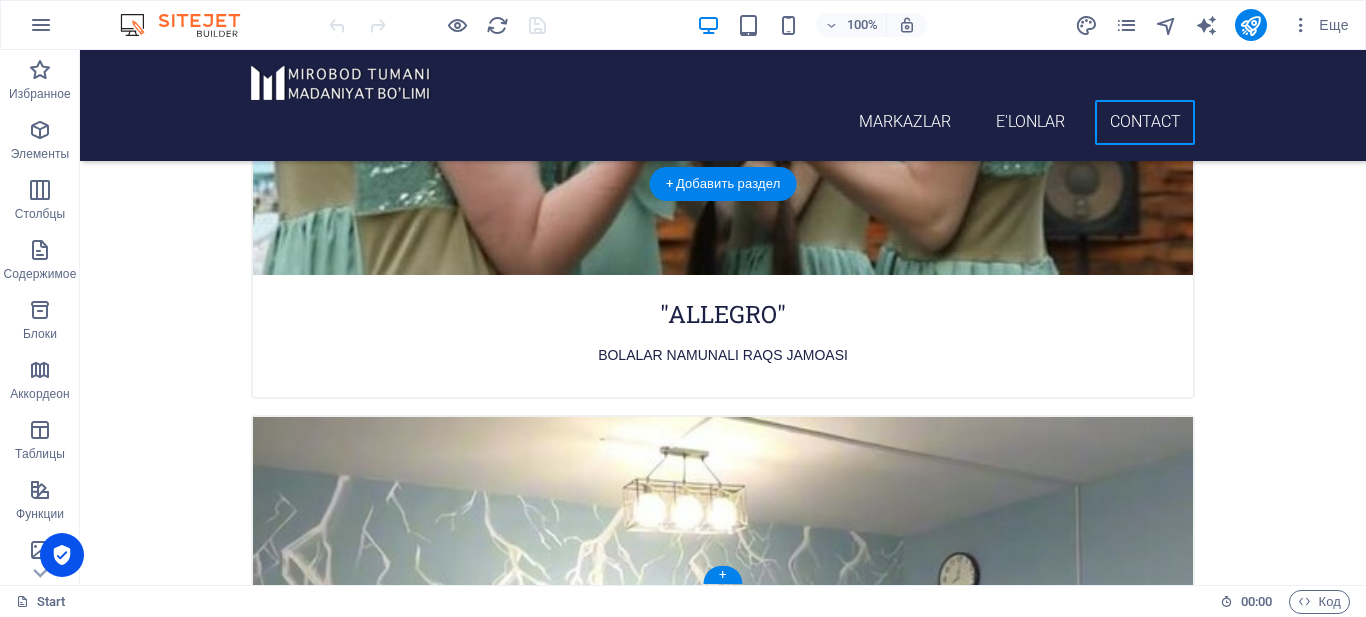 click at bounding box center [1044, -8195] 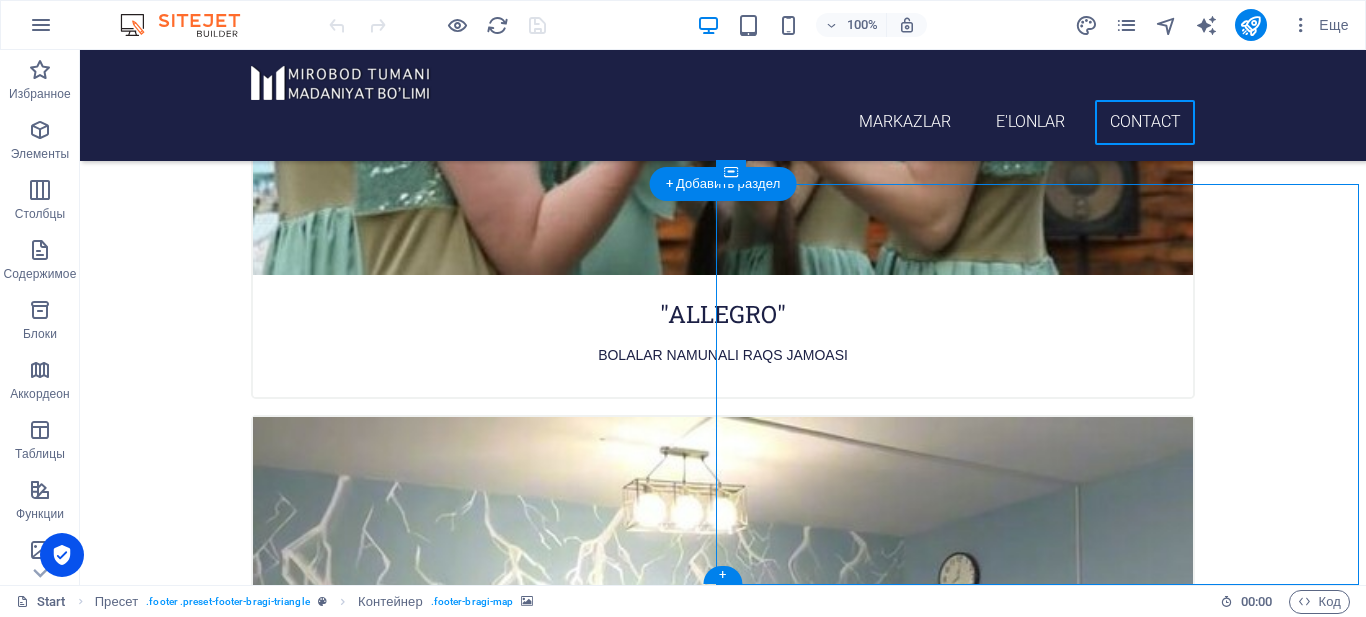 click at bounding box center [1044, -8195] 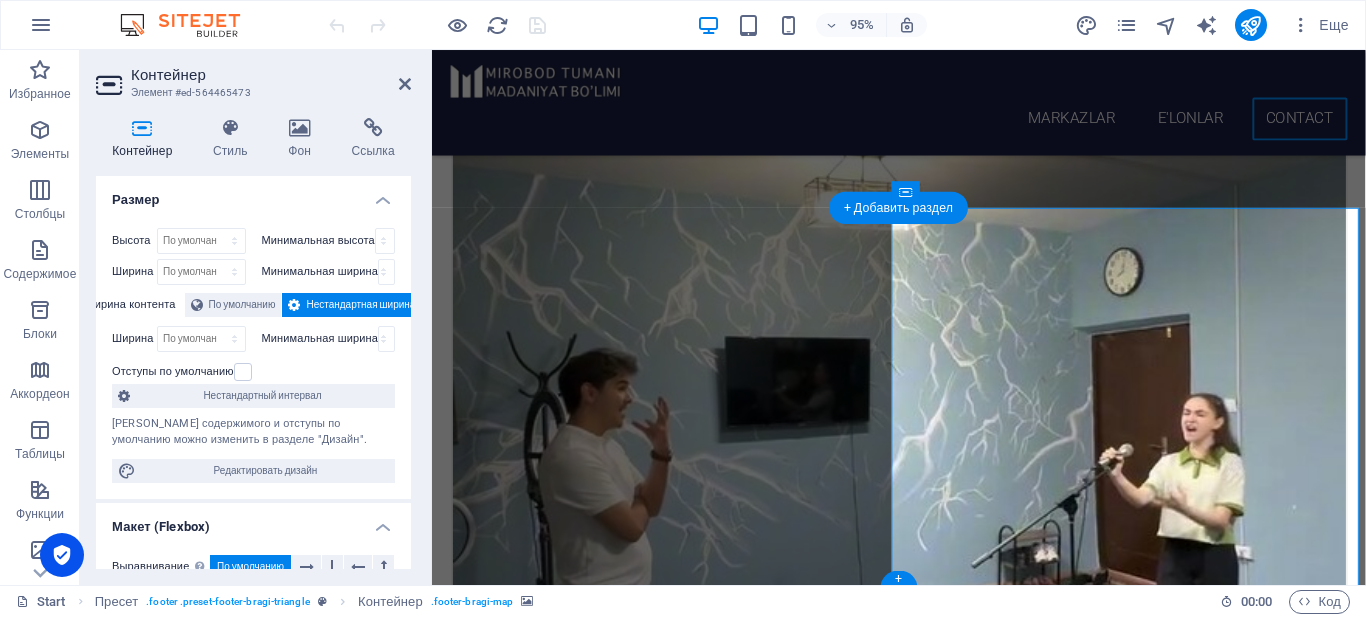 scroll, scrollTop: 8447, scrollLeft: 0, axis: vertical 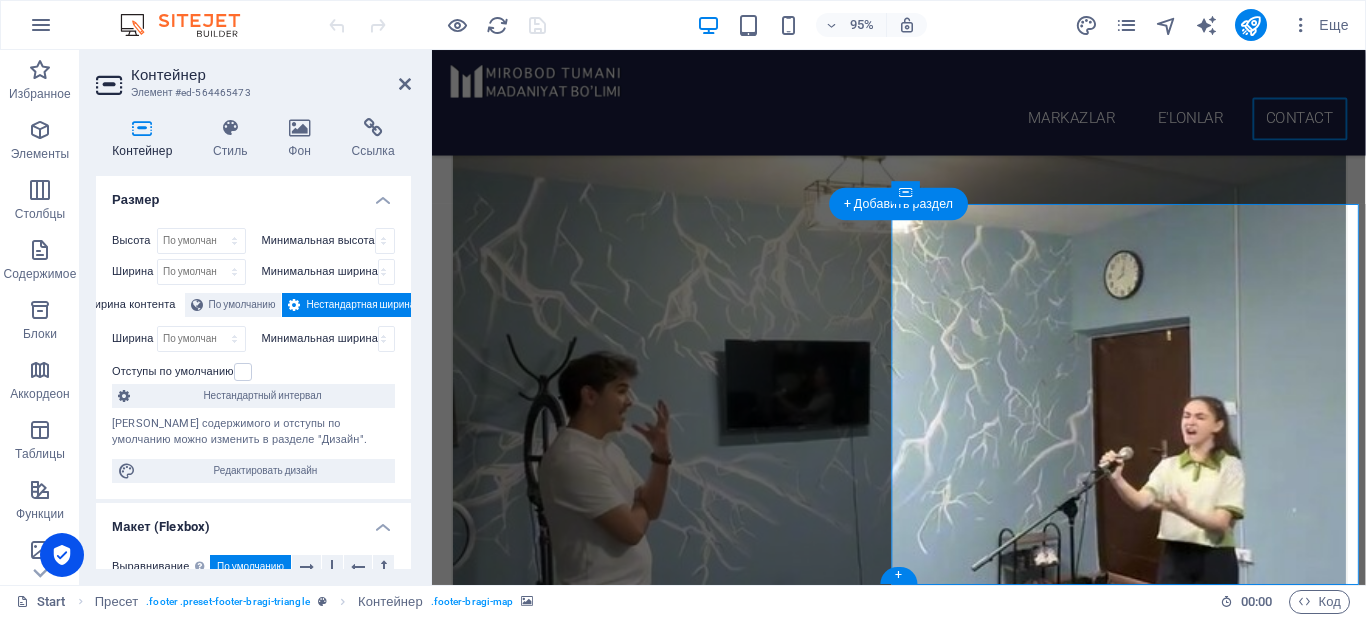 drag, startPoint x: 1086, startPoint y: 461, endPoint x: 999, endPoint y: 409, distance: 101.35581 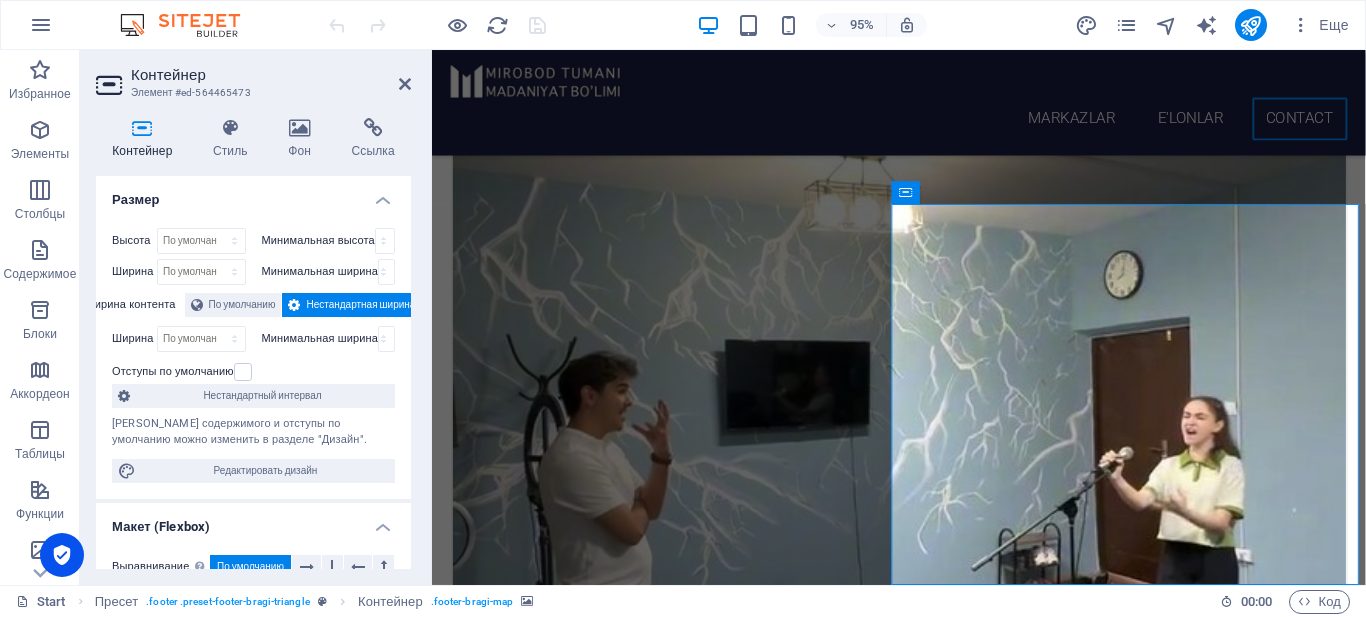 click at bounding box center [1170, -8197] 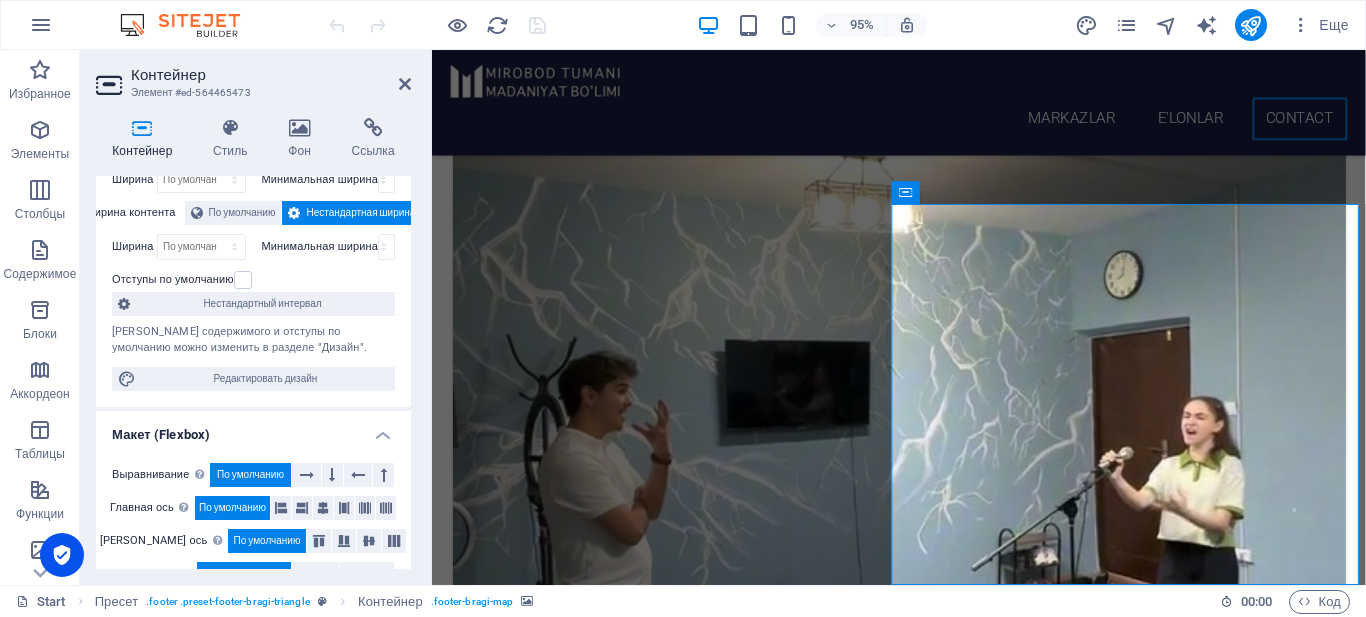 scroll, scrollTop: 0, scrollLeft: 0, axis: both 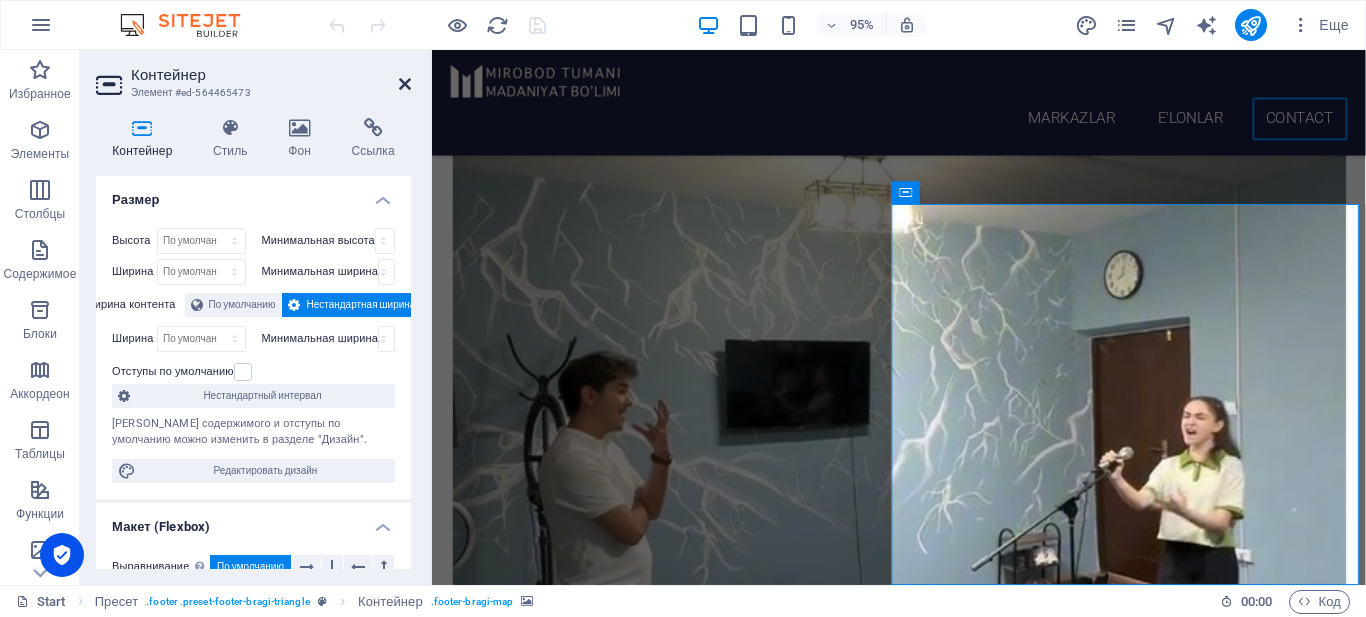 click at bounding box center (405, 84) 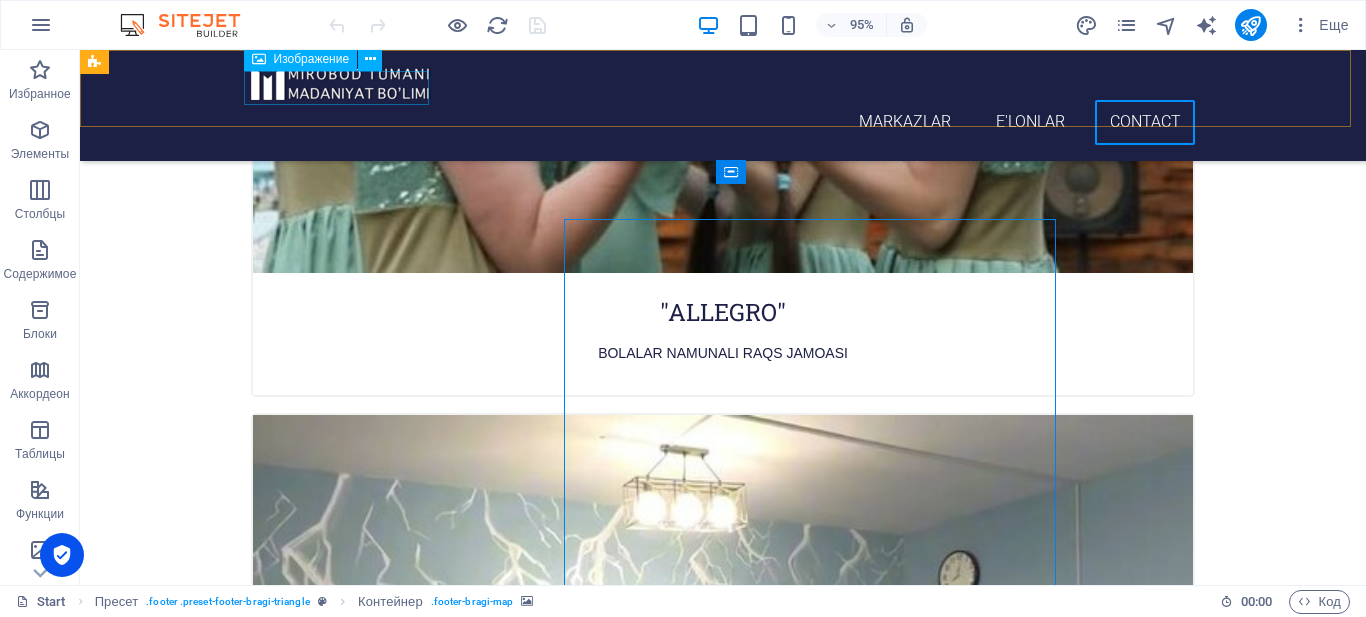 scroll, scrollTop: 8445, scrollLeft: 0, axis: vertical 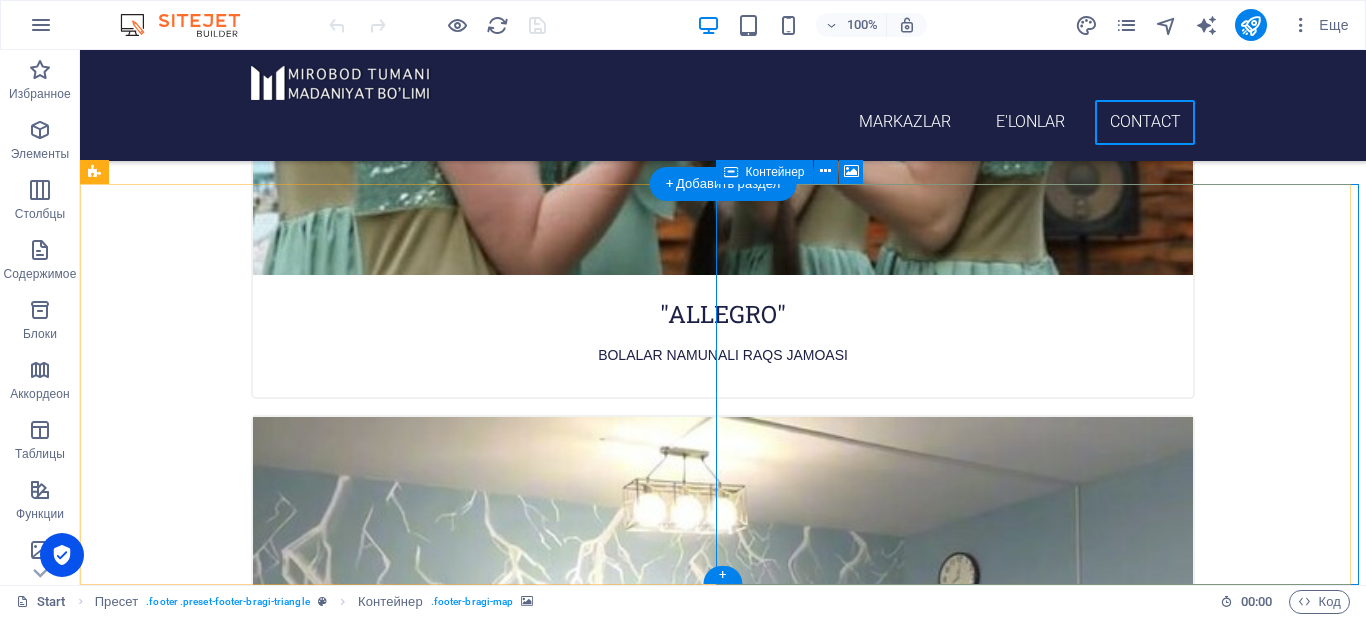 click on "Перетащите контент сюда или  Добавить элементы  Вставить из буфера обмена" at bounding box center [1044, -7923] 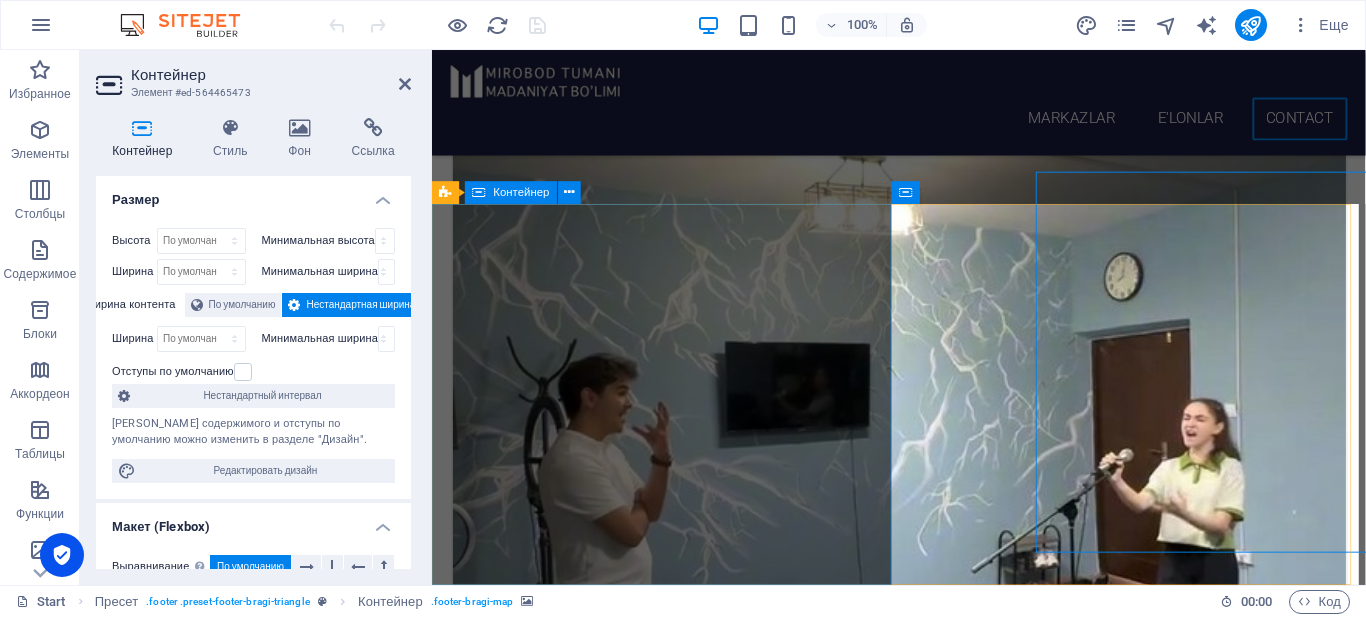 scroll, scrollTop: 8447, scrollLeft: 0, axis: vertical 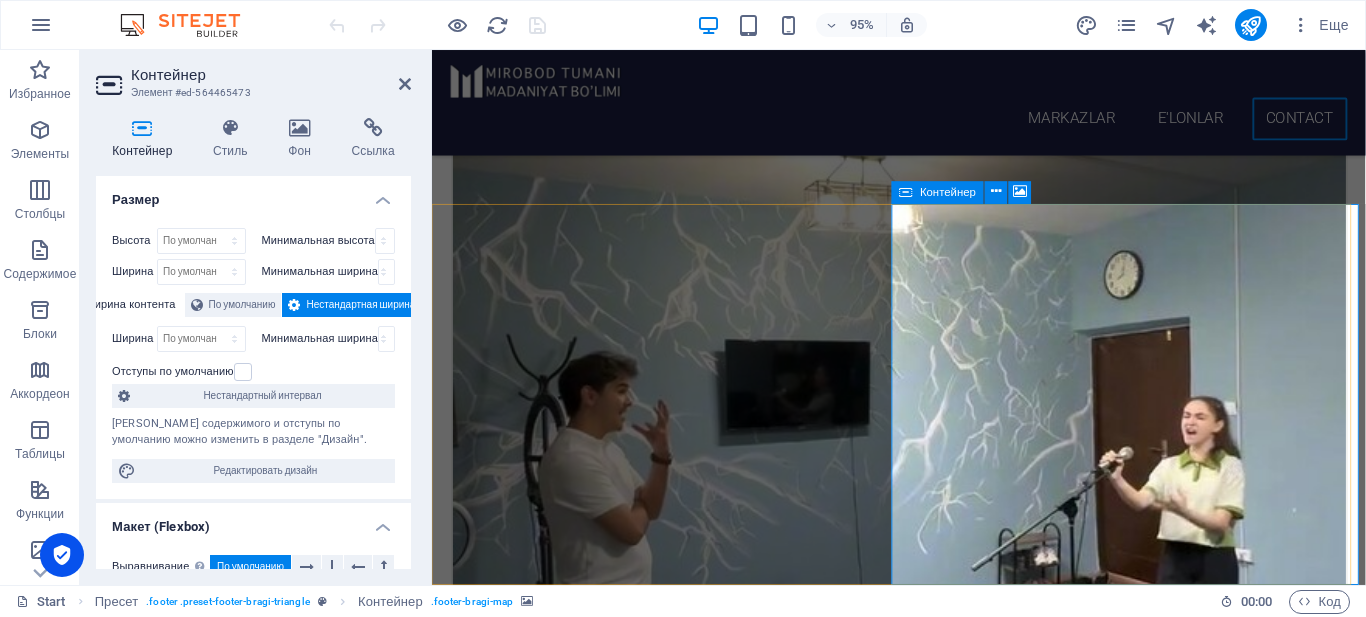 click on "Перетащите контент сюда или  Добавить элементы  Вставить из буфера обмена" at bounding box center [1170, -7925] 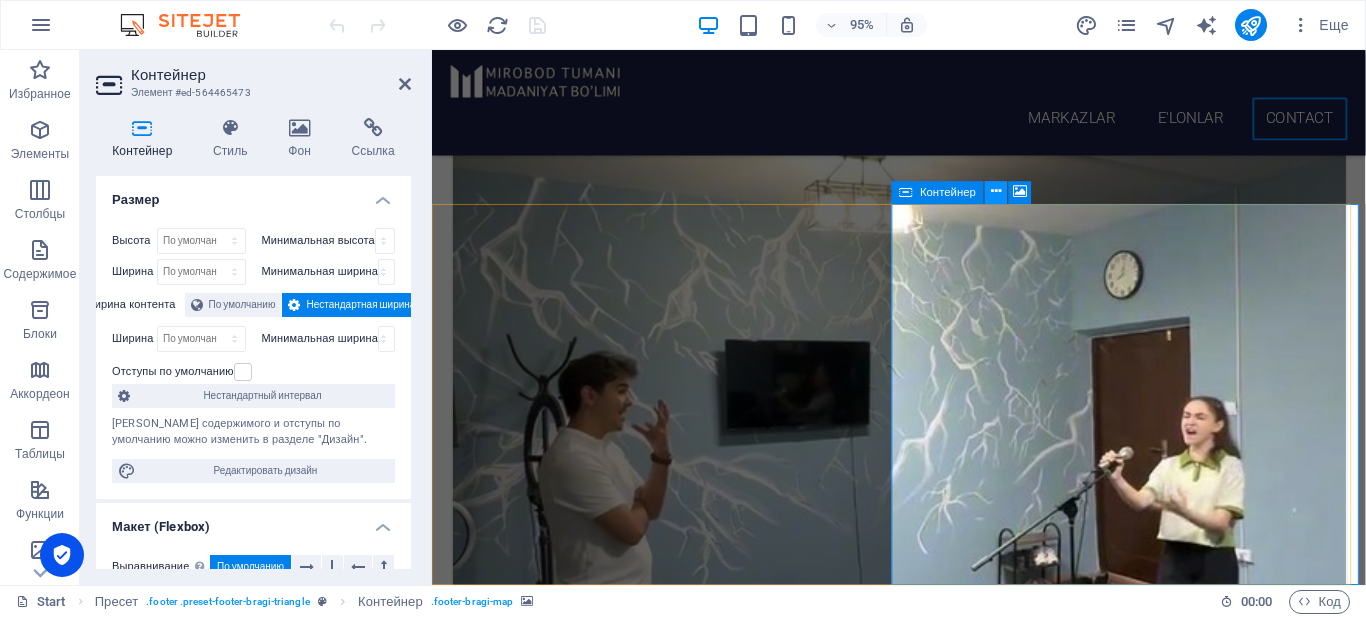 click at bounding box center (996, 192) 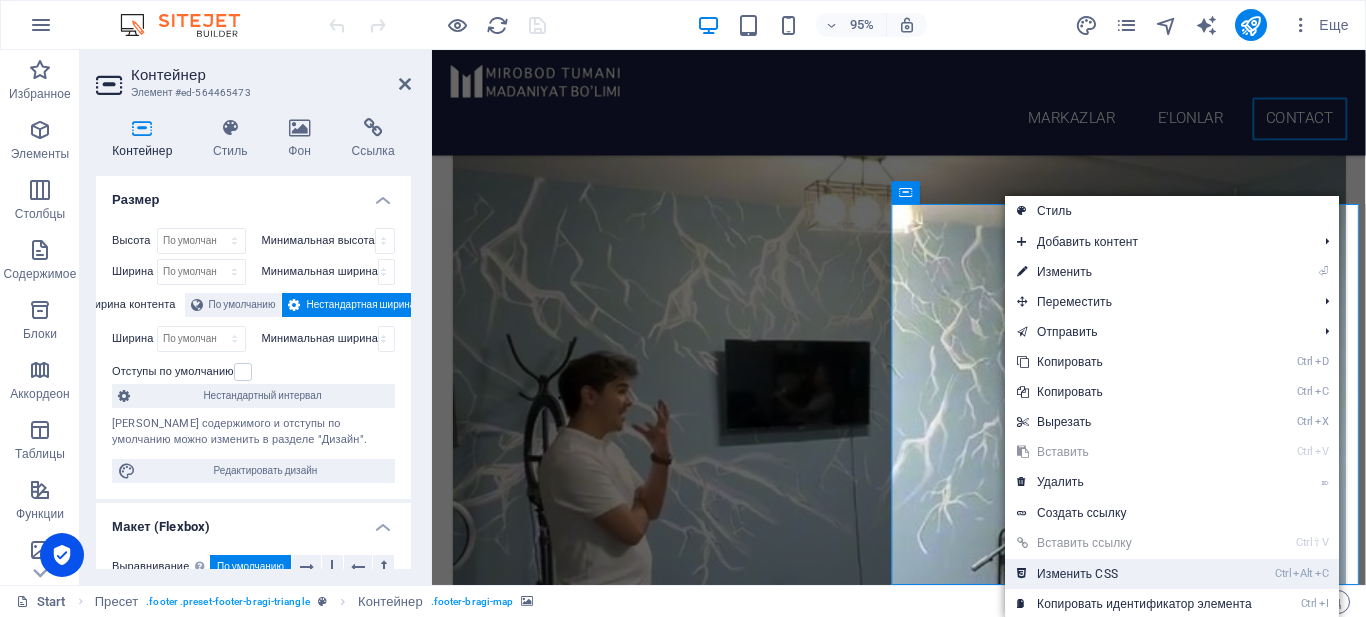 click on "Ctrl Alt C  Изменить CSS" at bounding box center (1134, 574) 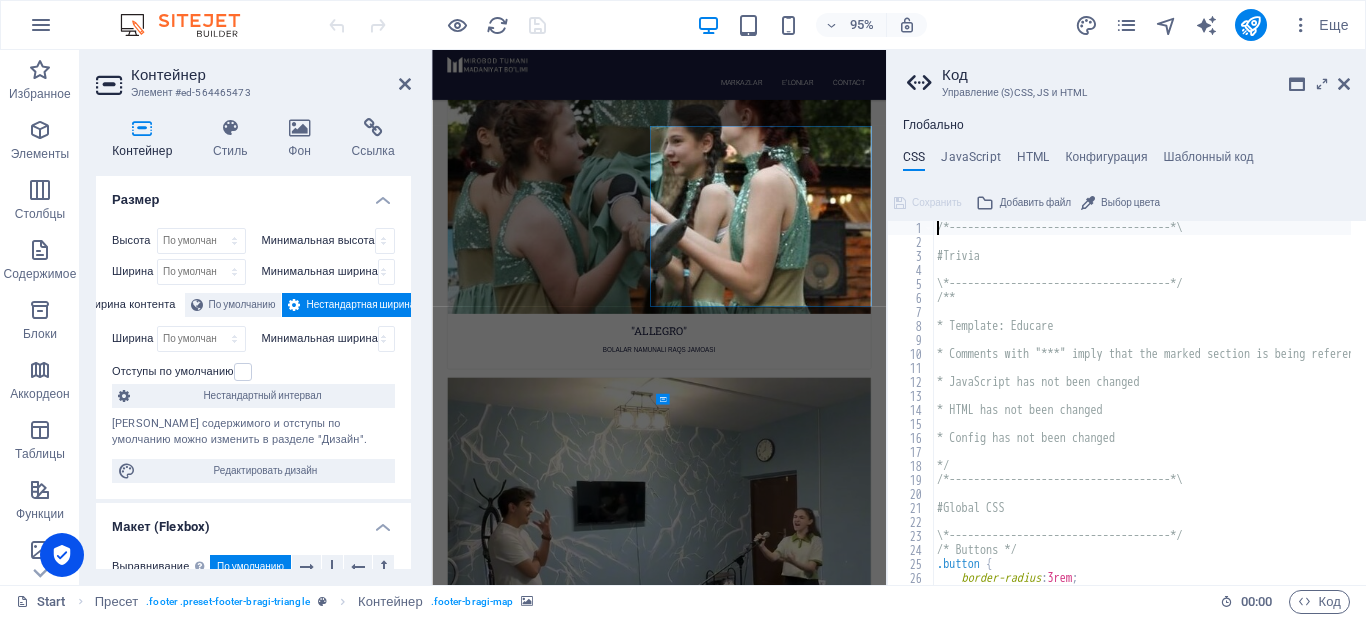 scroll, scrollTop: 8440, scrollLeft: 0, axis: vertical 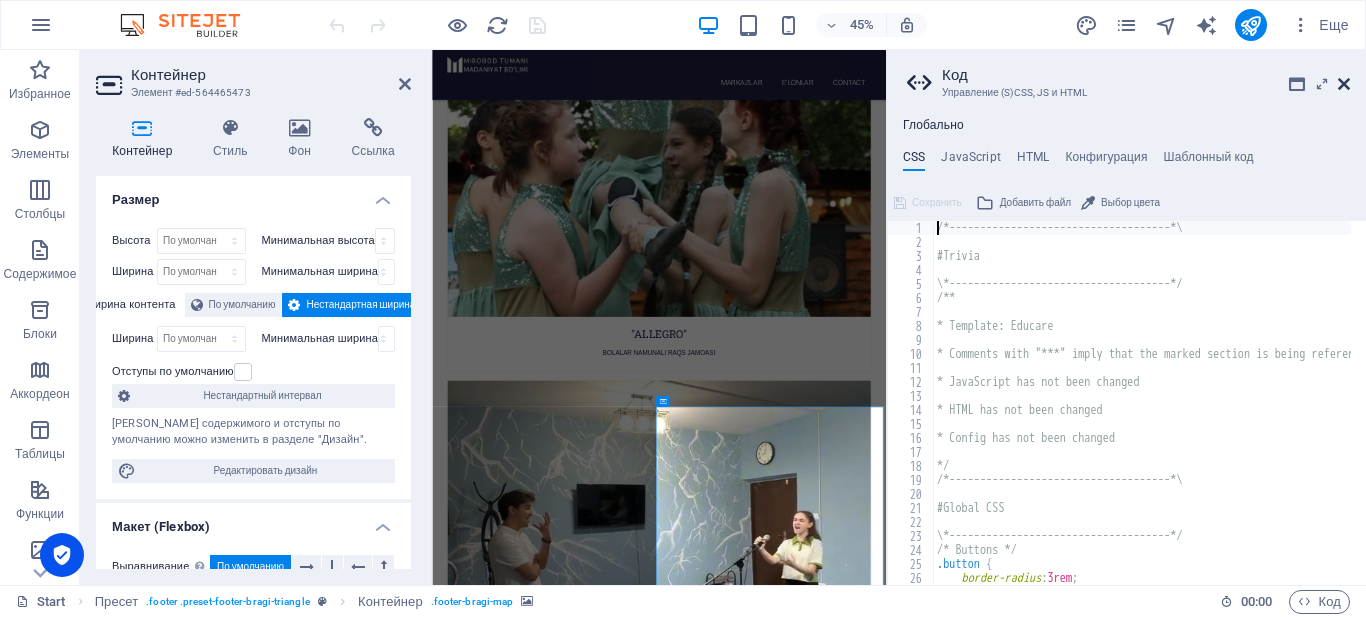 click at bounding box center [1344, 84] 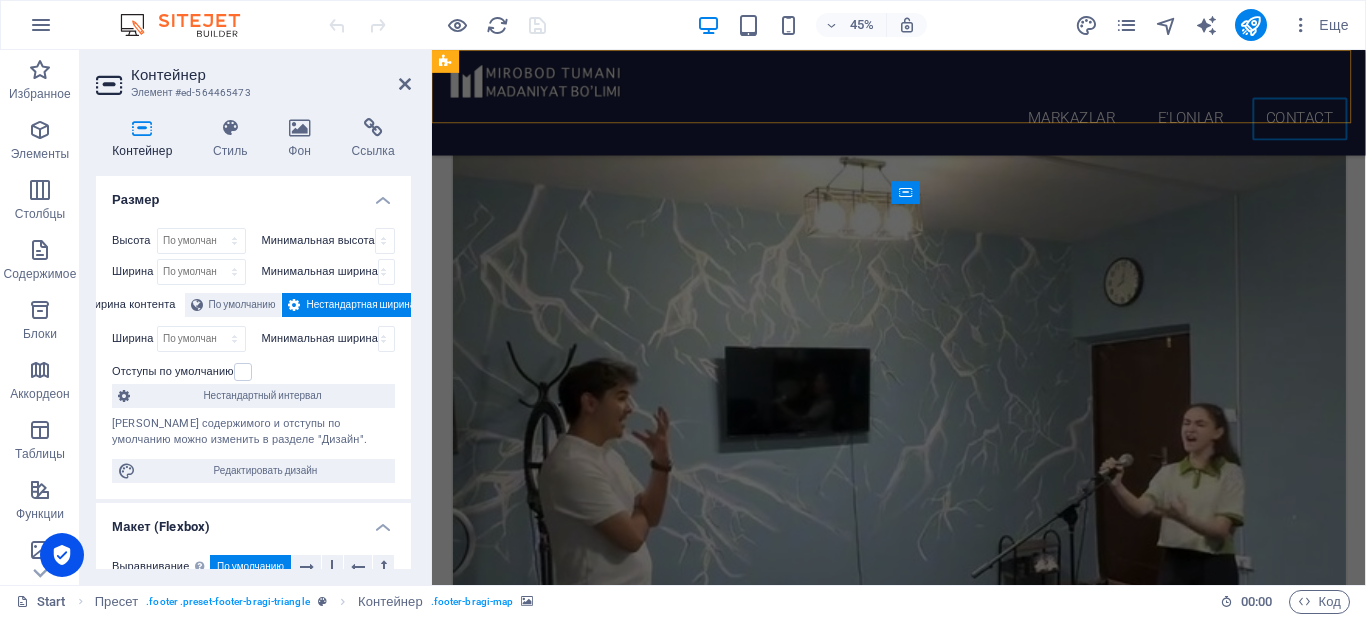 scroll, scrollTop: 8446, scrollLeft: 0, axis: vertical 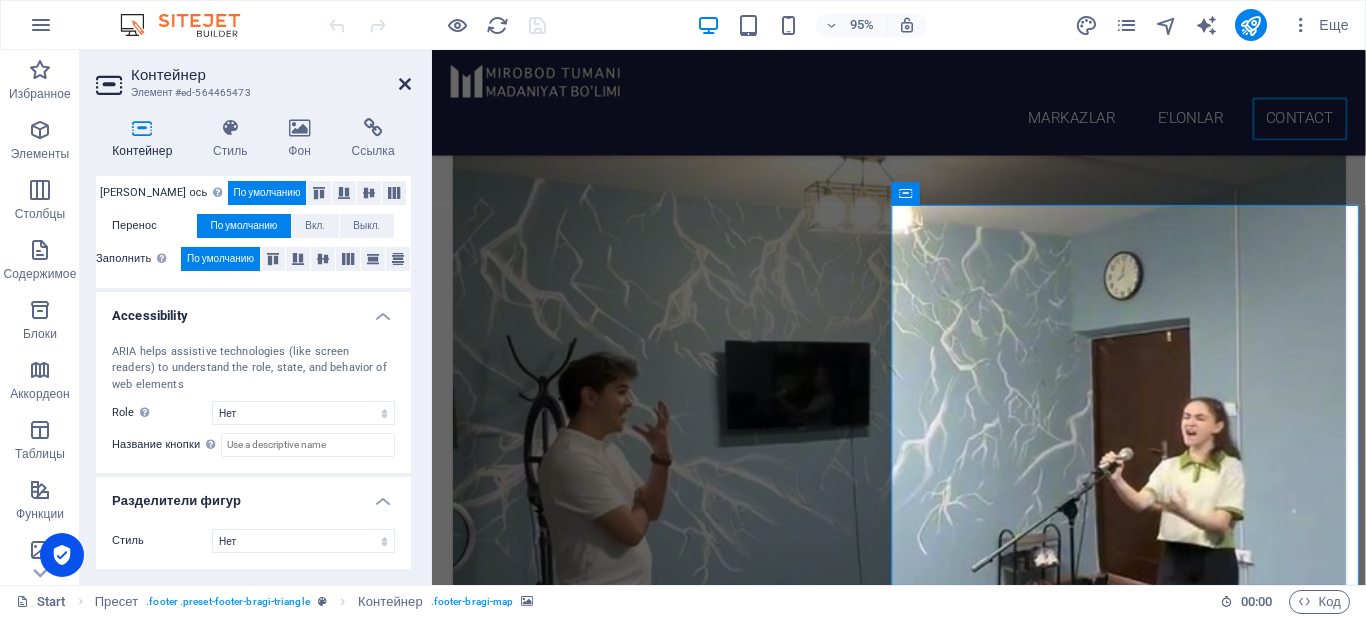 click at bounding box center (405, 84) 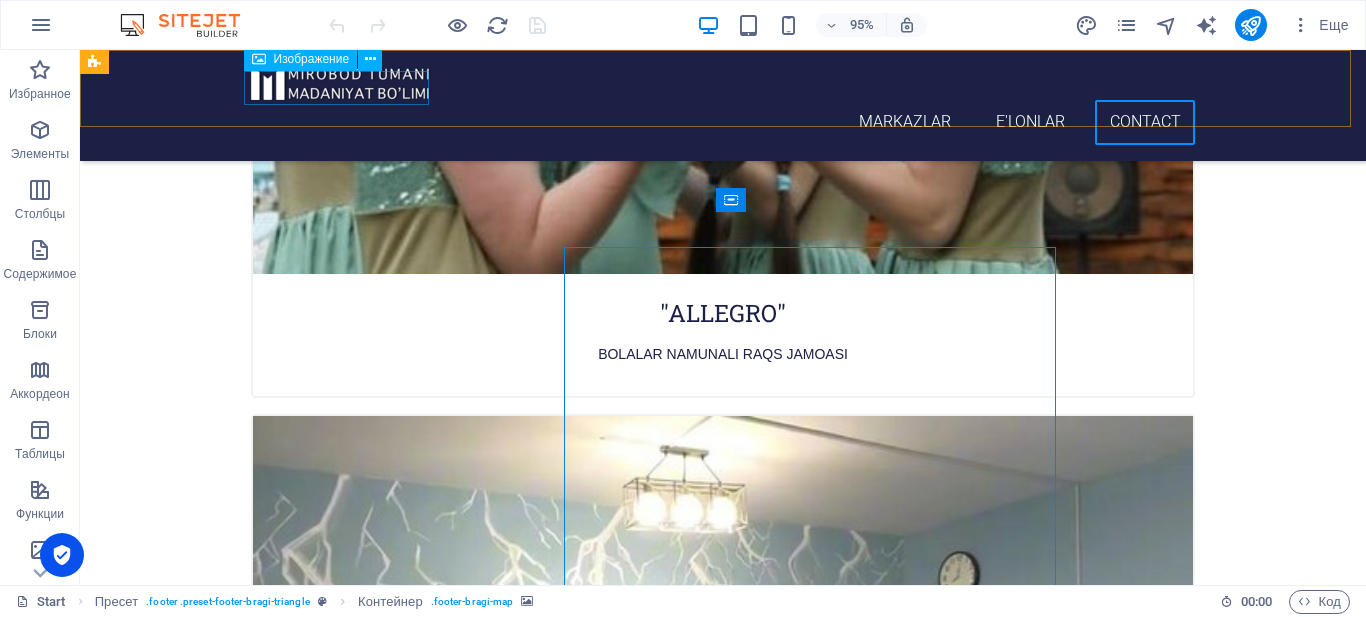 scroll, scrollTop: 8416, scrollLeft: 0, axis: vertical 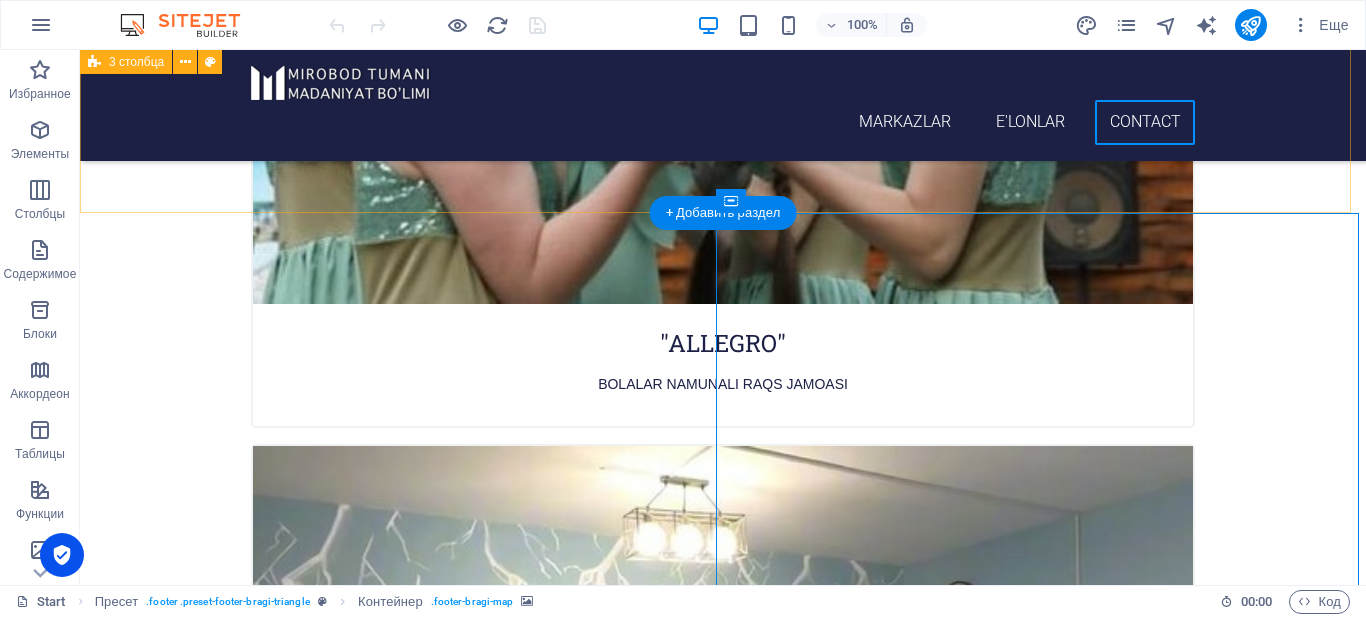 click at bounding box center [723, 23108] 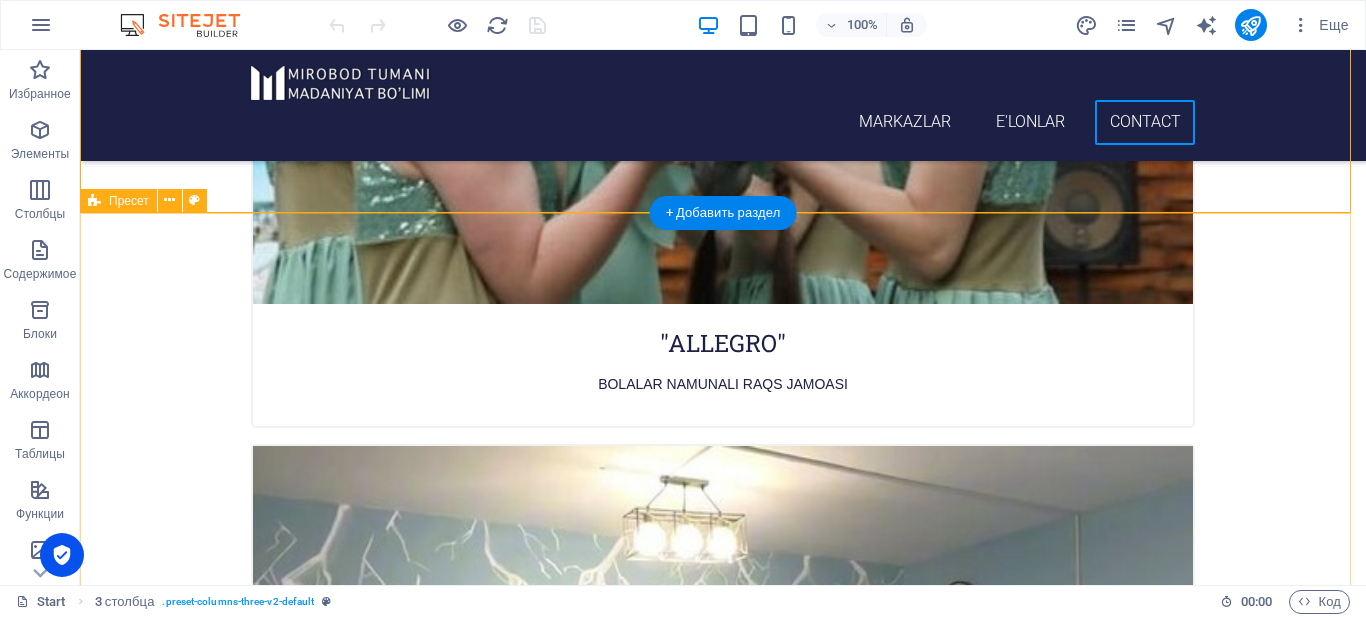 click on "Ma'lumotlar [DOMAIN_NAME] [STREET_ADDRESS]   100060 [PHONE_NUMBER] [PHONE_NUMBER] [EMAIL_ADDRESS][DOMAIN_NAME] Muroja at Перетащите контент сюда или  Добавить элементы  Вставить из буфера обмена" at bounding box center (723, 23580) 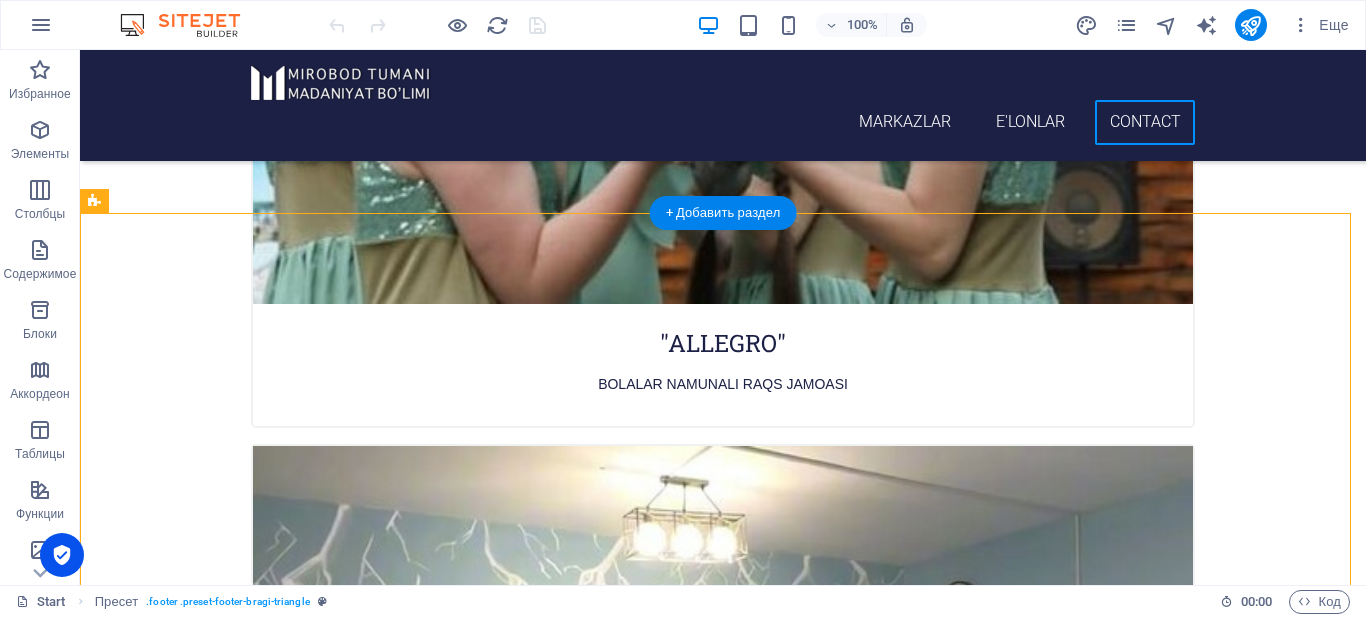click at bounding box center (1044, -8166) 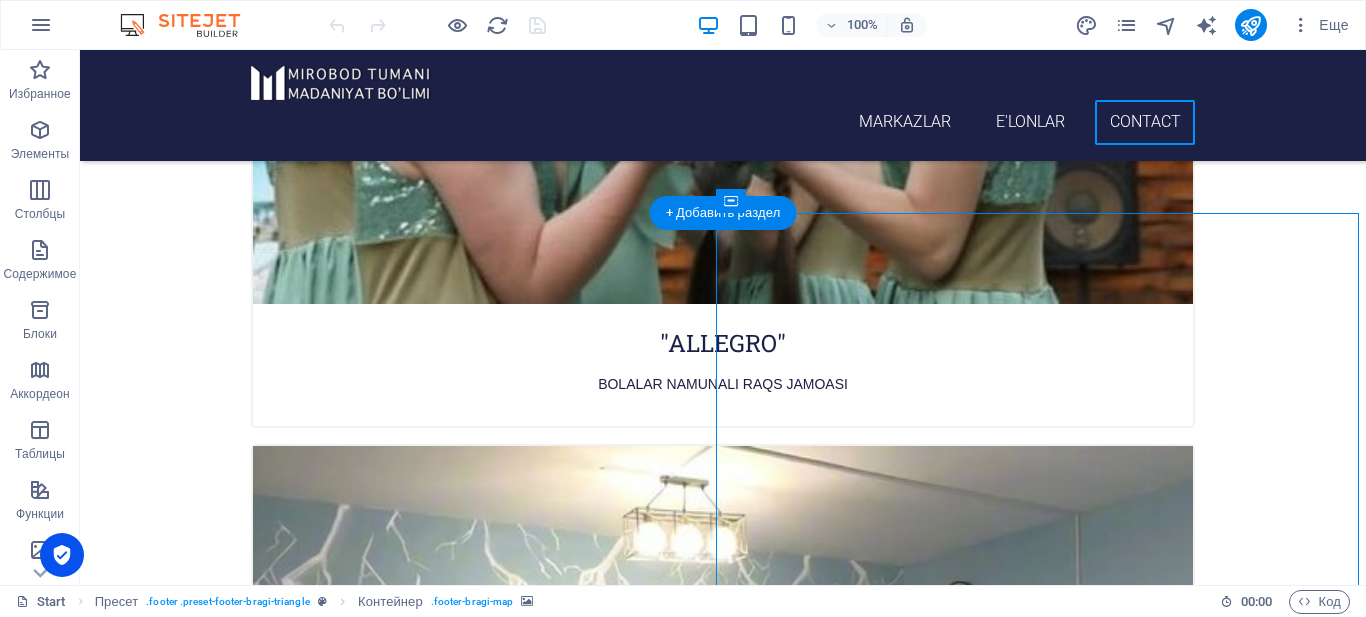 click at bounding box center (1044, -8166) 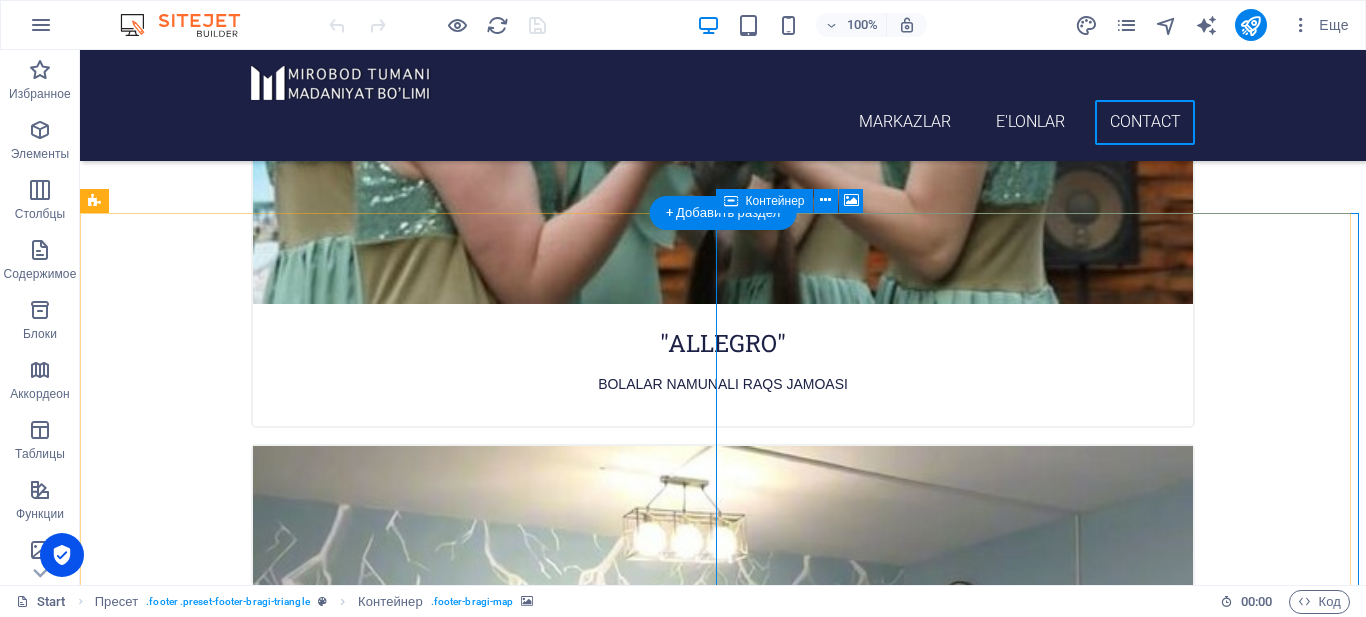 click on "Добавить элементы" at bounding box center (943, -7864) 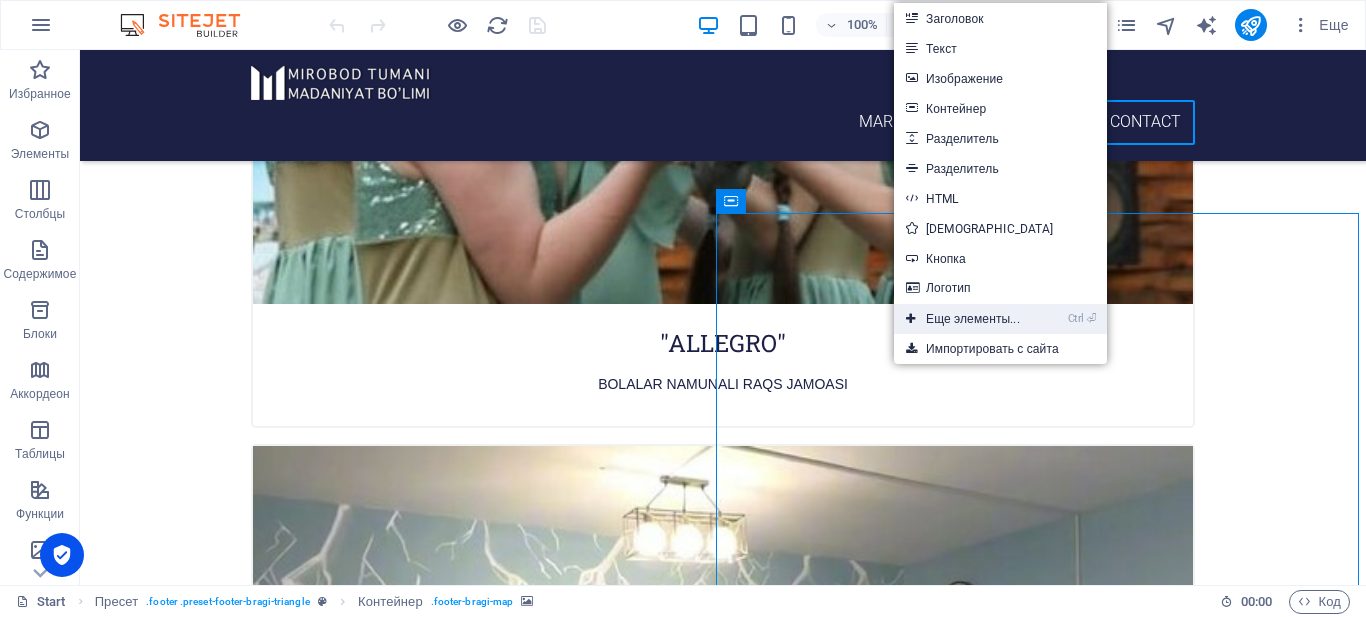 click on "Ctrl ⏎  Еще элементы..." at bounding box center (963, 319) 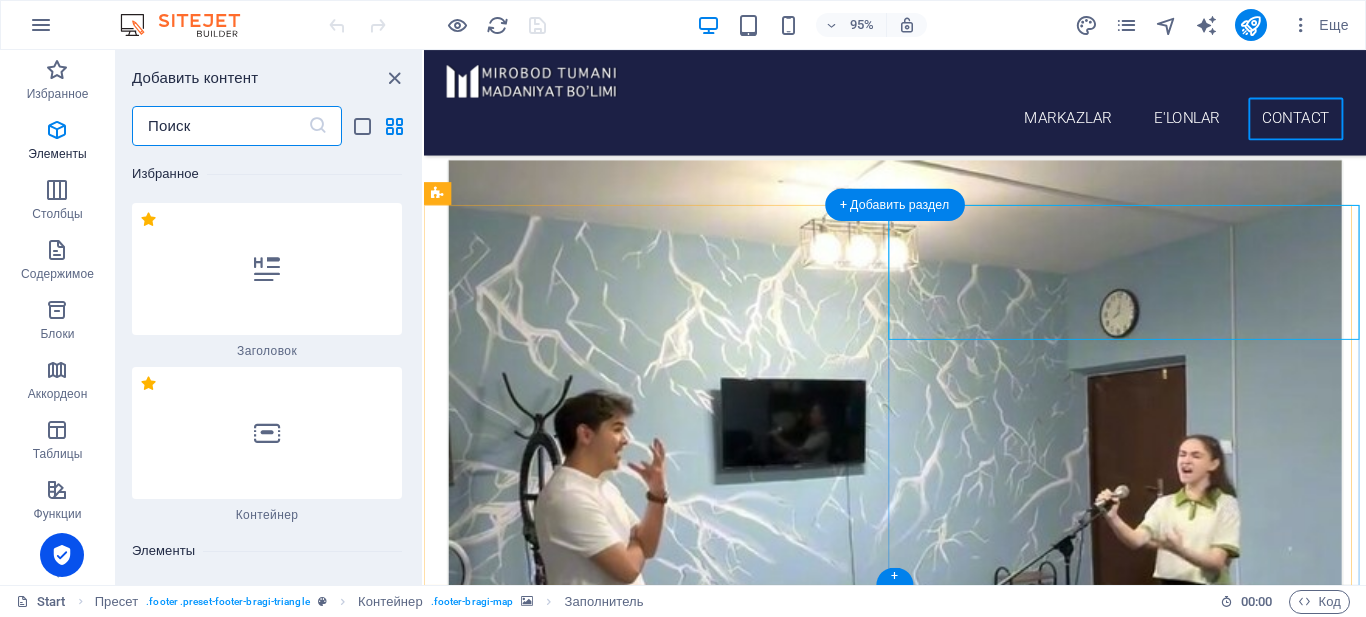 scroll, scrollTop: 8444, scrollLeft: 0, axis: vertical 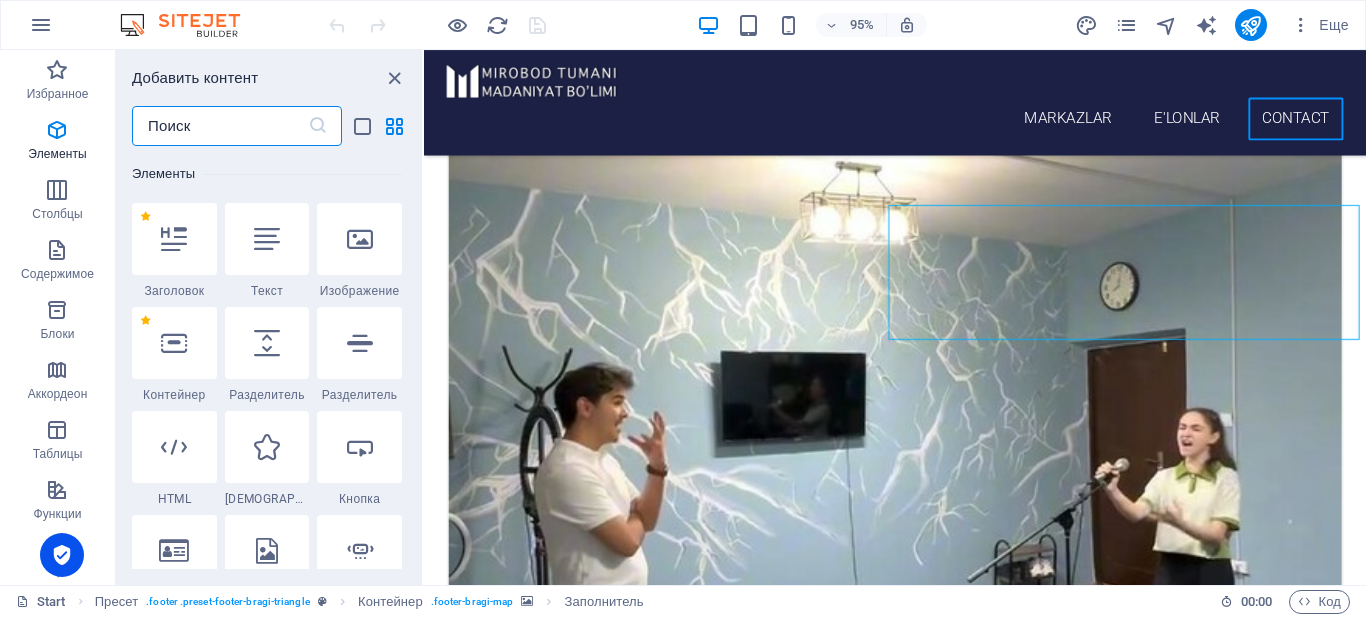 click at bounding box center [220, 126] 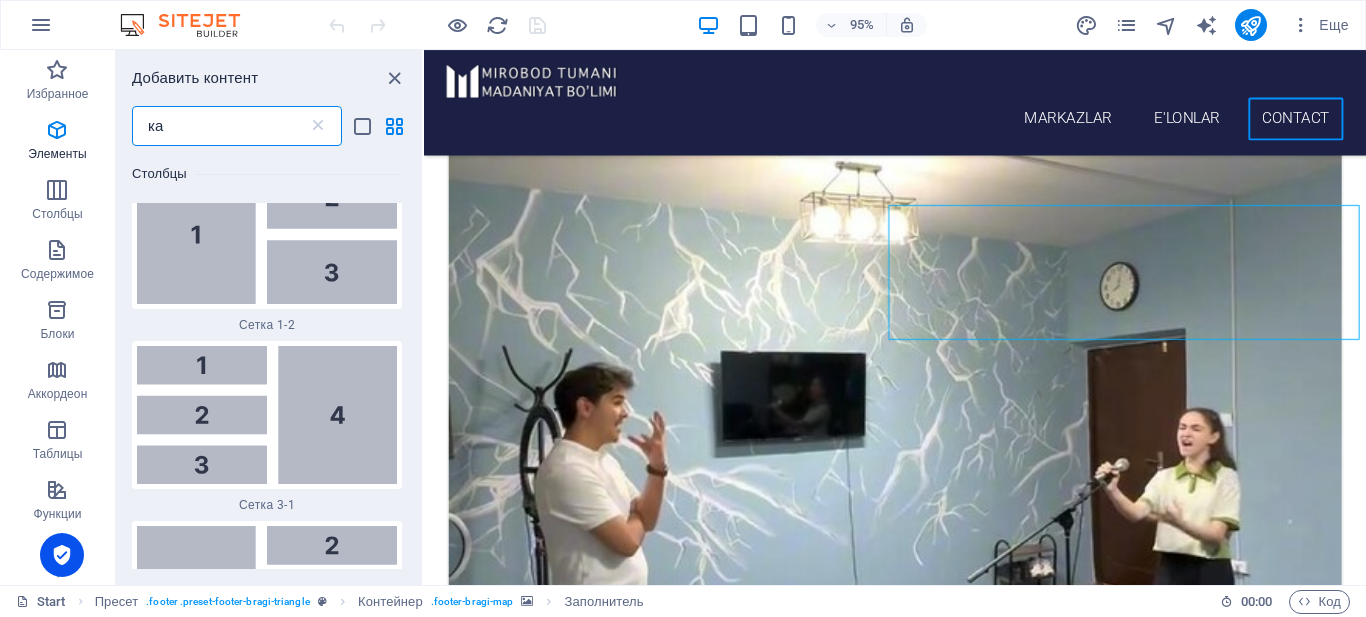scroll, scrollTop: 0, scrollLeft: 0, axis: both 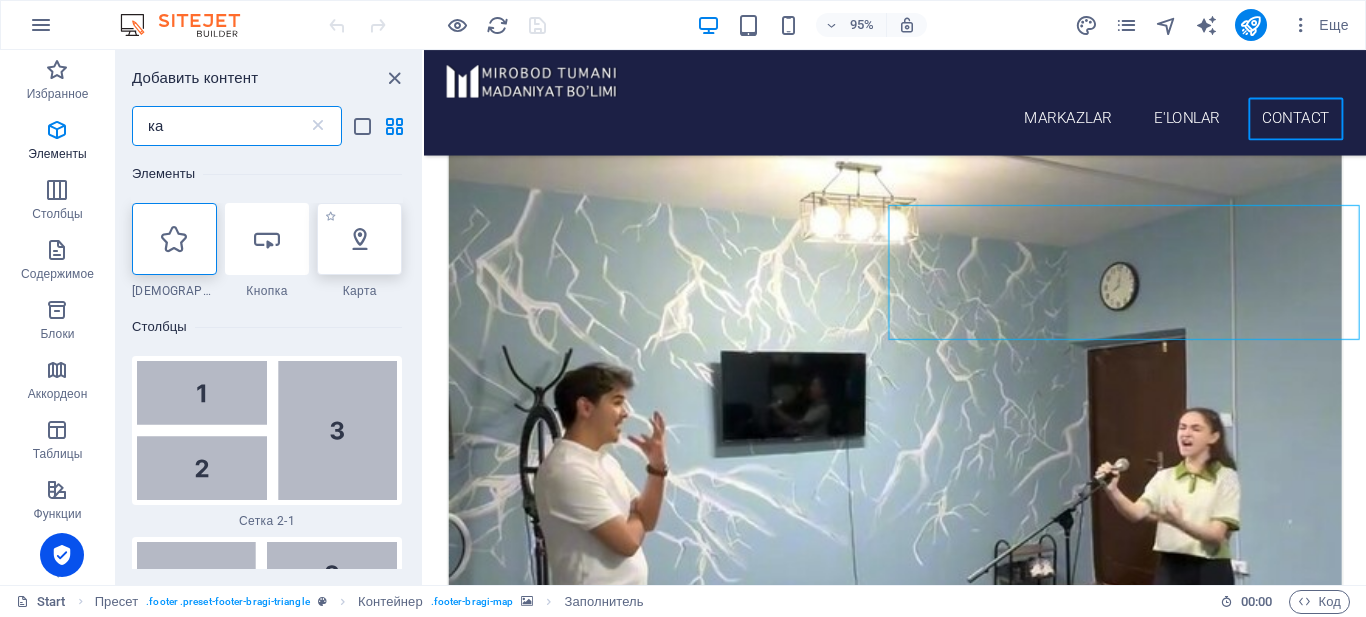 type on "ка" 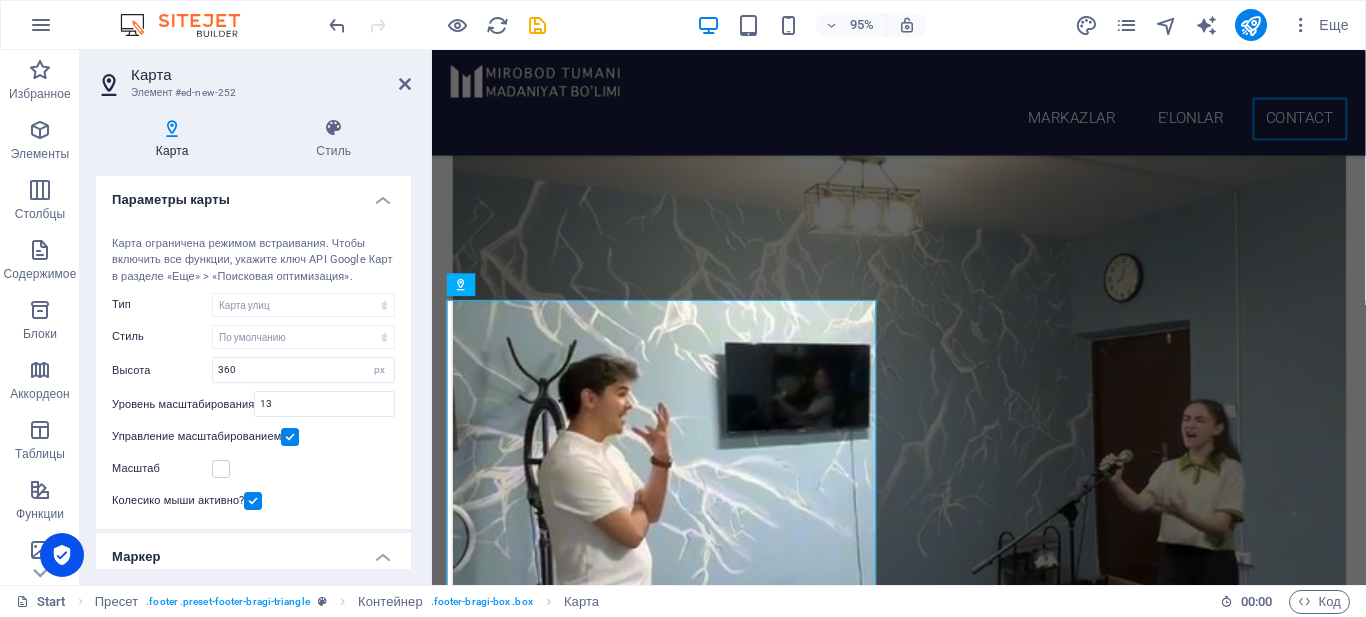 scroll, scrollTop: 8446, scrollLeft: 0, axis: vertical 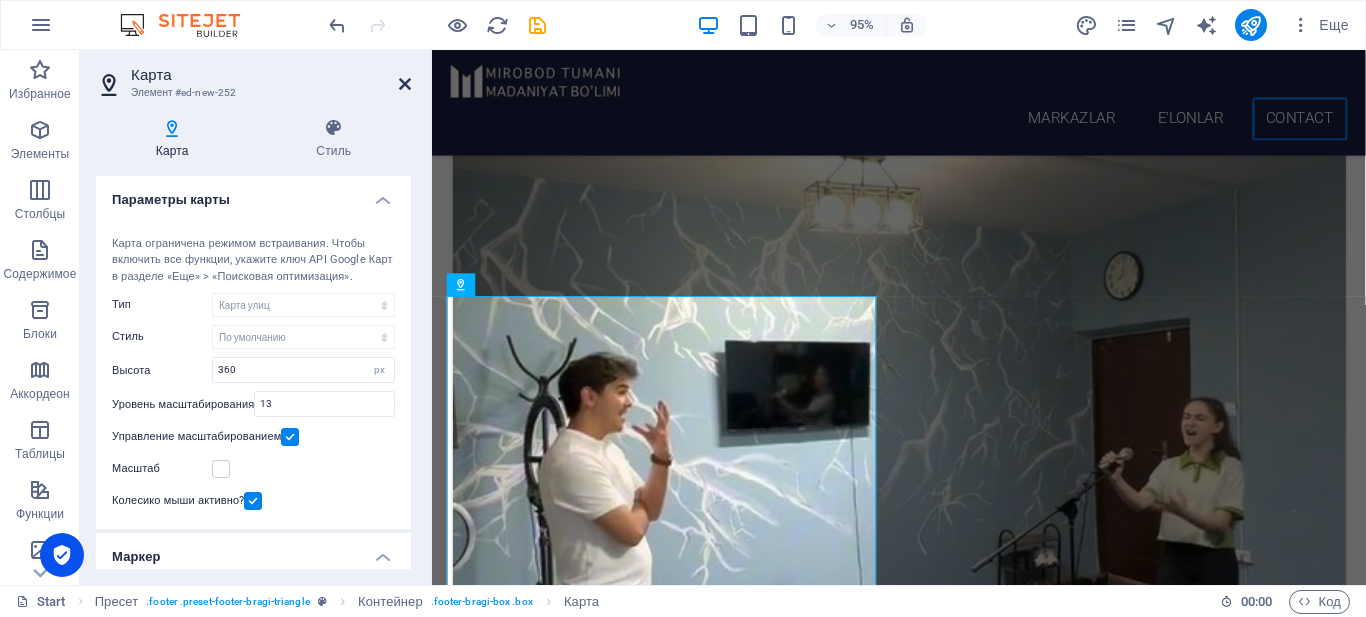 click at bounding box center [405, 84] 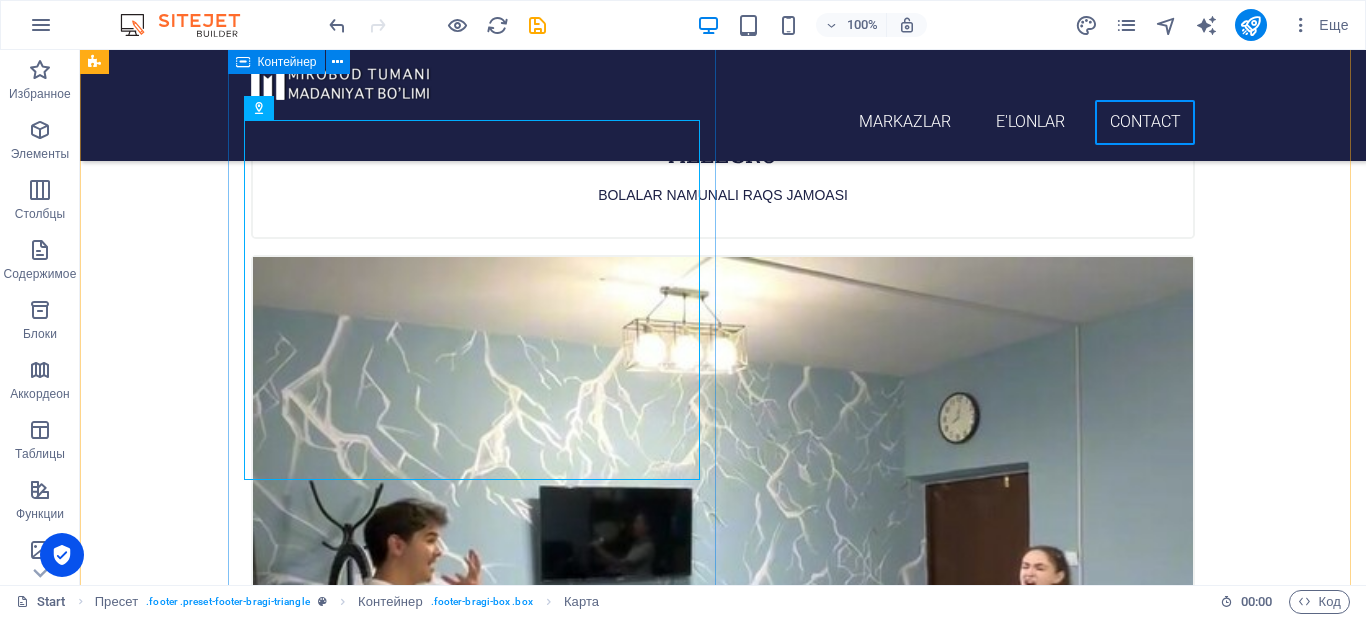 scroll, scrollTop: 8445, scrollLeft: 0, axis: vertical 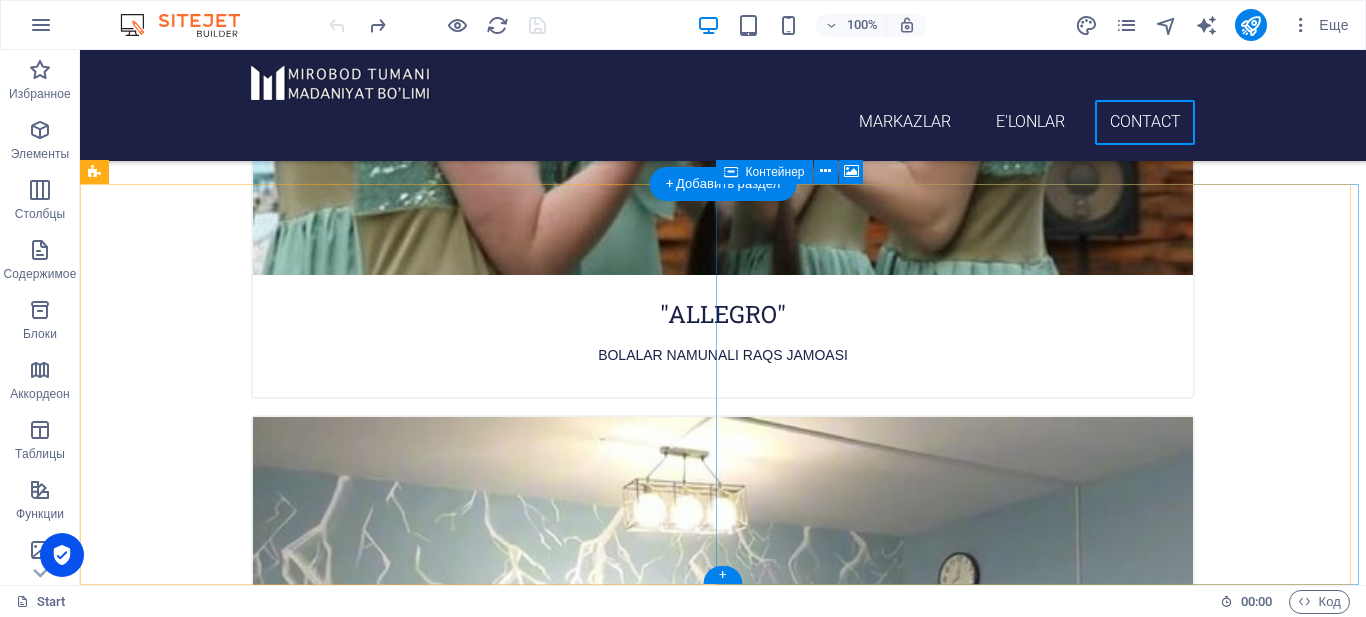 click on "Перетащите контент сюда или  Добавить элементы  Вставить из буфера обмена" at bounding box center [1044, -7923] 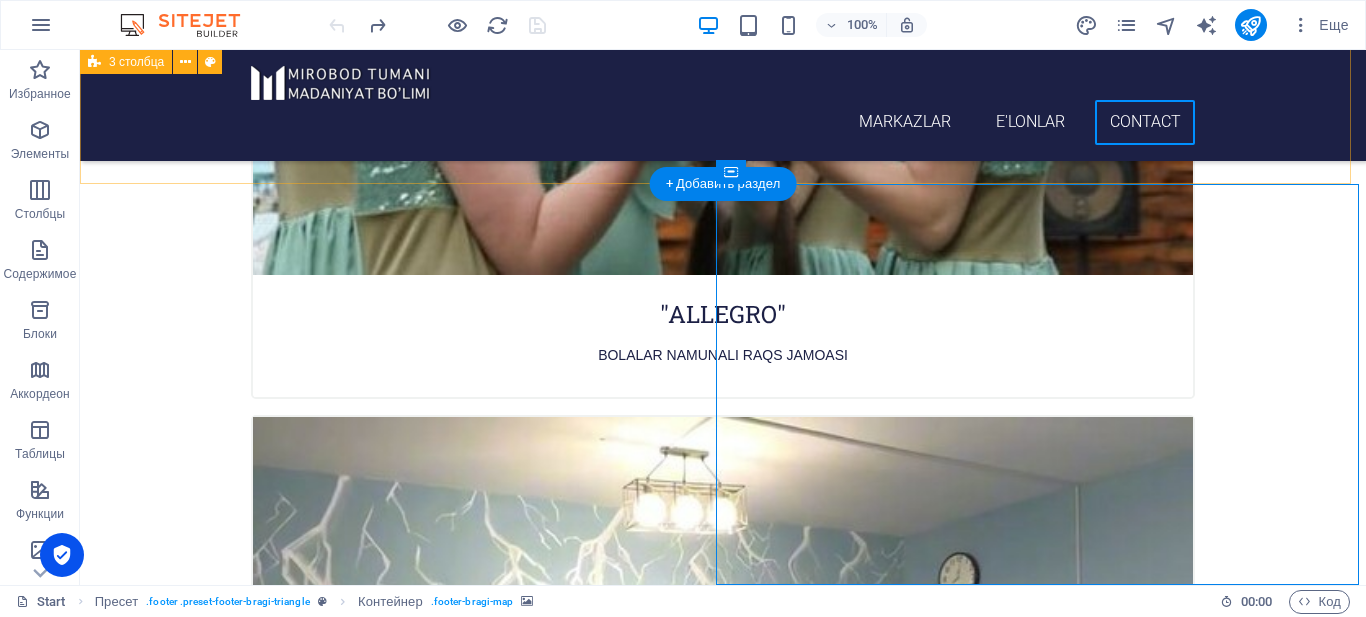 click at bounding box center [723, 23083] 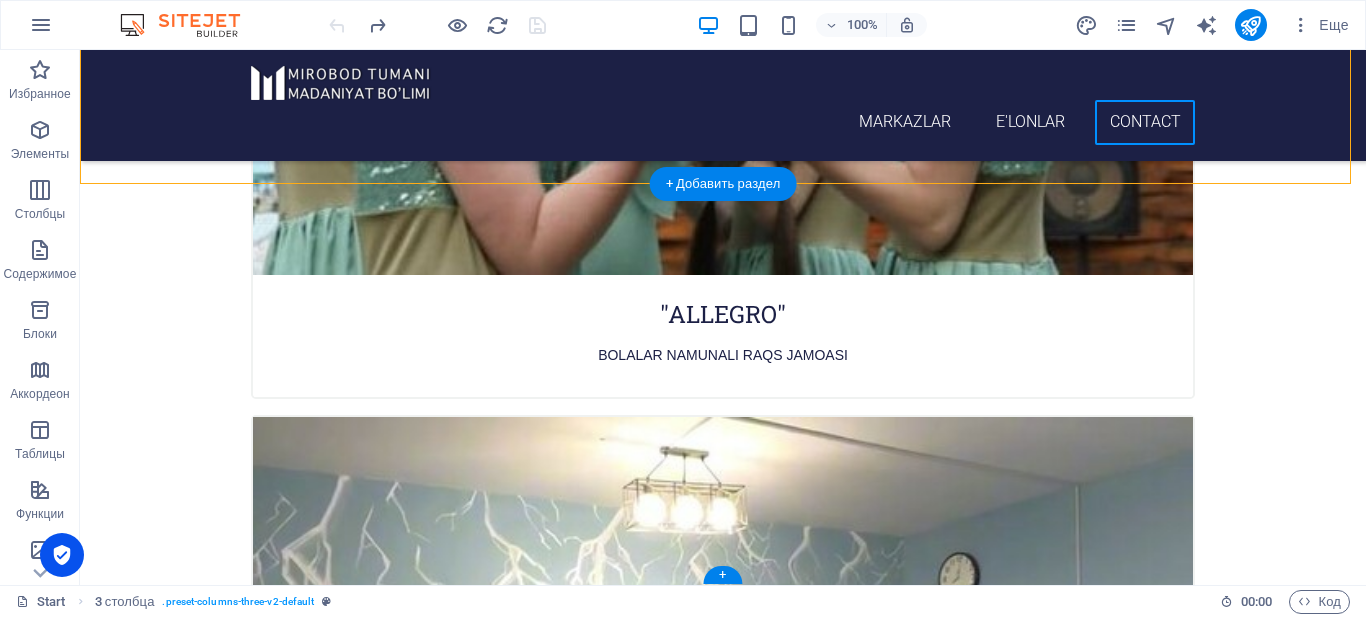 click at bounding box center [1044, -8195] 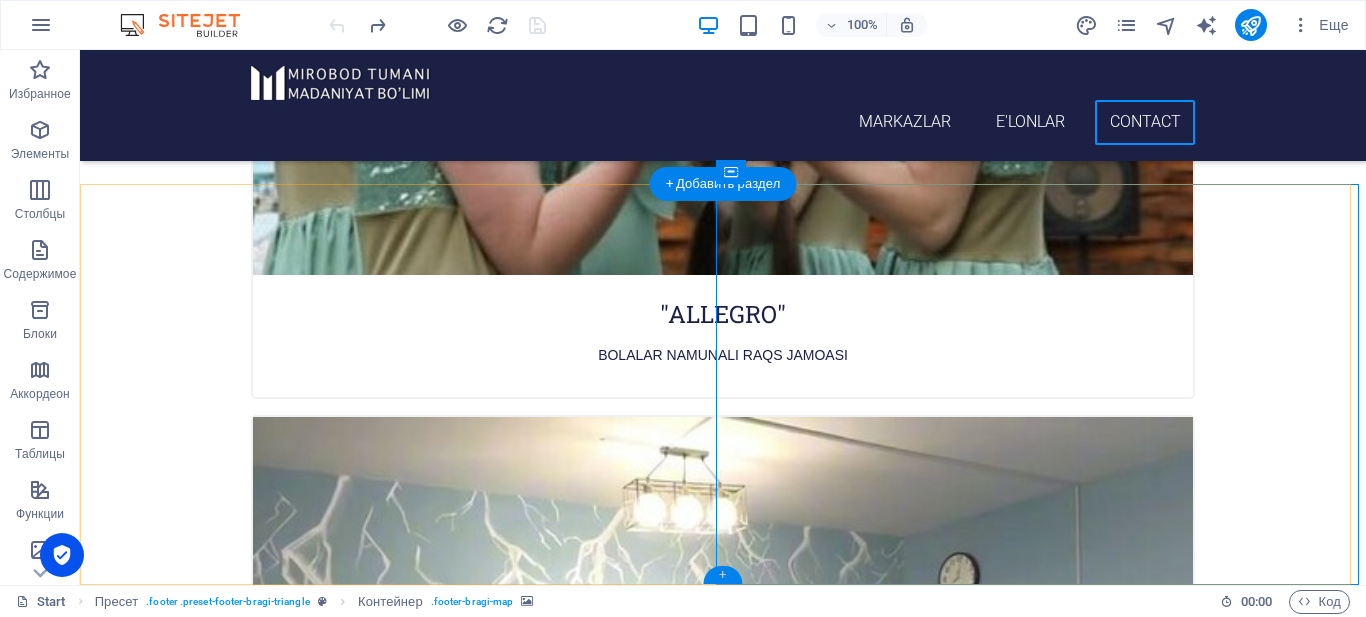 click on "+" at bounding box center [722, 575] 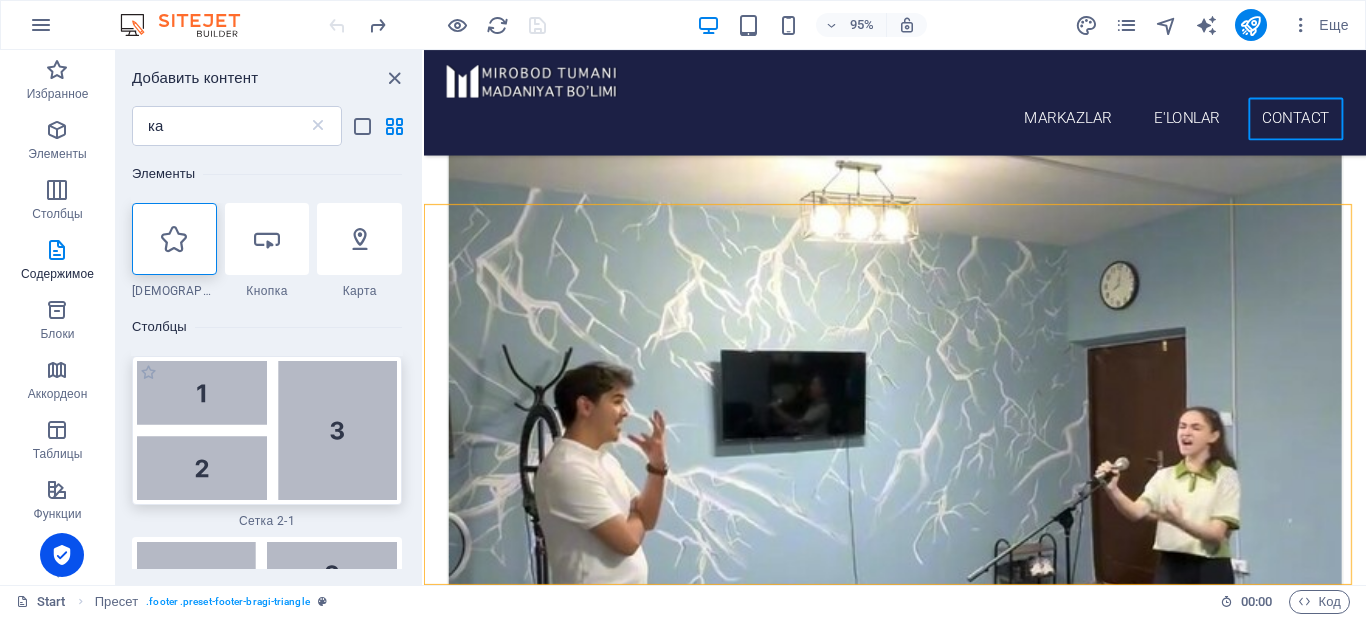 click at bounding box center [267, 430] 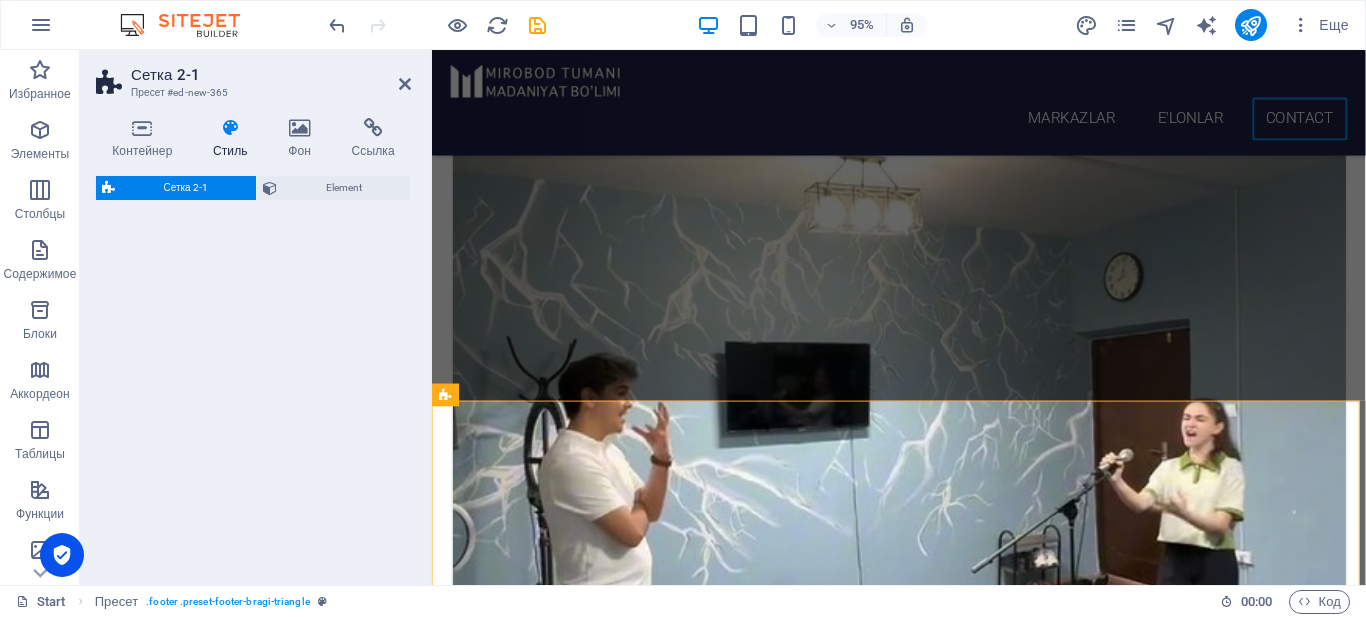 select on "rem" 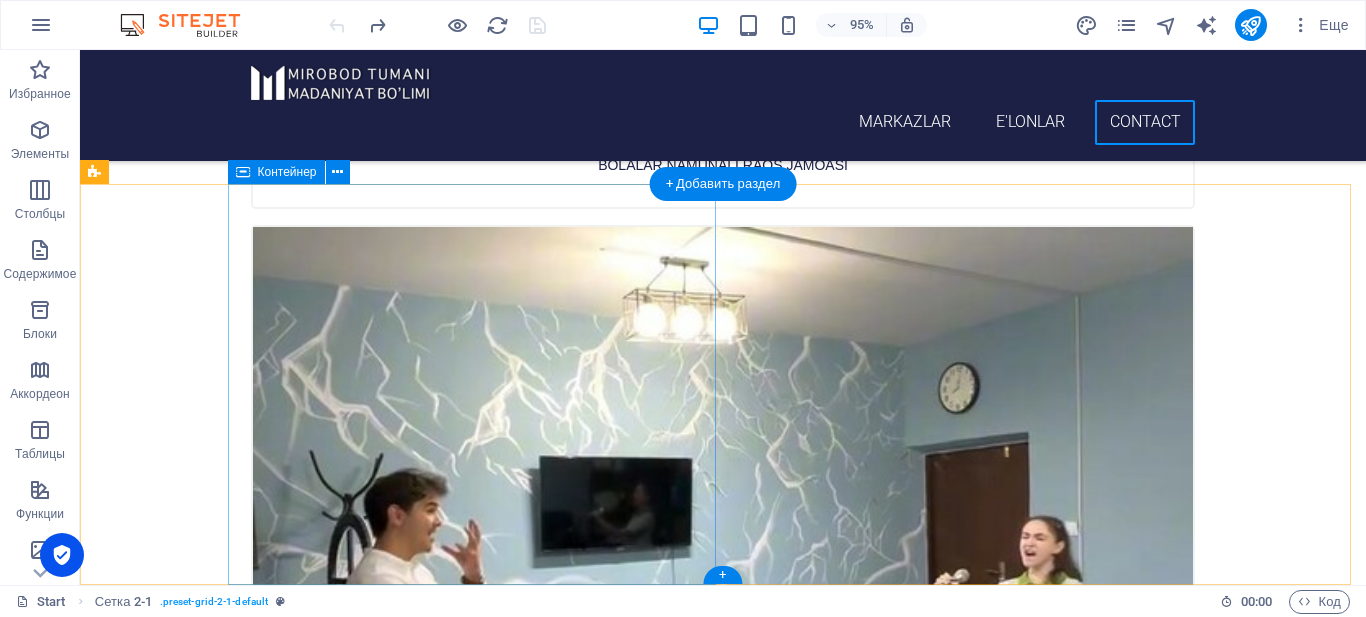 scroll, scrollTop: 8445, scrollLeft: 0, axis: vertical 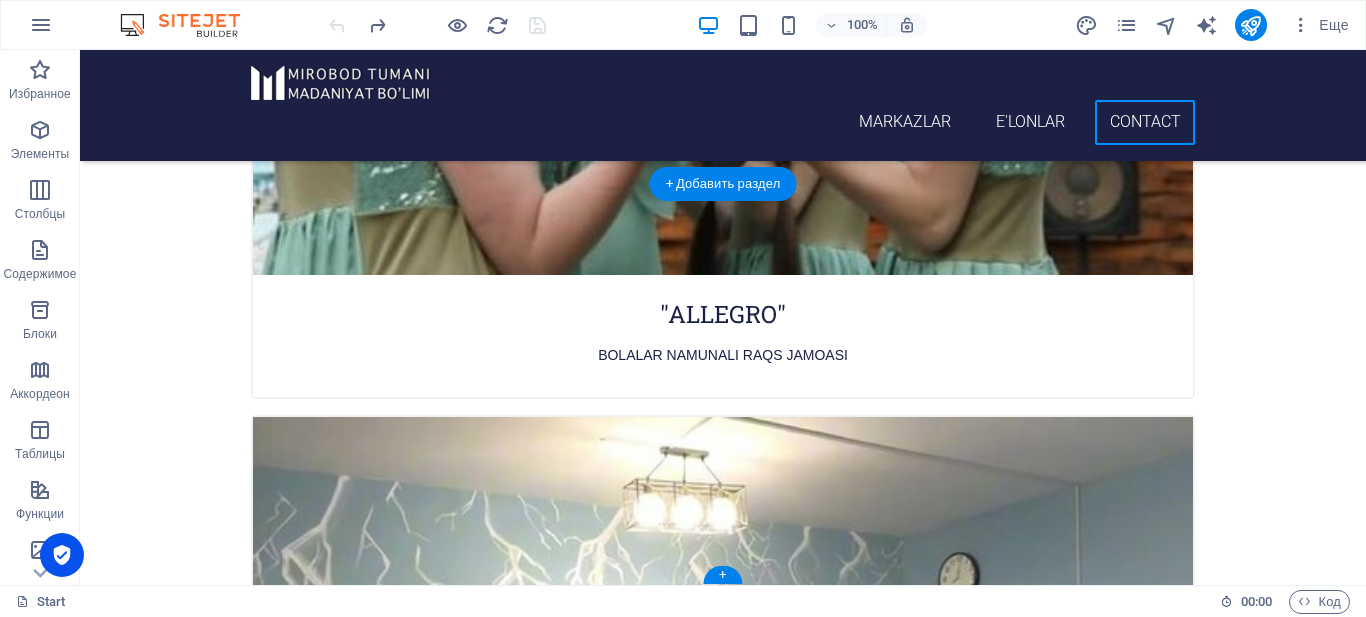 click at bounding box center [1044, -8195] 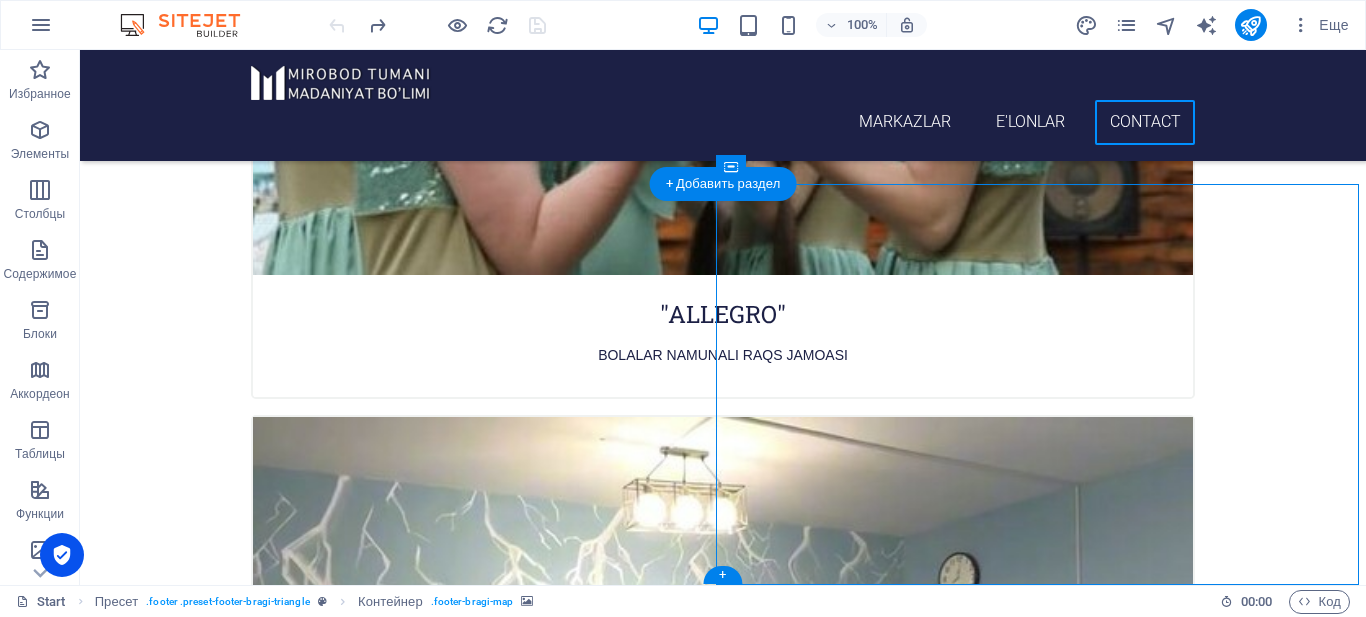 click at bounding box center [1044, -8195] 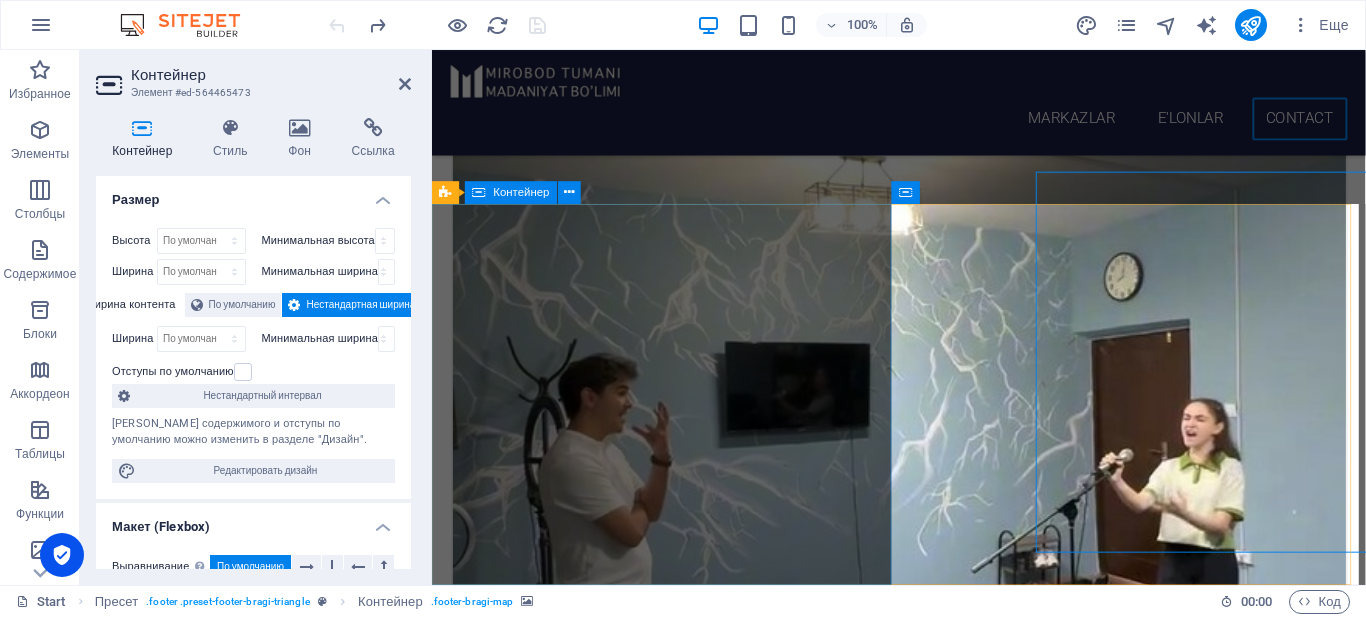 scroll, scrollTop: 8447, scrollLeft: 0, axis: vertical 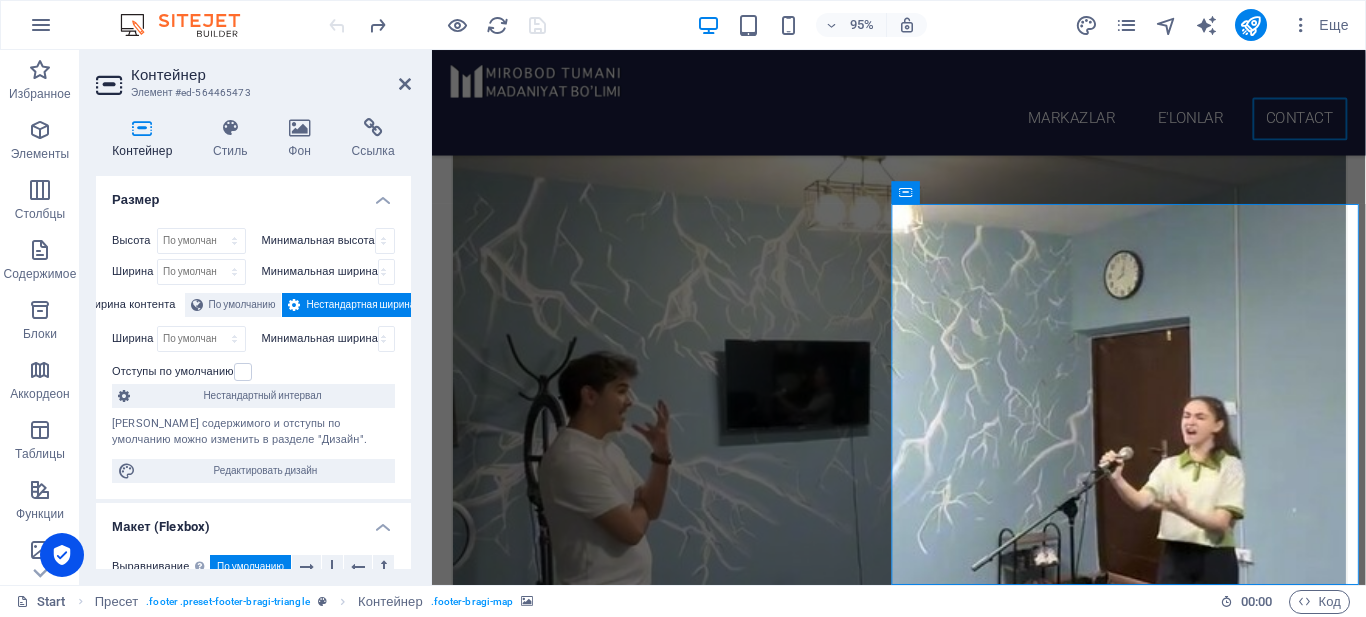 click on "Нестандартная ширина" at bounding box center (360, 305) 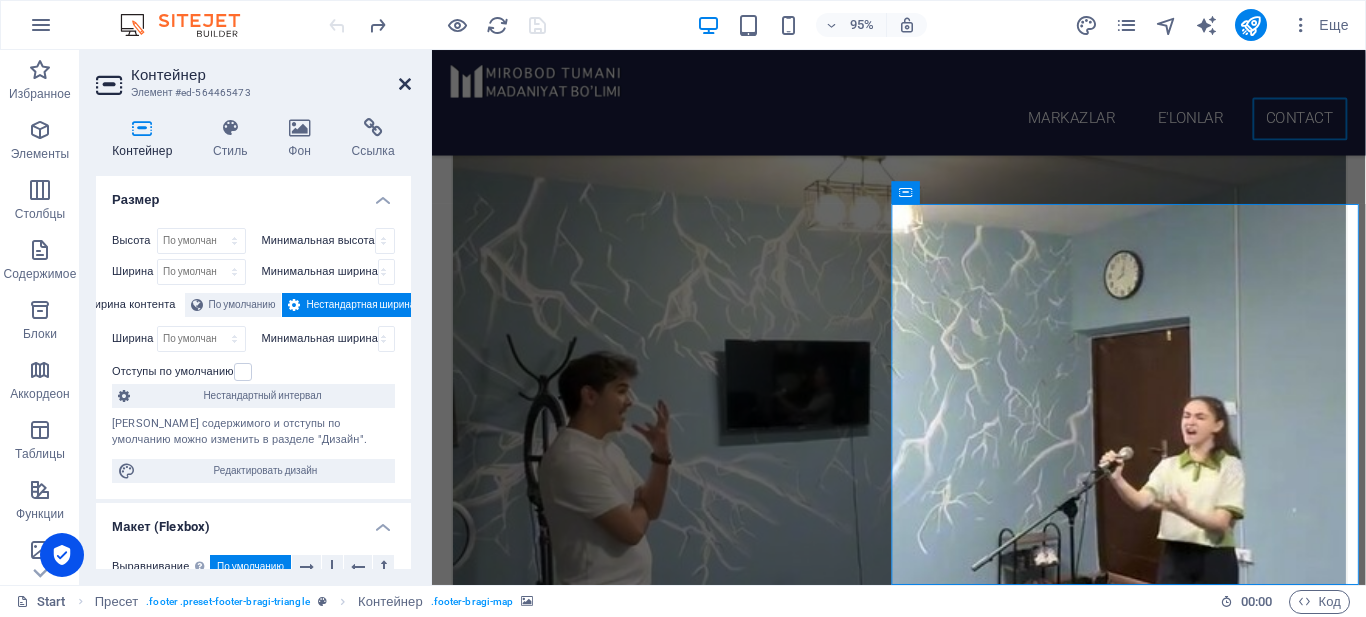 click at bounding box center [405, 84] 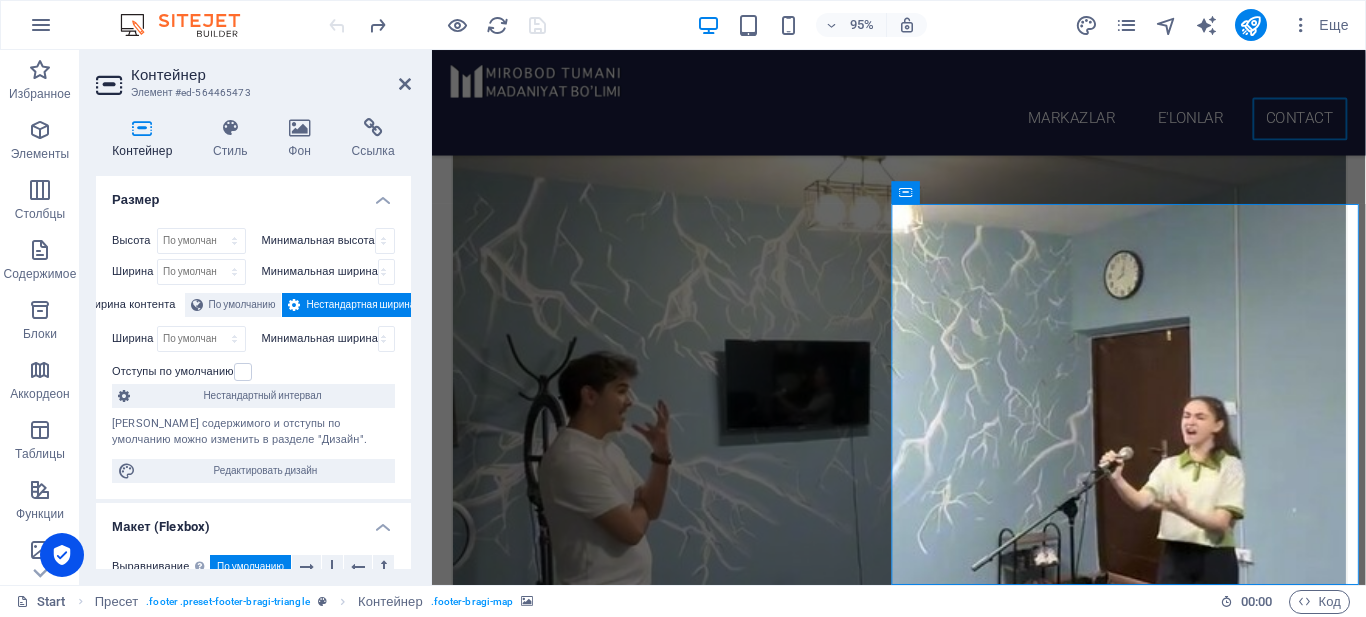 scroll, scrollTop: 8445, scrollLeft: 0, axis: vertical 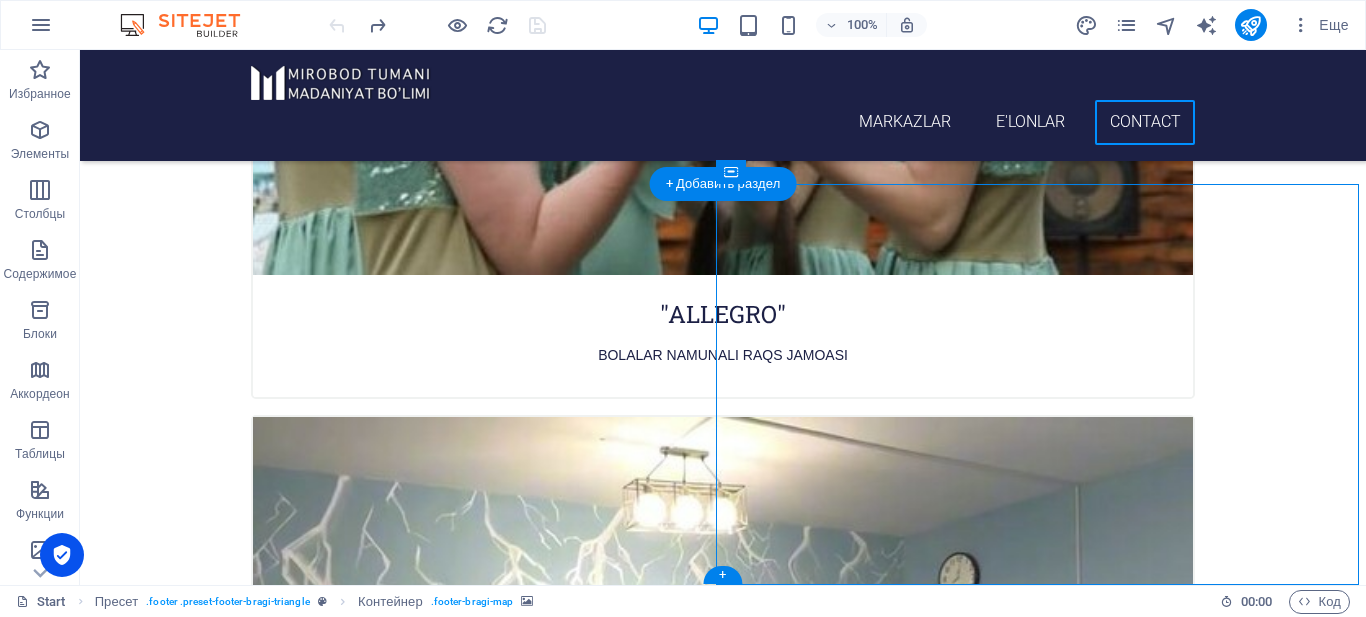 click at bounding box center [1044, -8195] 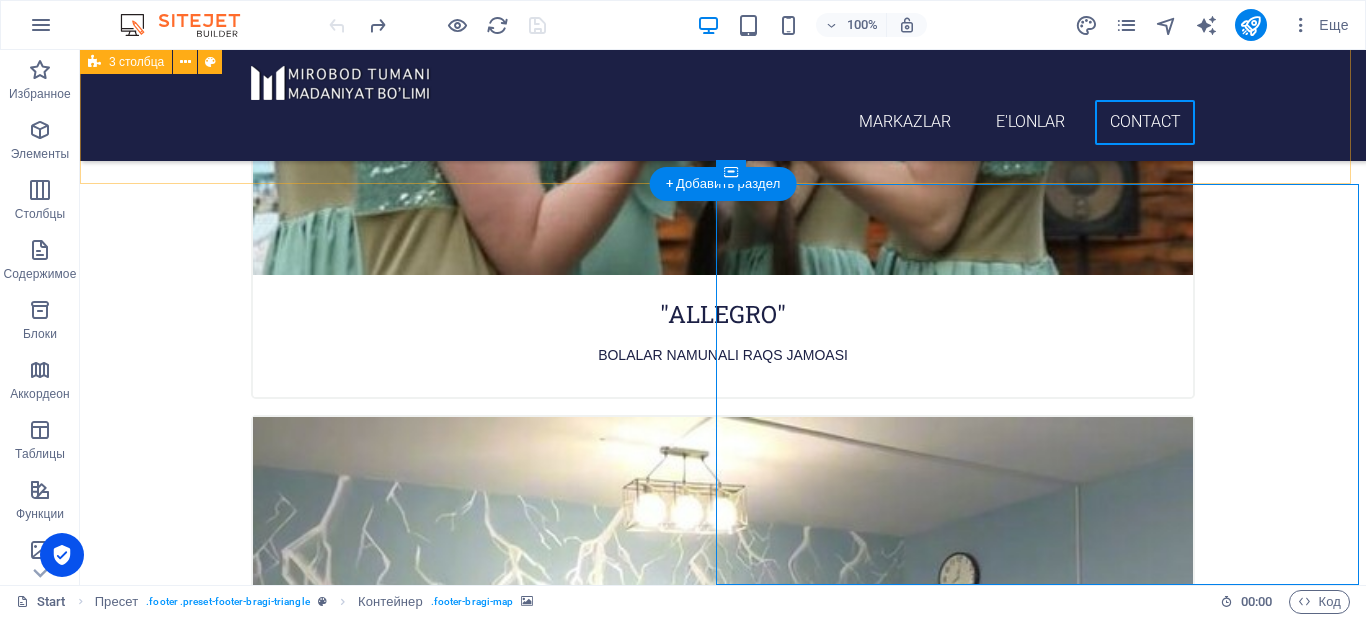 click at bounding box center (723, 23079) 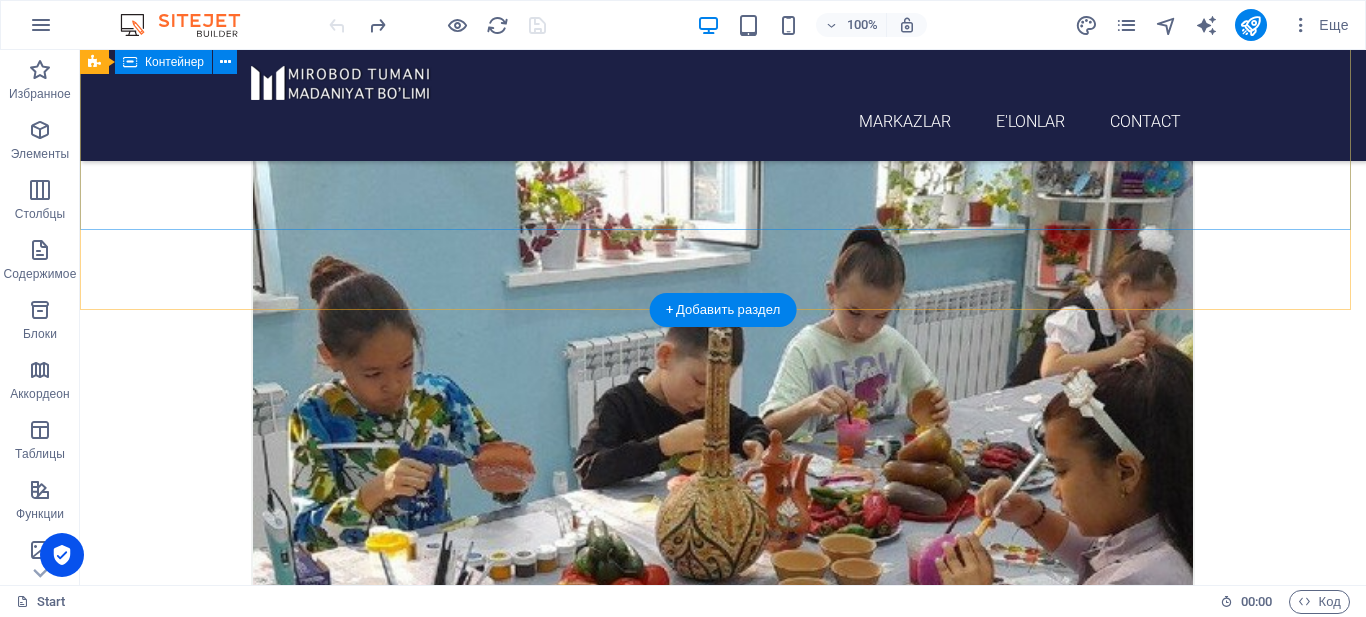 scroll, scrollTop: 245, scrollLeft: 0, axis: vertical 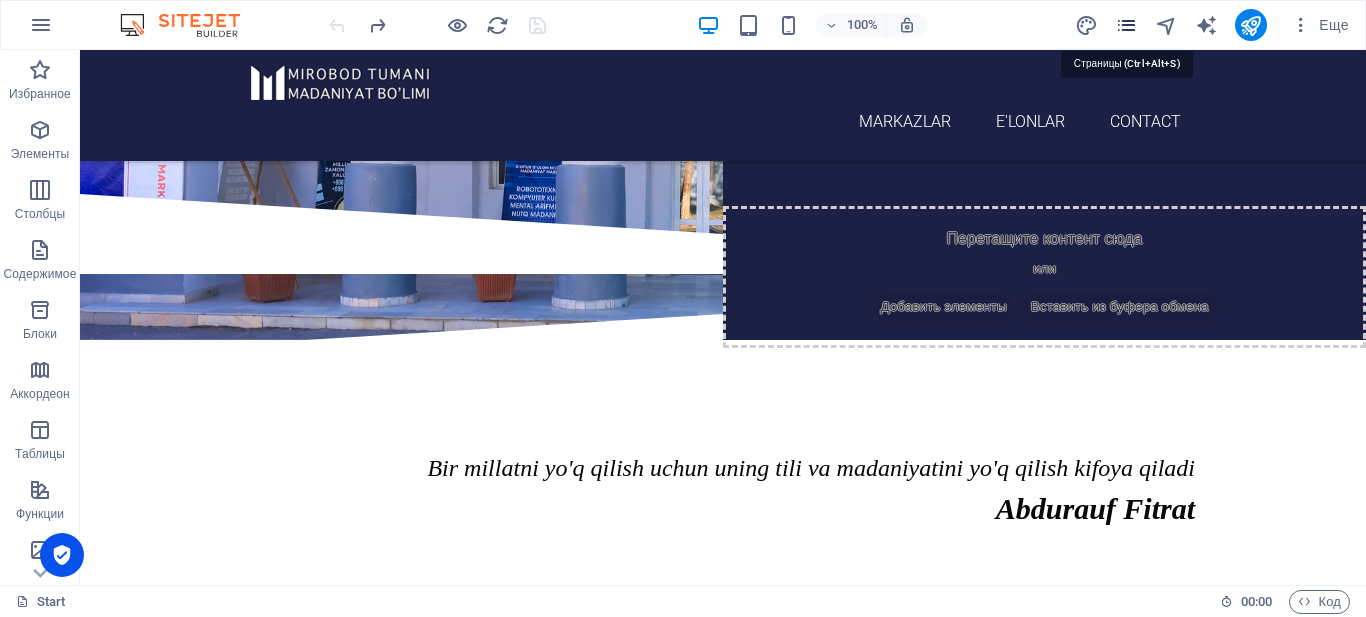 click at bounding box center [1126, 25] 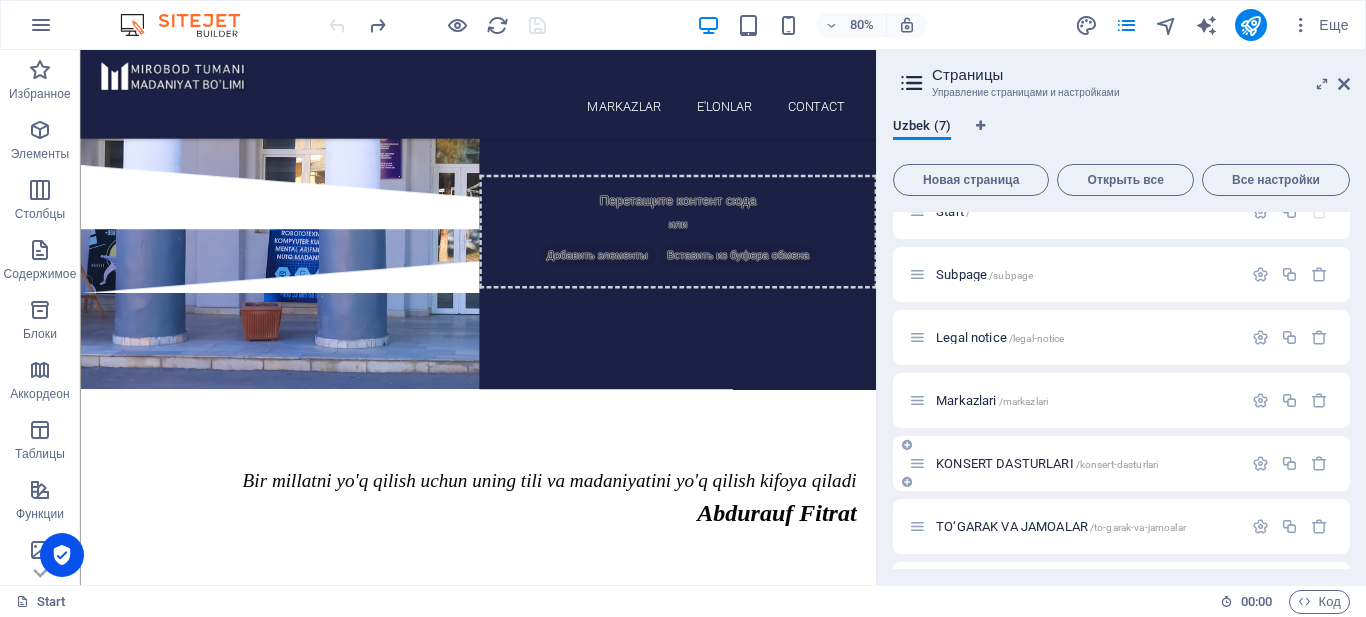scroll, scrollTop: 0, scrollLeft: 0, axis: both 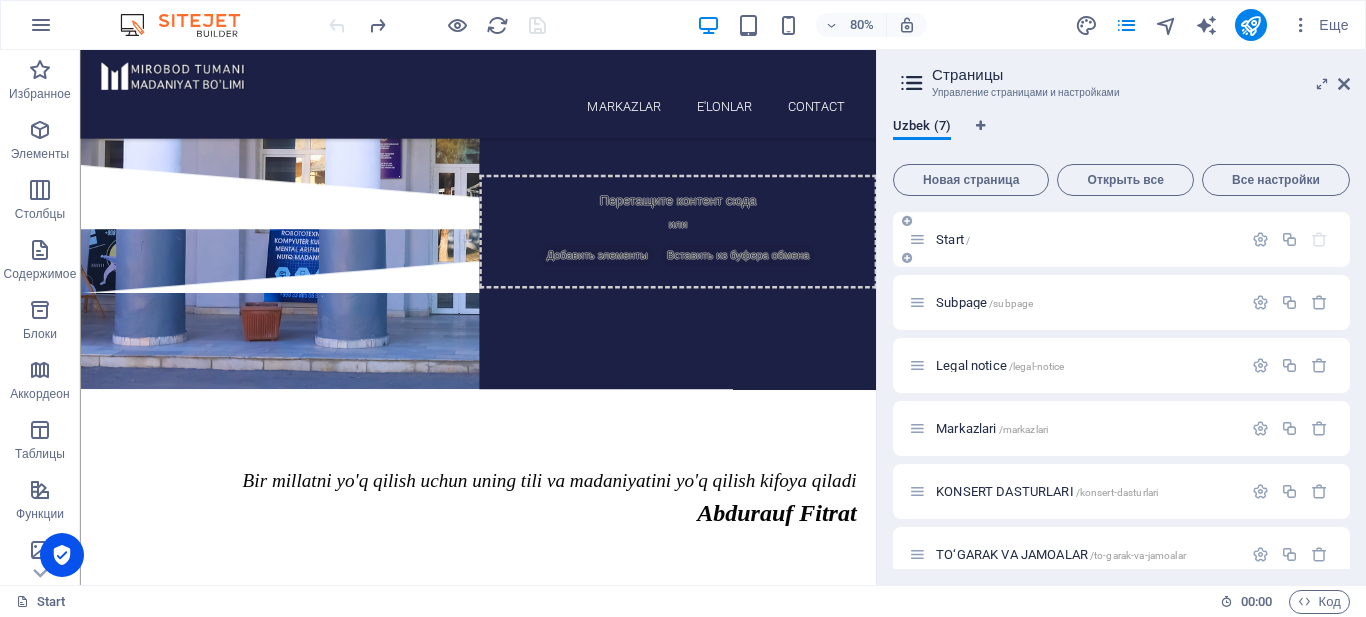 click on "Start /" at bounding box center [953, 239] 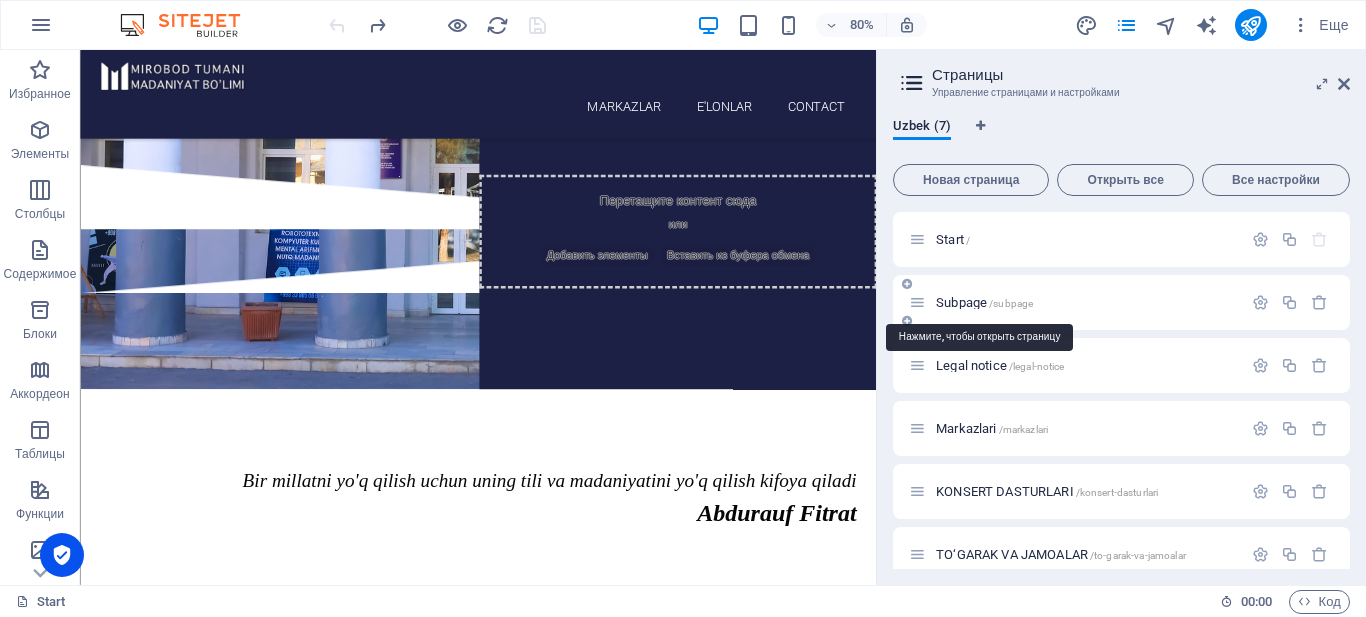 click on "Subpage /subpage" at bounding box center [984, 302] 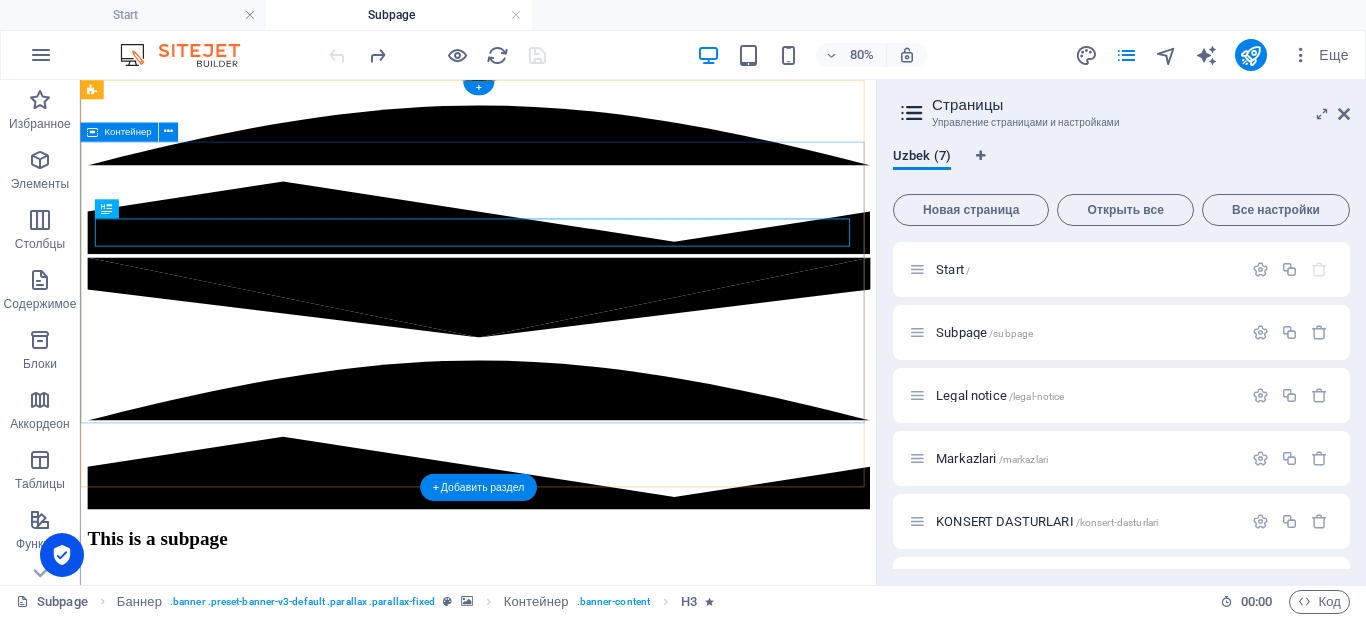 scroll, scrollTop: 0, scrollLeft: 0, axis: both 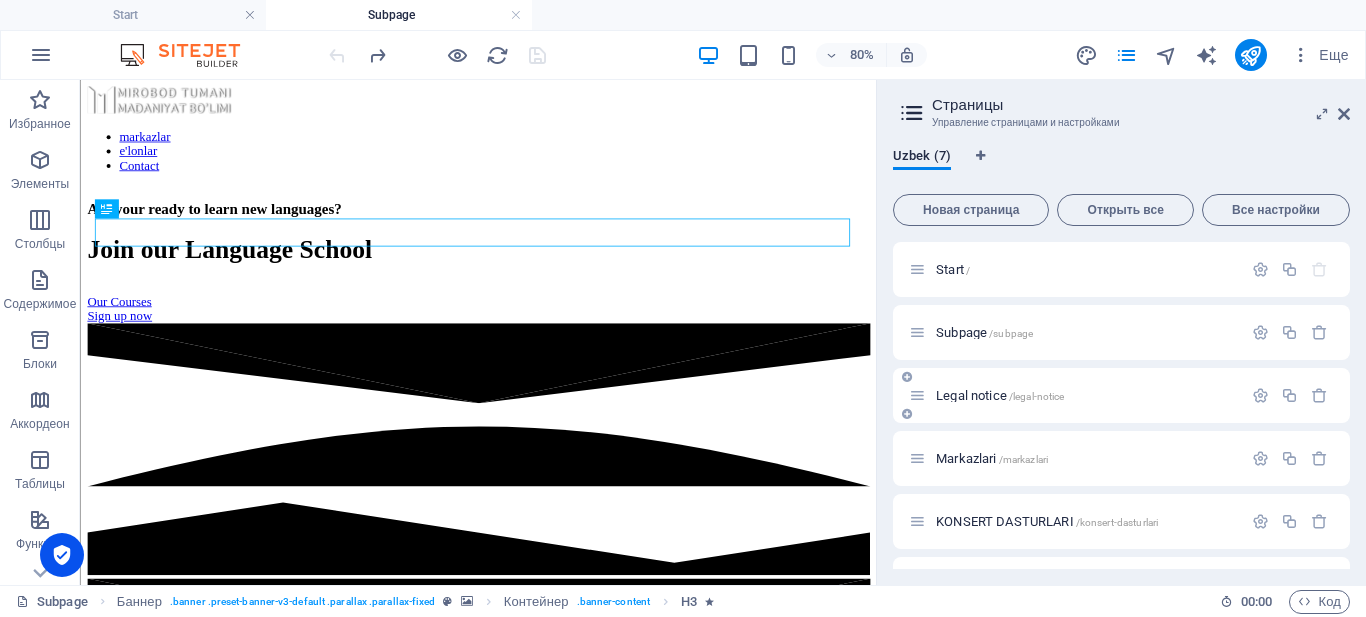 click on "Legal notice /legal-notice" at bounding box center [1000, 395] 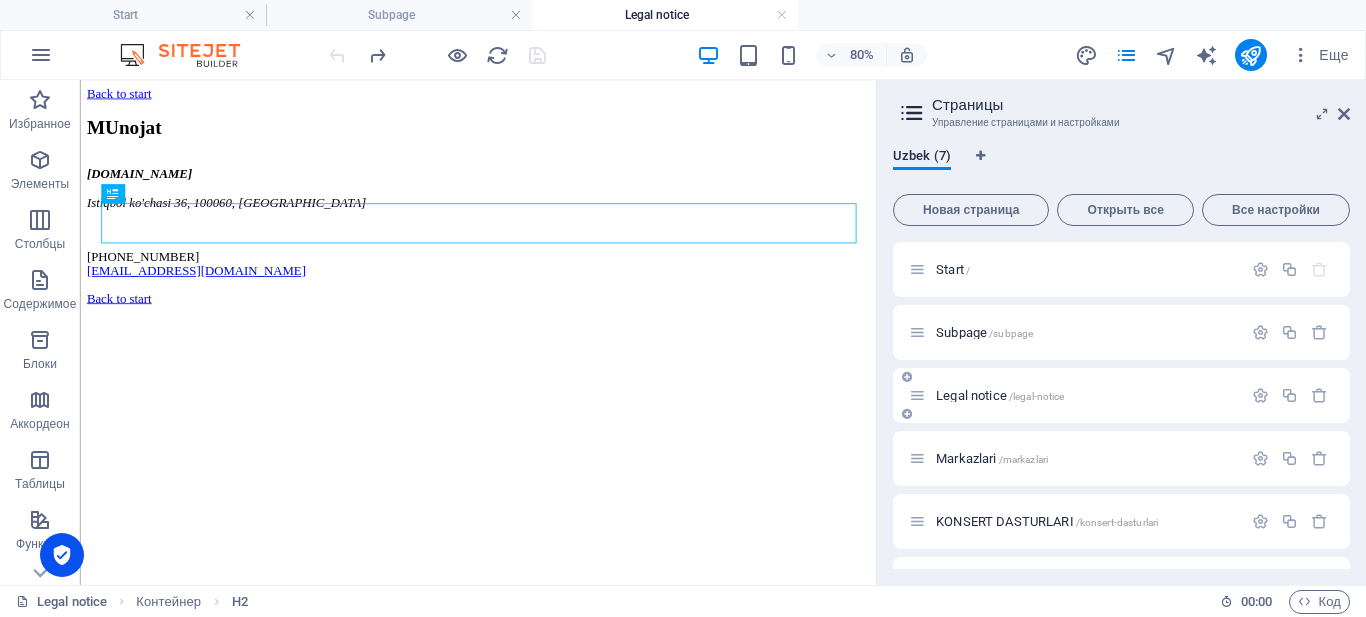 scroll, scrollTop: 0, scrollLeft: 0, axis: both 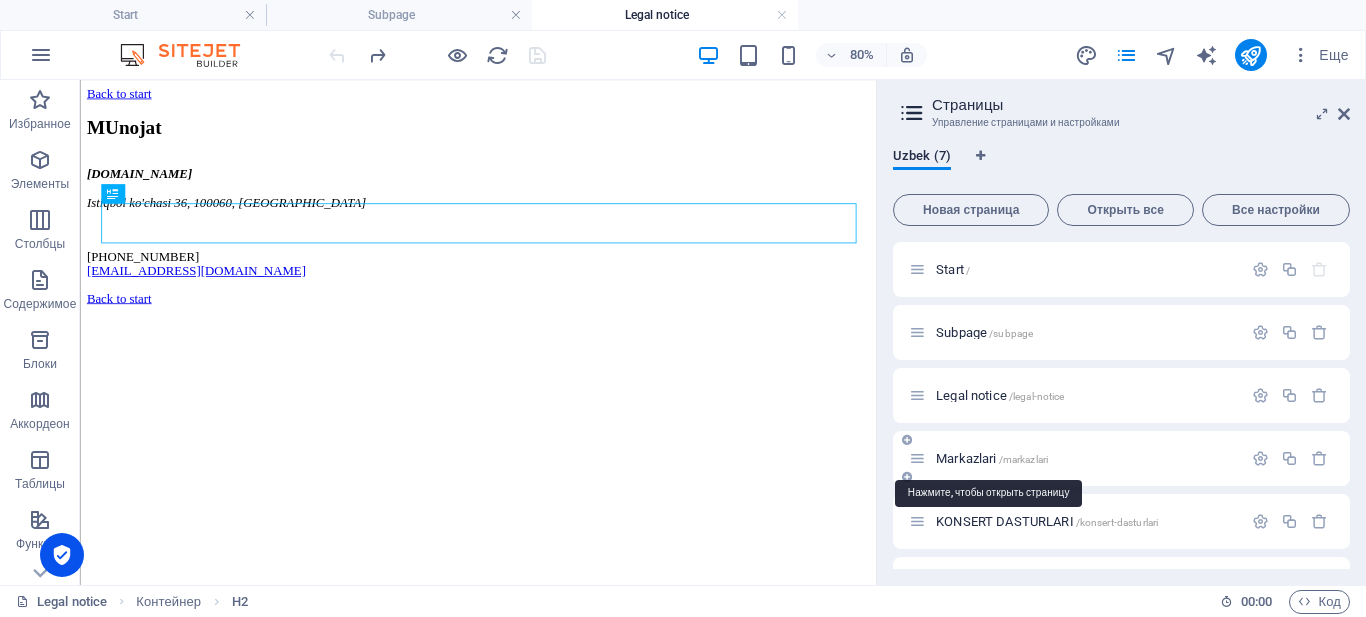 click on "Markazlari /markazlari" at bounding box center [992, 458] 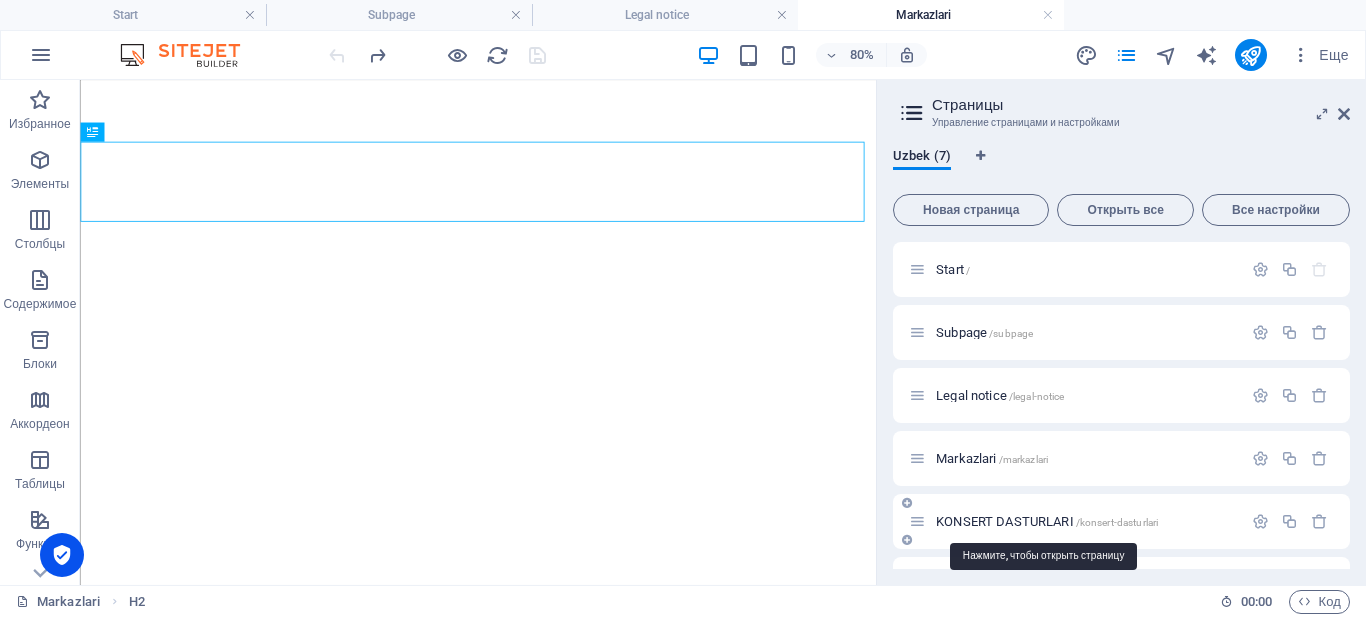click on "KONSERT DASTURLARI /konsert-dasturlari" at bounding box center (1047, 521) 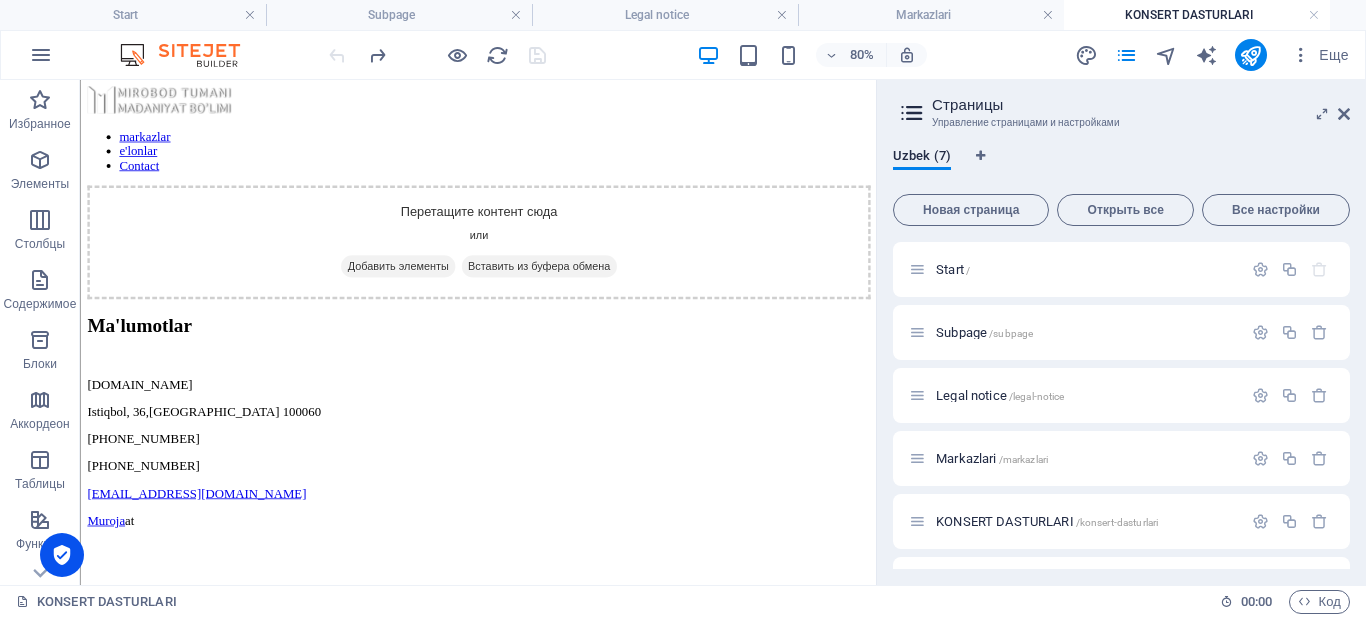 scroll, scrollTop: 0, scrollLeft: 0, axis: both 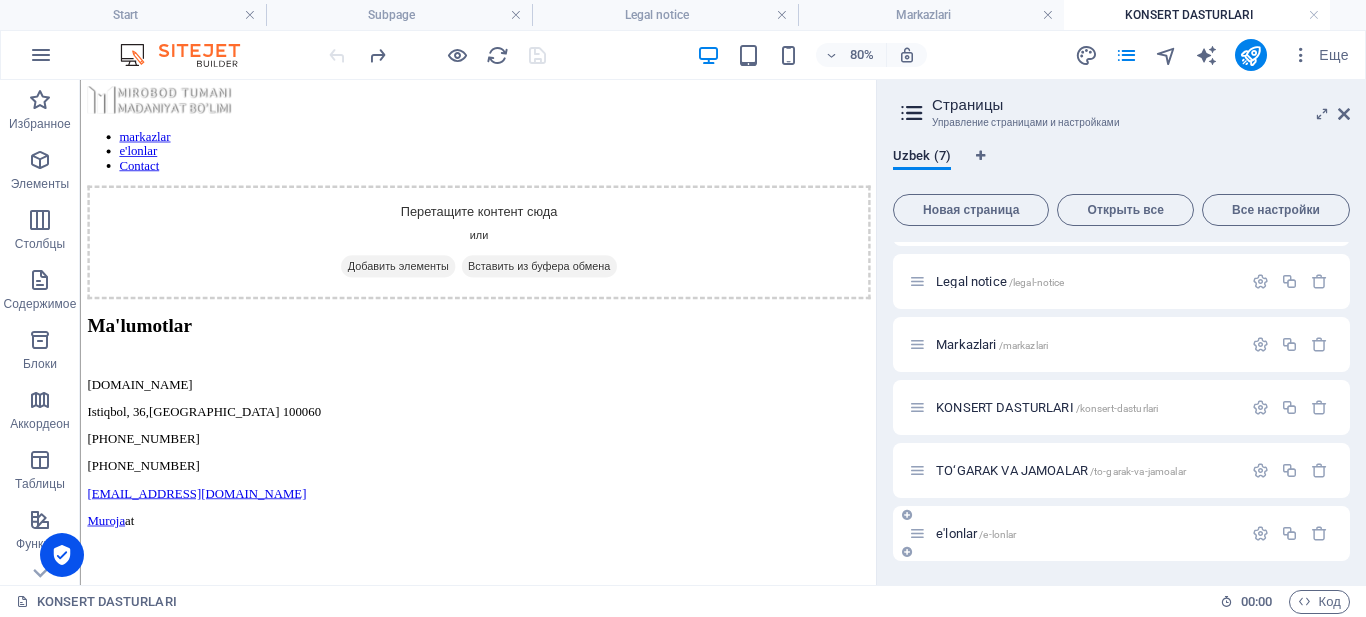 click on "e'lonlar /e-lonlar" at bounding box center (976, 533) 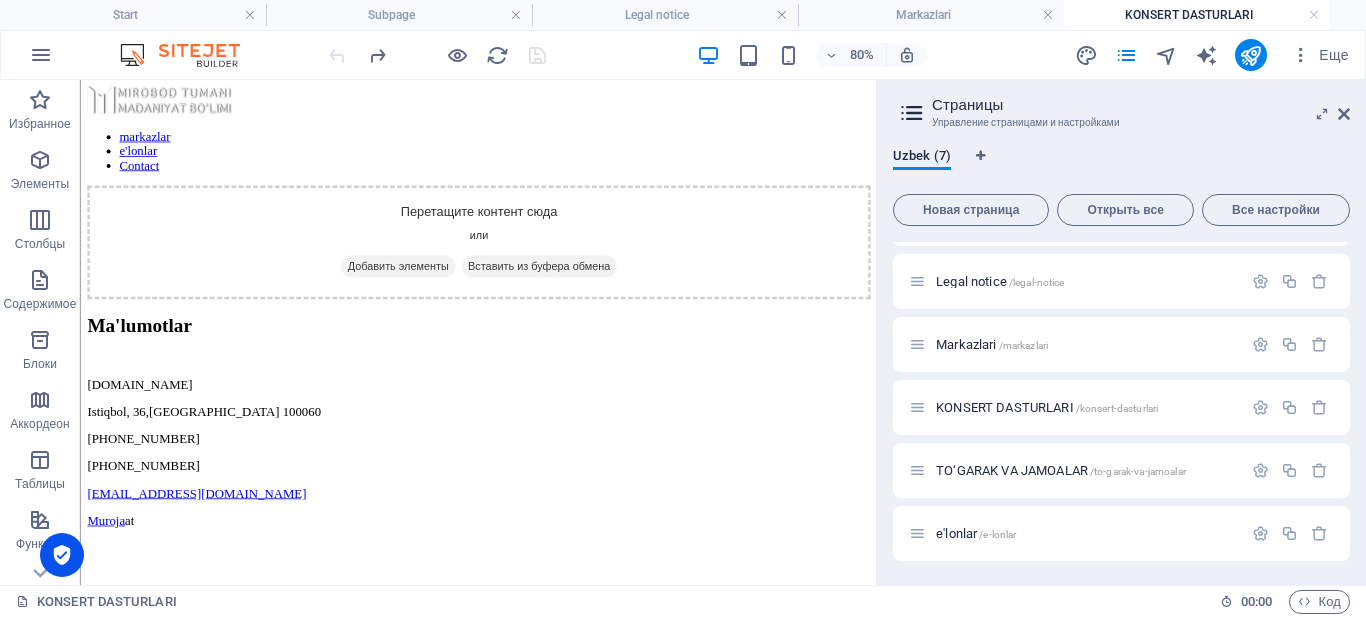 scroll, scrollTop: 33, scrollLeft: 0, axis: vertical 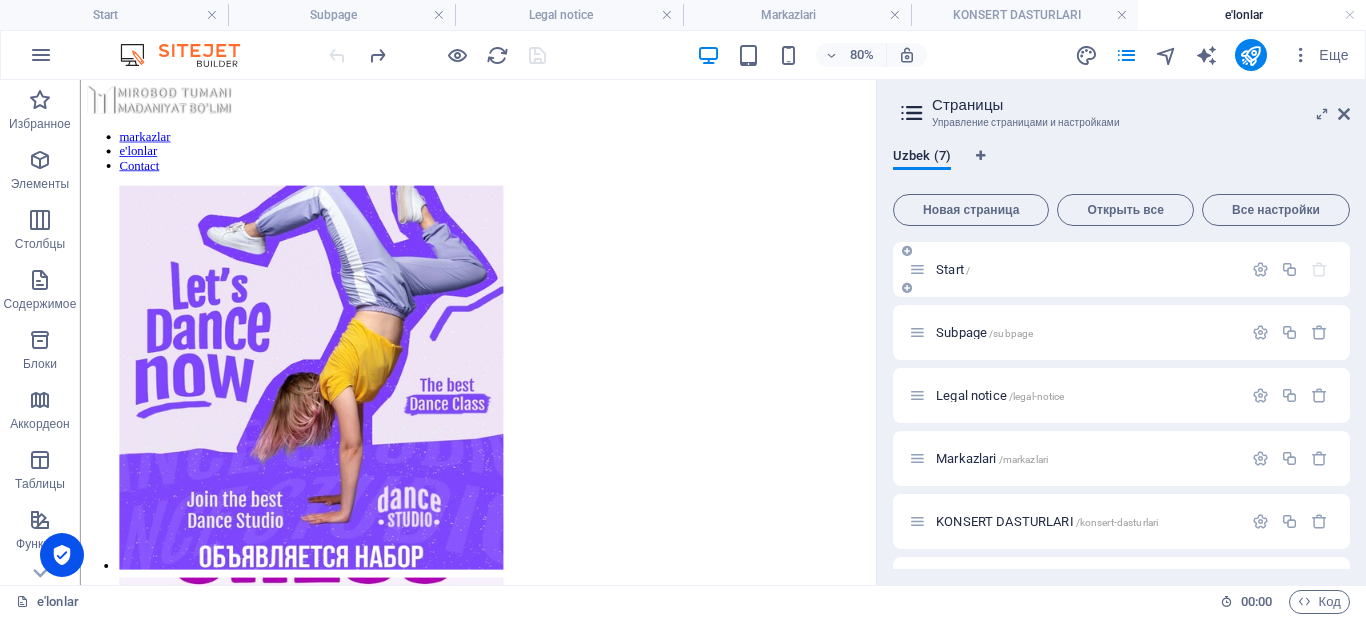 click on "Start /" at bounding box center [953, 269] 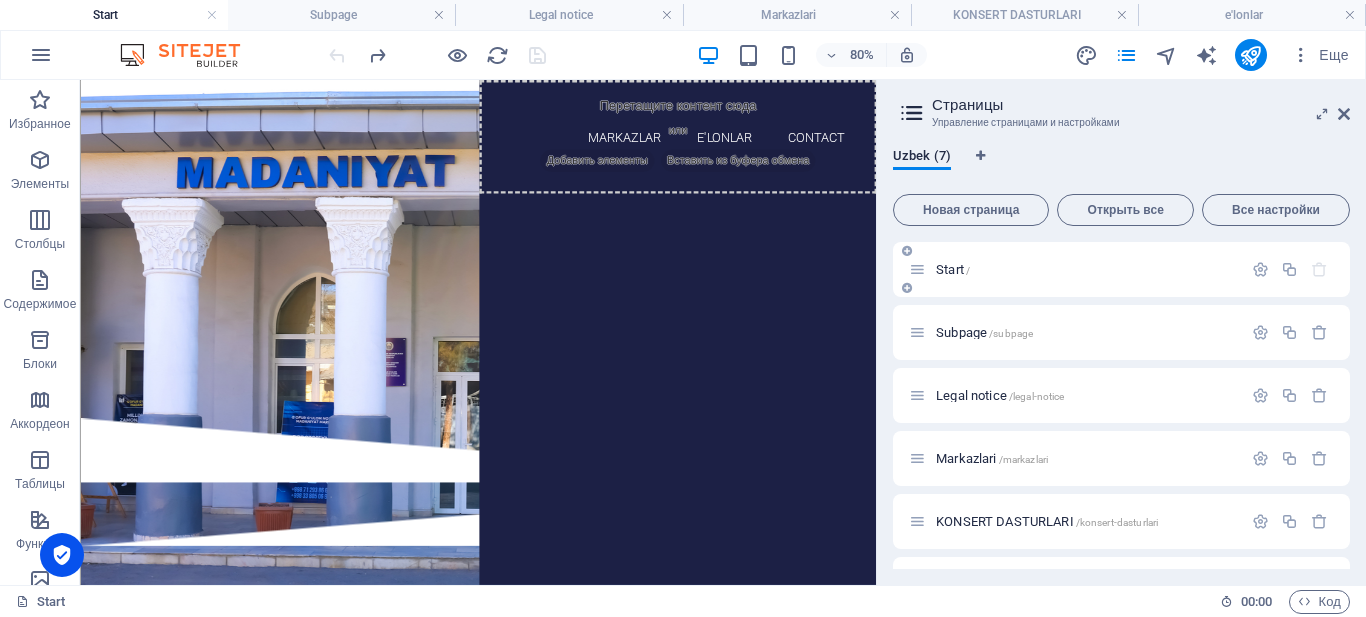 scroll, scrollTop: 245, scrollLeft: 0, axis: vertical 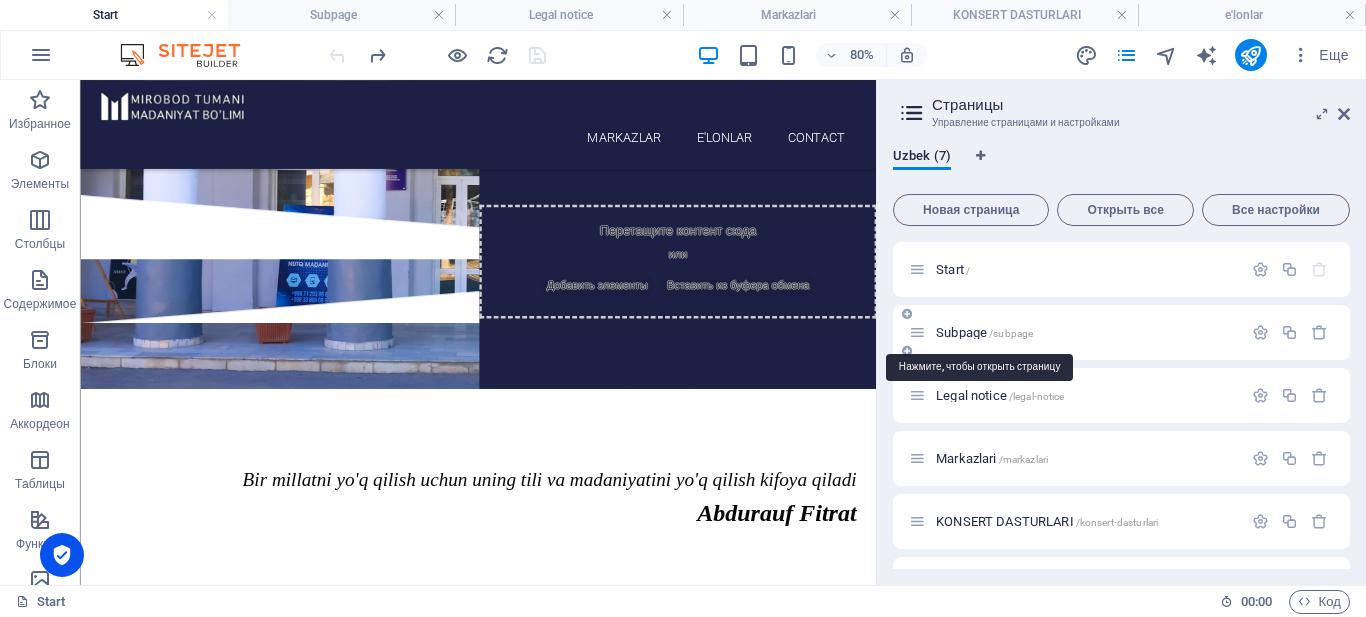click on "Subpage /subpage" at bounding box center [984, 332] 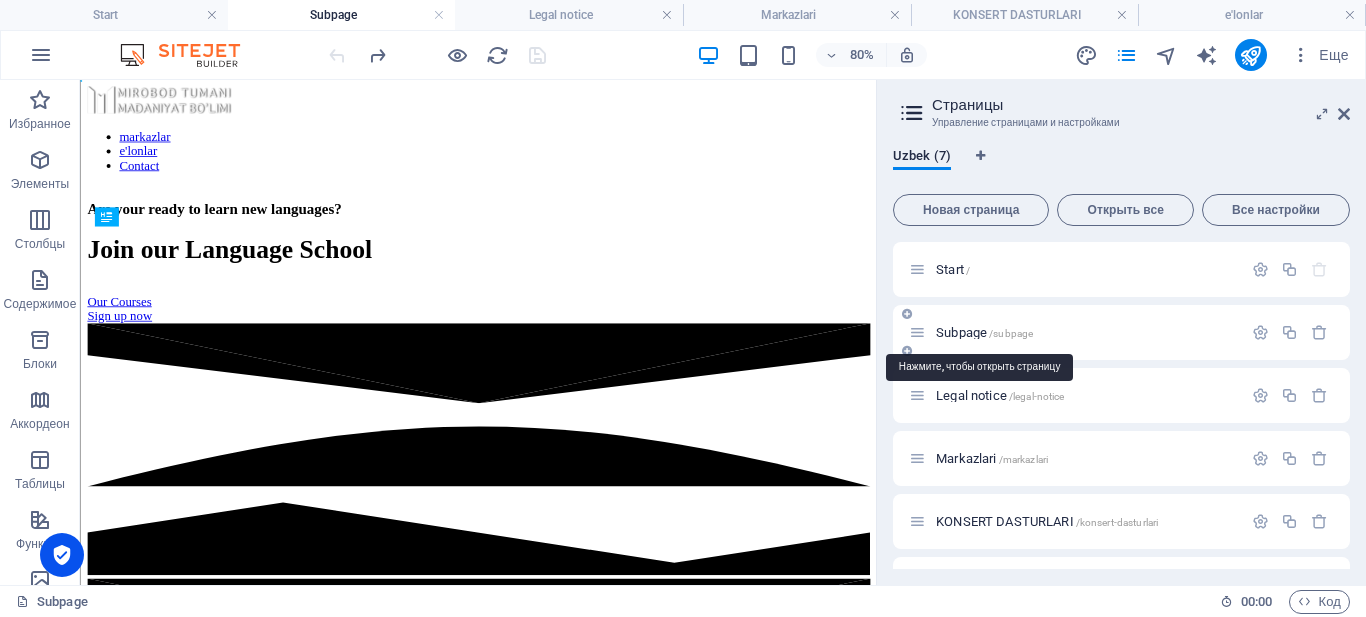 scroll, scrollTop: 0, scrollLeft: 0, axis: both 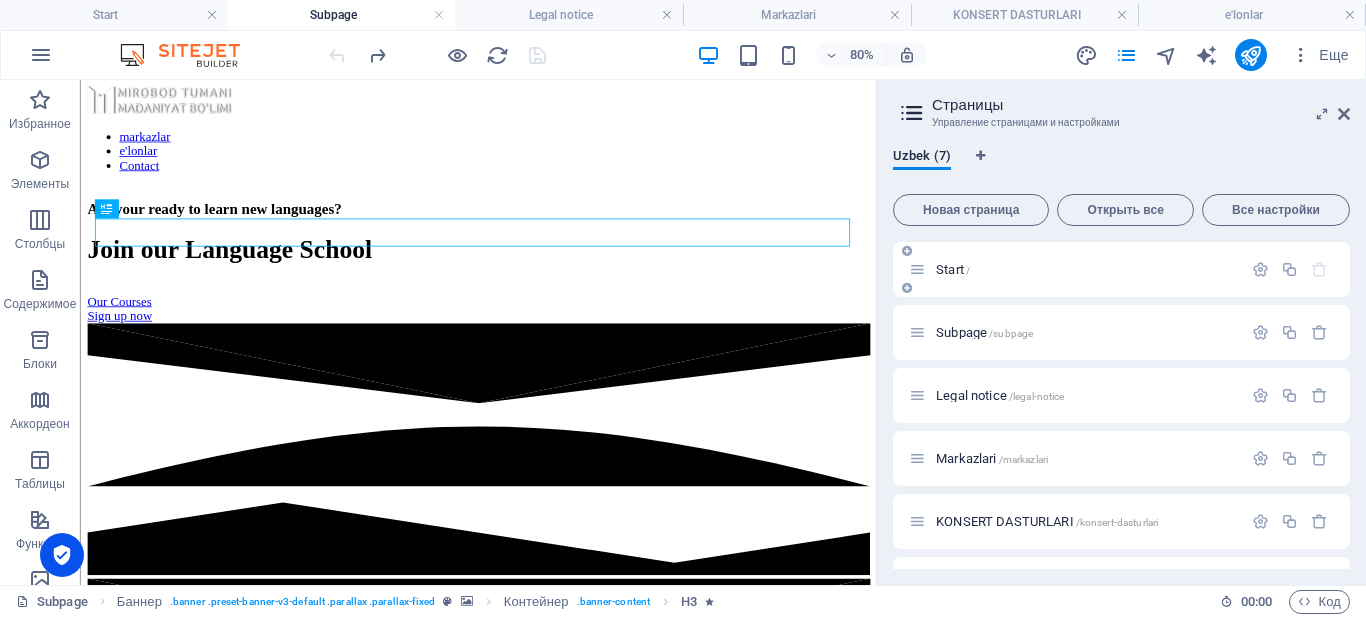 click on "Start /" at bounding box center (953, 269) 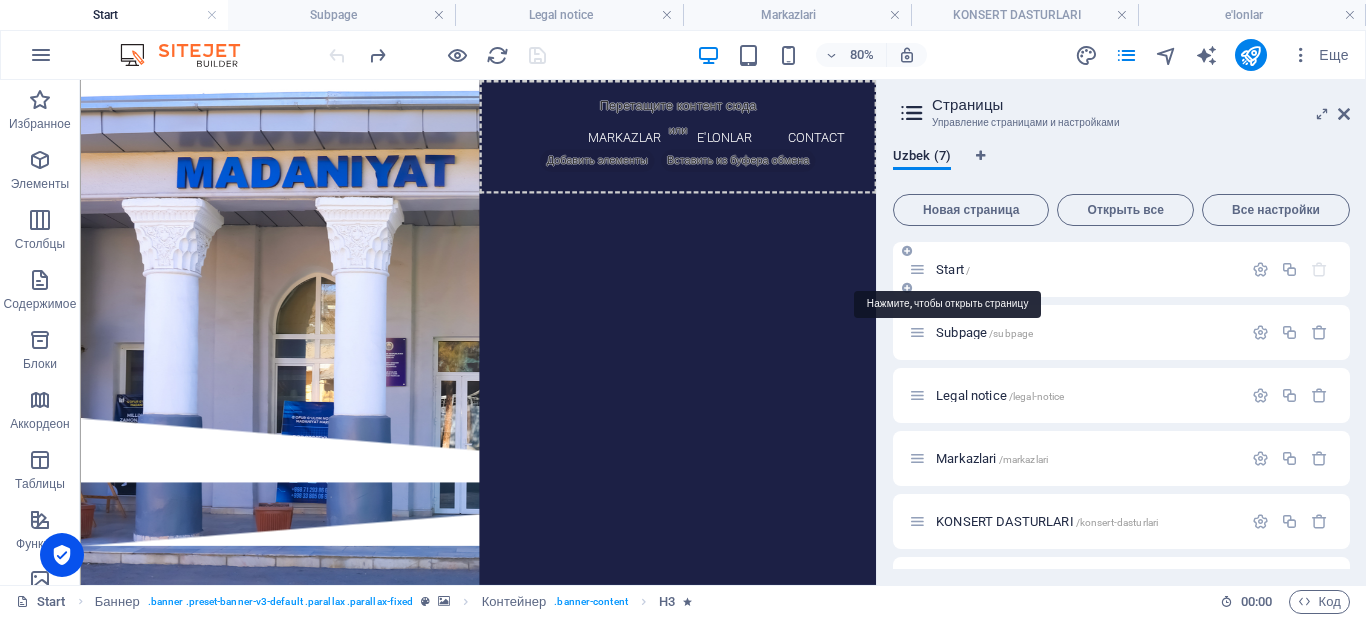 scroll, scrollTop: 245, scrollLeft: 0, axis: vertical 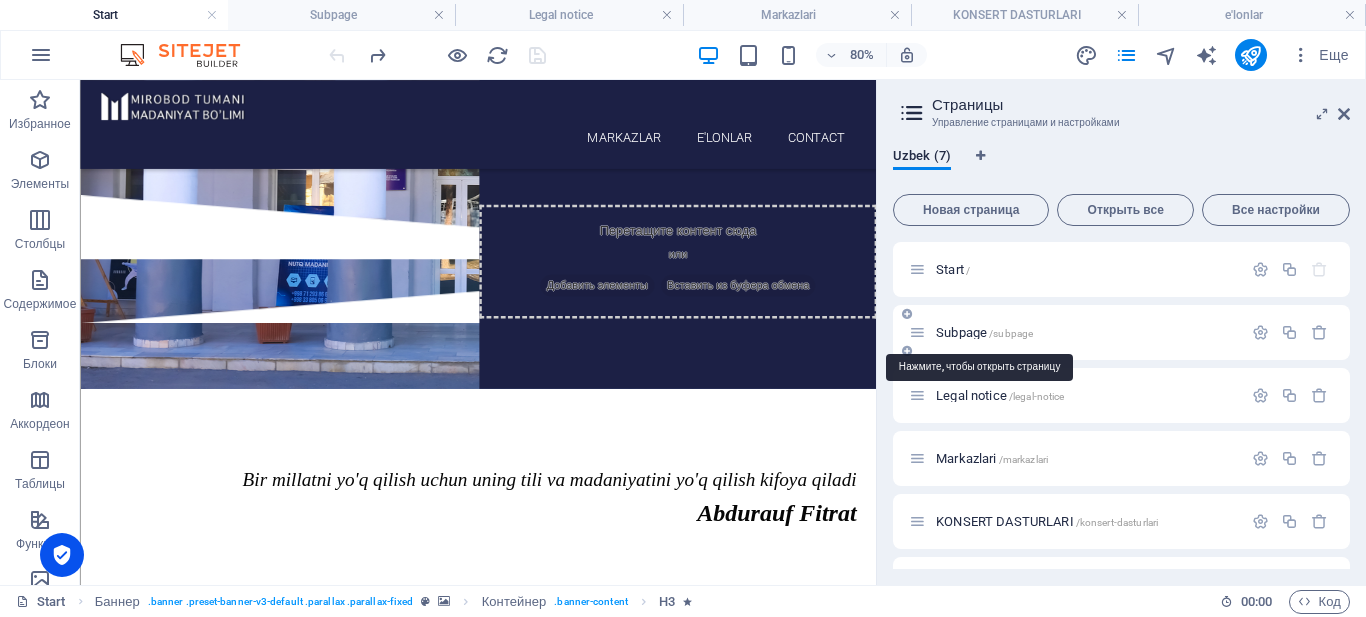 click on "Subpage /subpage" at bounding box center (984, 332) 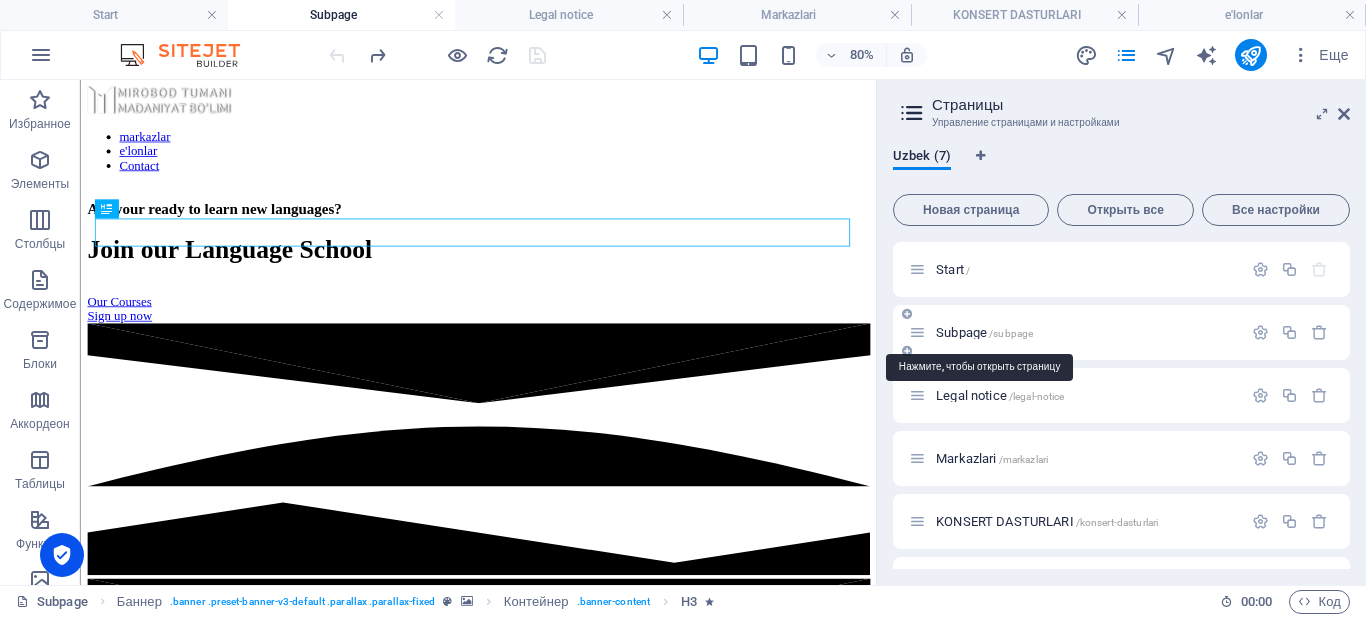 scroll, scrollTop: 0, scrollLeft: 0, axis: both 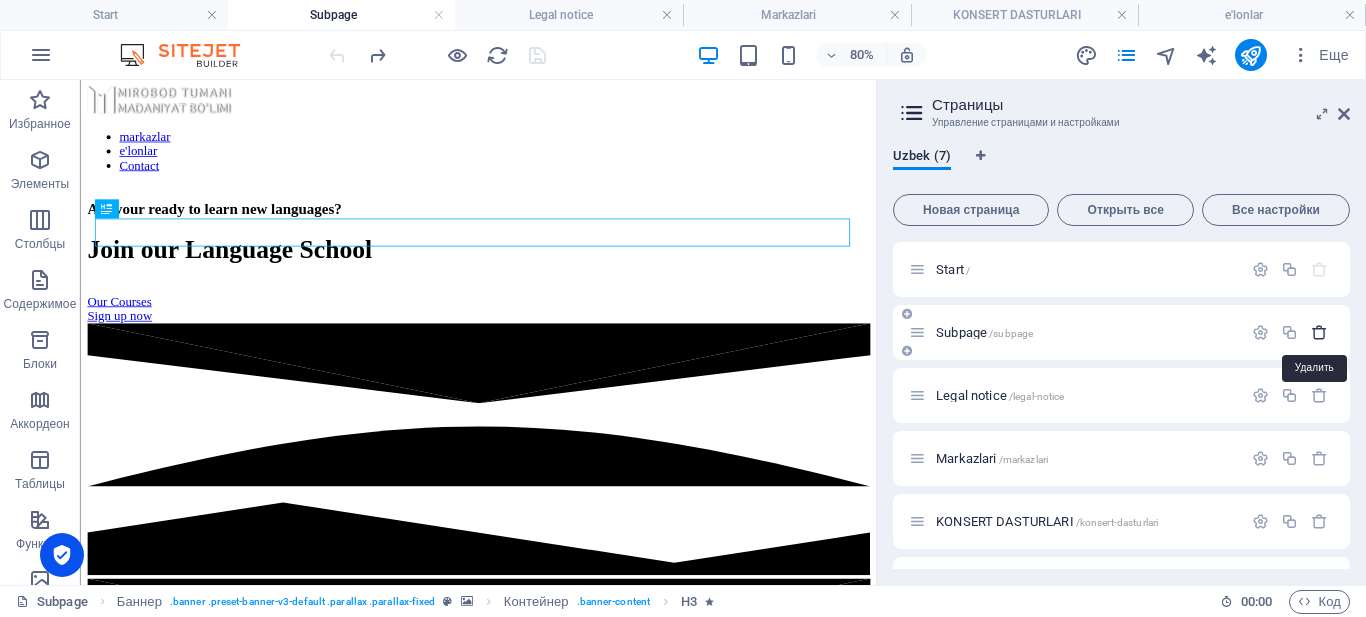 click at bounding box center (1319, 332) 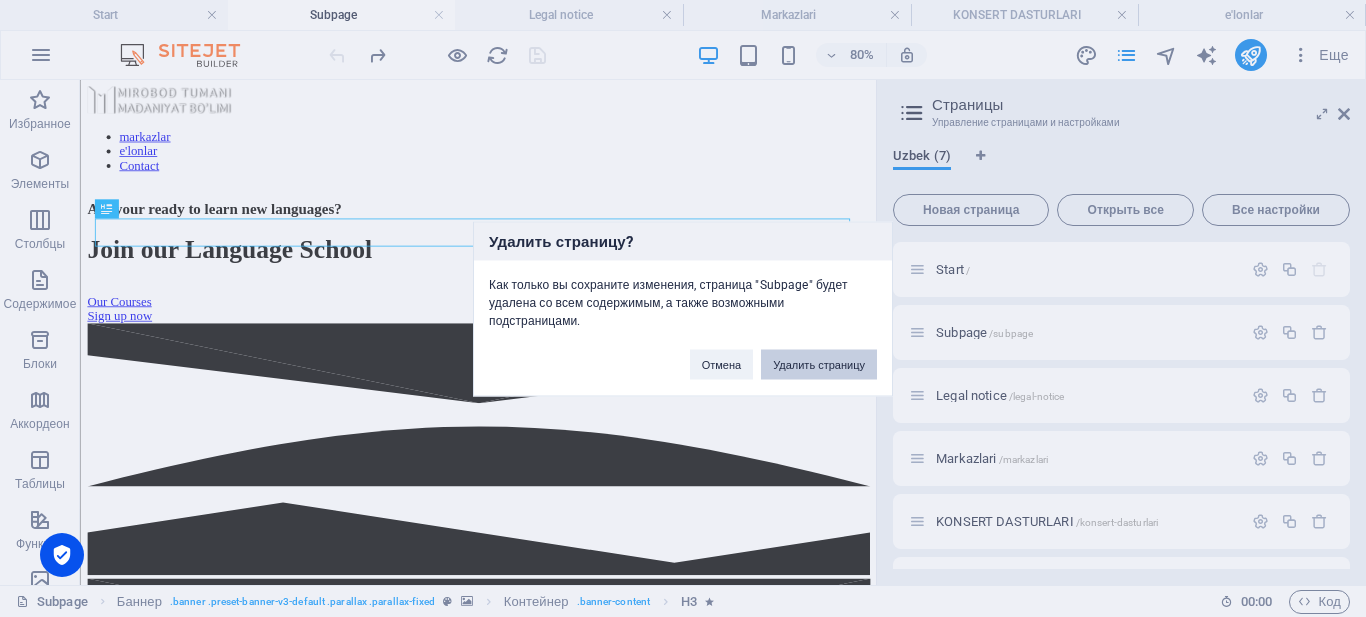 drag, startPoint x: 849, startPoint y: 367, endPoint x: 880, endPoint y: 358, distance: 32.280025 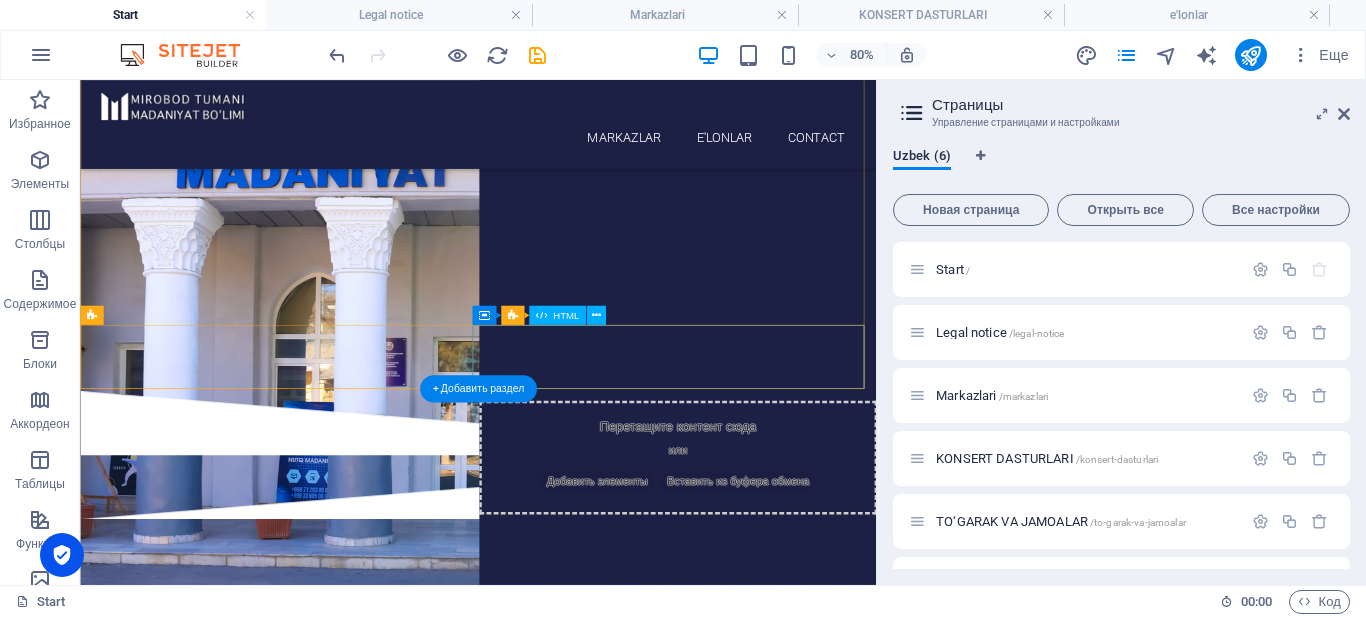 scroll, scrollTop: 245, scrollLeft: 0, axis: vertical 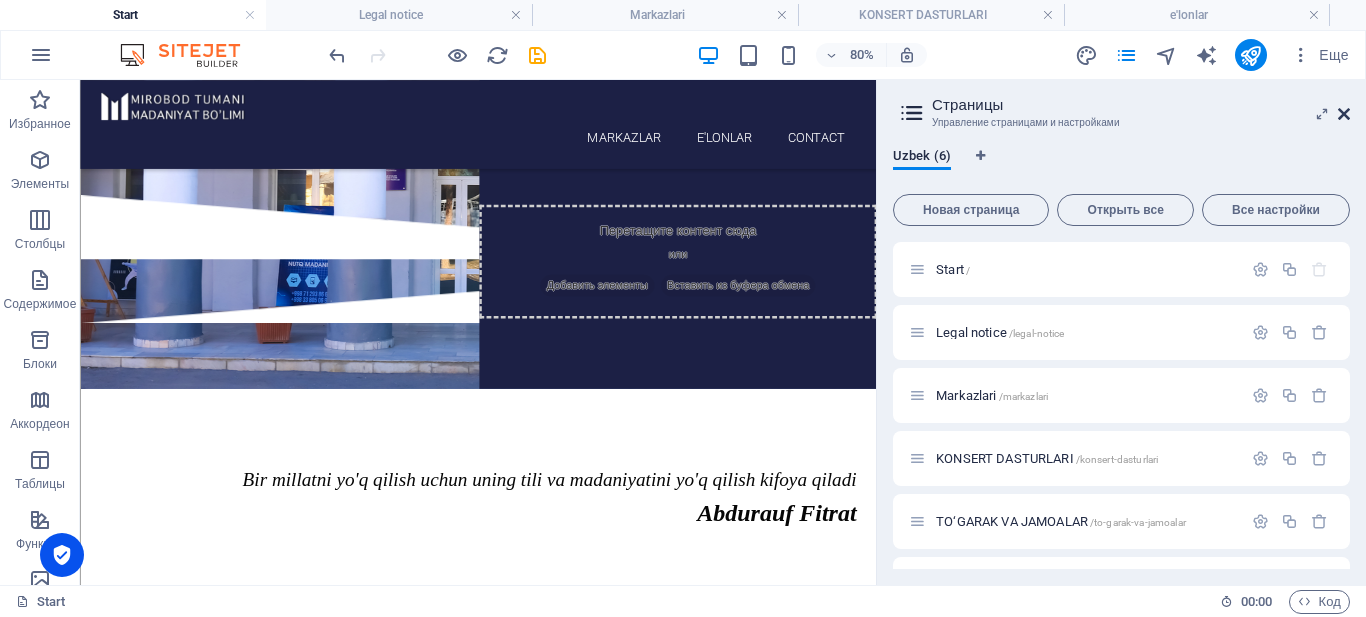 click at bounding box center (1344, 114) 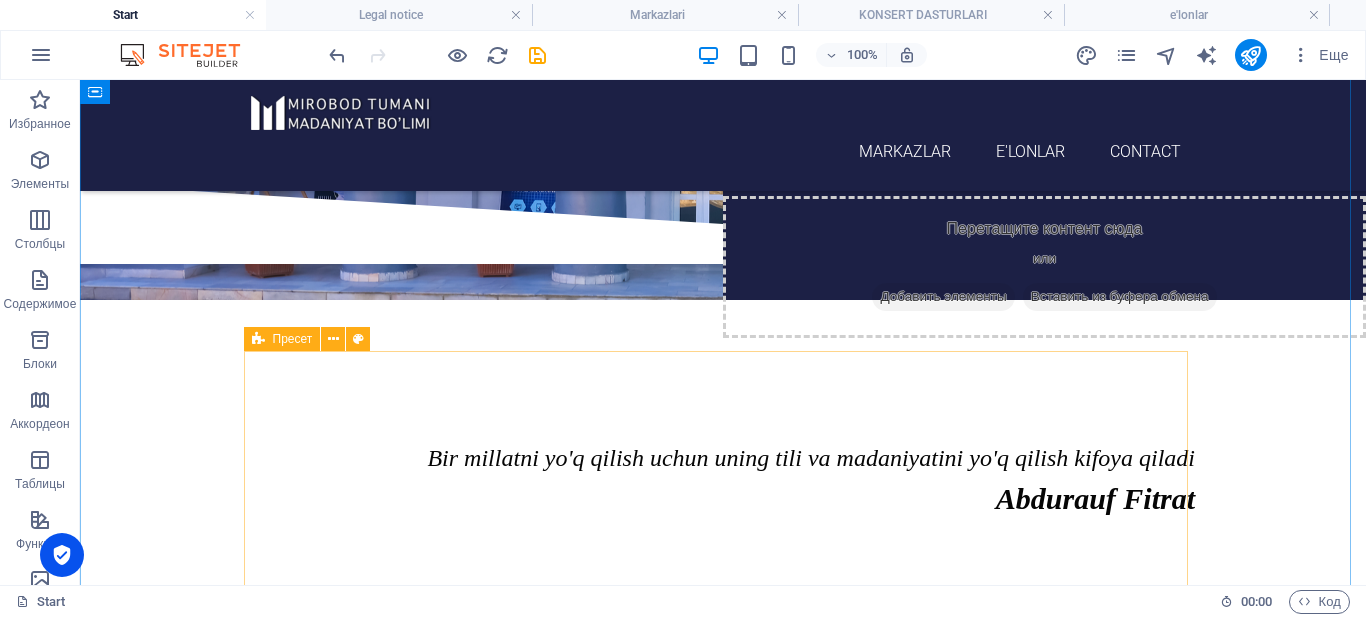scroll, scrollTop: 245, scrollLeft: 0, axis: vertical 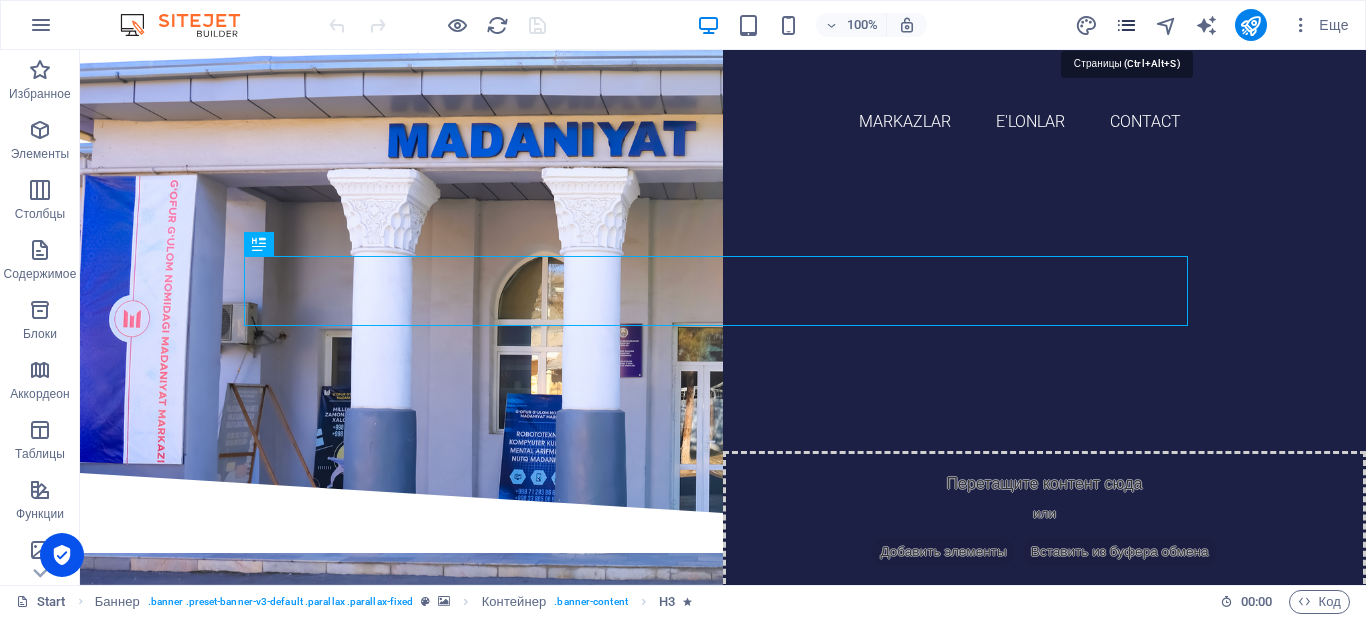 click at bounding box center (1126, 25) 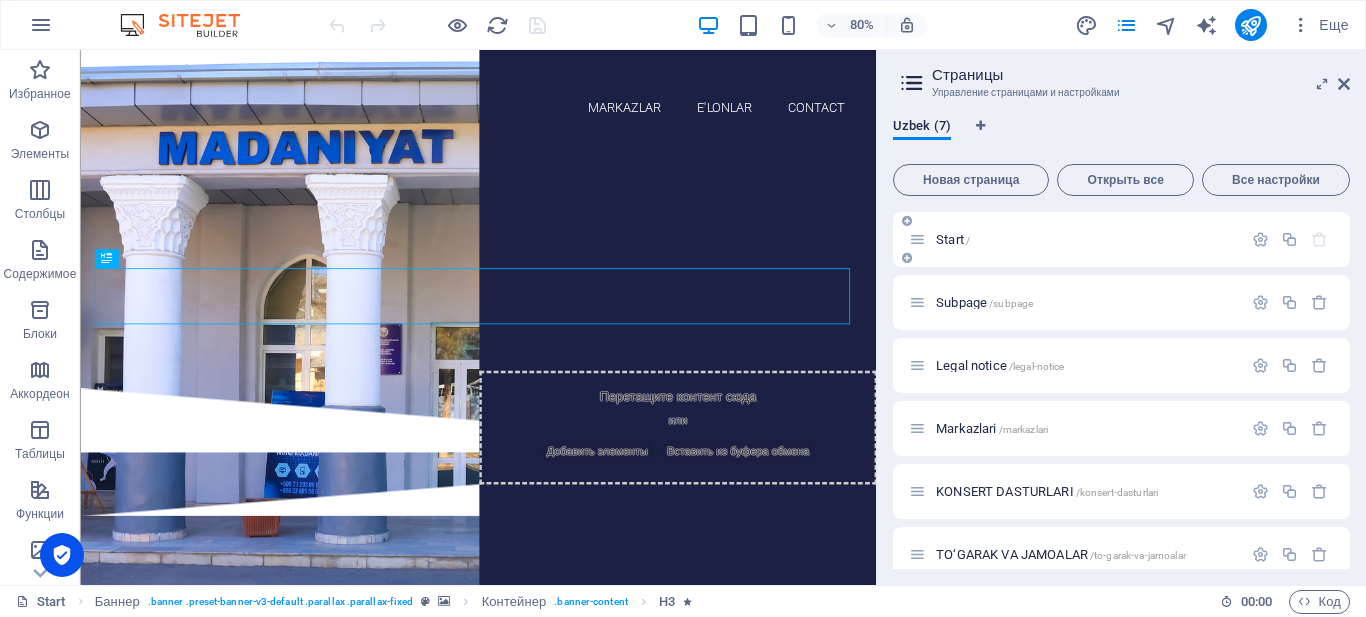 click on "Start /" at bounding box center (1075, 239) 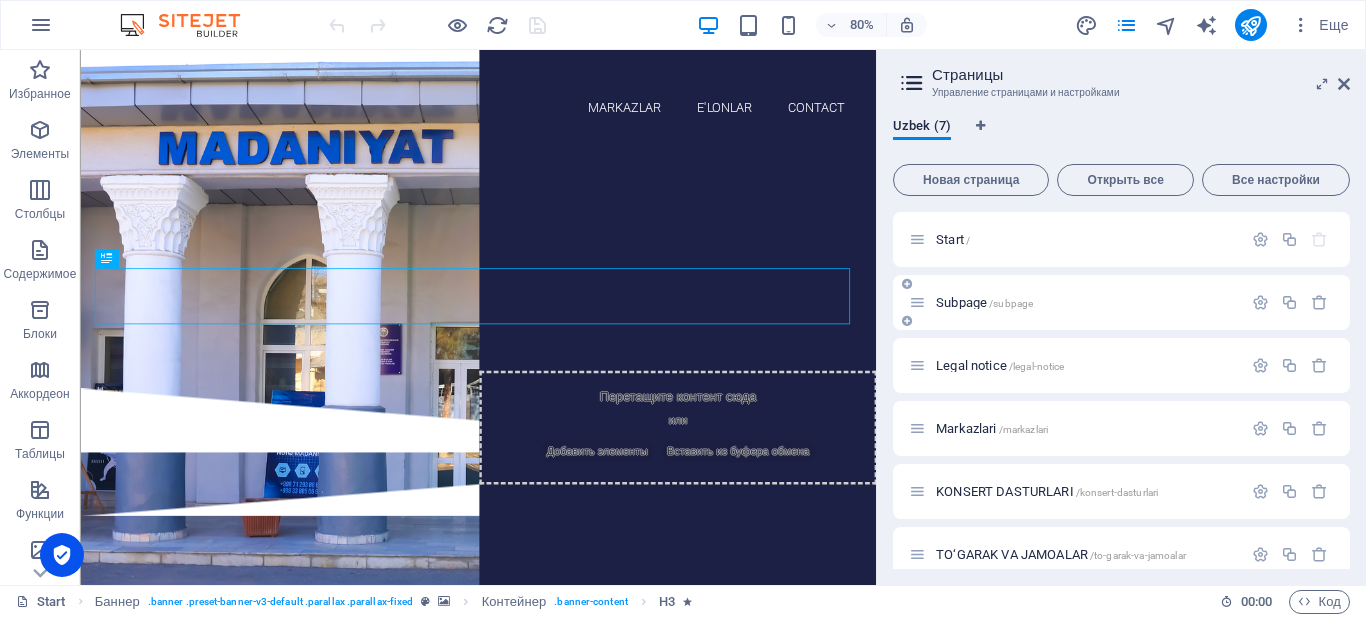click on "/subpage" at bounding box center [1011, 303] 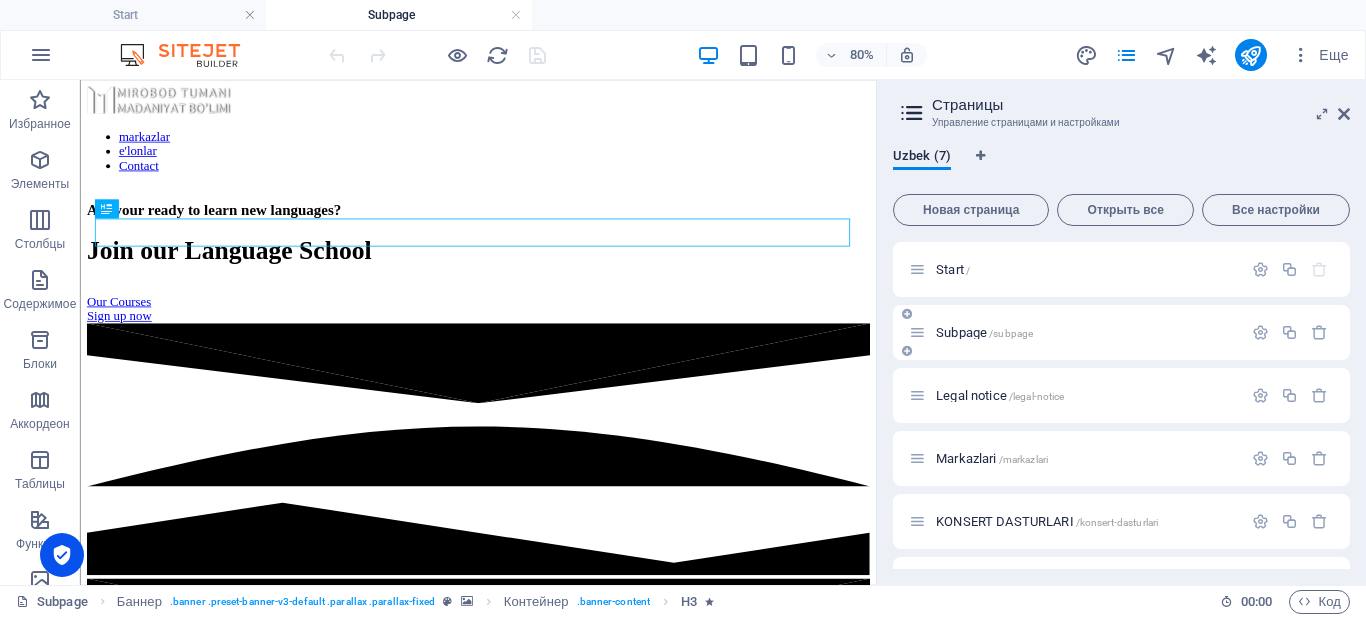 scroll, scrollTop: 0, scrollLeft: 0, axis: both 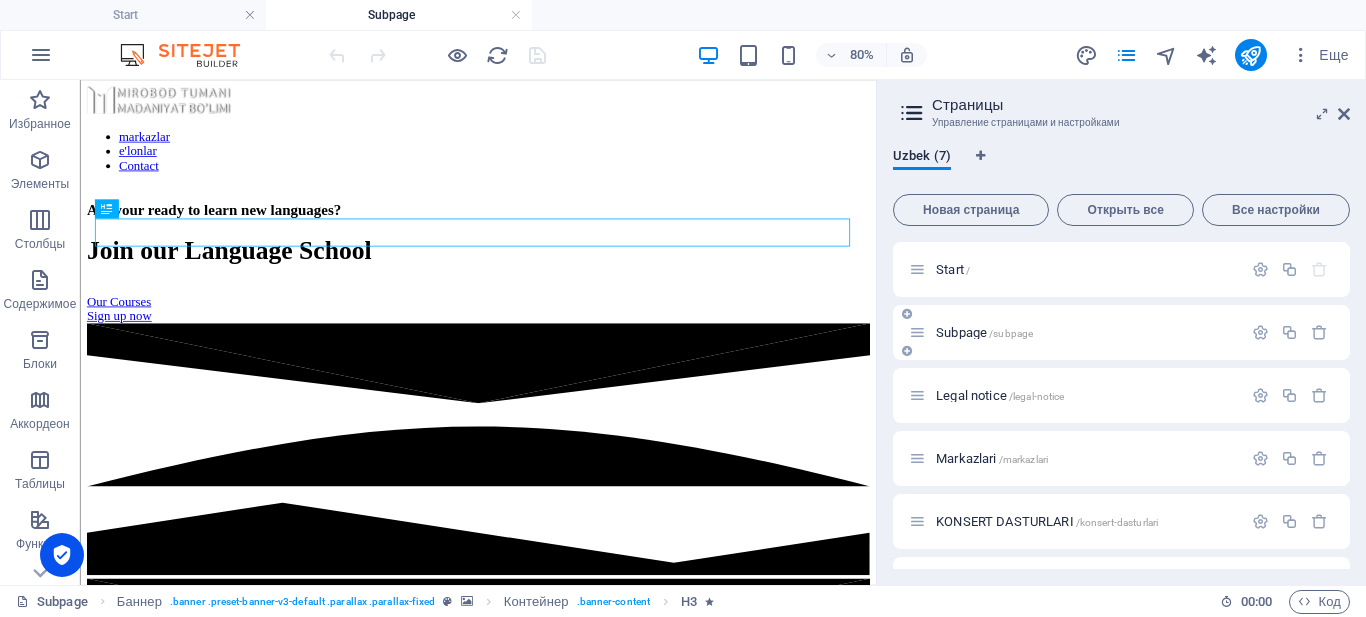 click on "Subpage /subpage" at bounding box center (1075, 332) 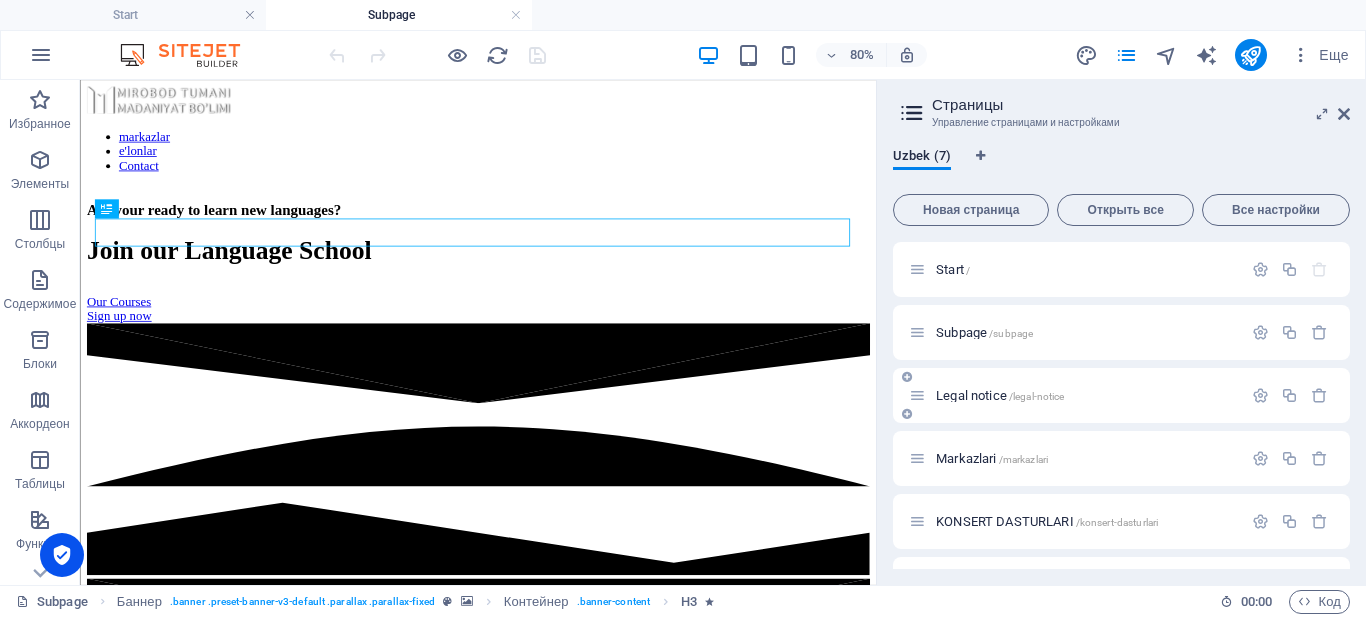 click on "Legal notice /legal-notice" at bounding box center (1000, 395) 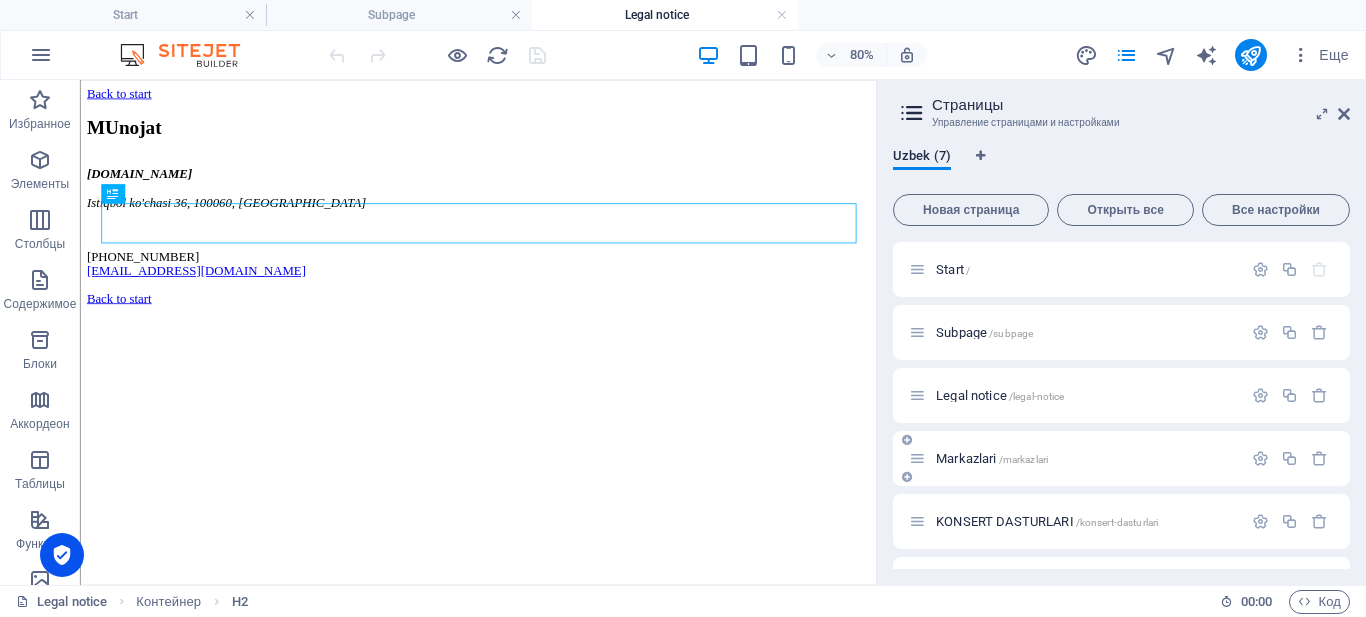 scroll, scrollTop: 0, scrollLeft: 0, axis: both 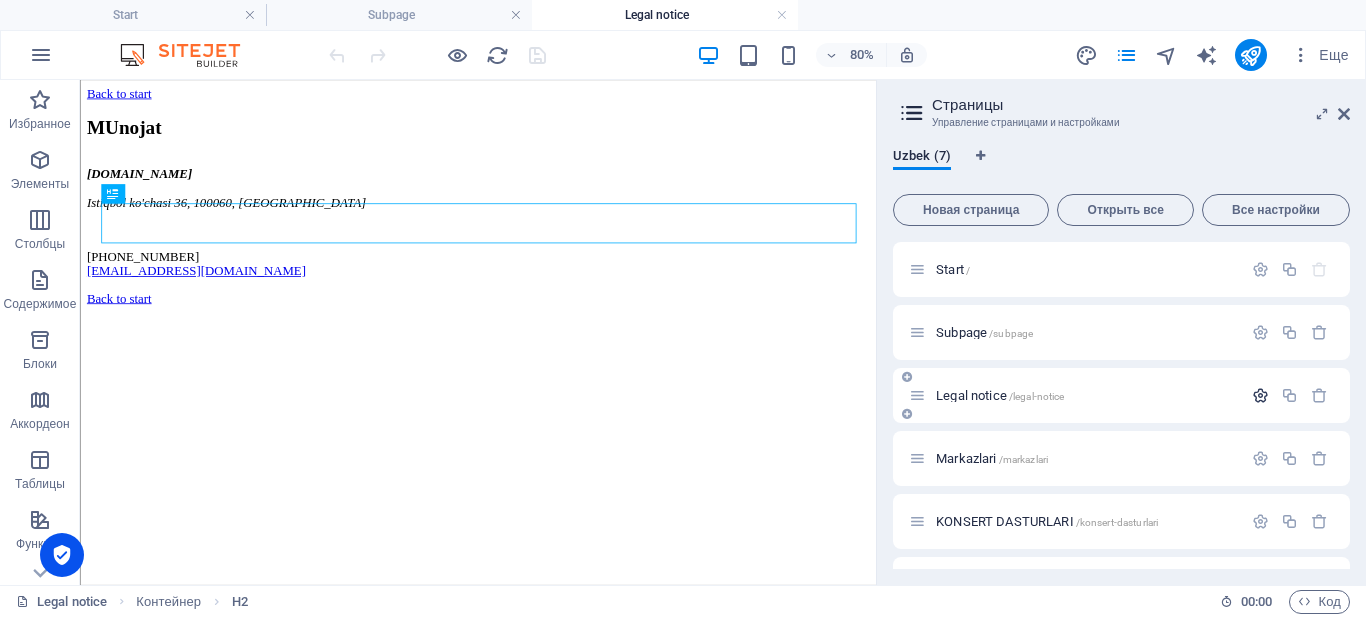 click at bounding box center [1260, 395] 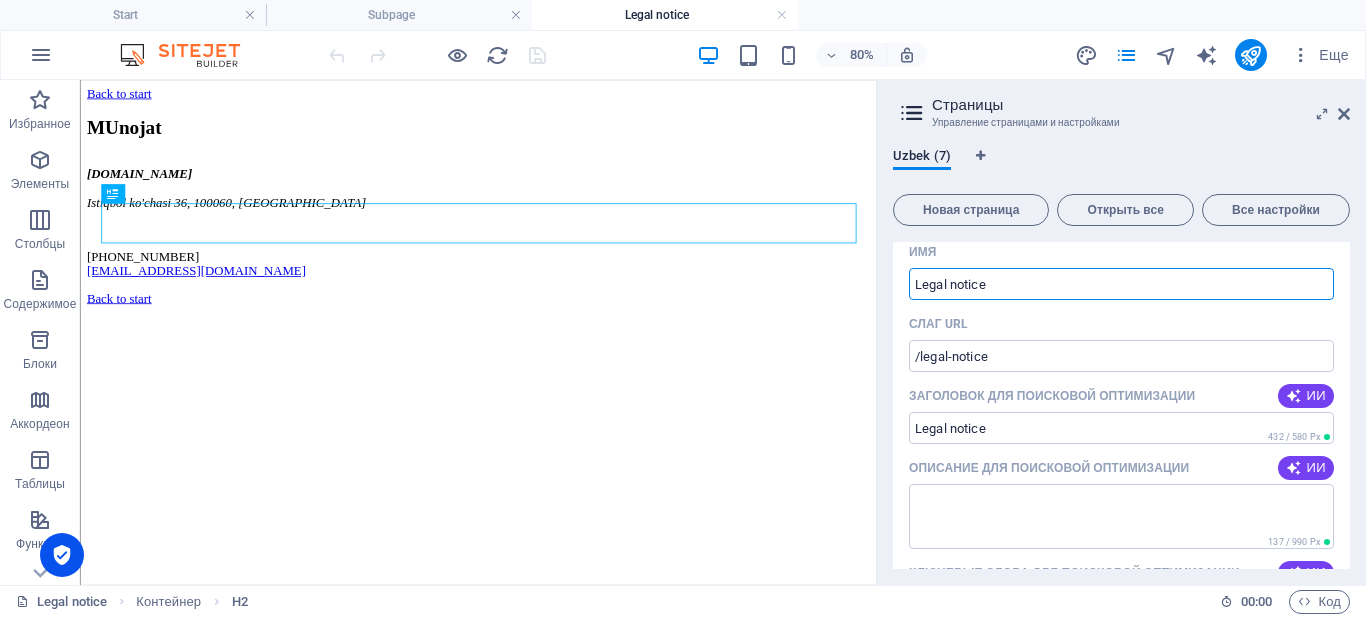 scroll, scrollTop: 0, scrollLeft: 0, axis: both 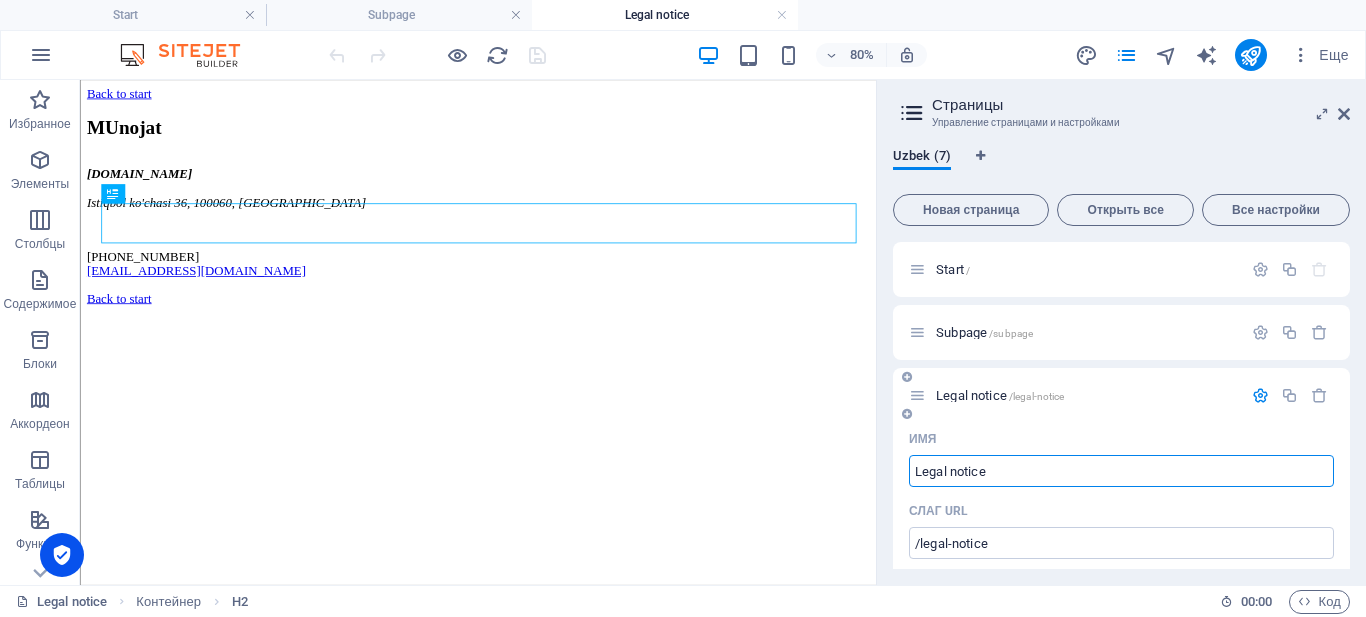 click at bounding box center (1260, 395) 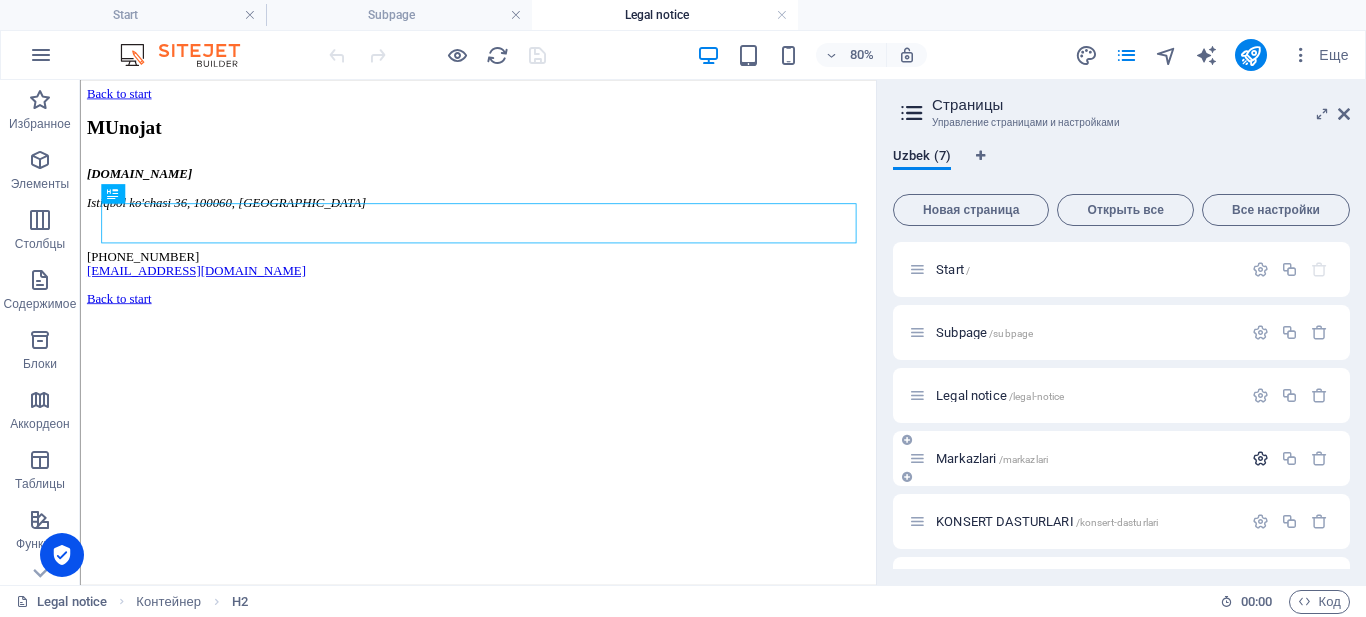 click at bounding box center [1260, 458] 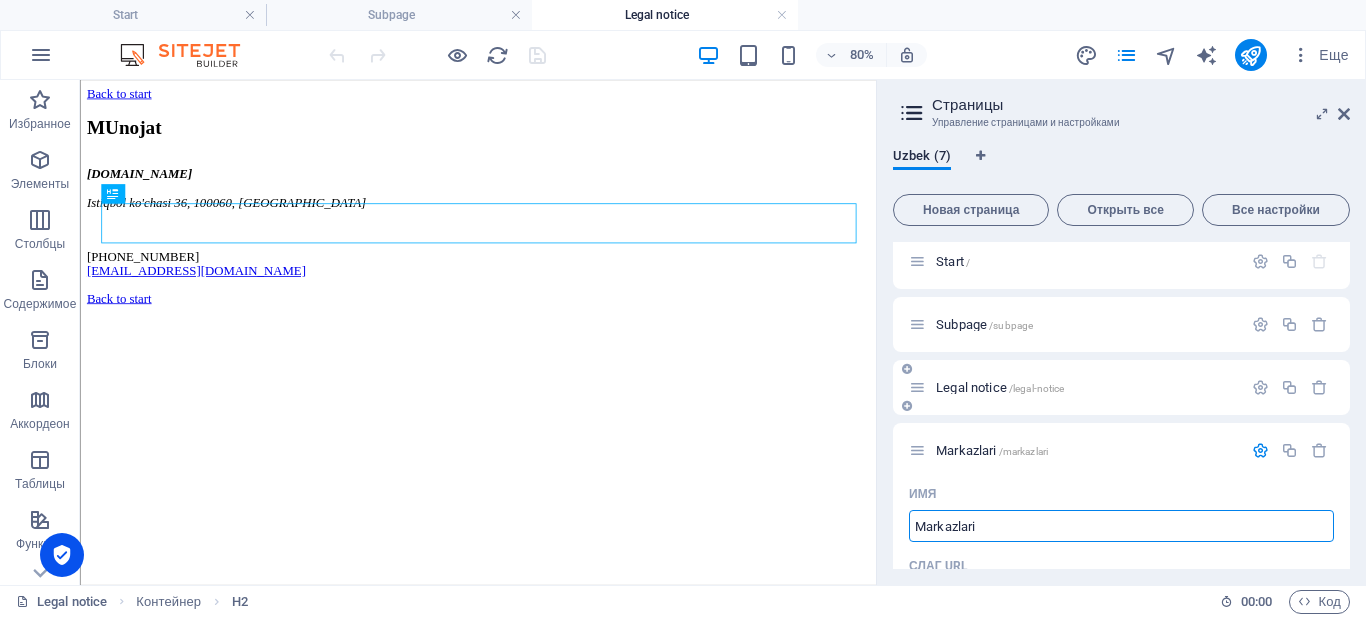 scroll, scrollTop: 0, scrollLeft: 0, axis: both 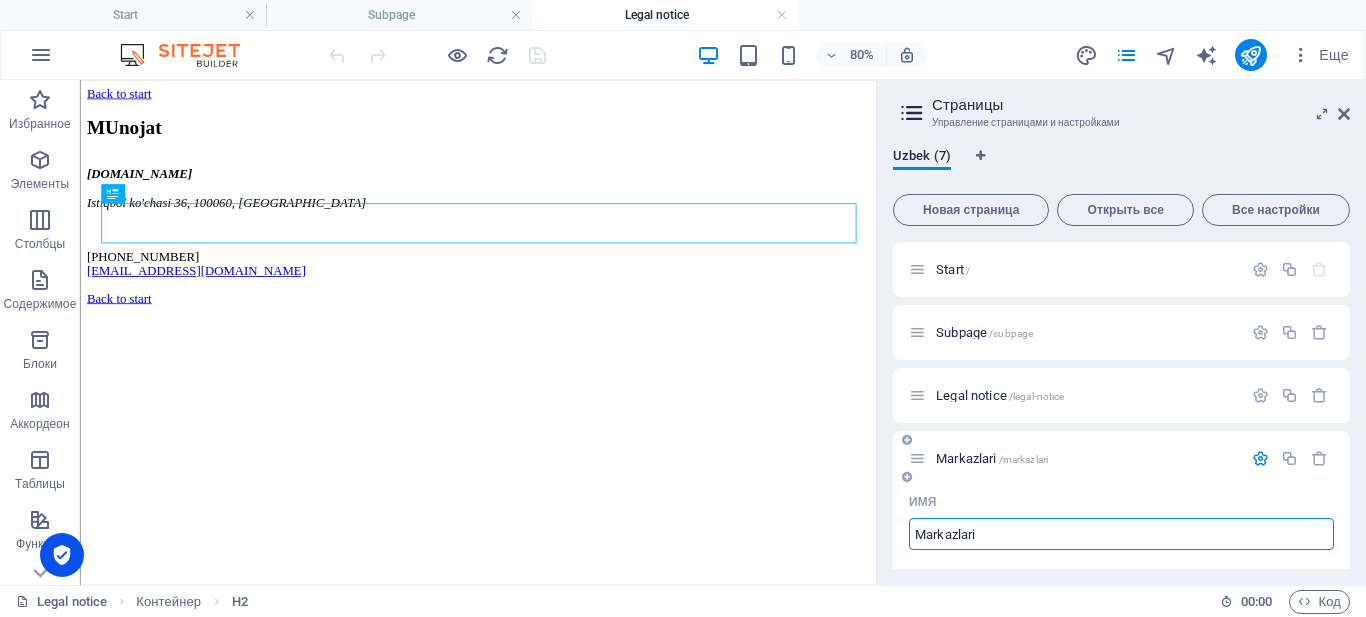 drag, startPoint x: 1255, startPoint y: 459, endPoint x: 1229, endPoint y: 446, distance: 29.068884 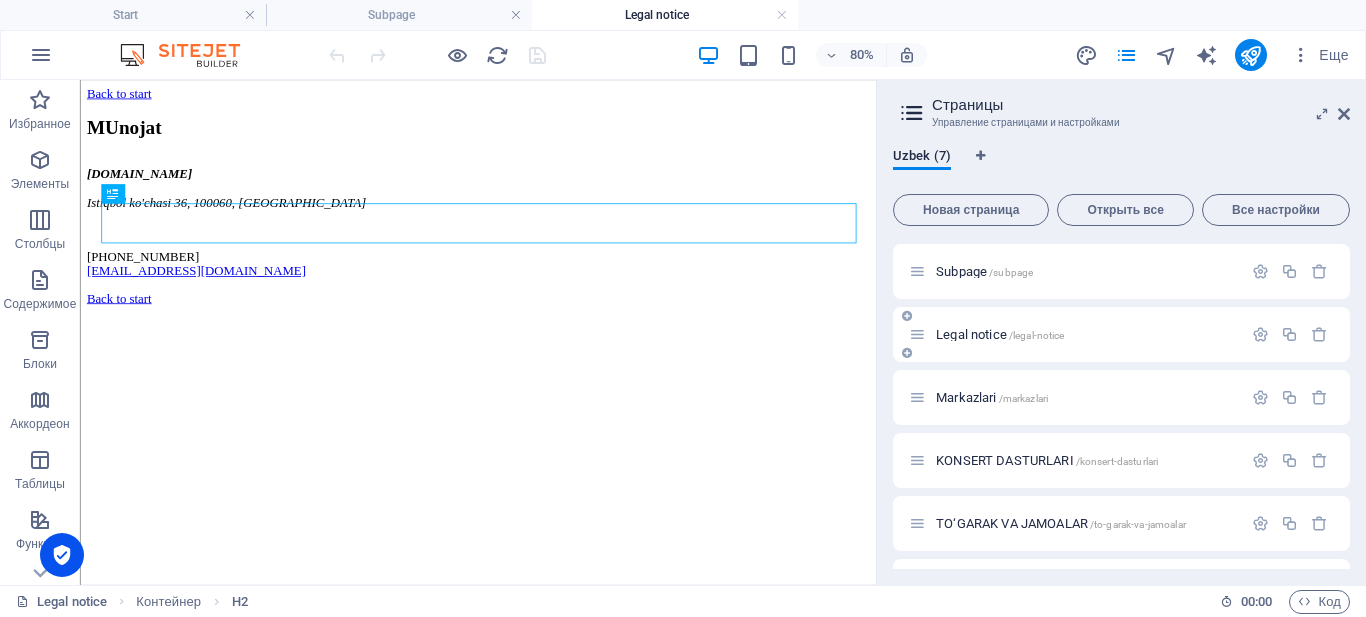 scroll, scrollTop: 114, scrollLeft: 0, axis: vertical 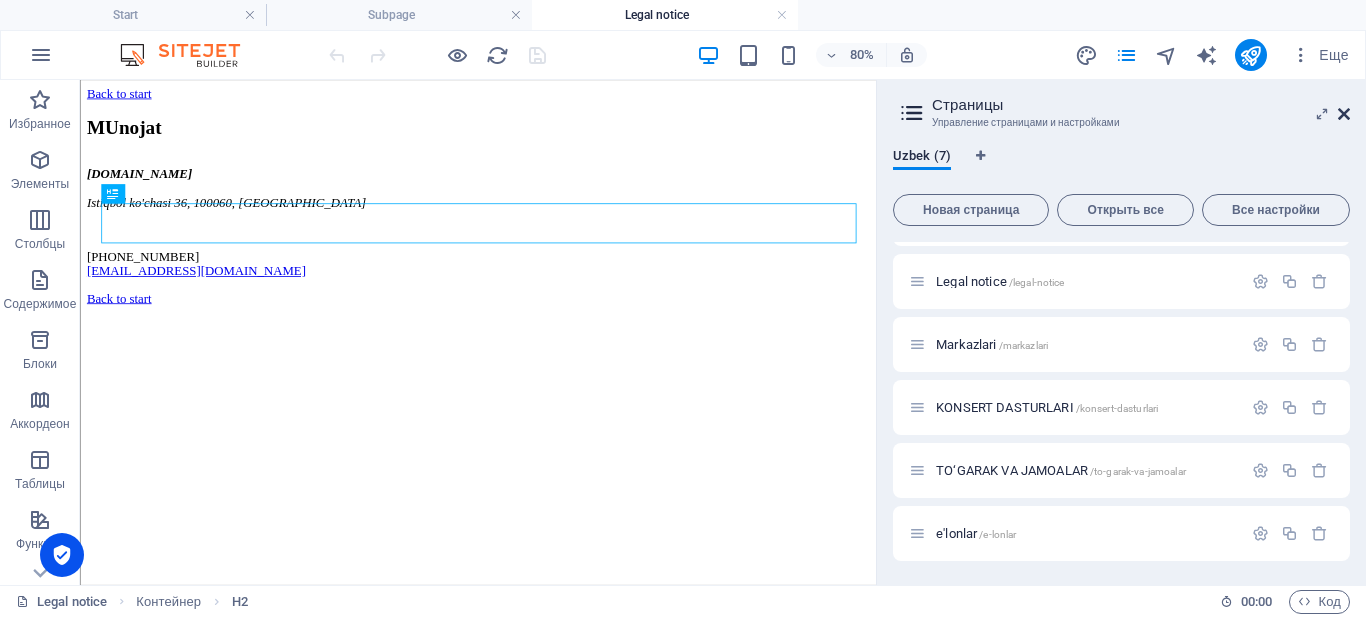 drag, startPoint x: 1346, startPoint y: 117, endPoint x: 1266, endPoint y: 38, distance: 112.432205 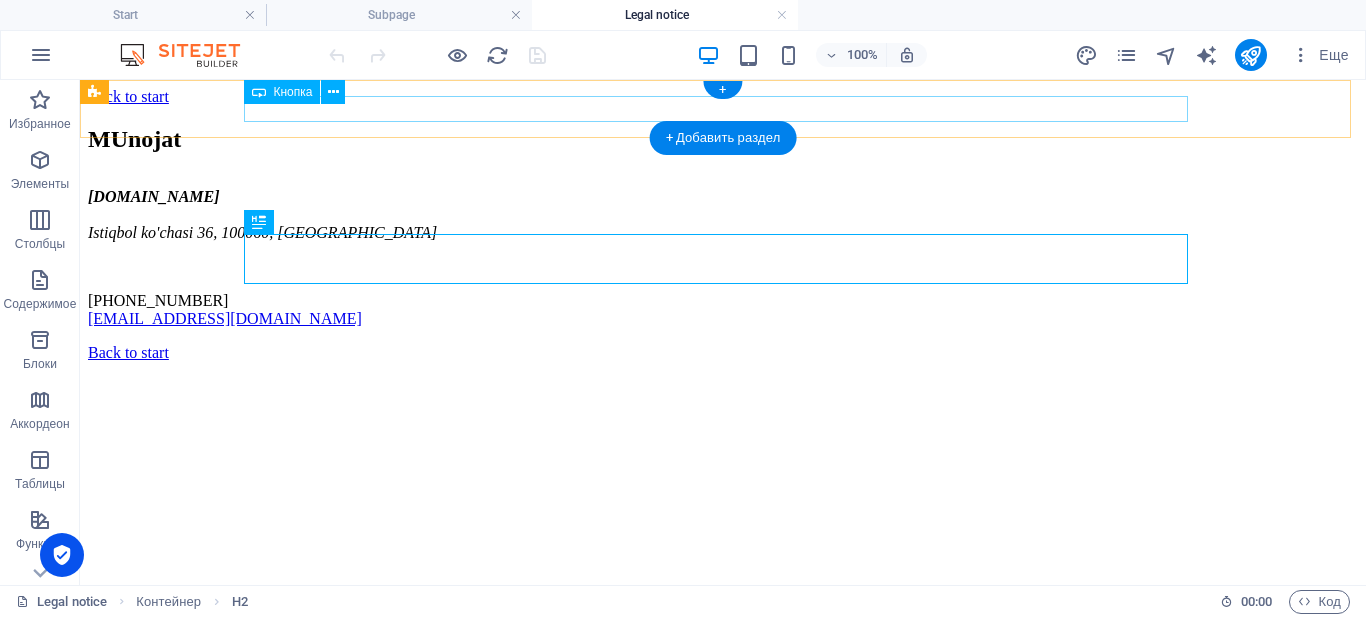 click on "Back to start" at bounding box center (723, 97) 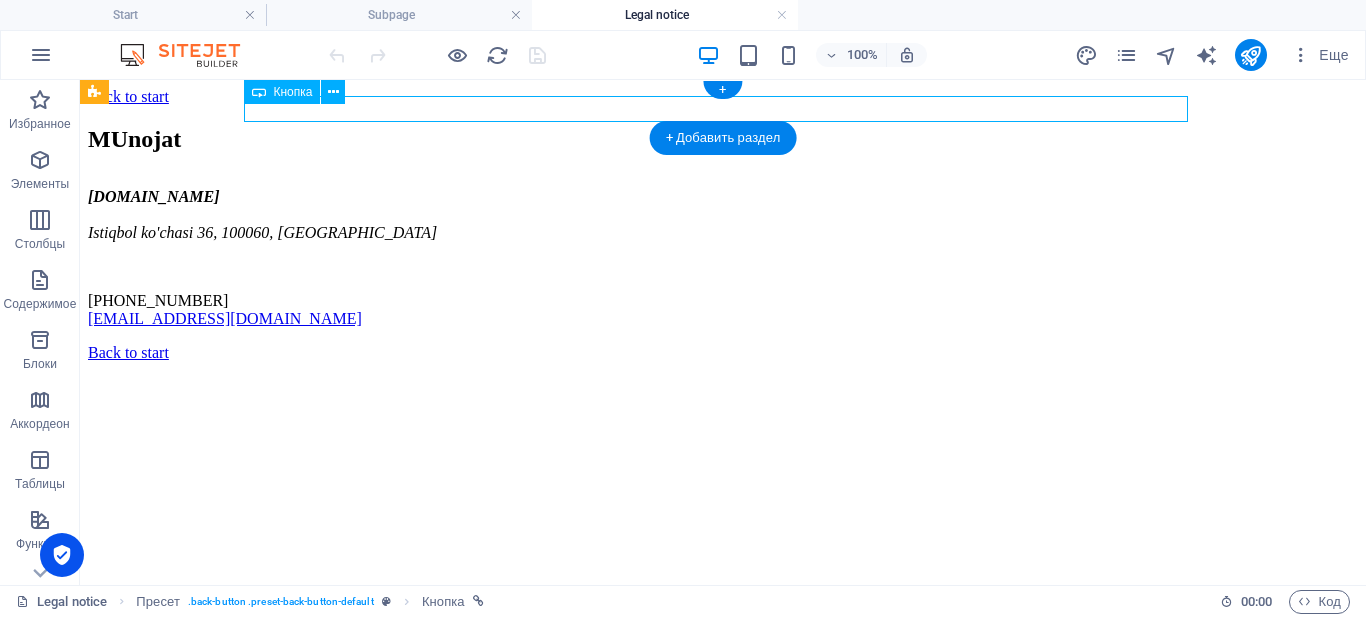 click on "Back to start" at bounding box center [723, 97] 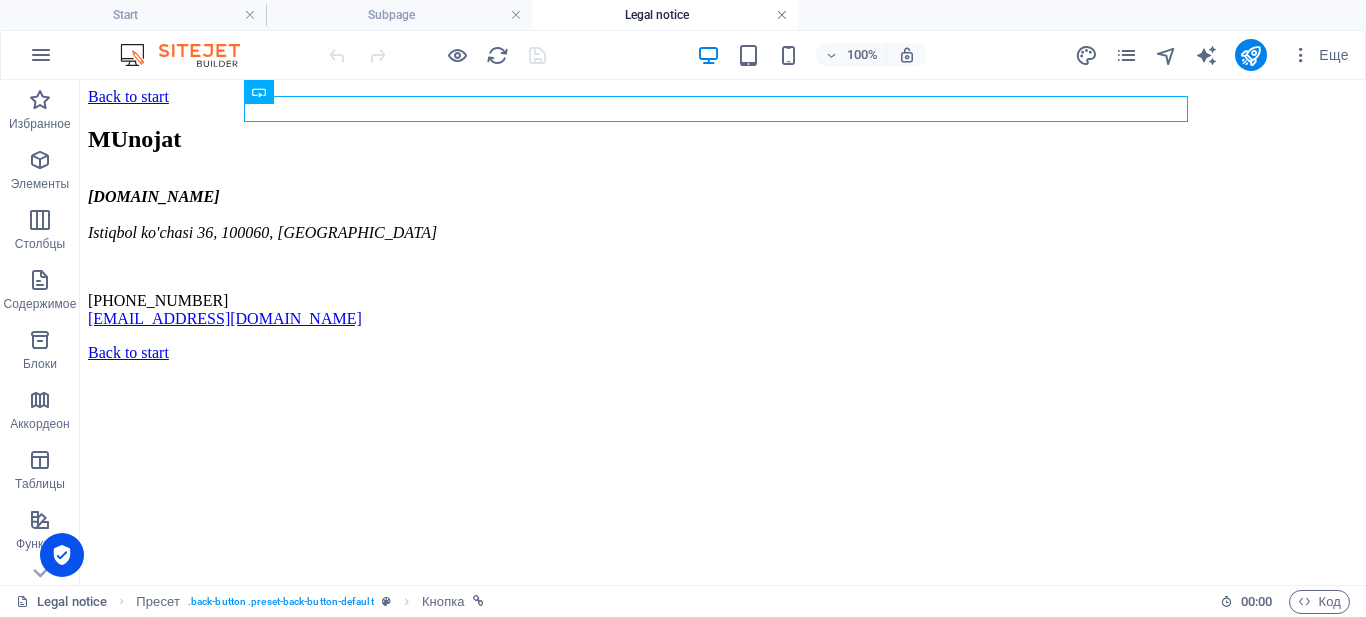 click at bounding box center (782, 15) 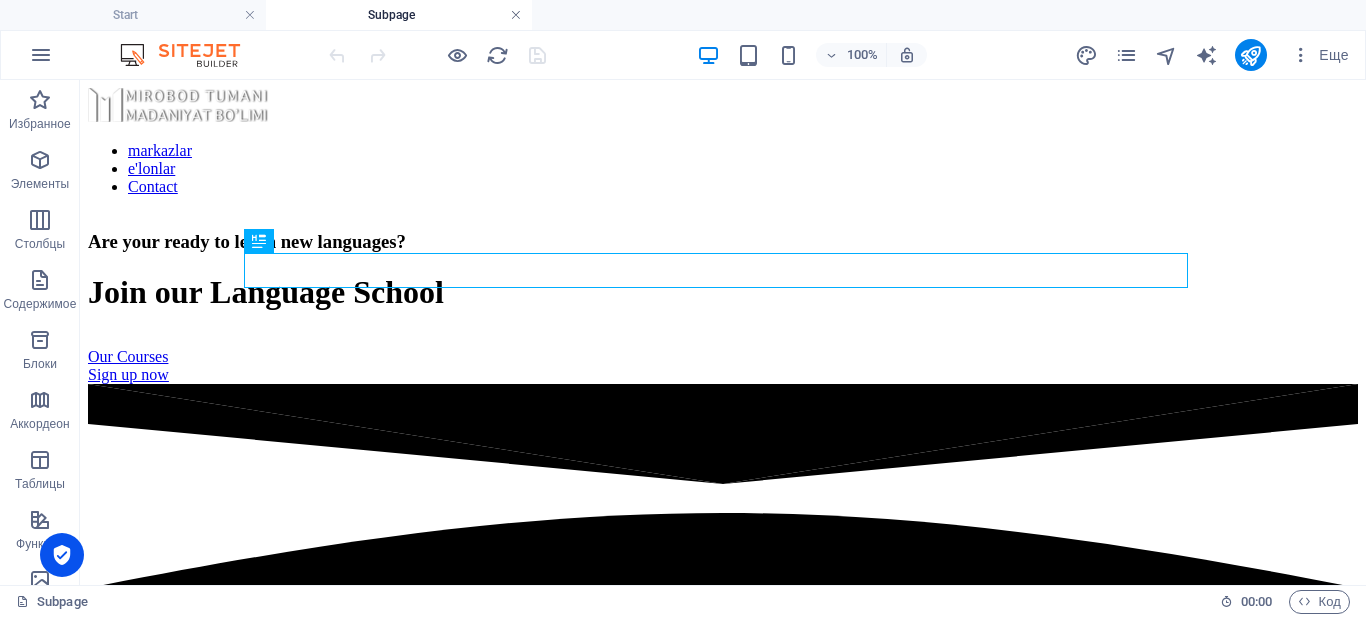 click at bounding box center [516, 15] 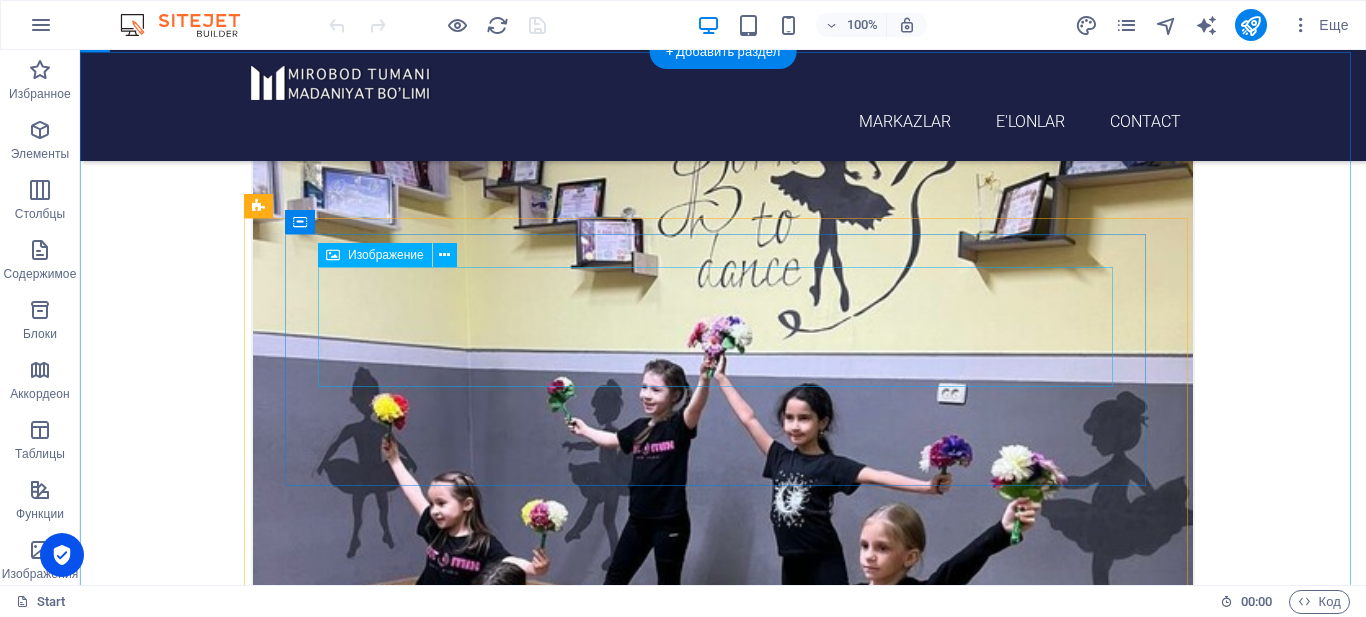 scroll, scrollTop: 5500, scrollLeft: 0, axis: vertical 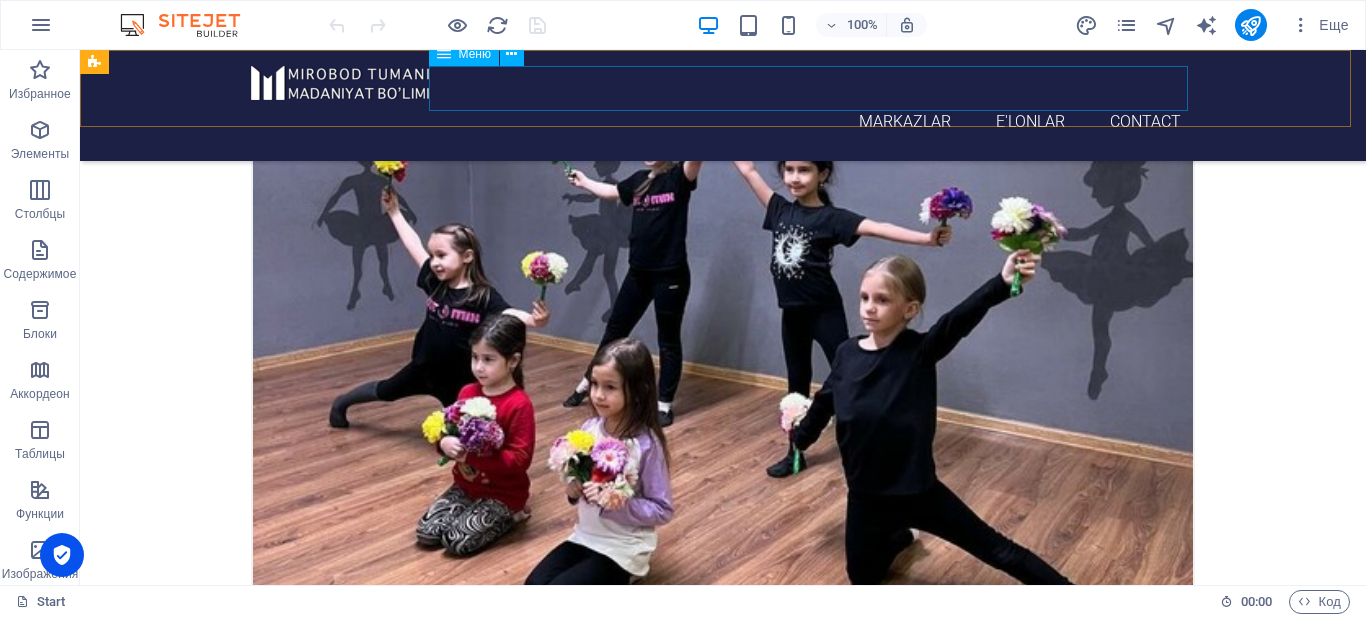 click on "markazlar e'lonlar Contact" at bounding box center (723, 122) 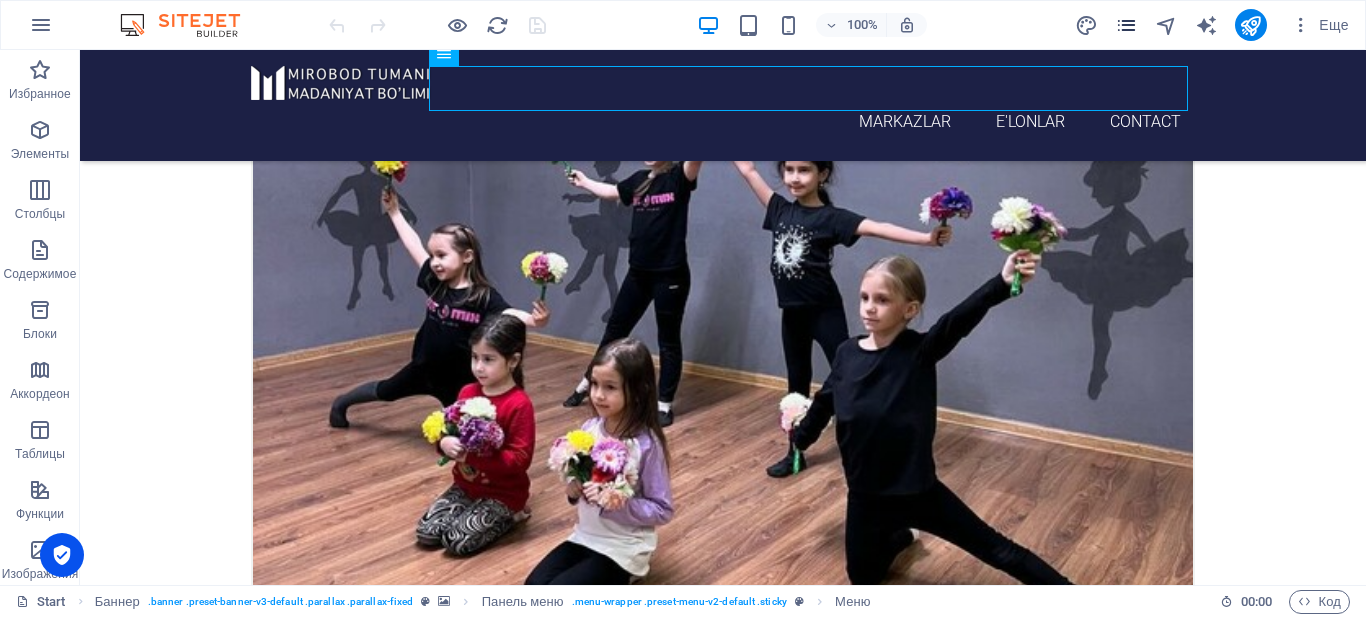 click at bounding box center (1126, 25) 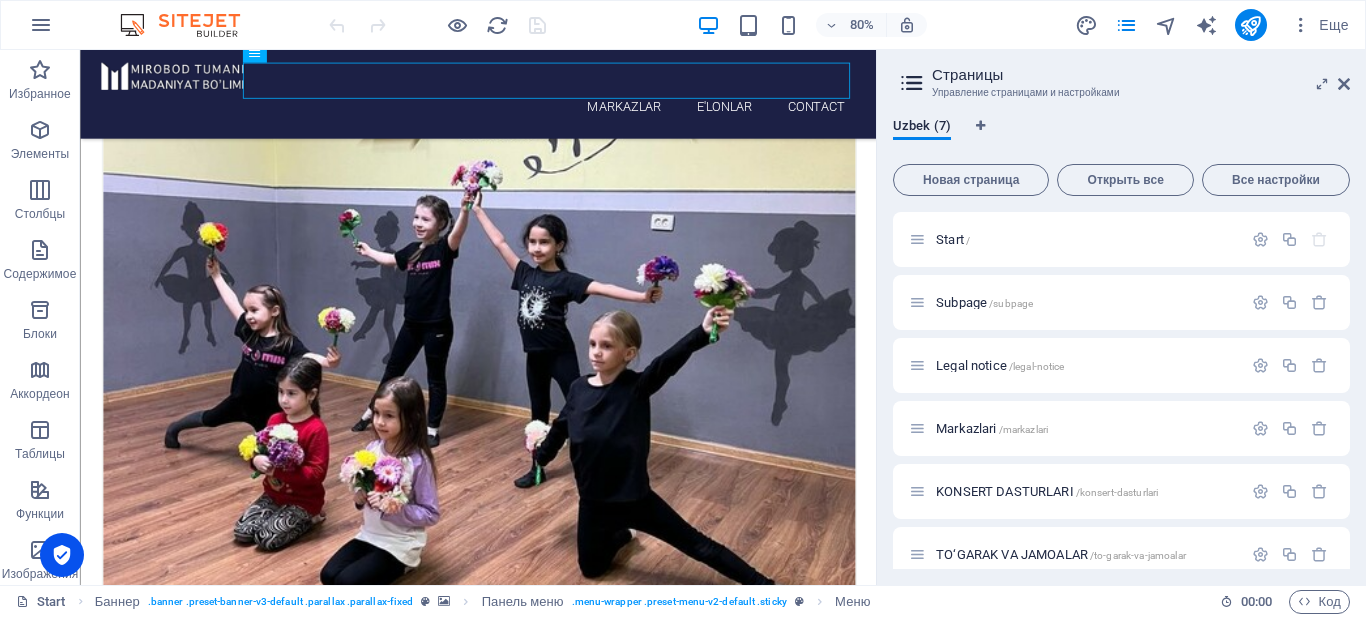 scroll, scrollTop: 5634, scrollLeft: 0, axis: vertical 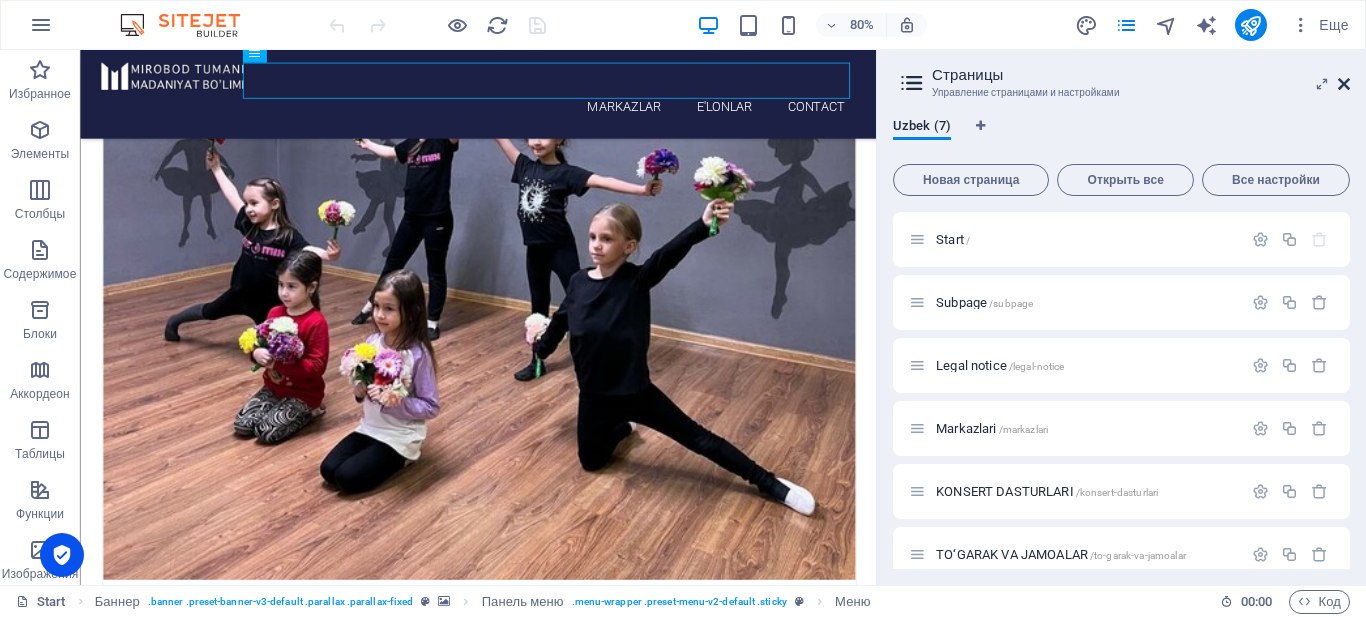 click at bounding box center [1344, 84] 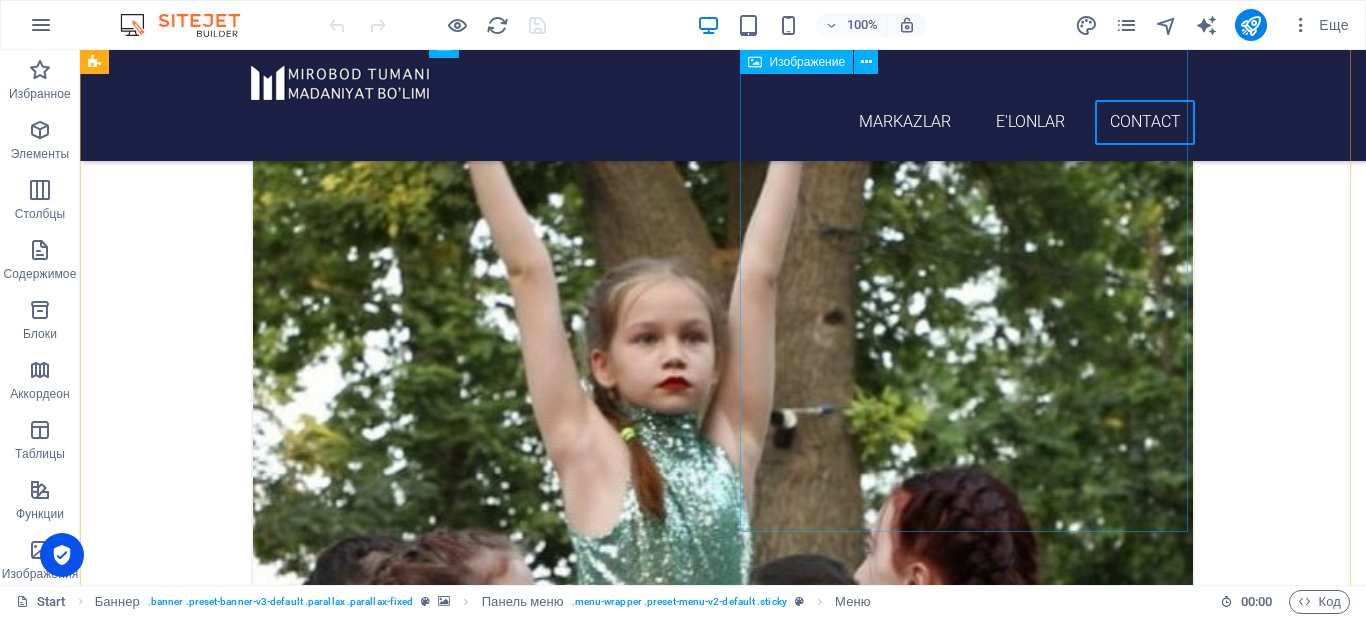 scroll, scrollTop: 8445, scrollLeft: 0, axis: vertical 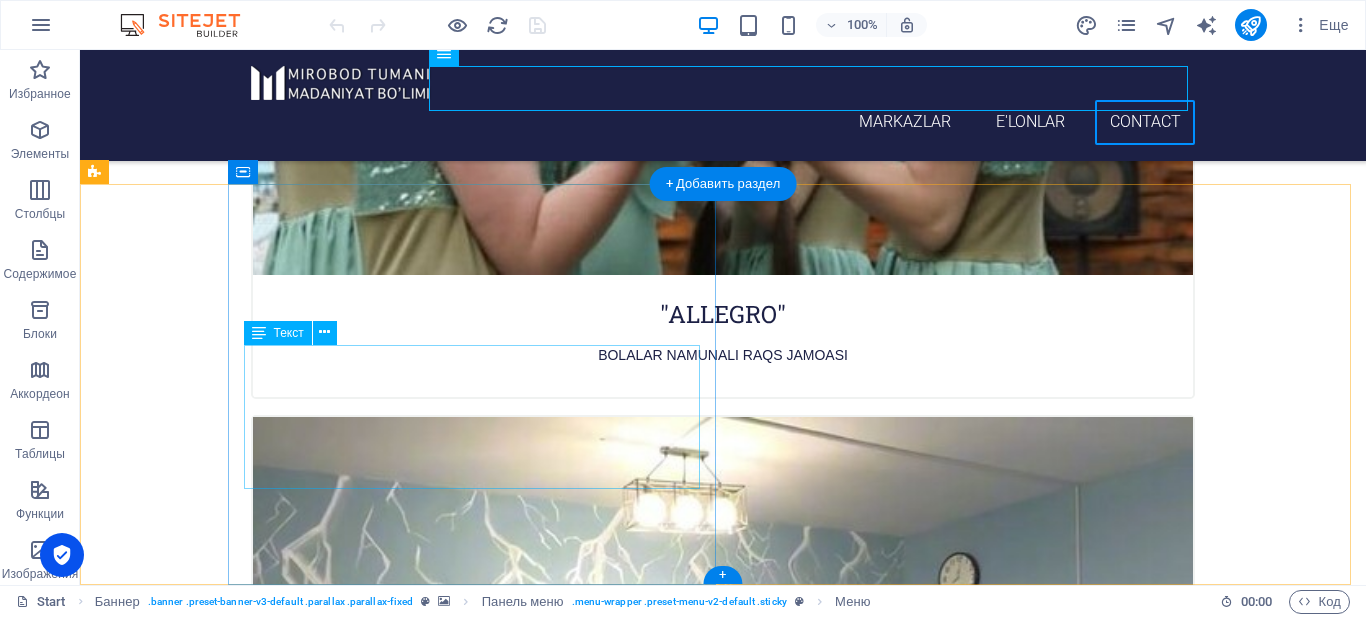 click on "mirobodmadaniyat.uz Istiqbol, 36 ,  Toshkent   100060 +998712363762 +998712938665 davronbektilla88@gmail.com Muroja at" at bounding box center [479, 23588] 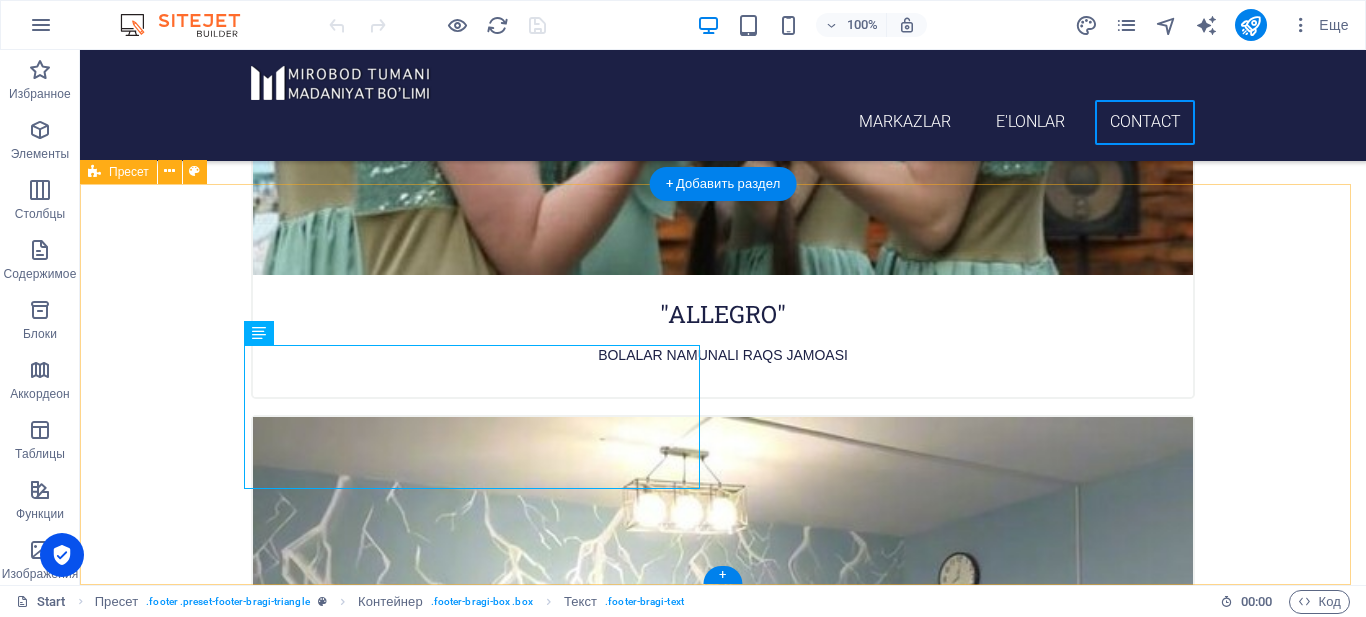 click on "Ma'lumotlar [DOMAIN_NAME] [STREET_ADDRESS]   100060 [PHONE_NUMBER] [PHONE_NUMBER] [EMAIL_ADDRESS][DOMAIN_NAME] Muroja at Перетащите контент сюда или  Добавить элементы  Вставить из буфера обмена" at bounding box center [723, 23555] 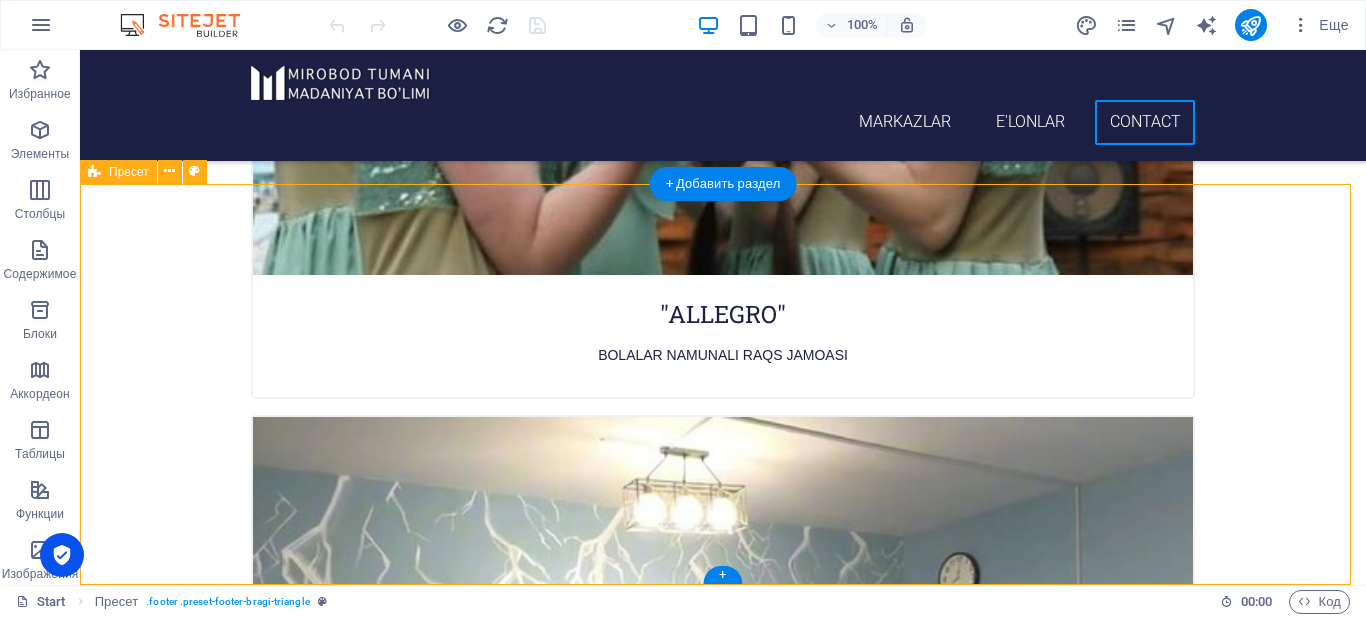 click on "Ma'lumotlar [DOMAIN_NAME] [STREET_ADDRESS]   100060 [PHONE_NUMBER] [PHONE_NUMBER] [EMAIL_ADDRESS][DOMAIN_NAME] Muroja at Перетащите контент сюда или  Добавить элементы  Вставить из буфера обмена" at bounding box center (723, 23555) 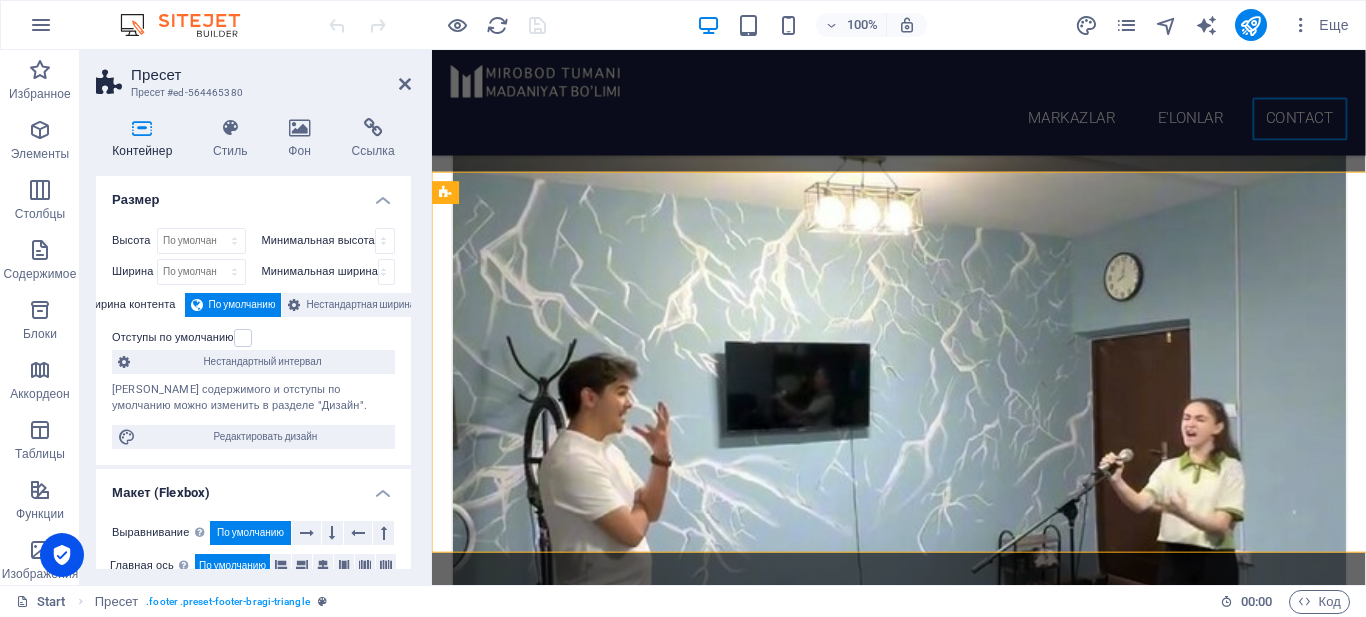 scroll, scrollTop: 8447, scrollLeft: 0, axis: vertical 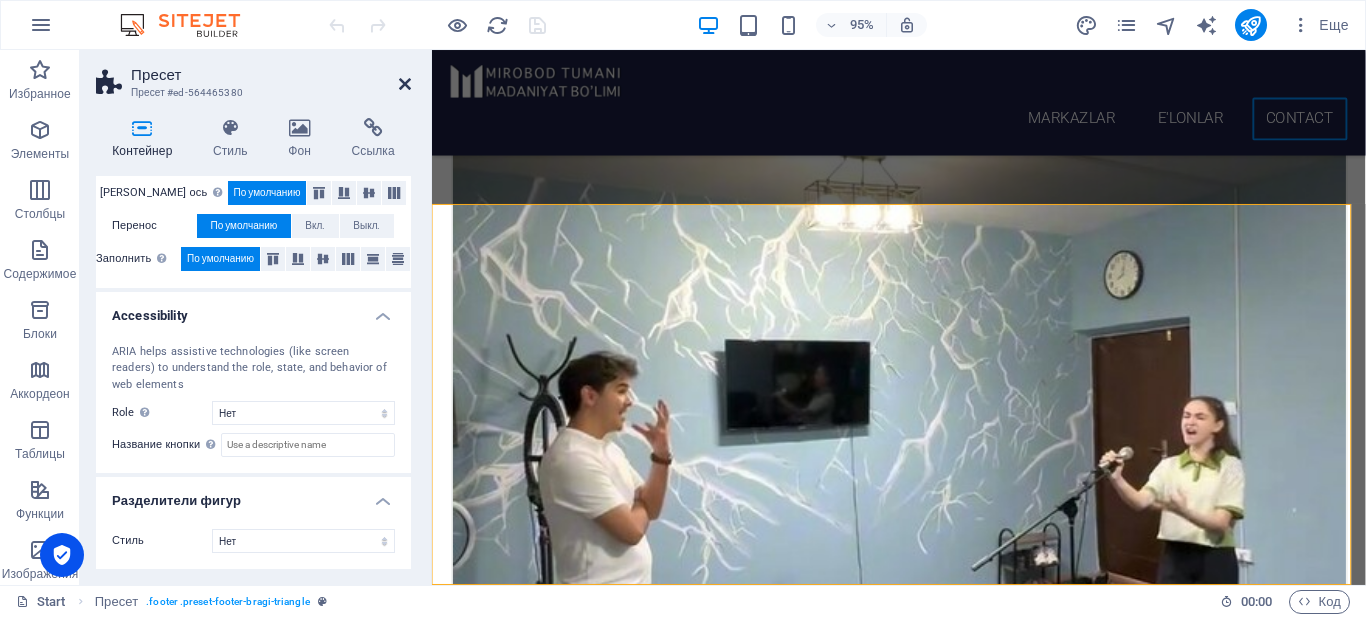 click at bounding box center [405, 84] 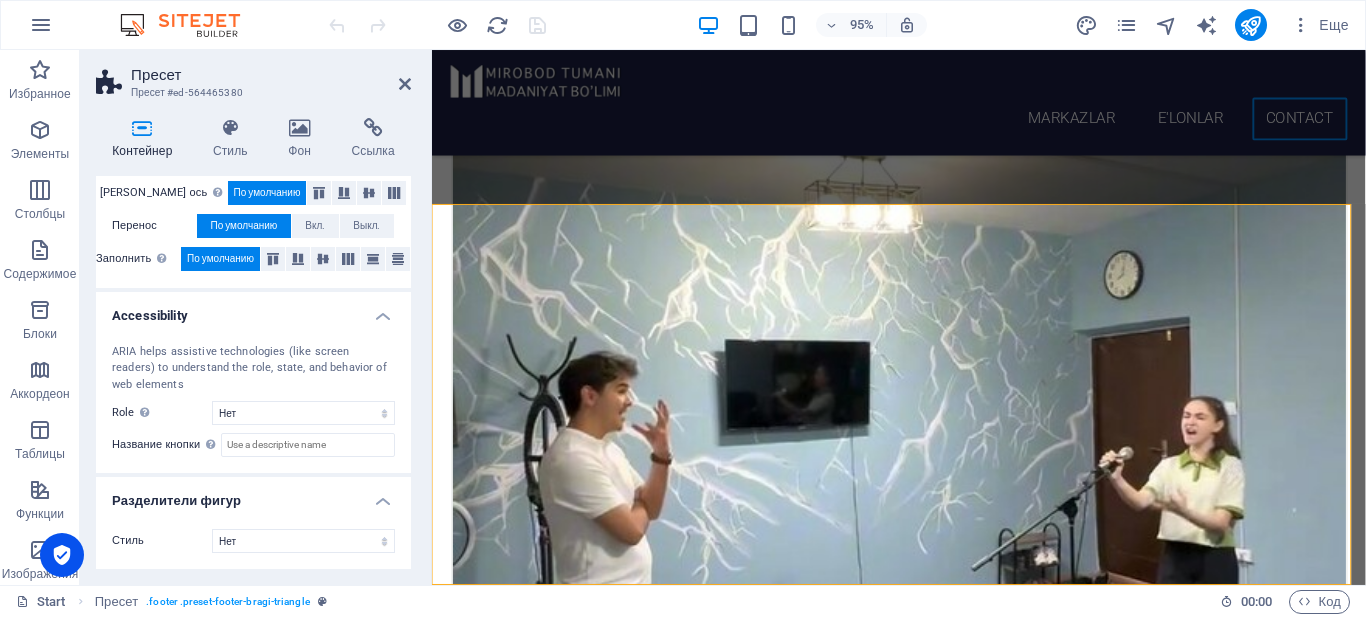 scroll, scrollTop: 8445, scrollLeft: 0, axis: vertical 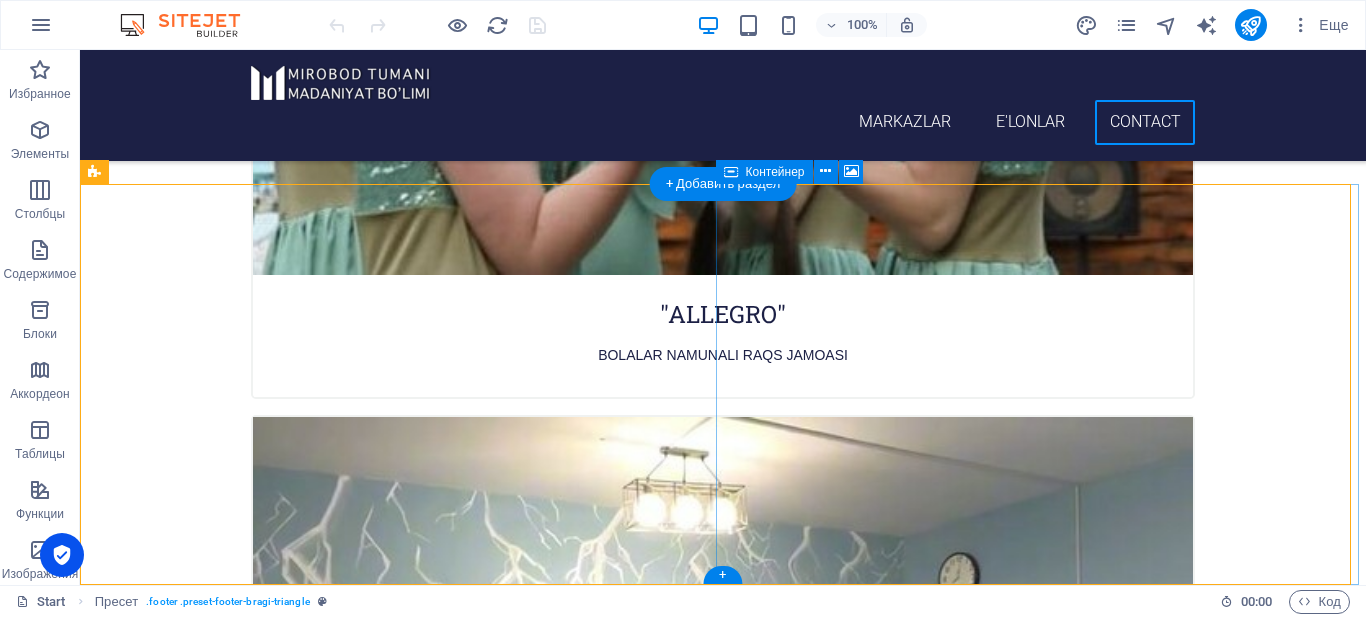click on "Перетащите контент сюда или  Добавить элементы  Вставить из буфера обмена" at bounding box center (1044, -7923) 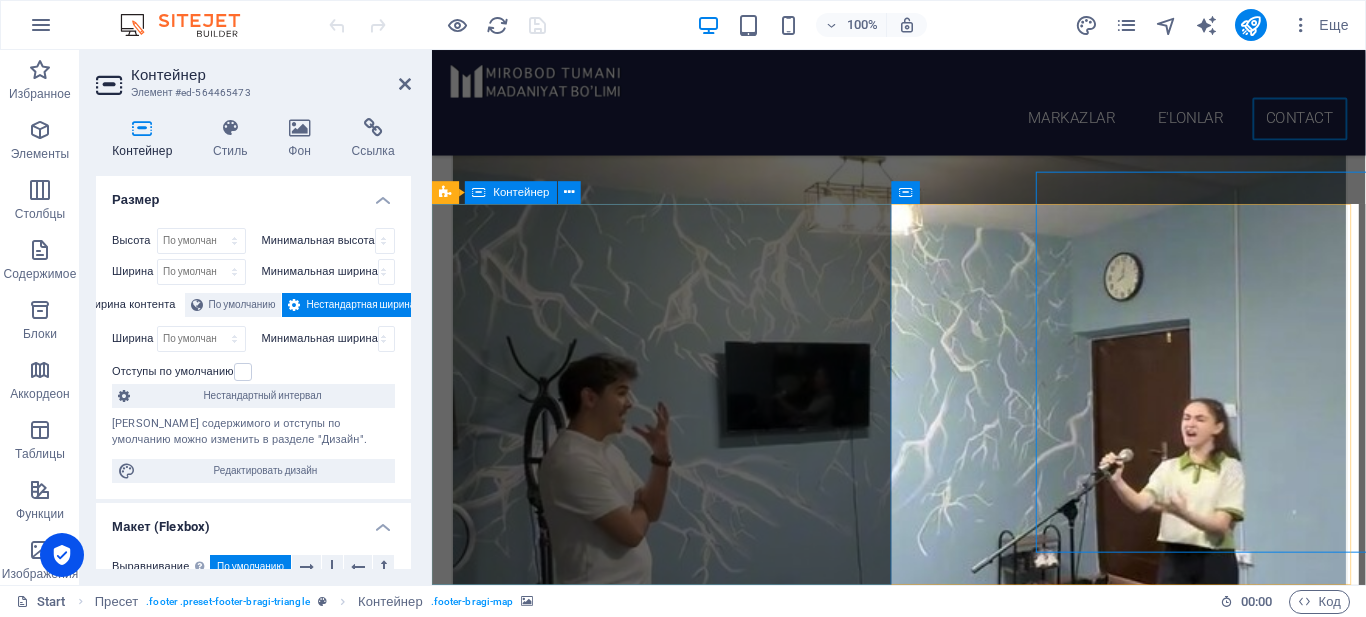scroll, scrollTop: 8447, scrollLeft: 0, axis: vertical 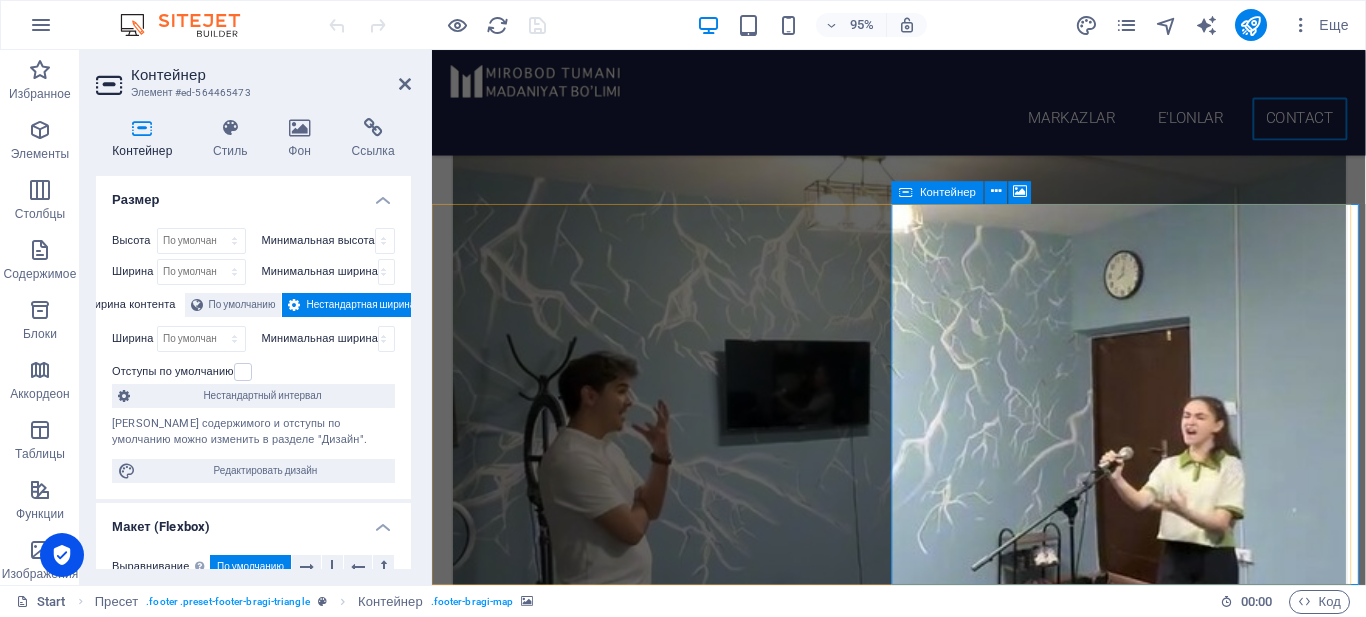 click on "Перетащите контент сюда или  Добавить элементы  Вставить из буфера обмена" at bounding box center [1170, -7925] 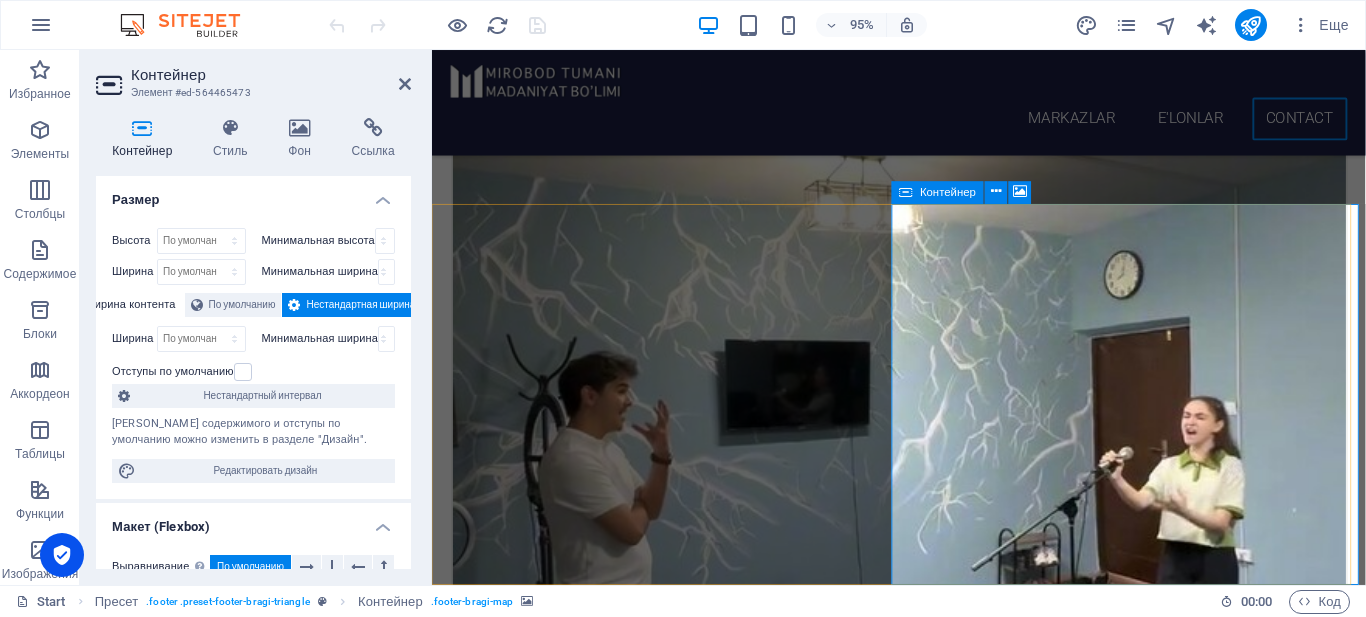 click on "Перетащите контент сюда или  Добавить элементы  Вставить из буфера обмена" at bounding box center (1170, -7925) 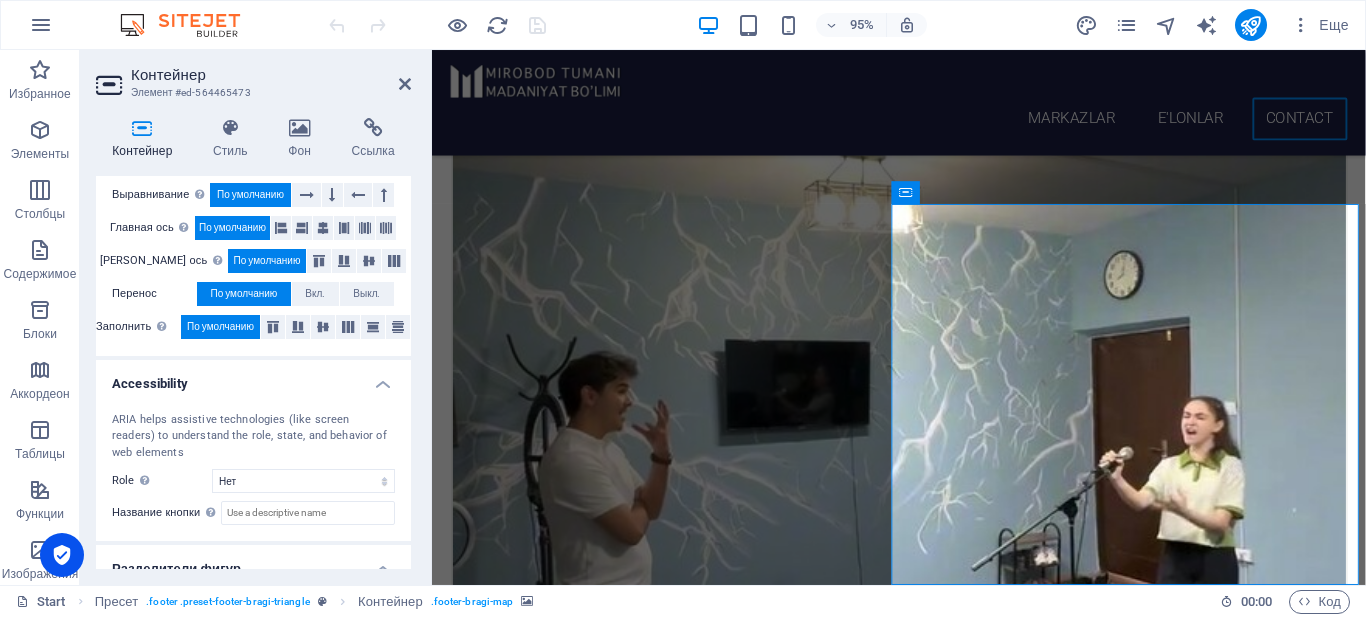 scroll, scrollTop: 440, scrollLeft: 0, axis: vertical 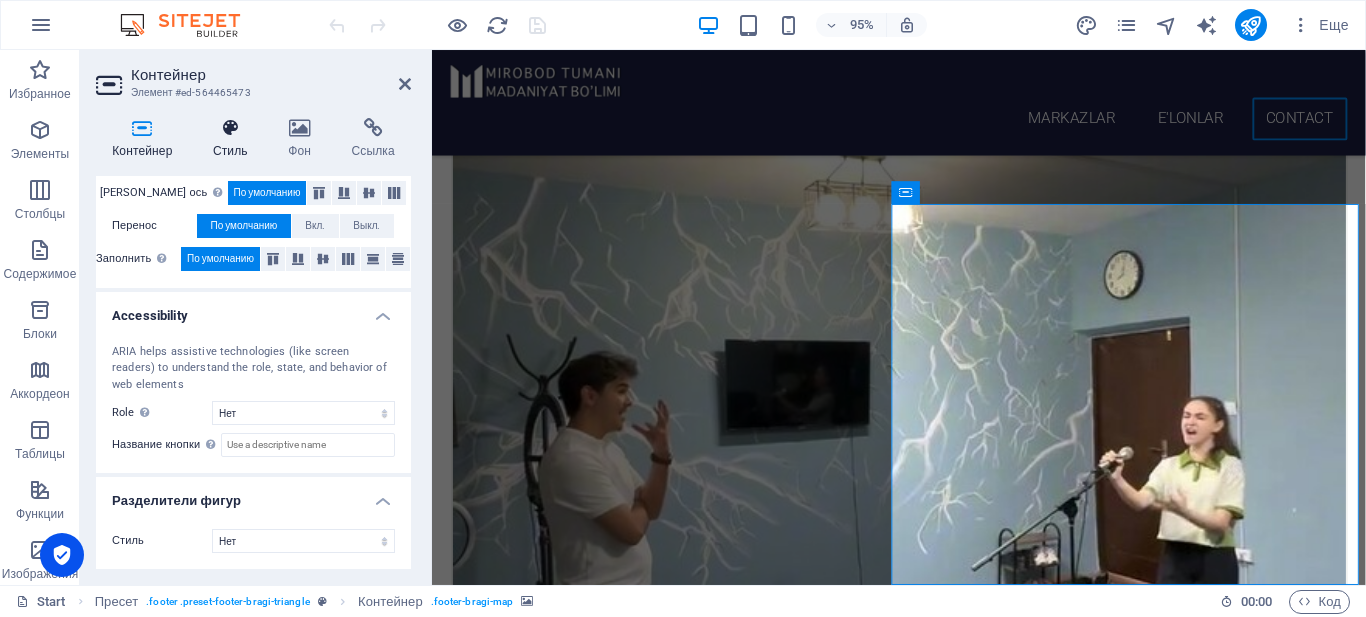 click on "Стиль" at bounding box center [234, 139] 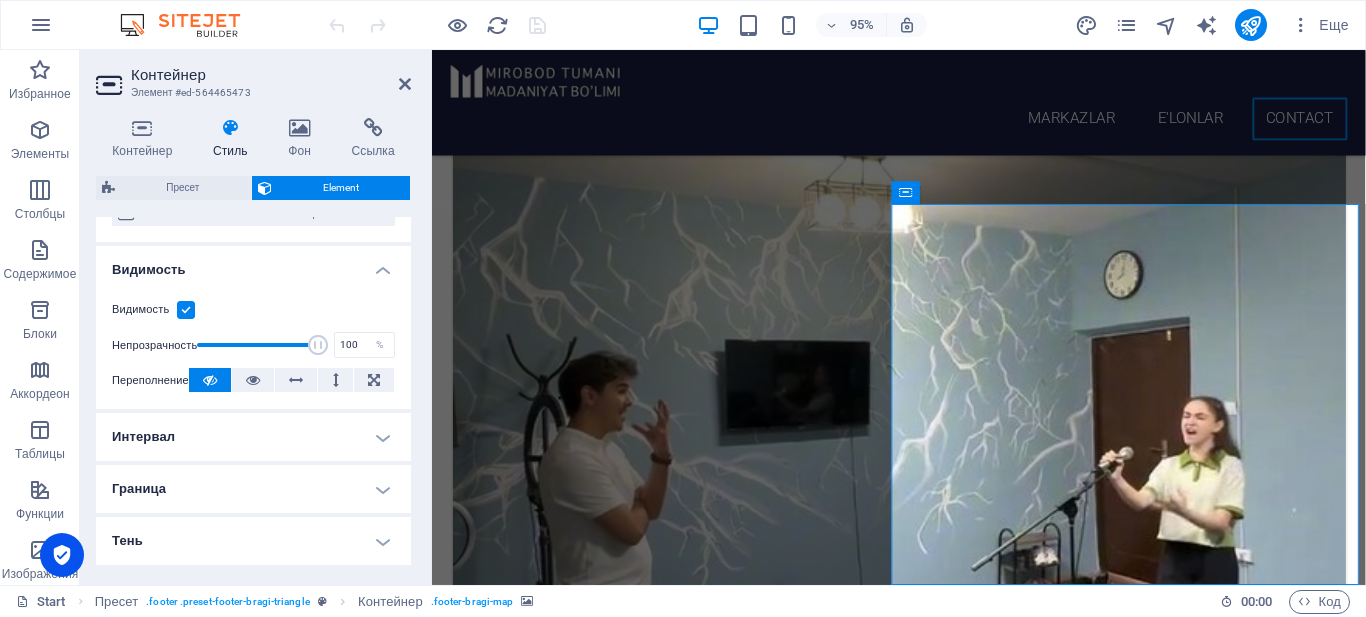 scroll, scrollTop: 0, scrollLeft: 0, axis: both 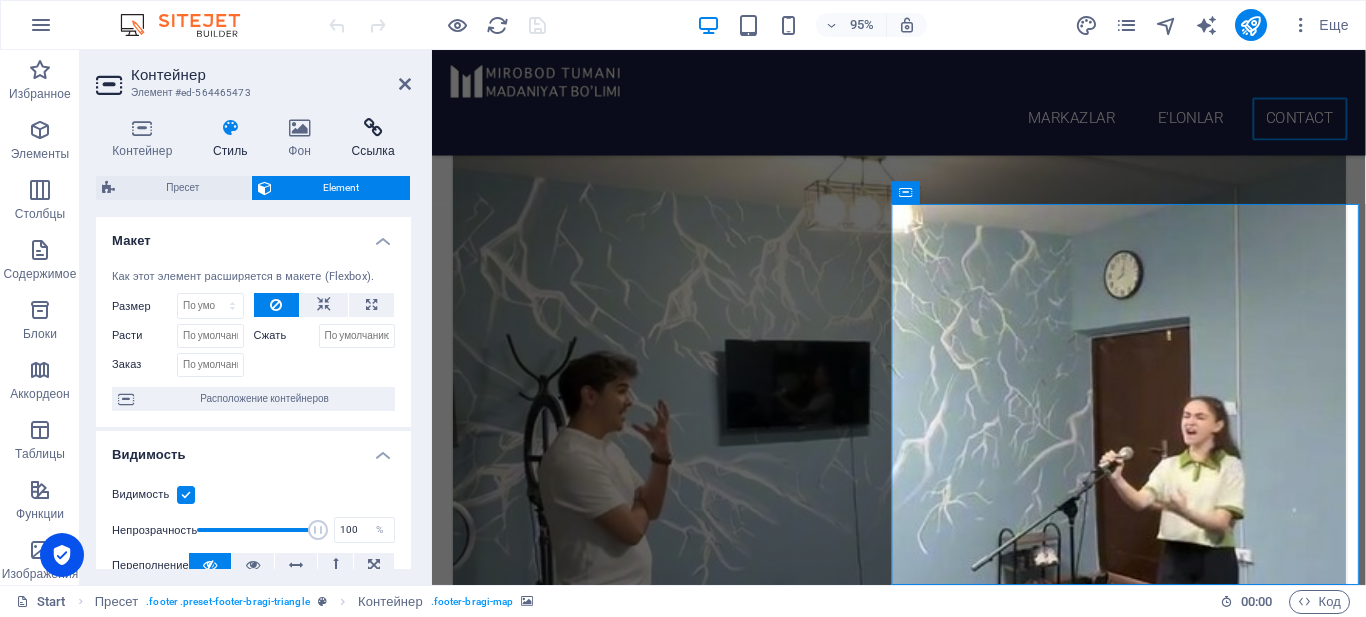 click at bounding box center [373, 128] 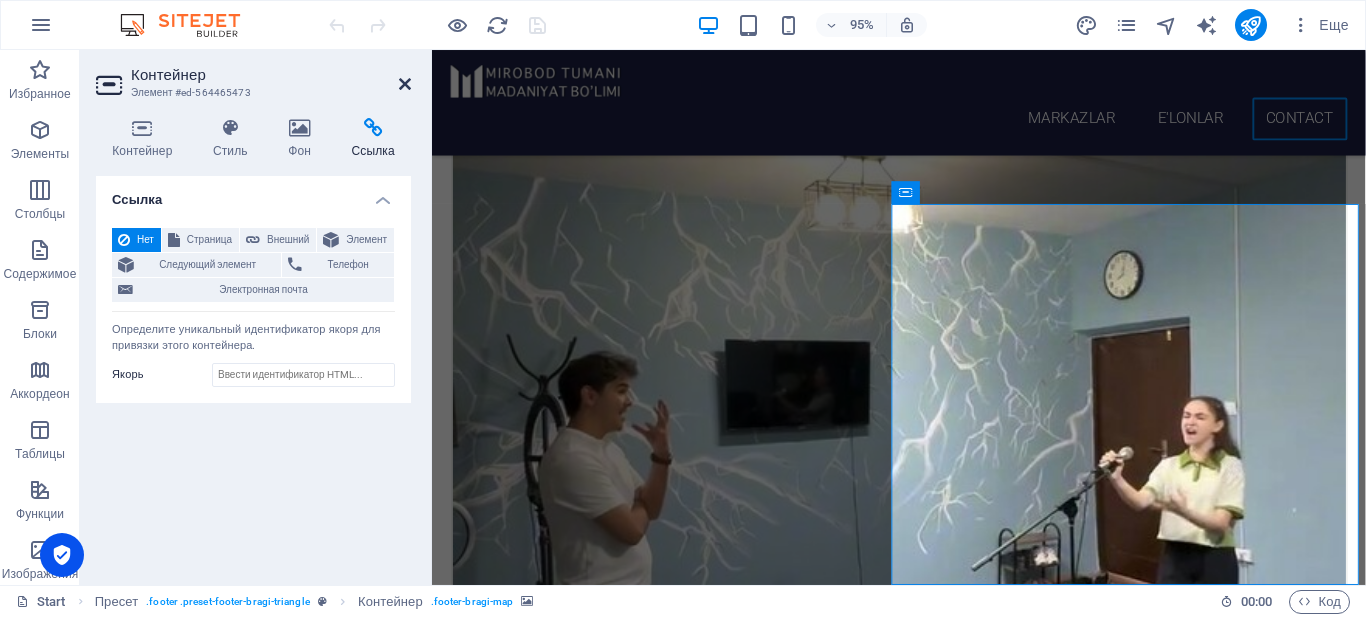 click at bounding box center (405, 84) 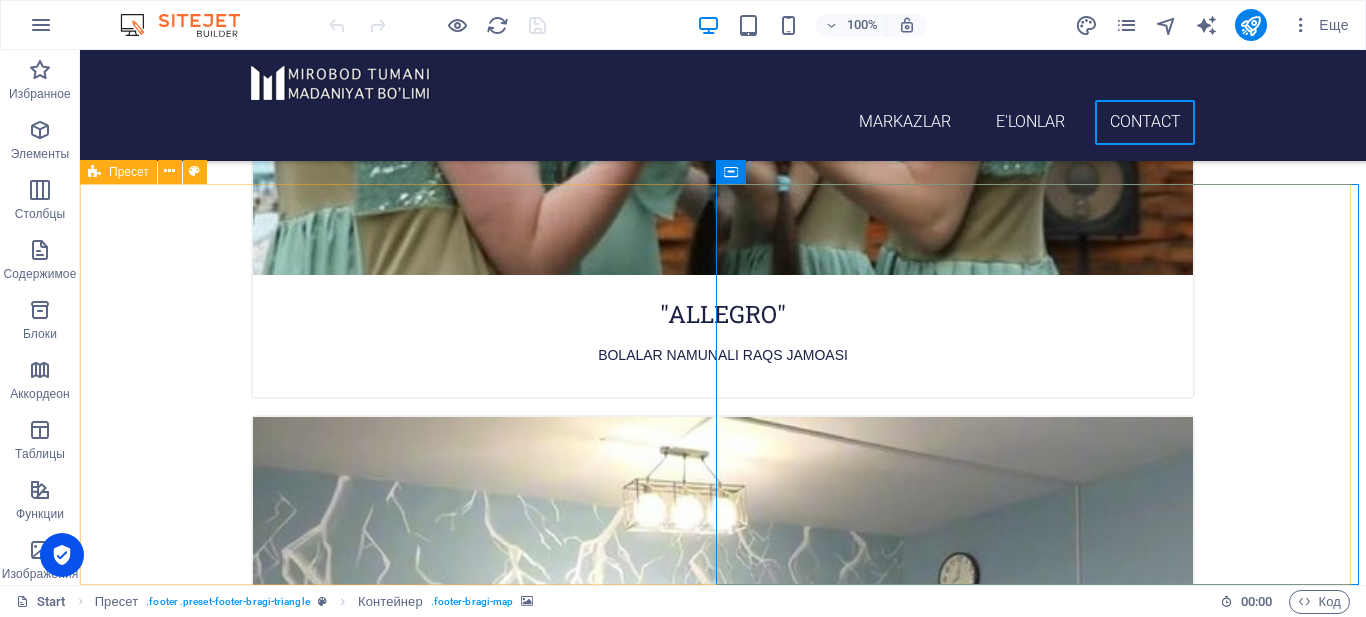 click at bounding box center [94, 172] 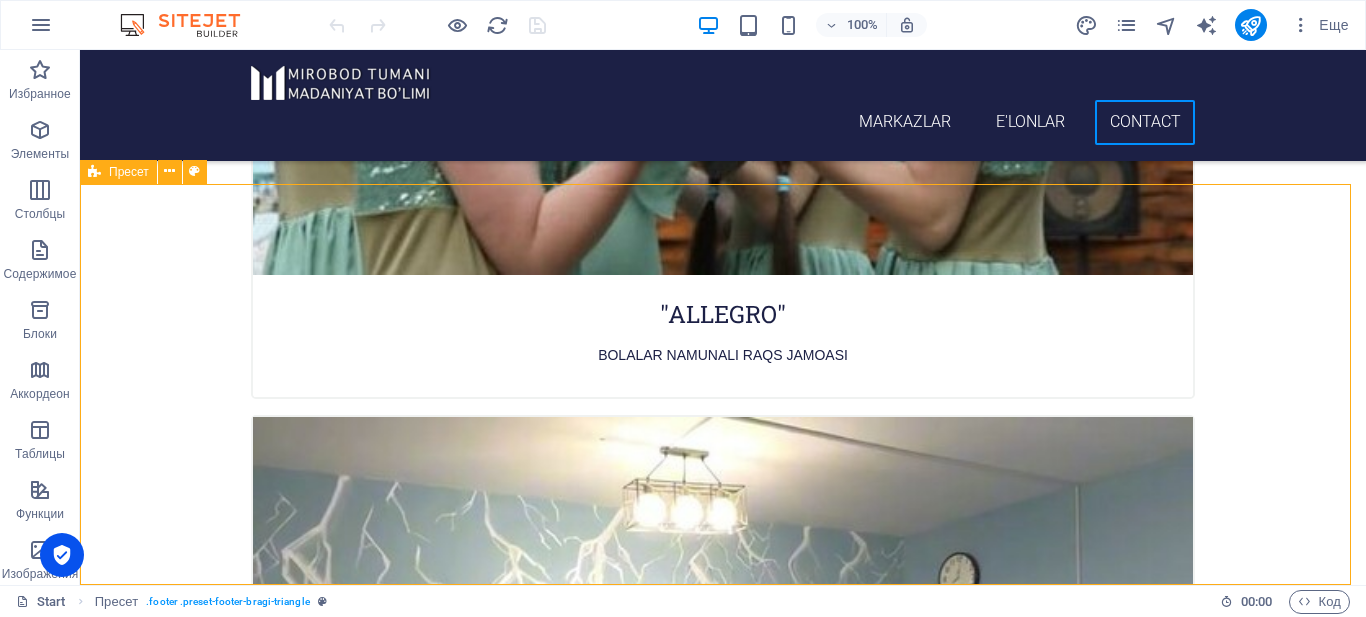 click on "Пресет" at bounding box center [129, 172] 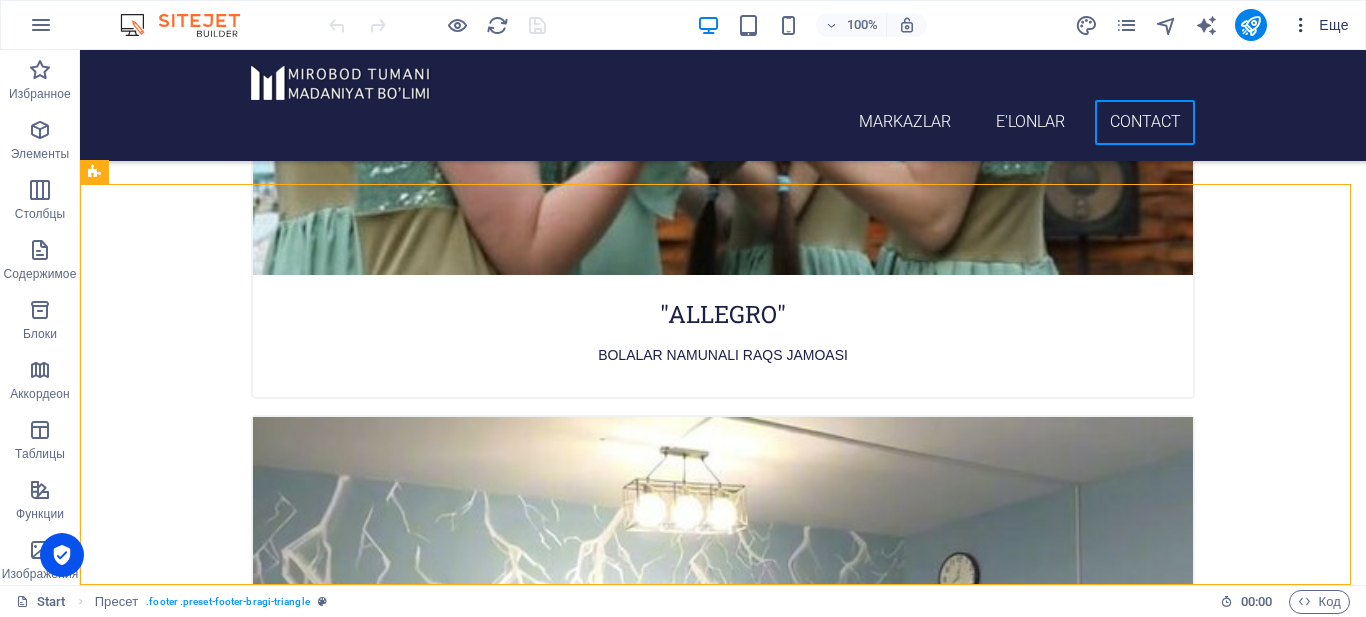 click at bounding box center [1301, 25] 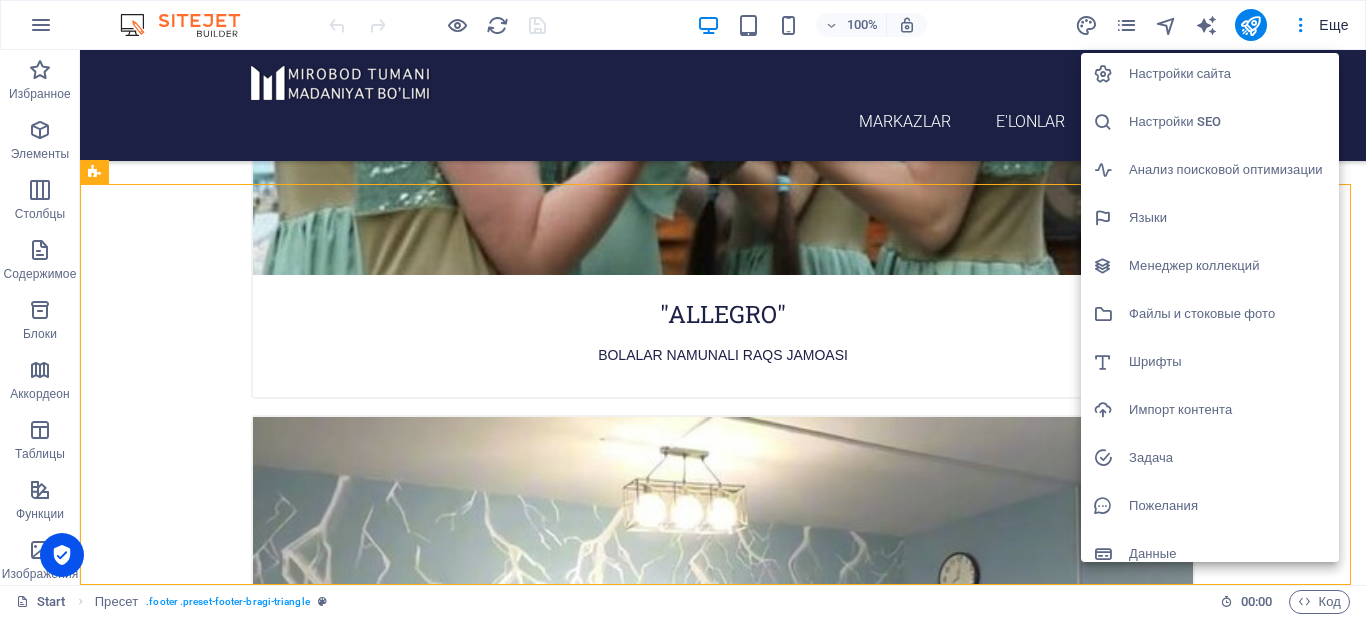 scroll, scrollTop: 0, scrollLeft: 0, axis: both 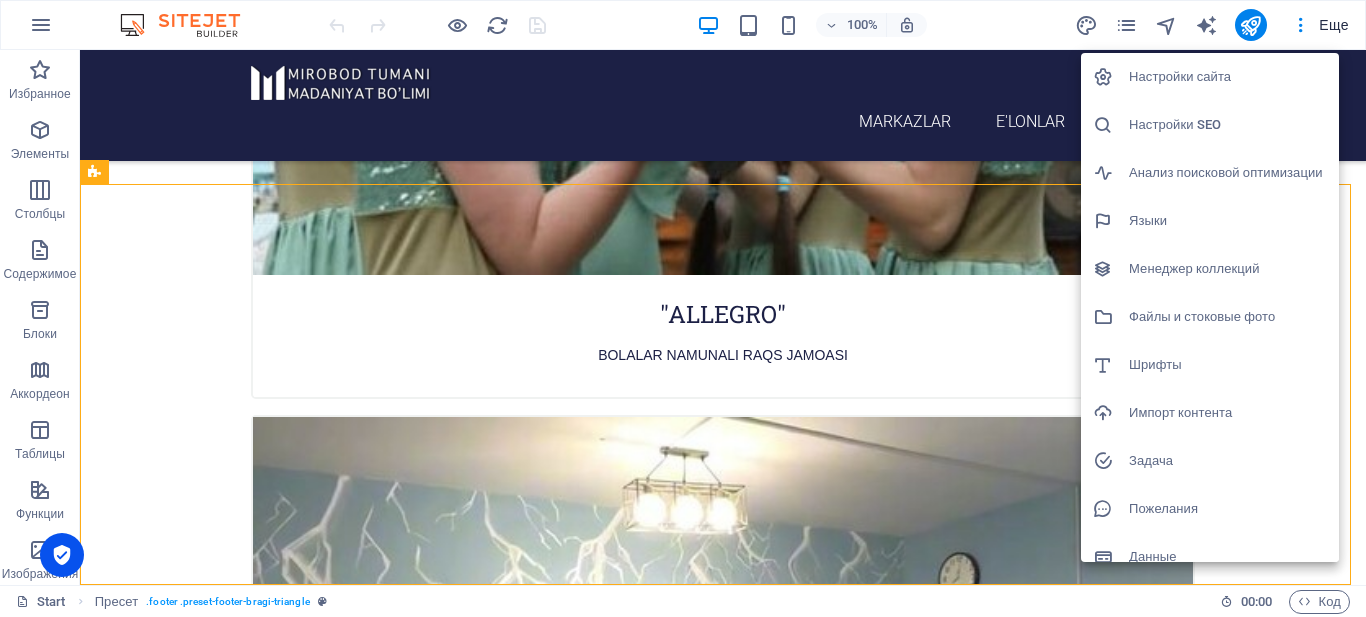 click at bounding box center (683, 308) 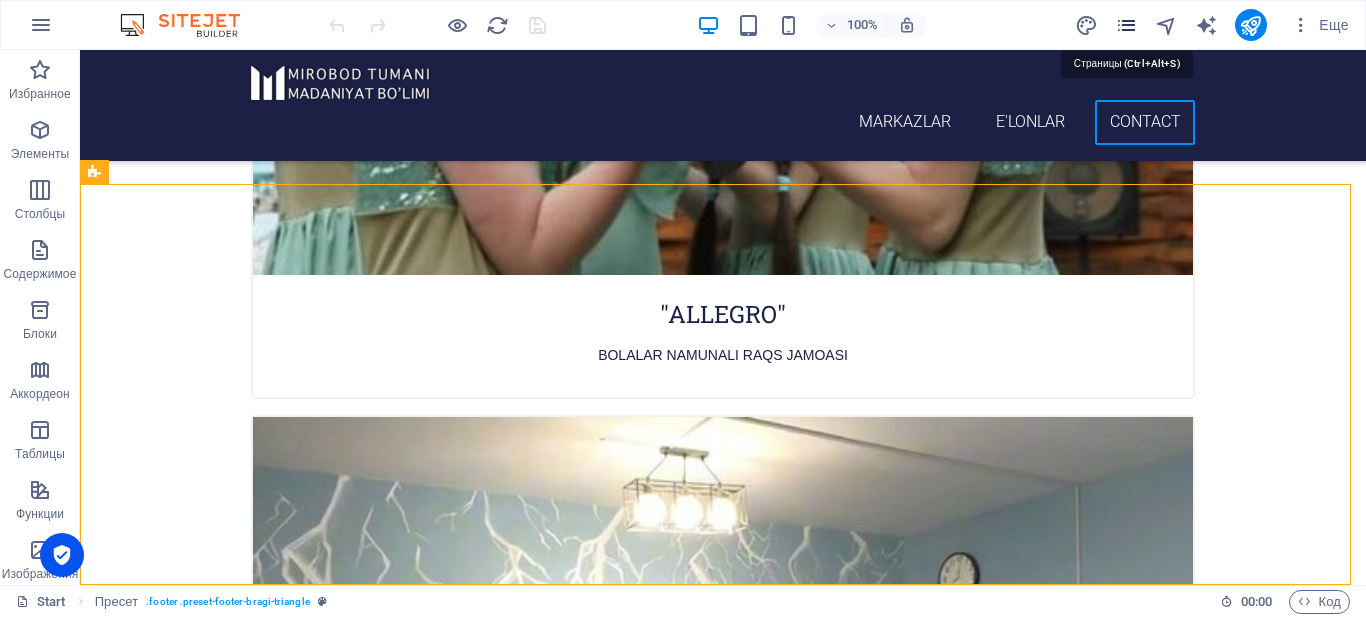 click at bounding box center [1126, 25] 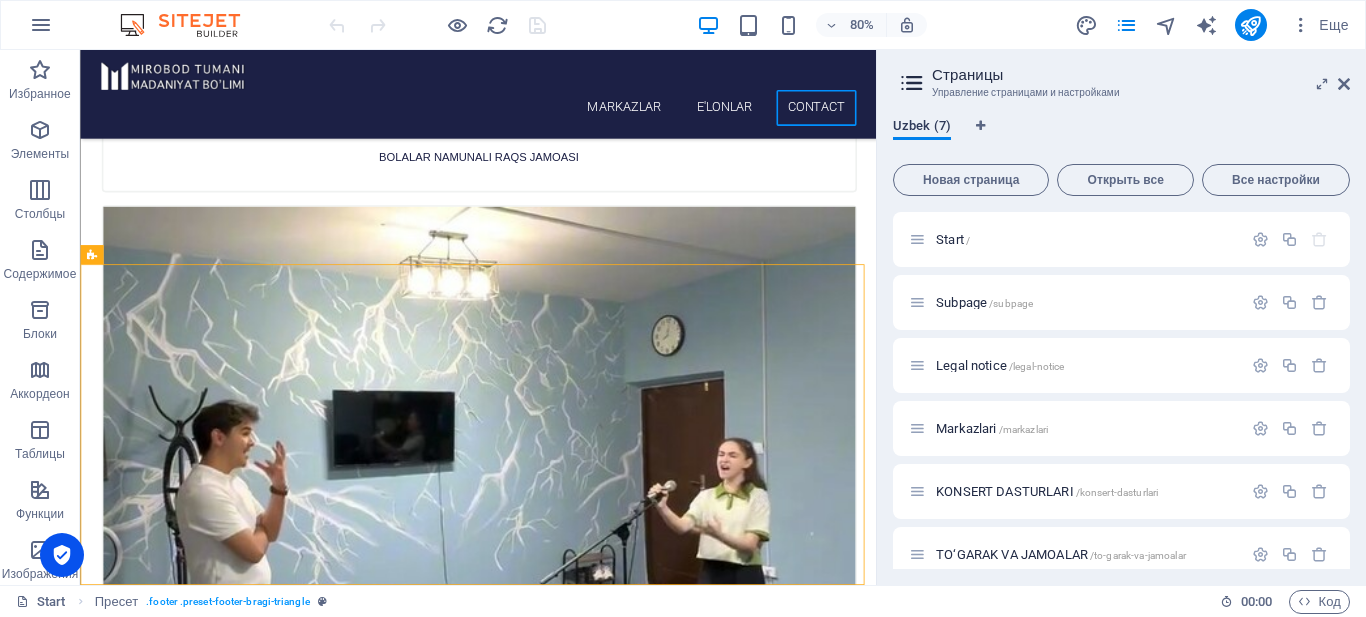 click on "Uzbek (7)" at bounding box center [922, 128] 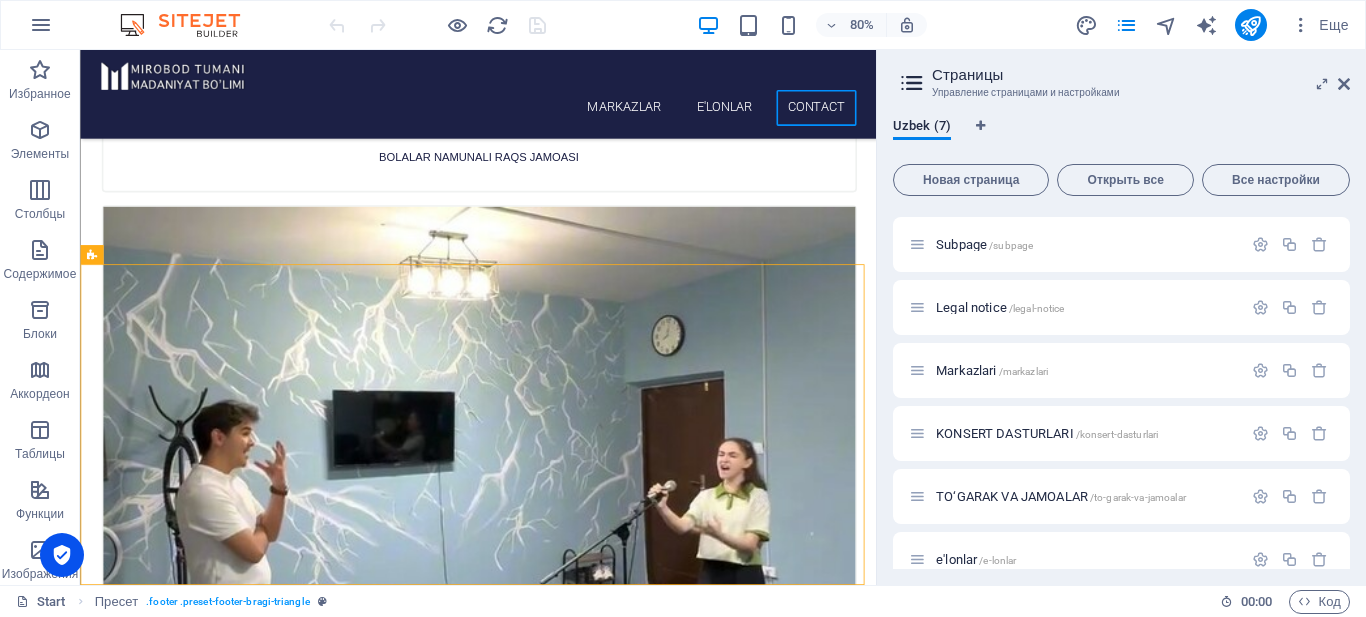 scroll, scrollTop: 84, scrollLeft: 0, axis: vertical 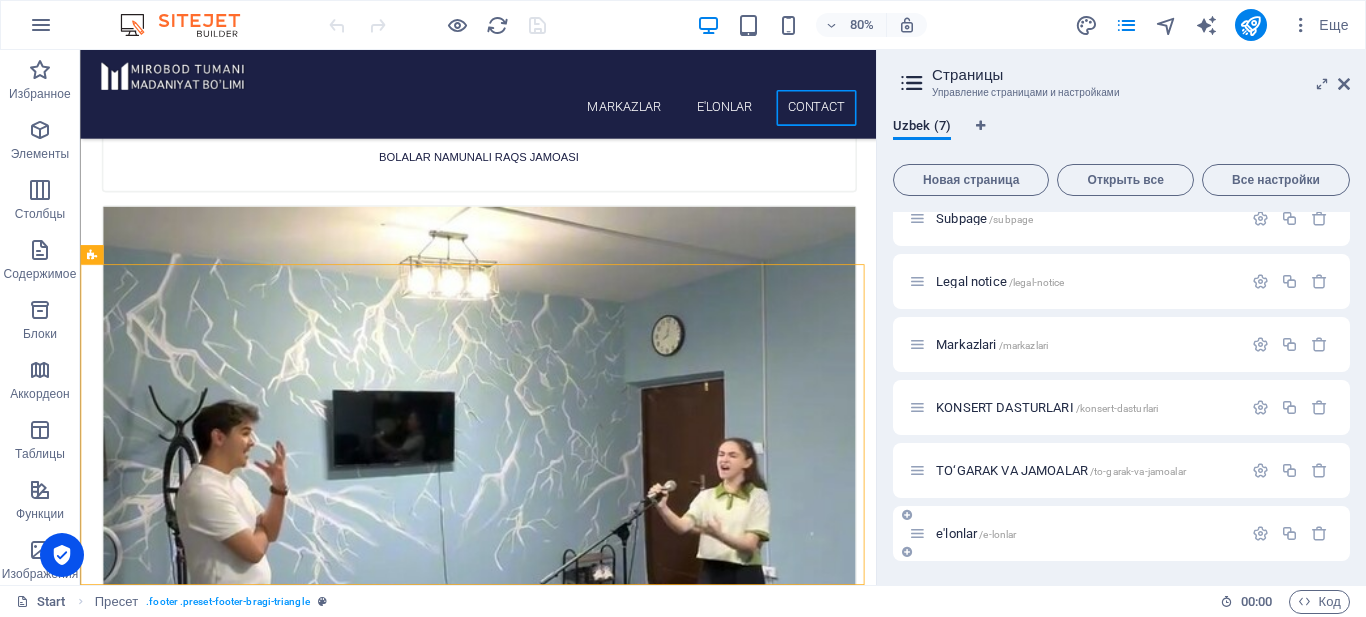 click on "e'lonlar /e-lonlar" at bounding box center [976, 533] 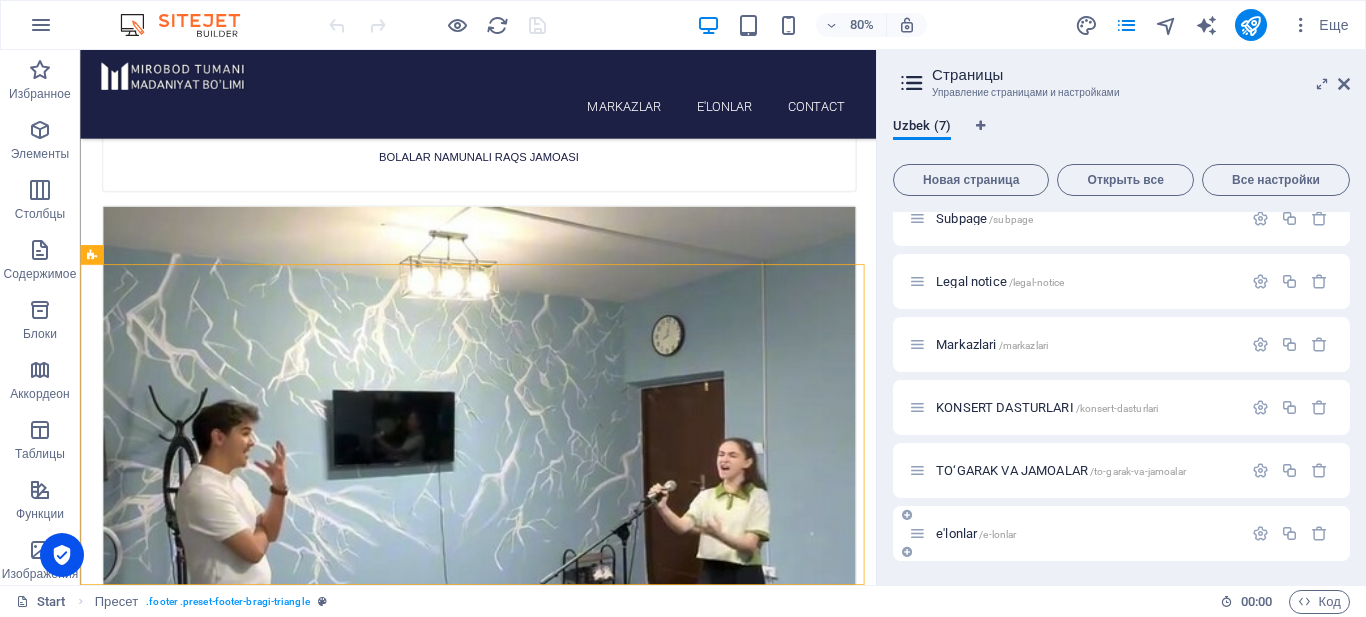 scroll, scrollTop: 0, scrollLeft: 0, axis: both 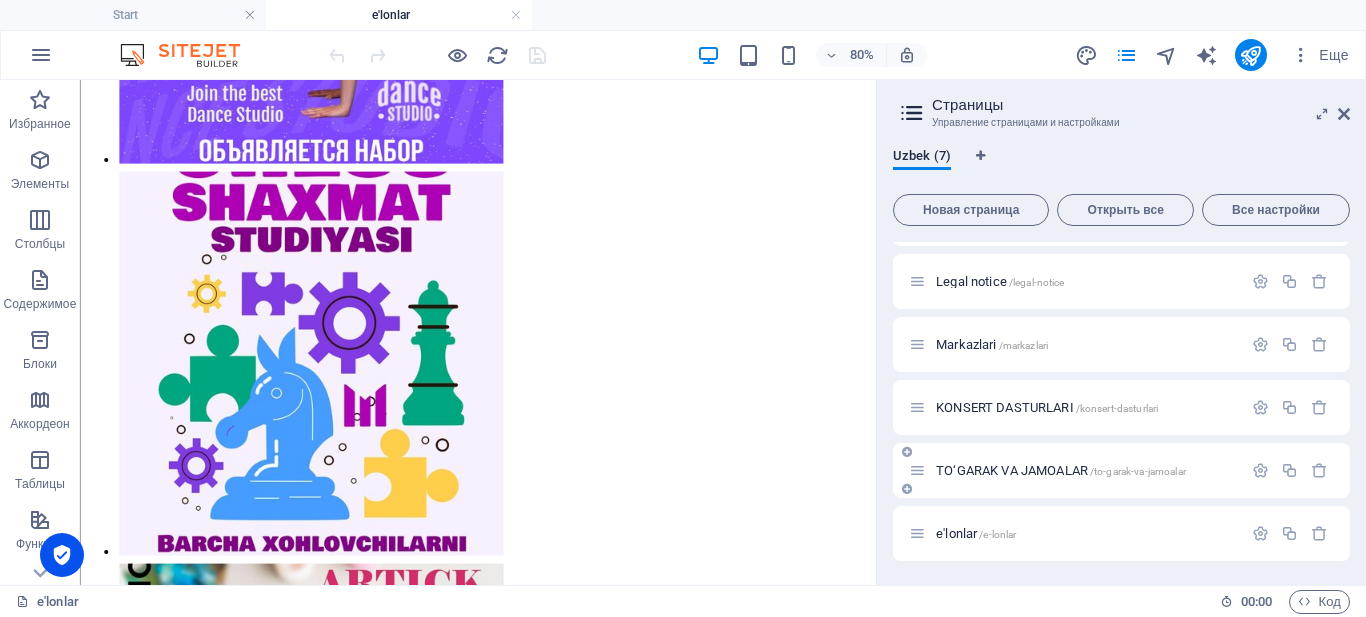click on "TO‘GARAK VA JAMOALAR /to-garak-va-jamoalar" at bounding box center [1061, 470] 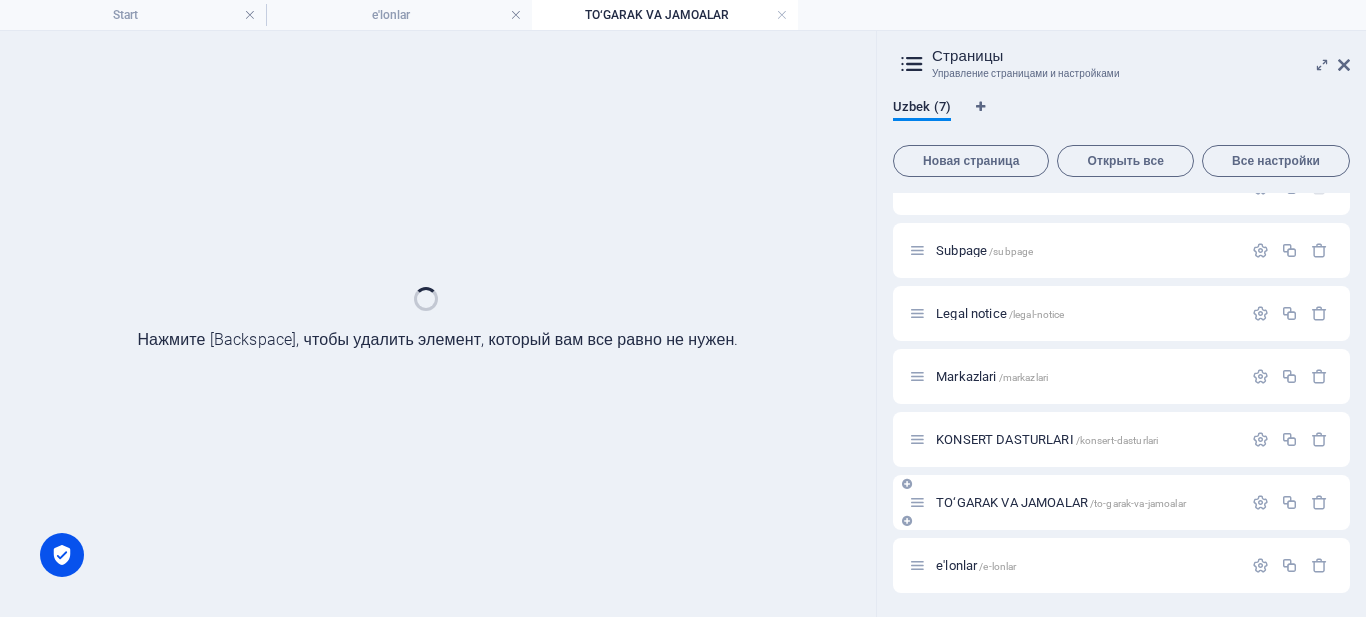 scroll, scrollTop: 33, scrollLeft: 0, axis: vertical 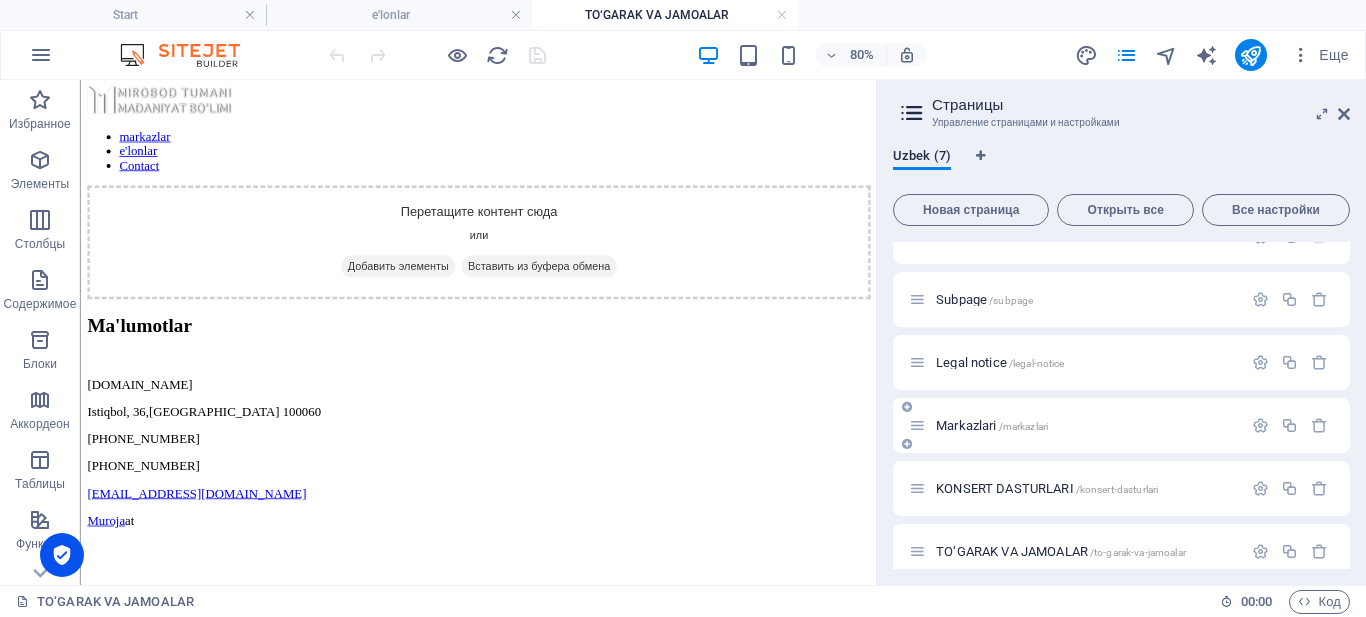 click on "Markazlari /markazlari" at bounding box center [992, 425] 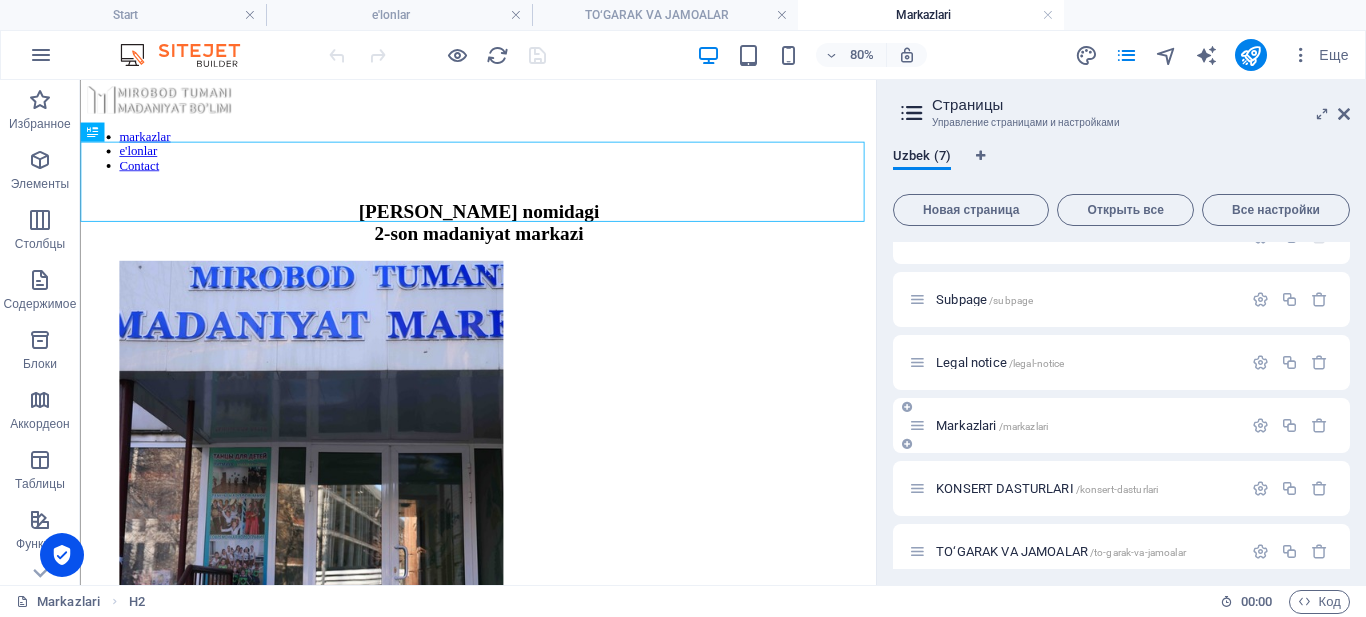 scroll, scrollTop: 0, scrollLeft: 0, axis: both 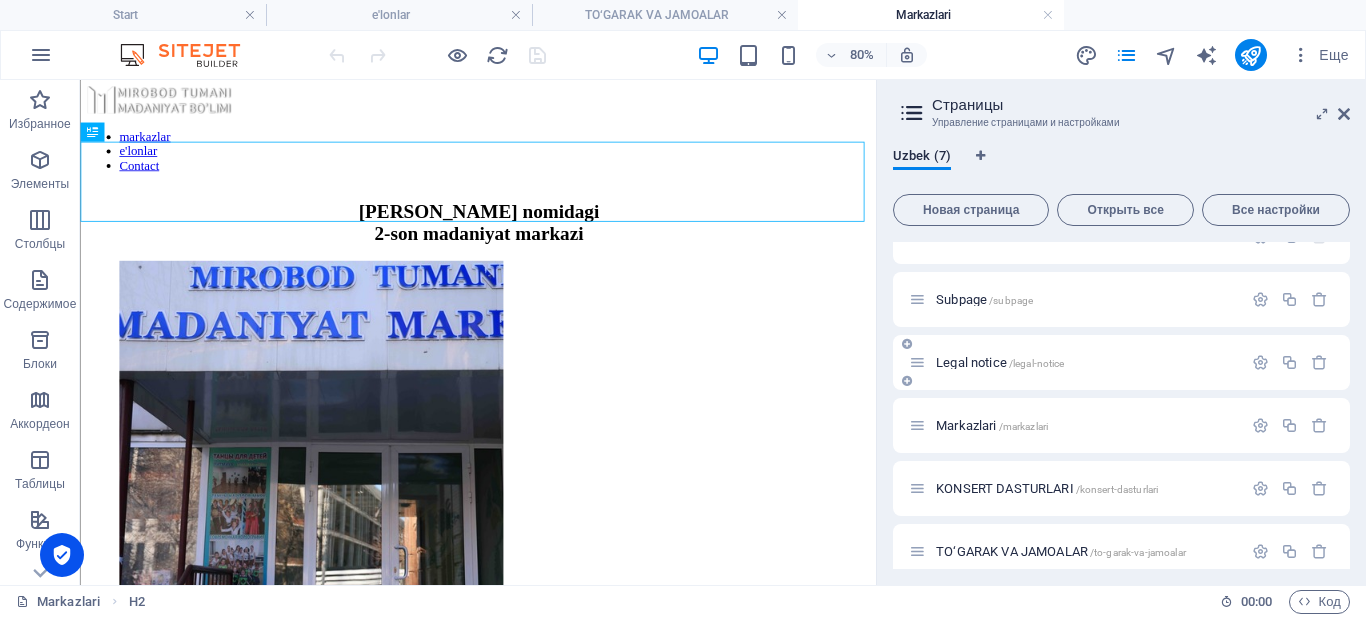 click on "Legal notice /legal-notice" at bounding box center (1000, 362) 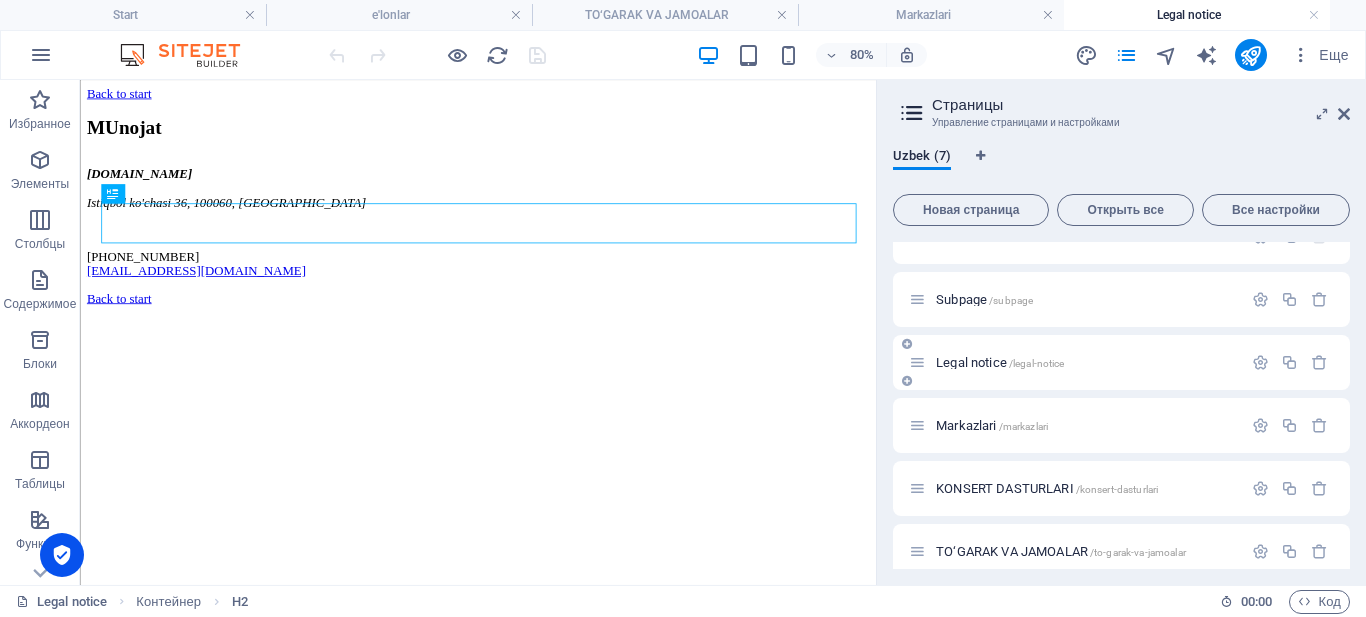 scroll, scrollTop: 0, scrollLeft: 0, axis: both 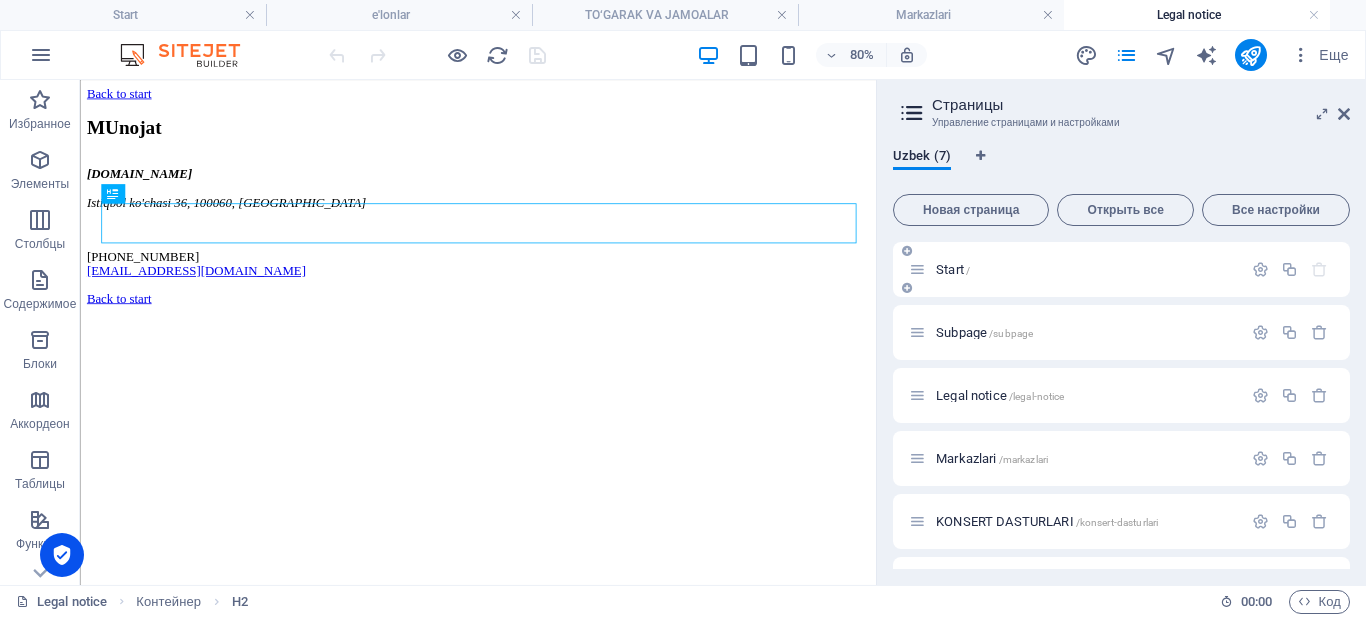 click on "Start /" at bounding box center [953, 269] 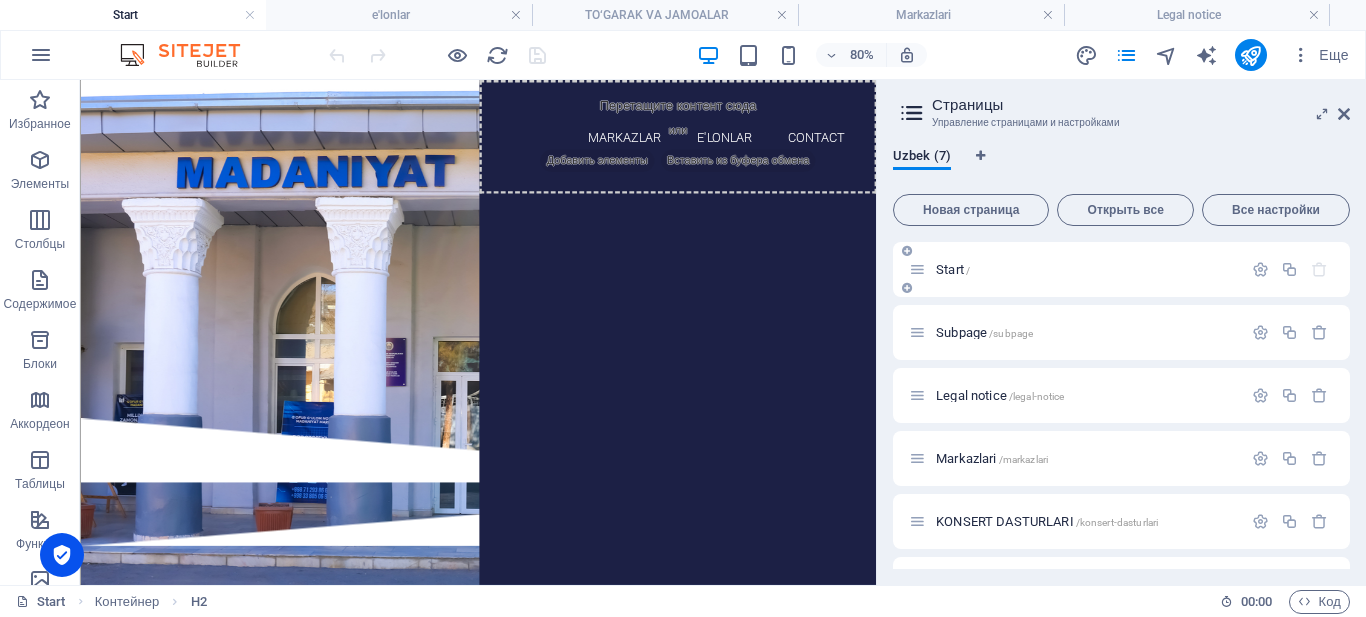 scroll, scrollTop: 8445, scrollLeft: 0, axis: vertical 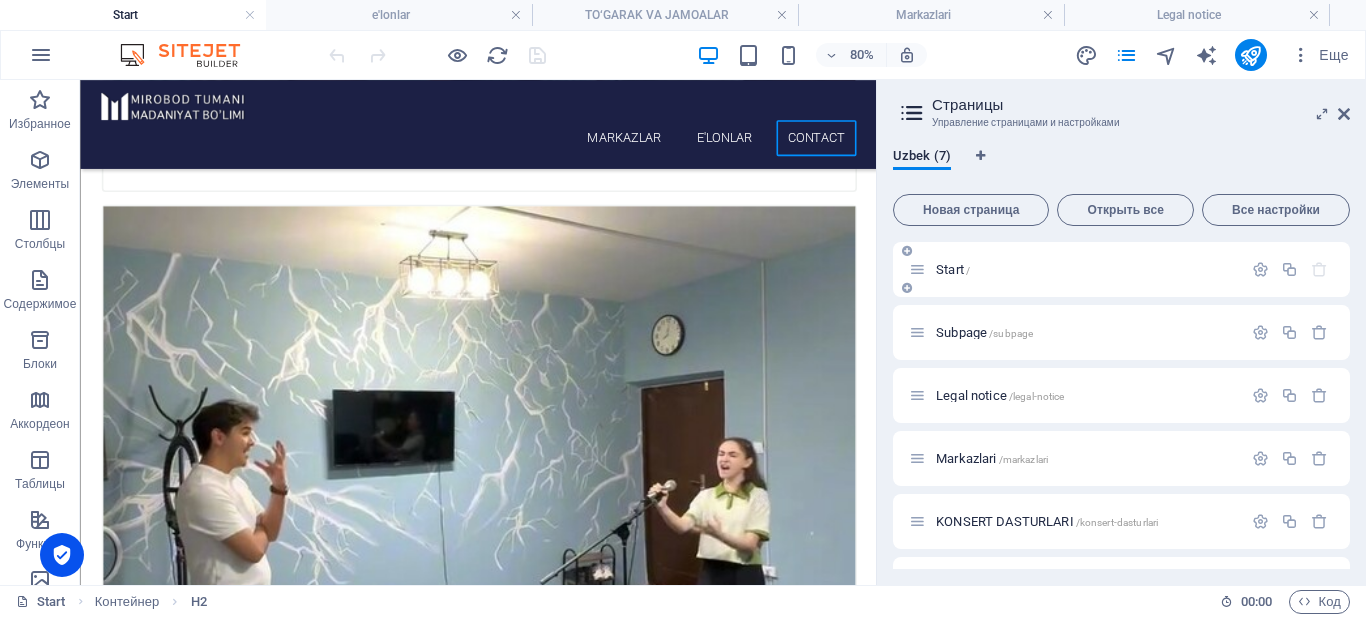 click on "Start /" at bounding box center [953, 269] 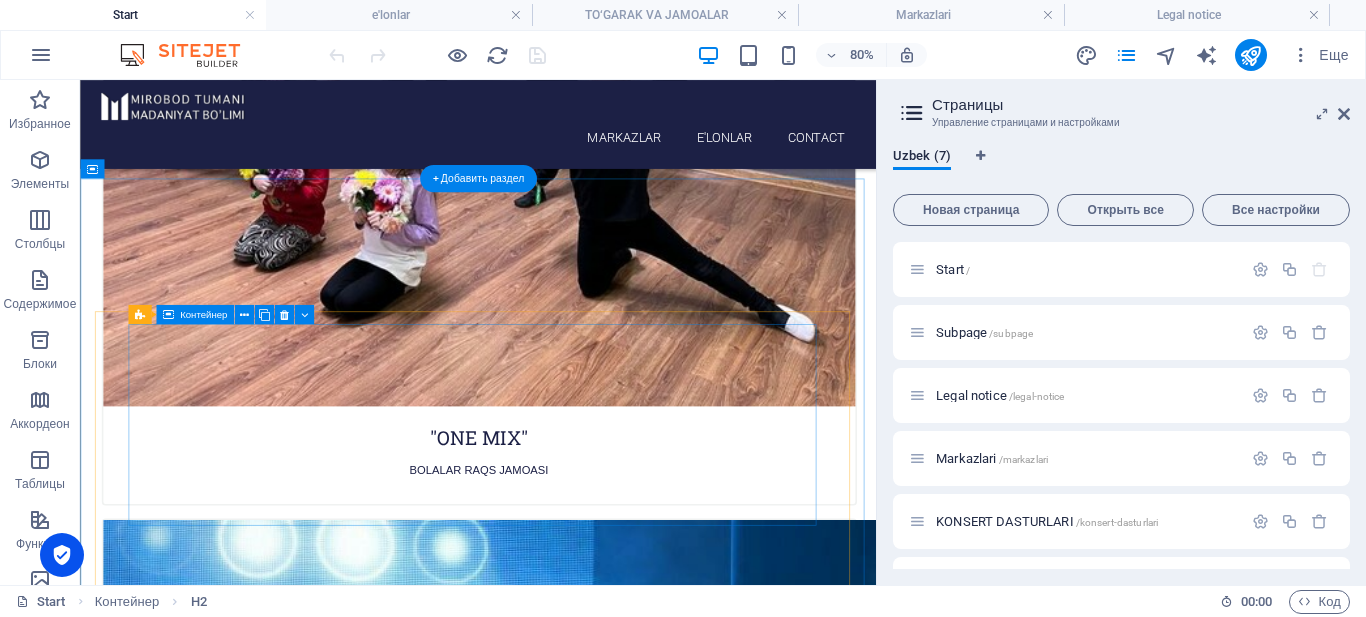 scroll, scrollTop: 4845, scrollLeft: 0, axis: vertical 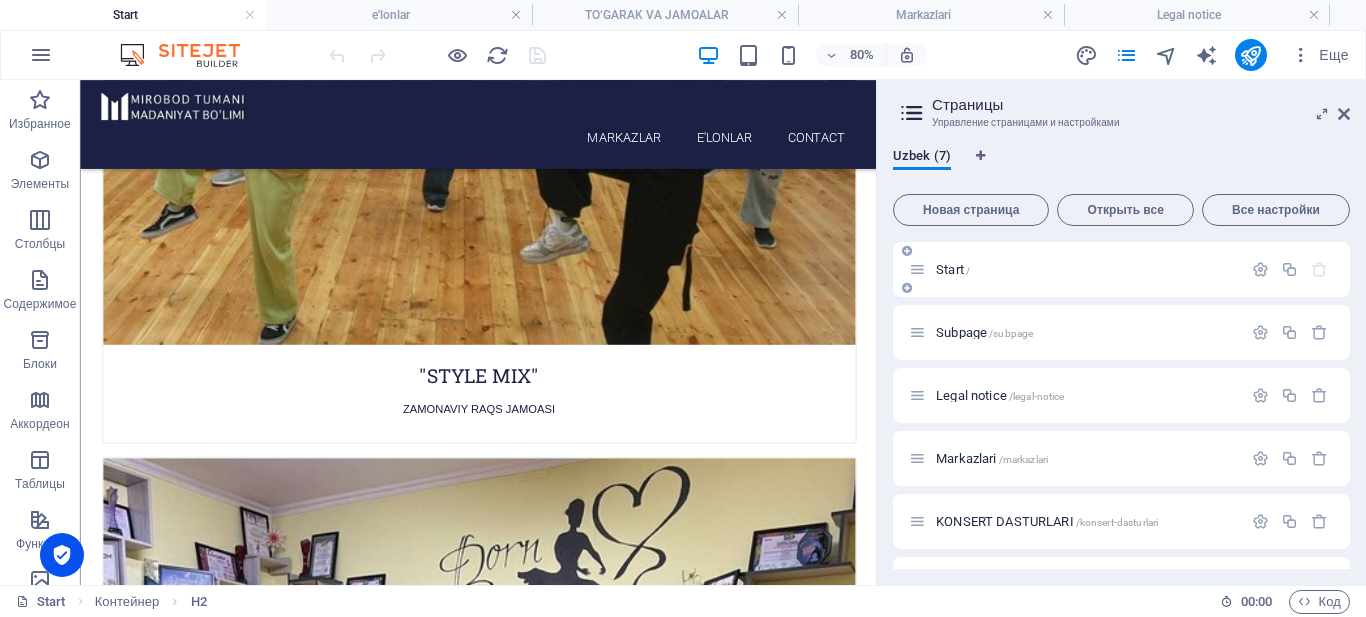 click on "Start /" at bounding box center (953, 269) 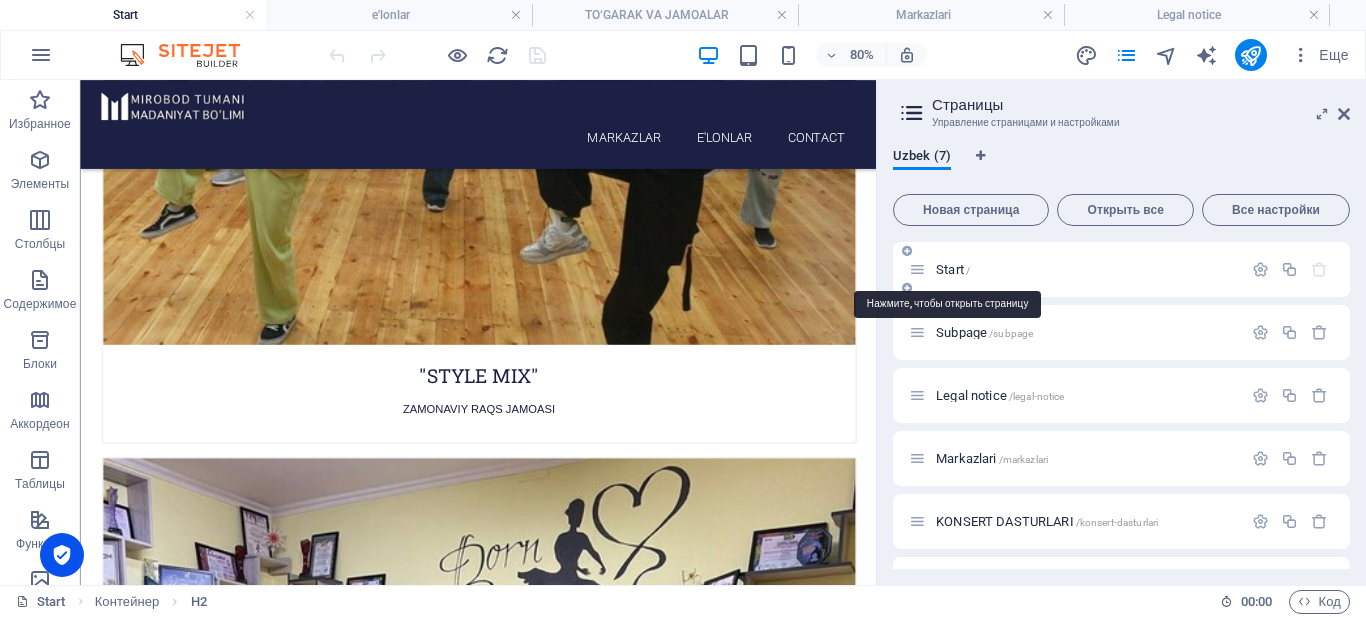 click on "Start /" at bounding box center (953, 269) 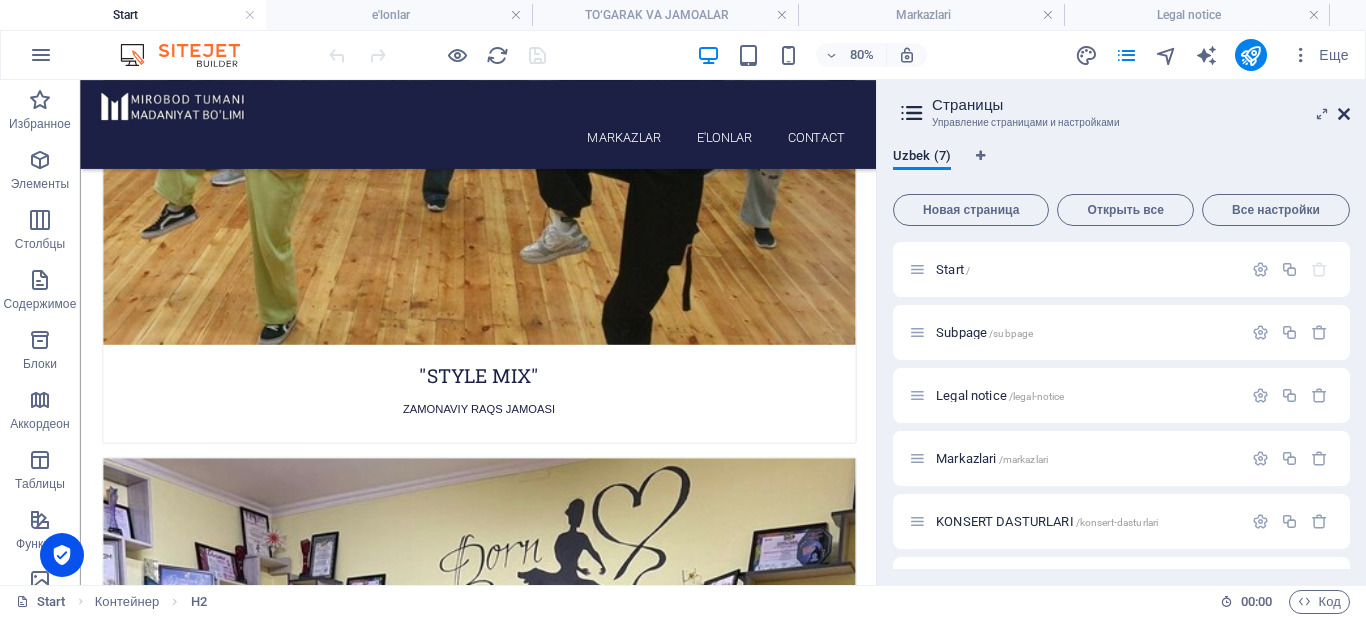 drag, startPoint x: 1344, startPoint y: 113, endPoint x: 1257, endPoint y: 41, distance: 112.929184 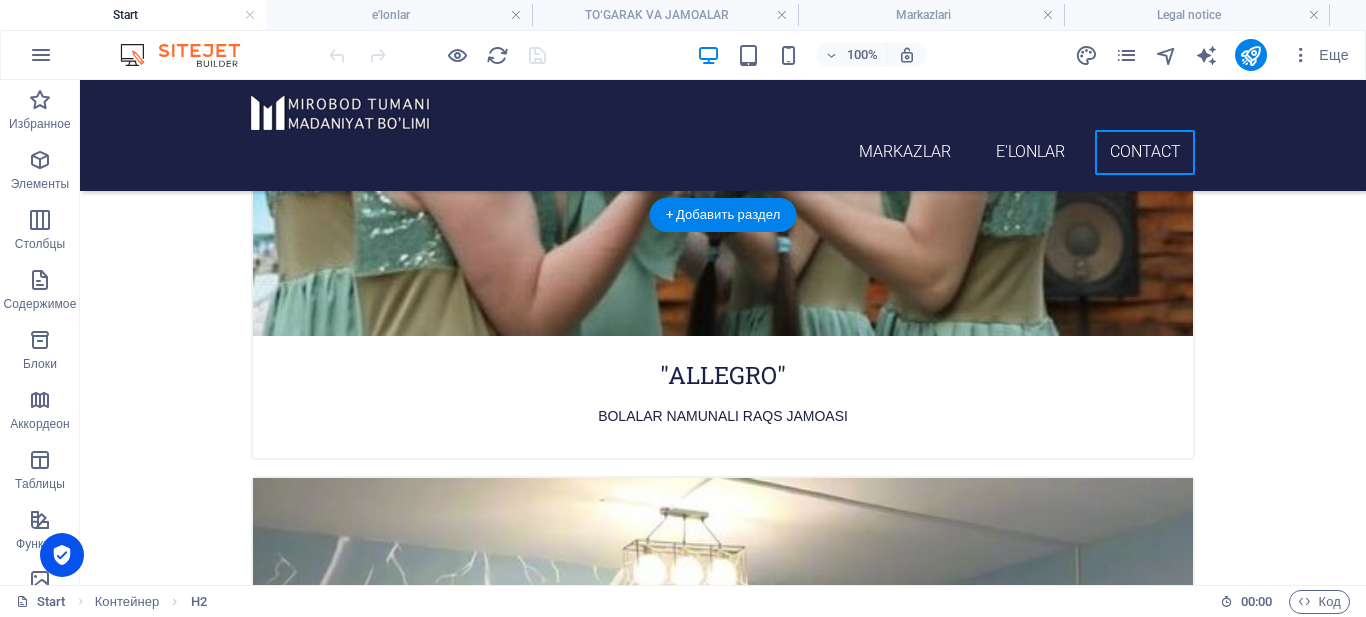 scroll, scrollTop: 8445, scrollLeft: 0, axis: vertical 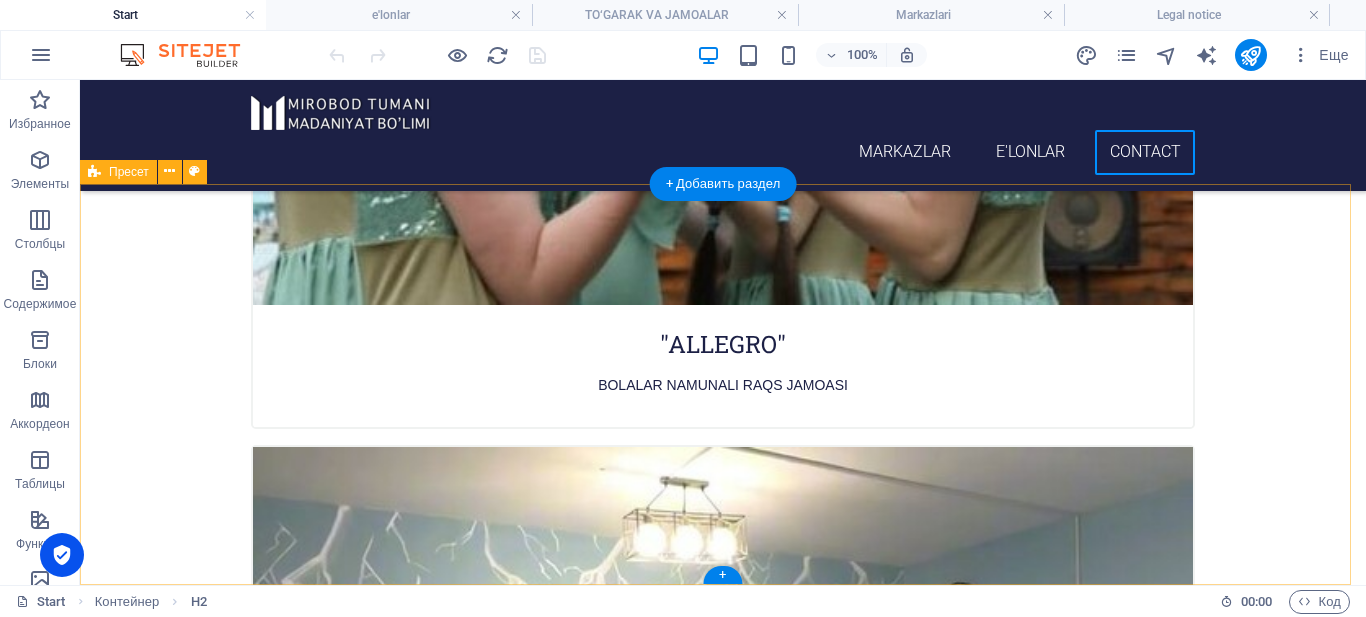 click on "Ma'lumotlar [DOMAIN_NAME] [STREET_ADDRESS]   100060 [PHONE_NUMBER] [PHONE_NUMBER] [EMAIL_ADDRESS][DOMAIN_NAME] Muroja at Перетащите контент сюда или  Добавить элементы  Вставить из буфера обмена" at bounding box center (723, 23570) 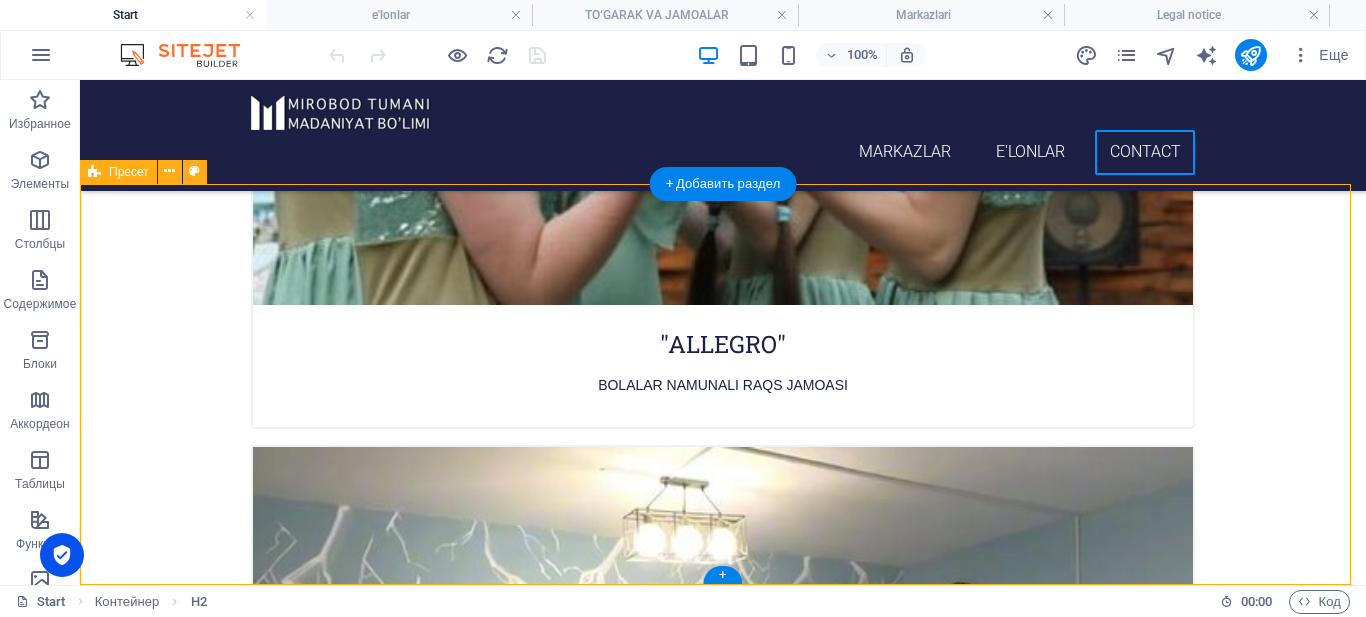 click on "Ma'lumotlar [DOMAIN_NAME] [STREET_ADDRESS]   100060 [PHONE_NUMBER] [PHONE_NUMBER] [EMAIL_ADDRESS][DOMAIN_NAME] Muroja at Перетащите контент сюда или  Добавить элементы  Вставить из буфера обмена" at bounding box center (723, 23570) 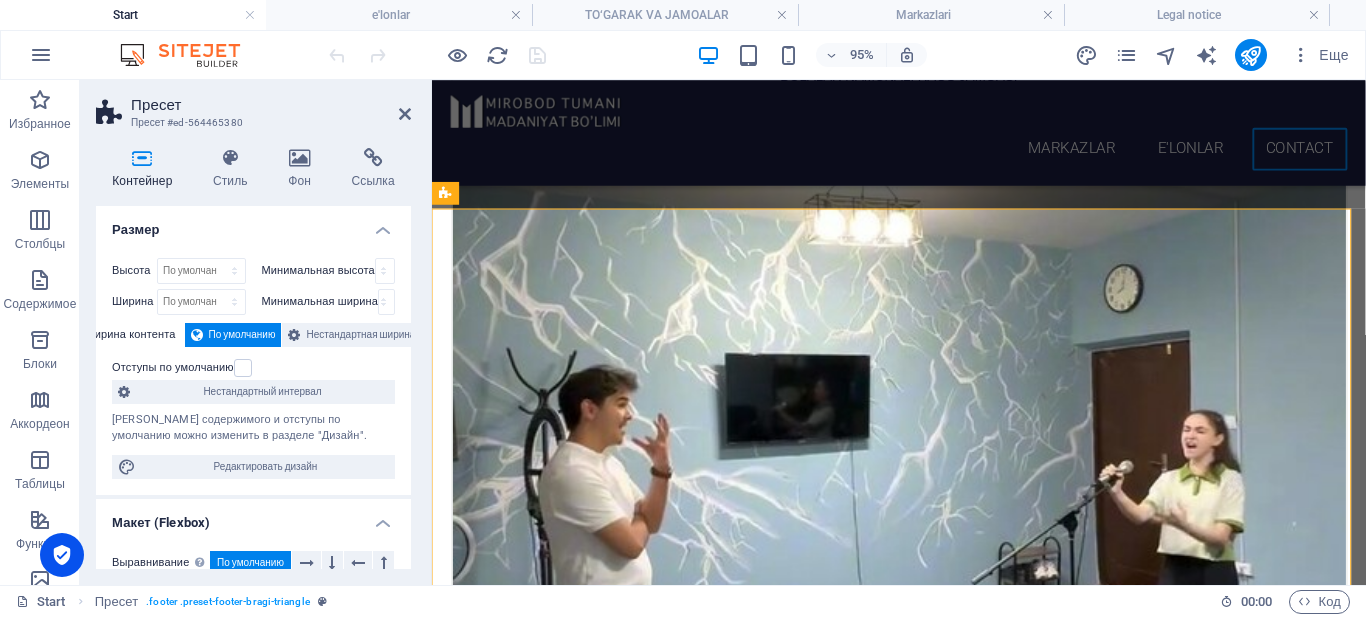 scroll, scrollTop: 8447, scrollLeft: 0, axis: vertical 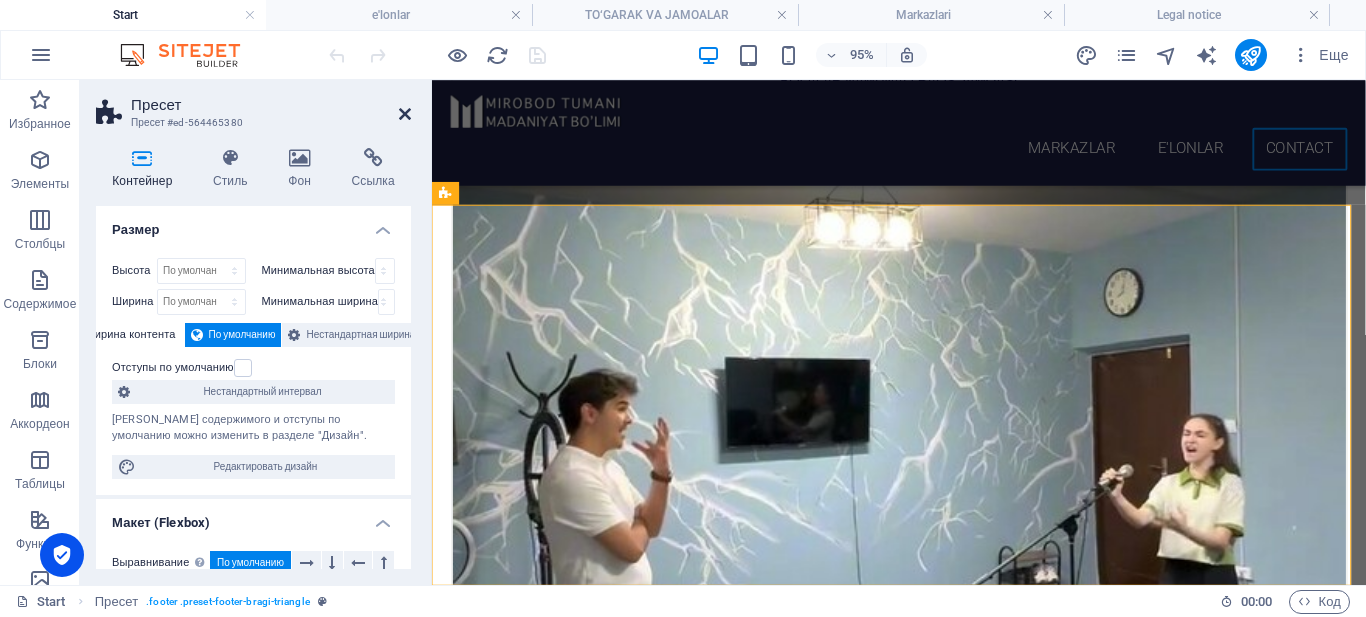 click at bounding box center (405, 114) 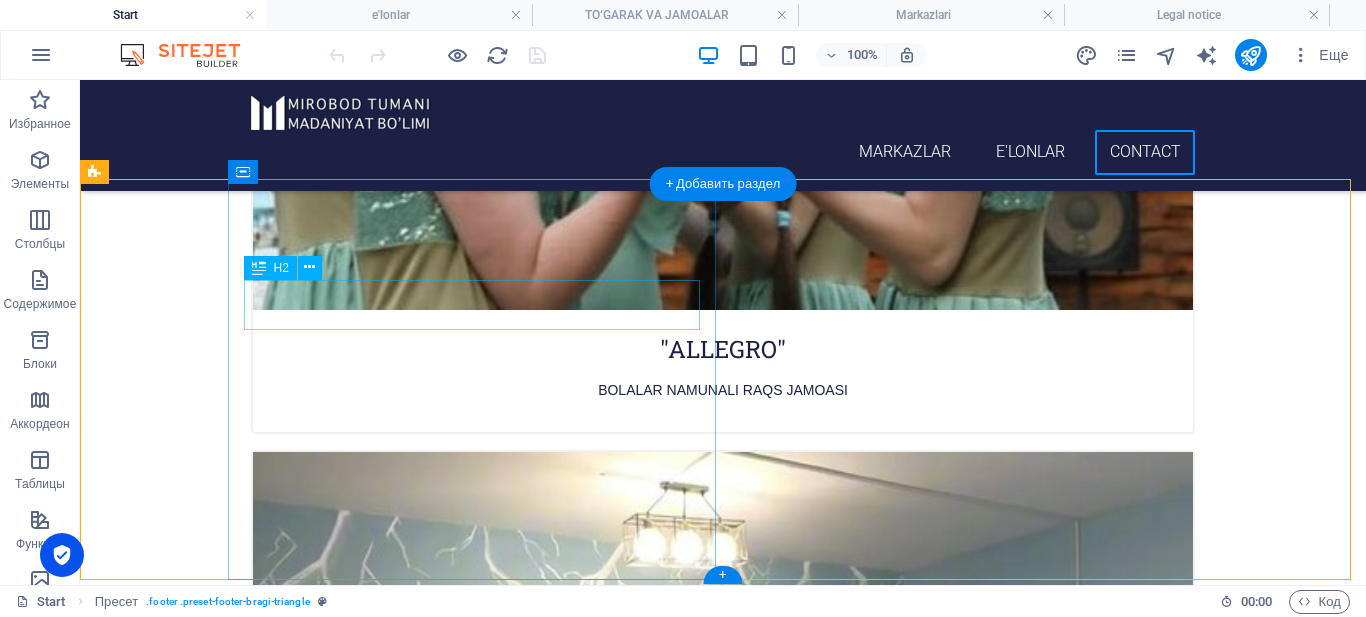 scroll, scrollTop: 8445, scrollLeft: 0, axis: vertical 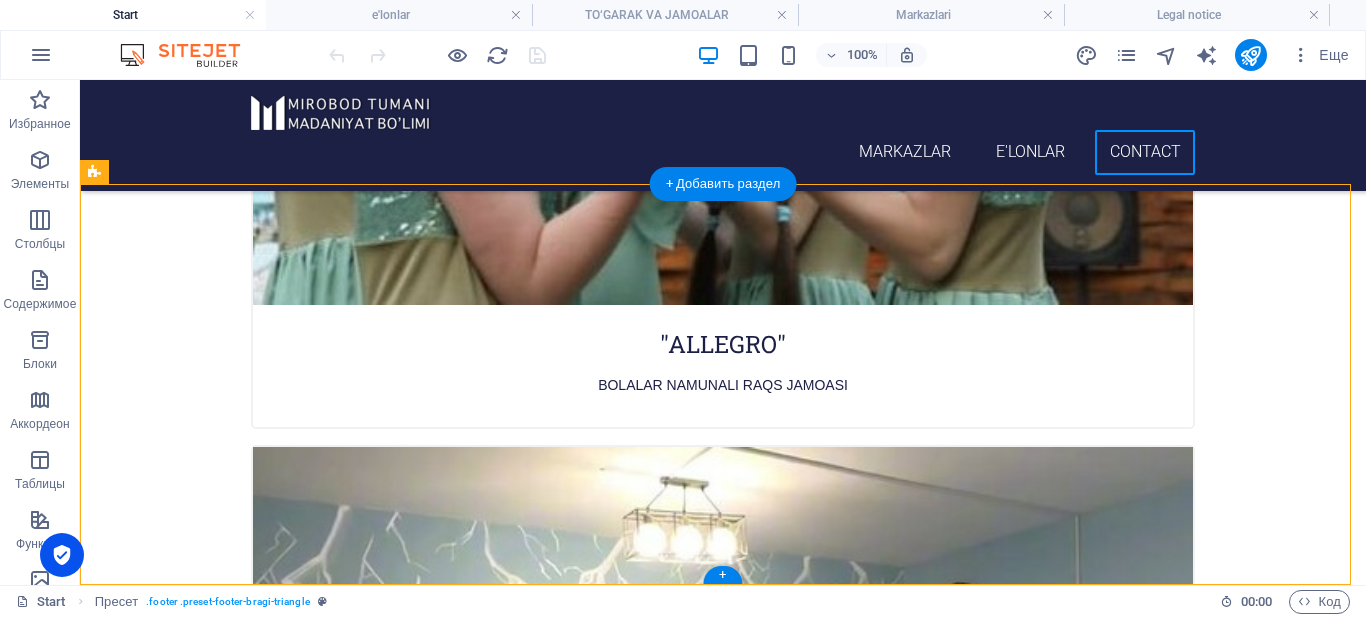 click at bounding box center [1044, -8165] 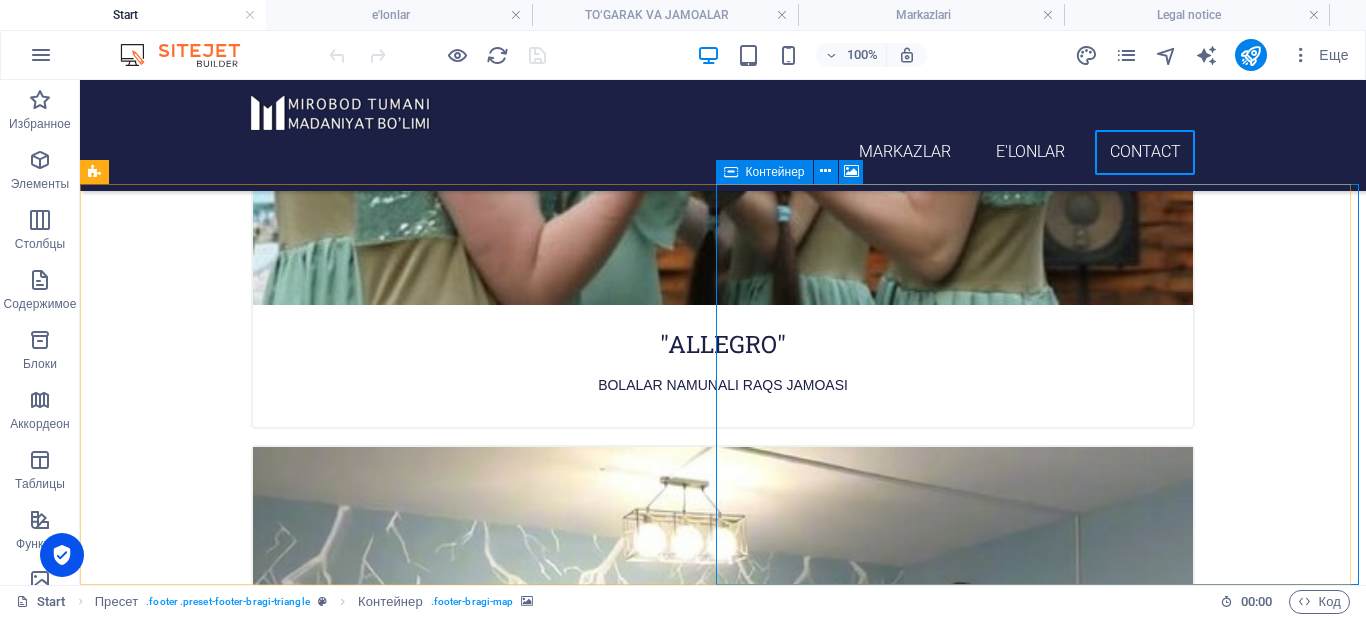 click on "Контейнер" at bounding box center (775, 172) 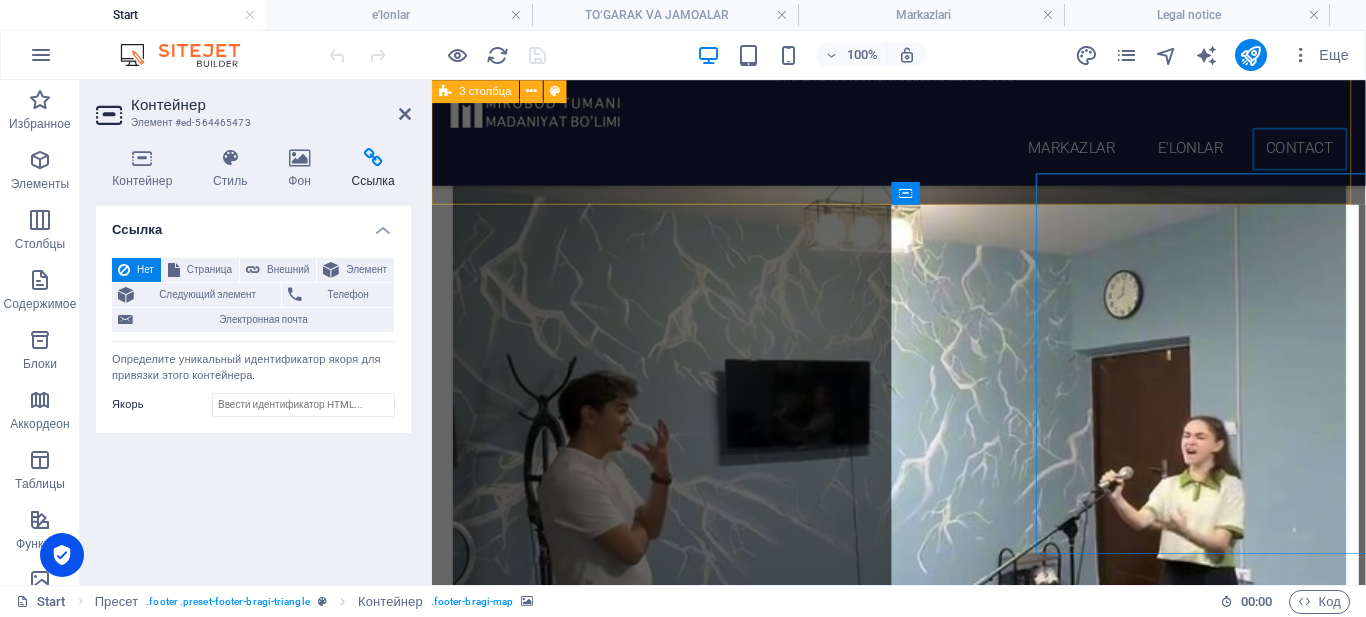 scroll, scrollTop: 8447, scrollLeft: 0, axis: vertical 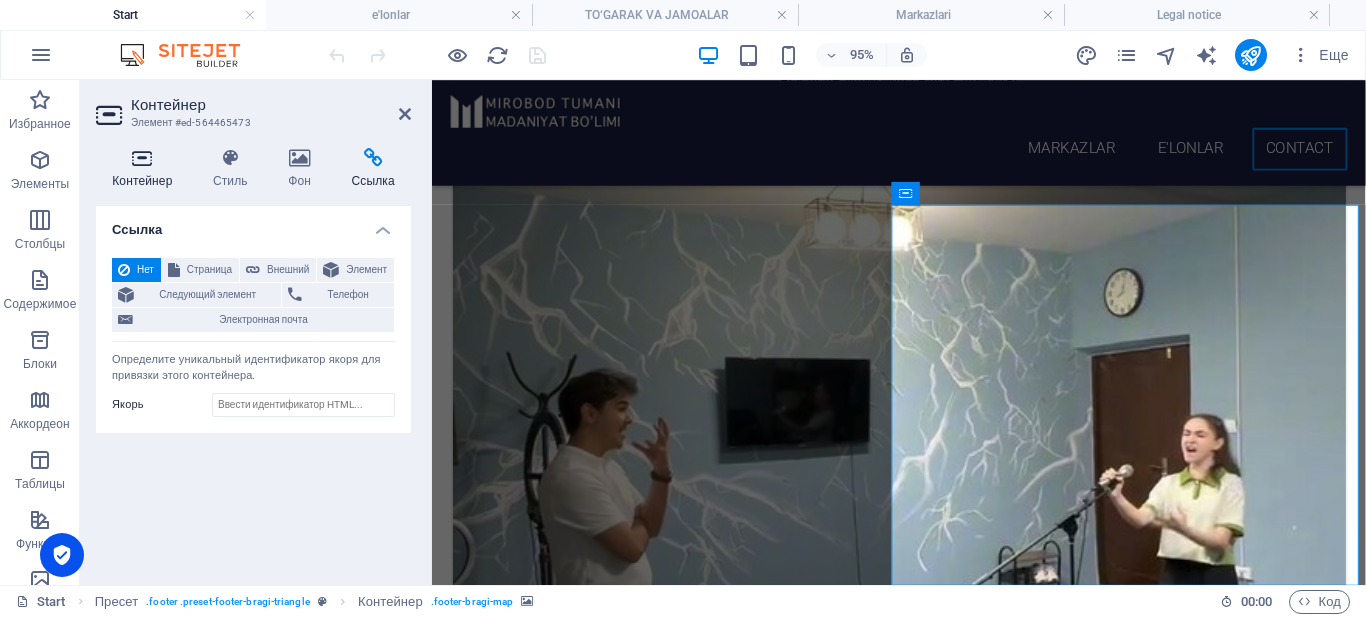 click at bounding box center (142, 158) 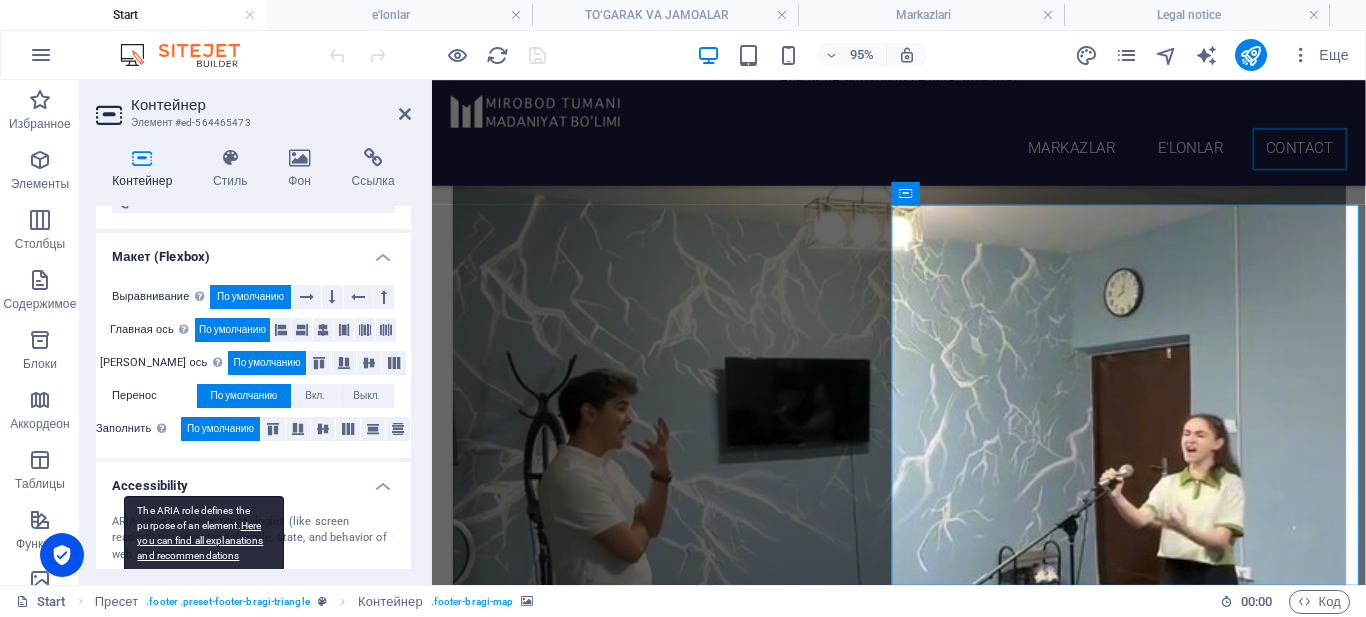 scroll, scrollTop: 470, scrollLeft: 0, axis: vertical 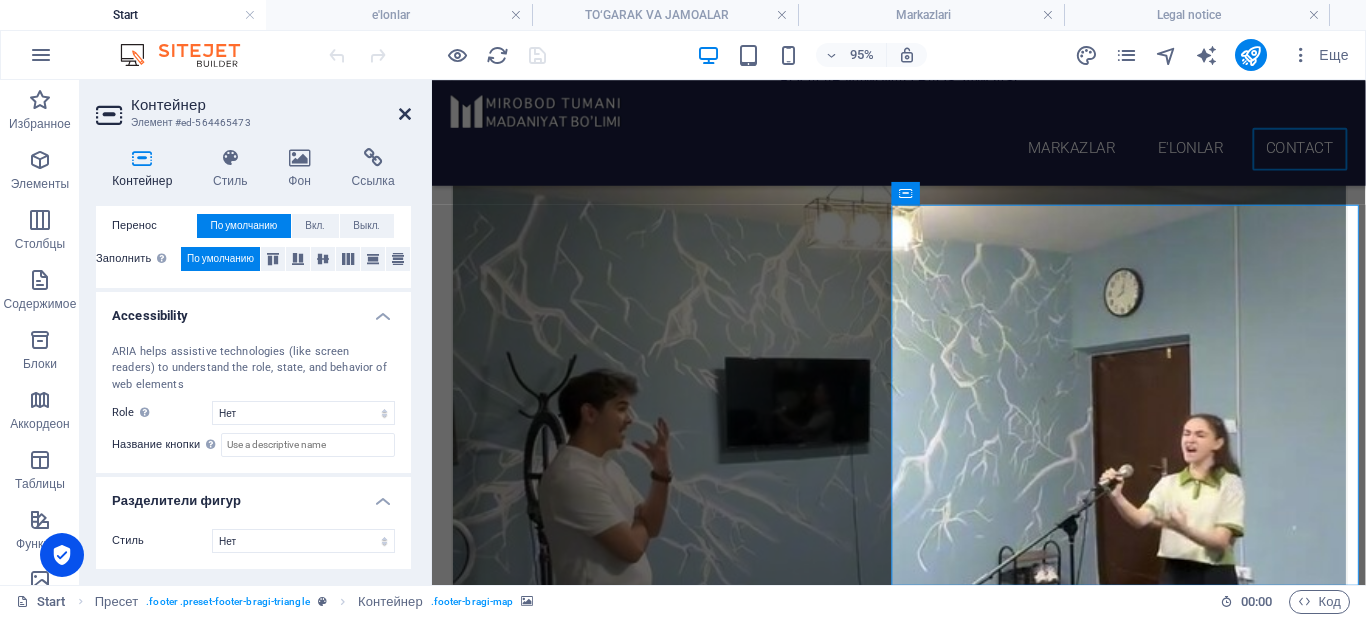 click at bounding box center (405, 114) 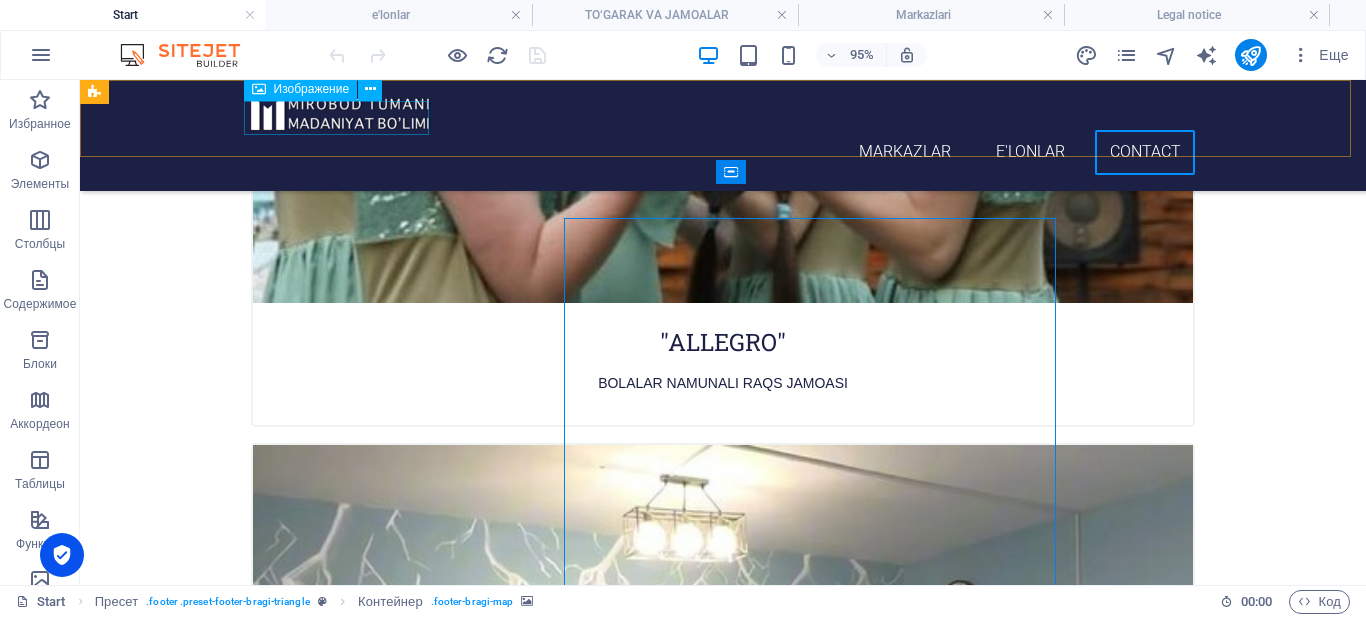 scroll, scrollTop: 8445, scrollLeft: 0, axis: vertical 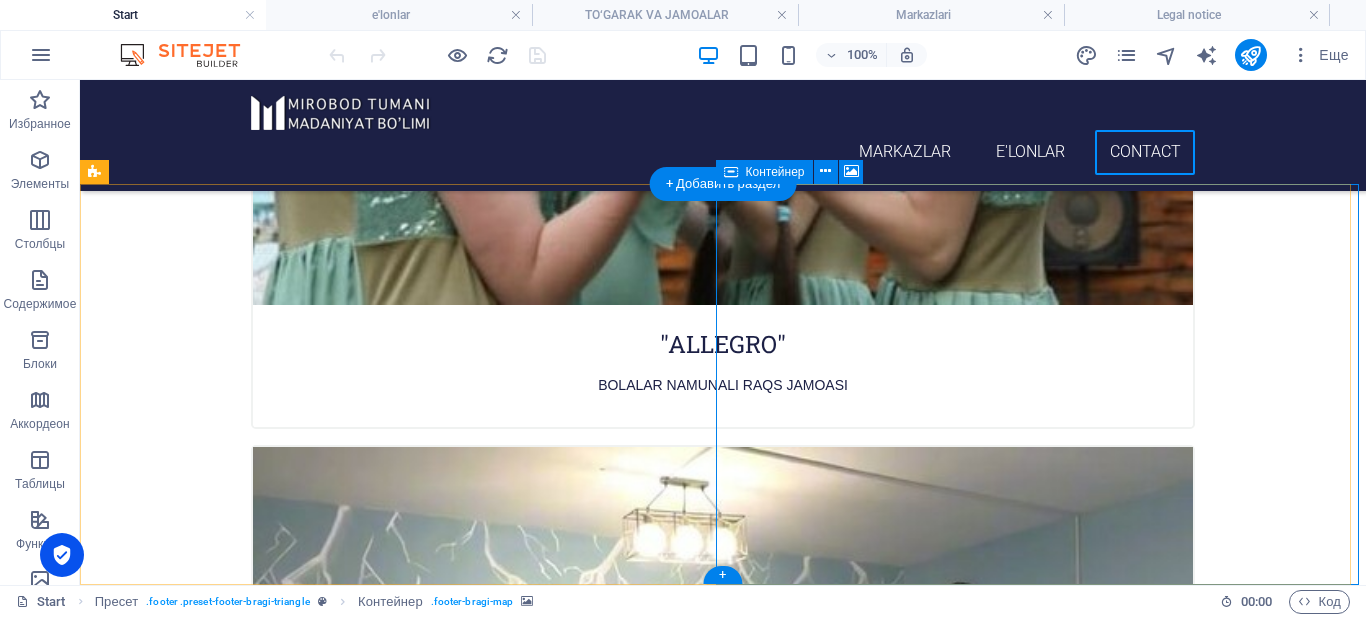 click on "Перетащите контент сюда или  Добавить элементы  Вставить из буфера обмена" at bounding box center [1044, -7893] 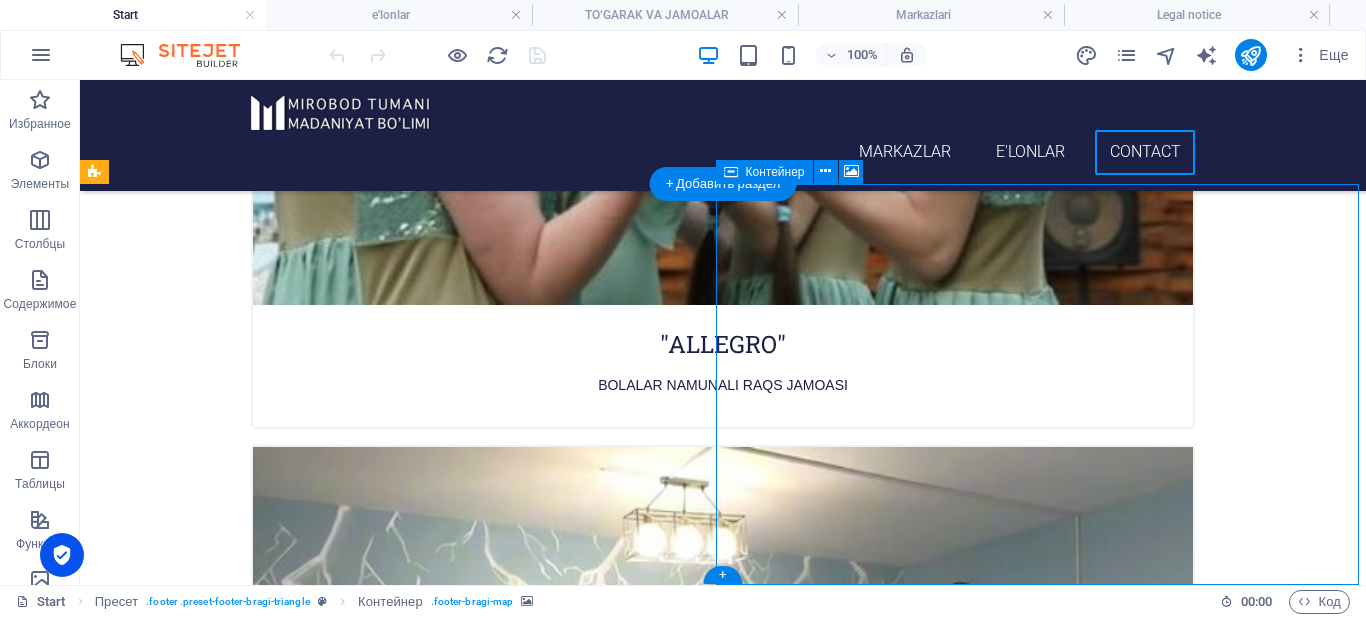click on "Перетащите контент сюда или  Добавить элементы  Вставить из буфера обмена" at bounding box center [1044, -7893] 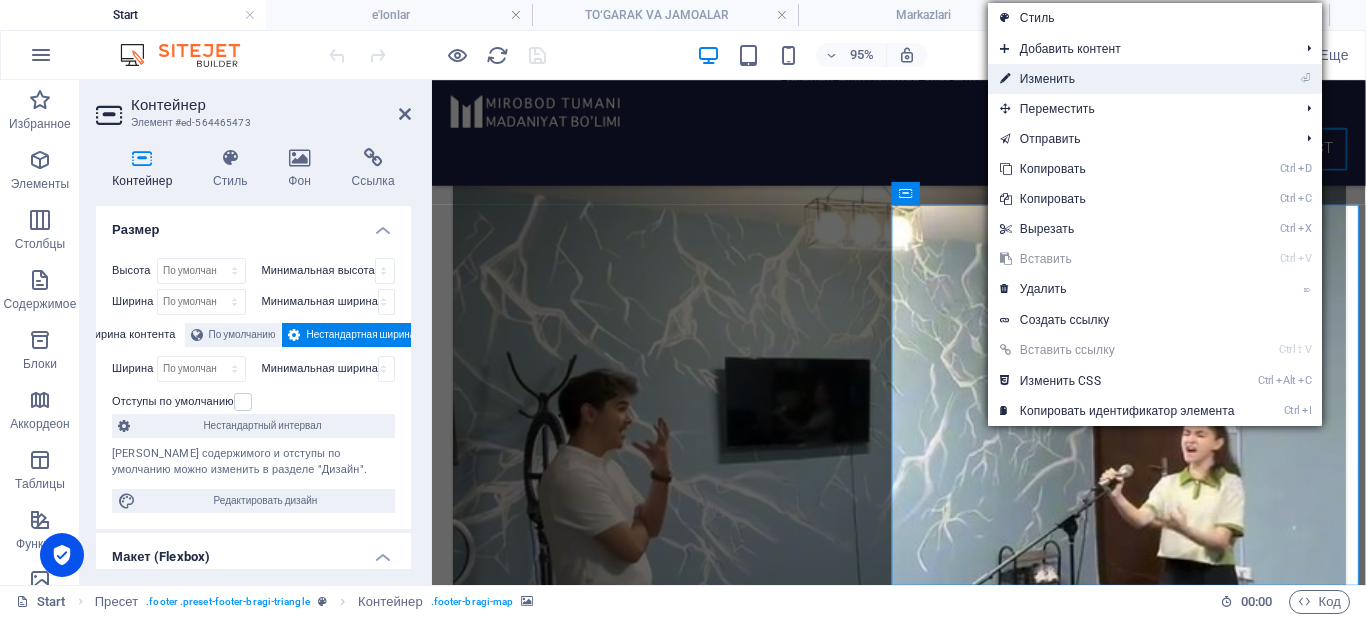click on "⏎  Изменить" at bounding box center (1117, 79) 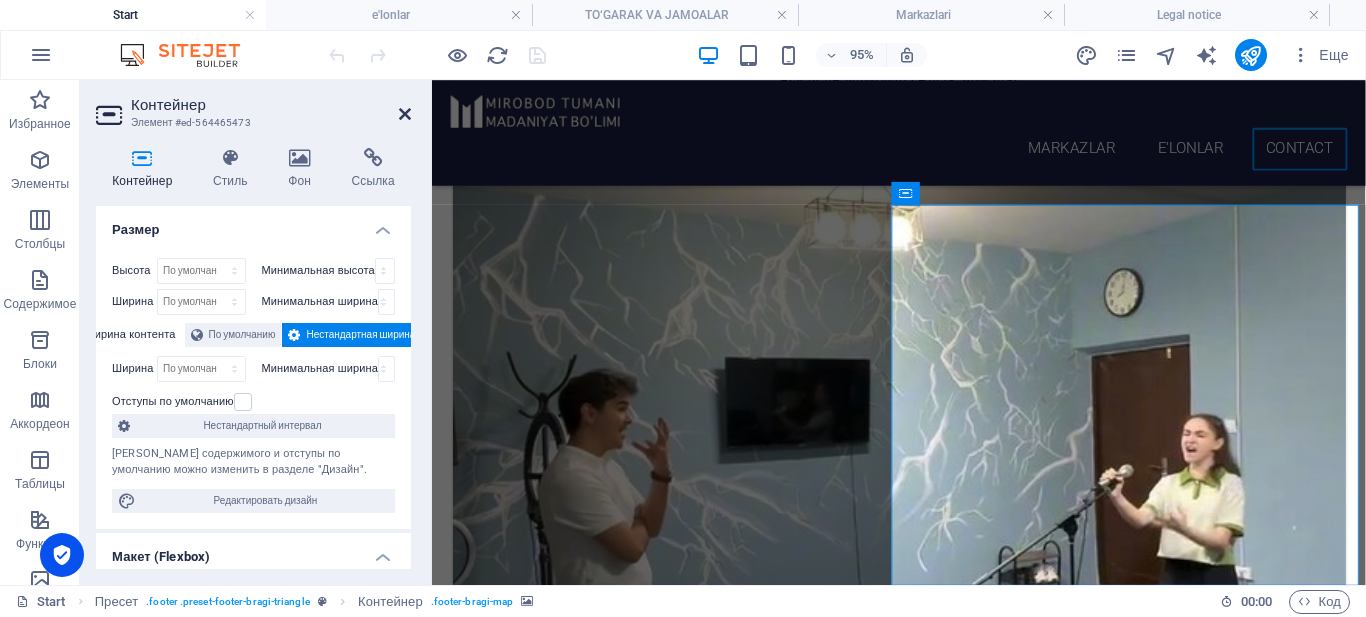 click at bounding box center [405, 114] 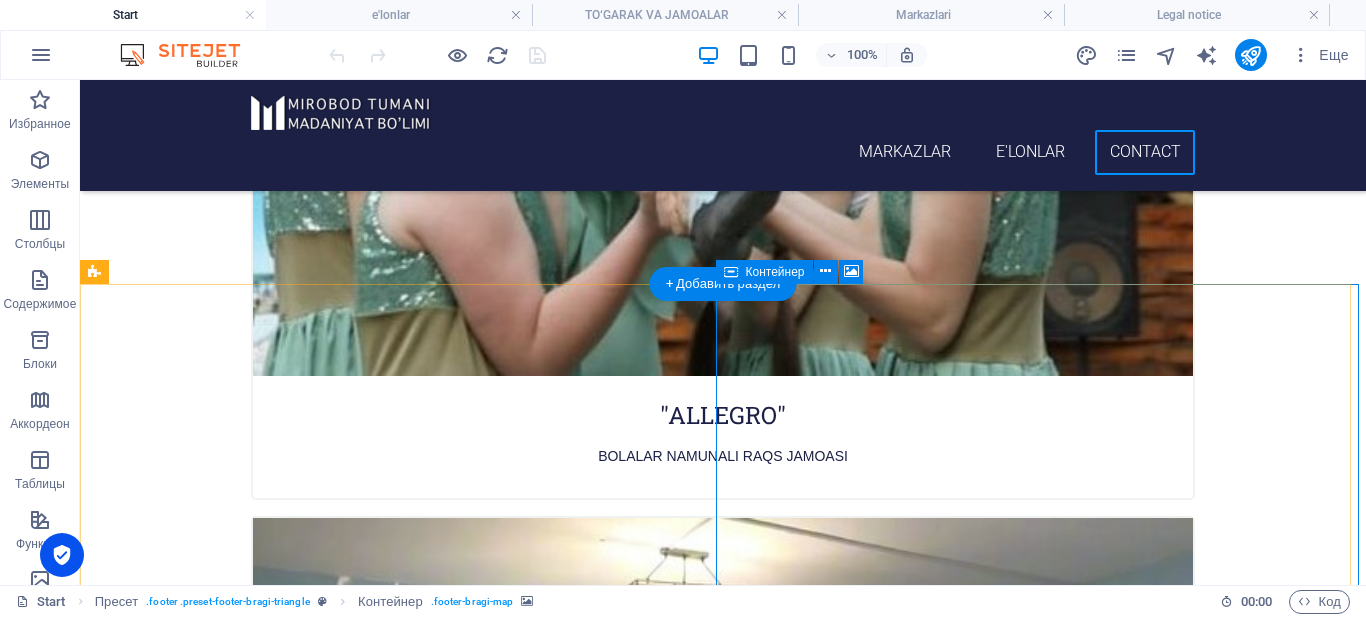 scroll, scrollTop: 8345, scrollLeft: 0, axis: vertical 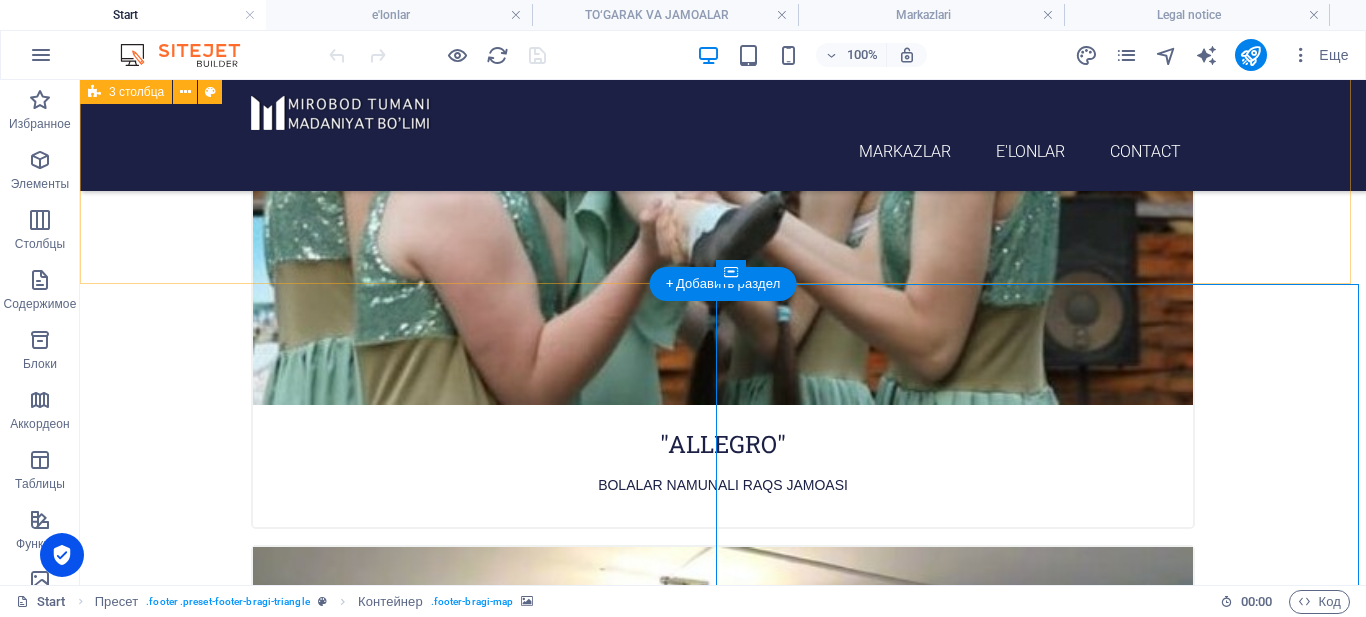 click at bounding box center (723, 23198) 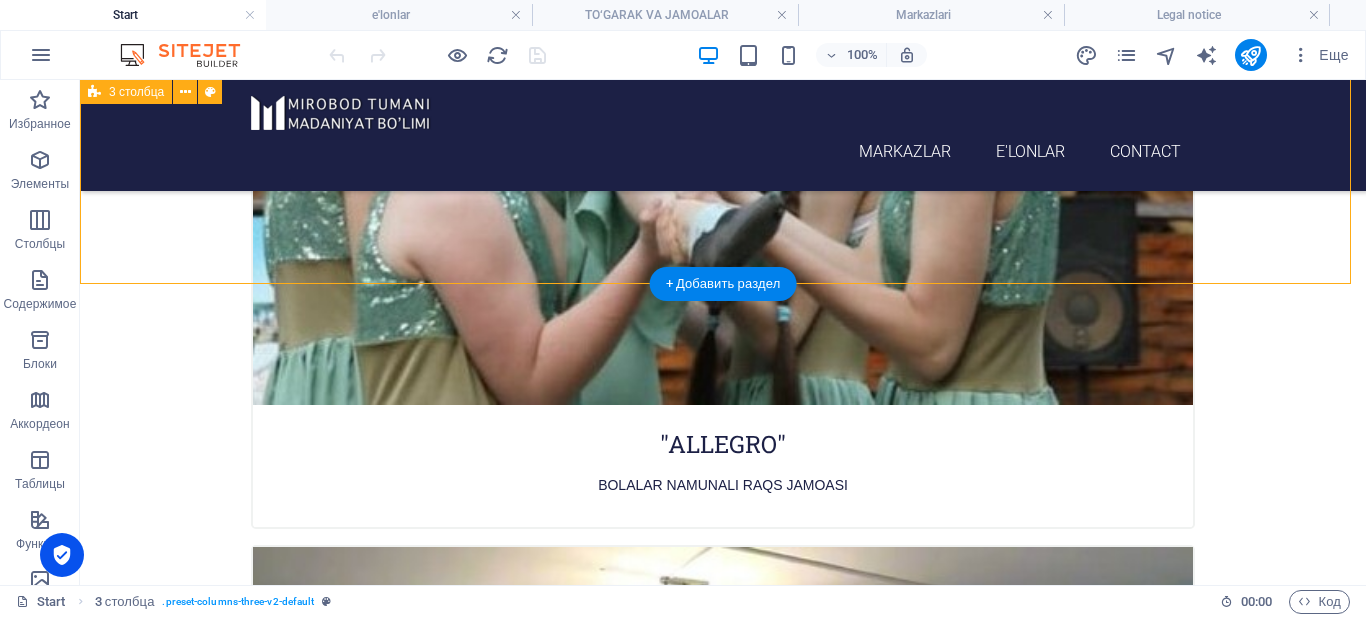 click at bounding box center [723, 23198] 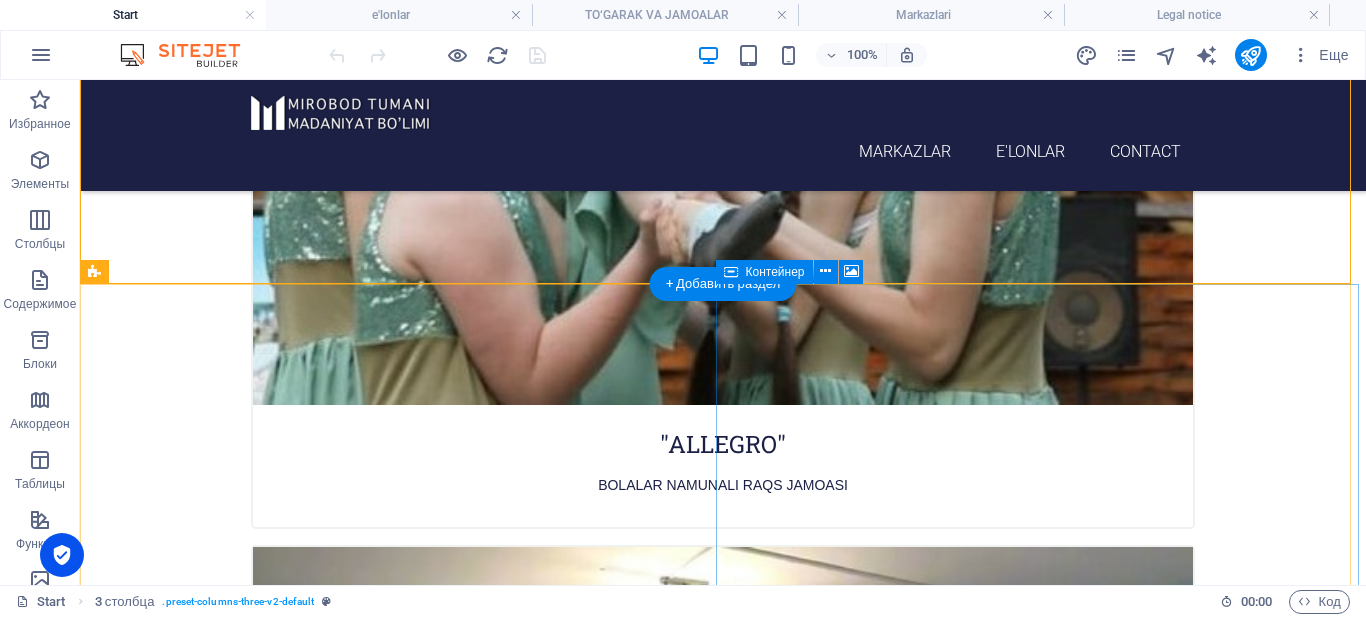 click on "Перетащите контент сюда или  Добавить элементы  Вставить из буфера обмена" at bounding box center [1044, -7793] 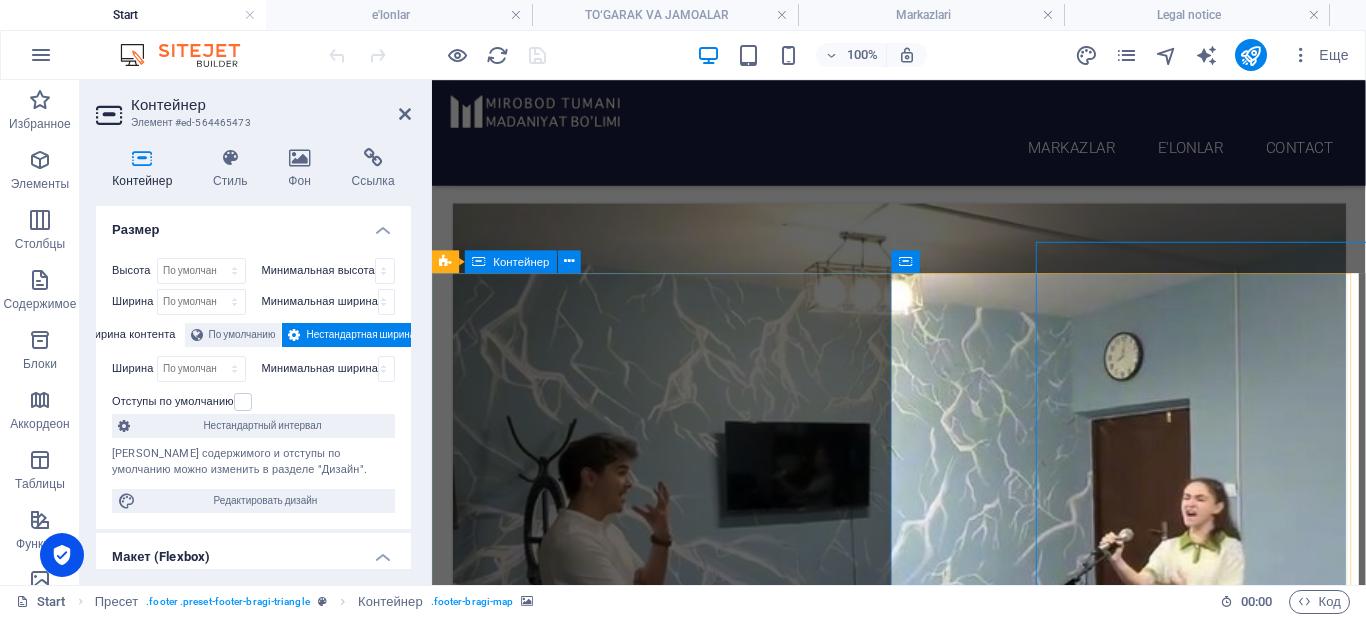 scroll, scrollTop: 8374, scrollLeft: 0, axis: vertical 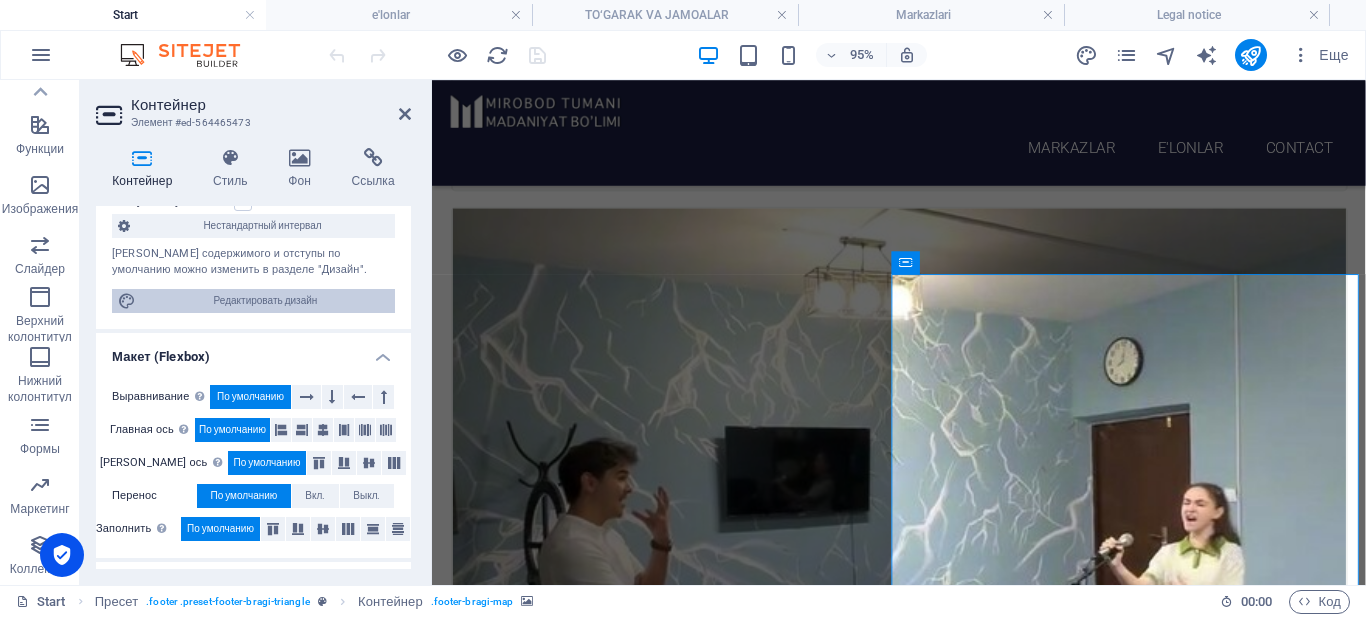 drag, startPoint x: 272, startPoint y: 299, endPoint x: 737, endPoint y: 693, distance: 609.476 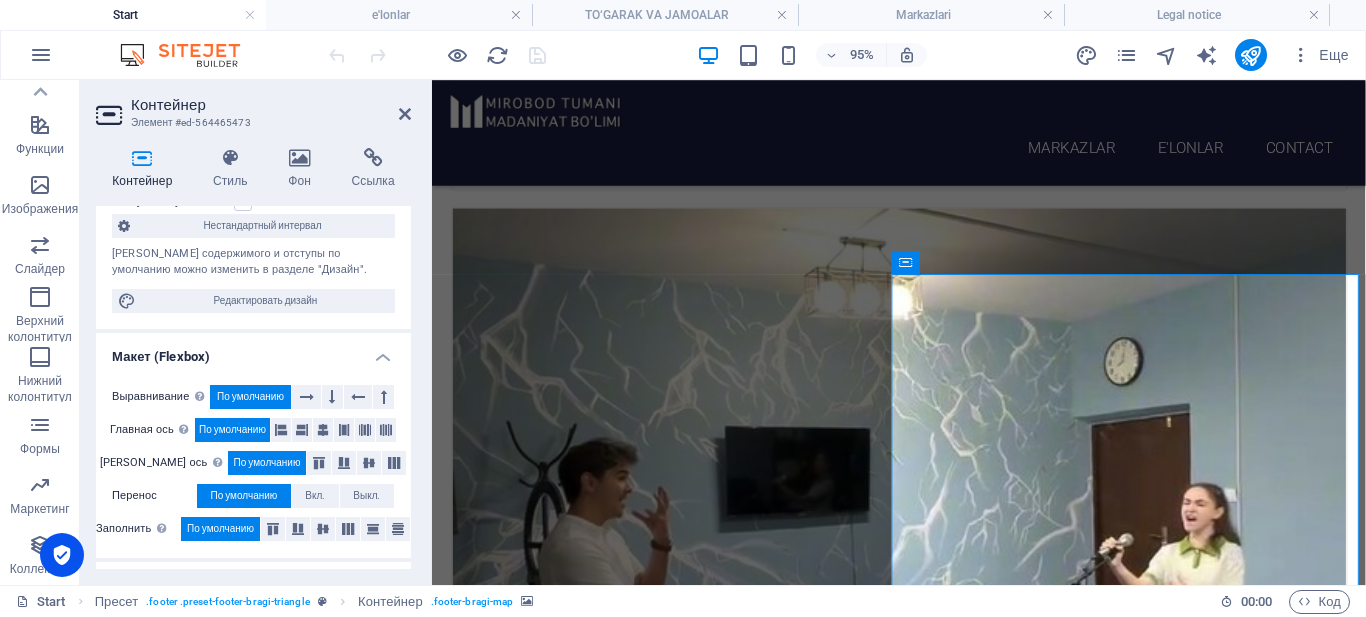 select on "rem" 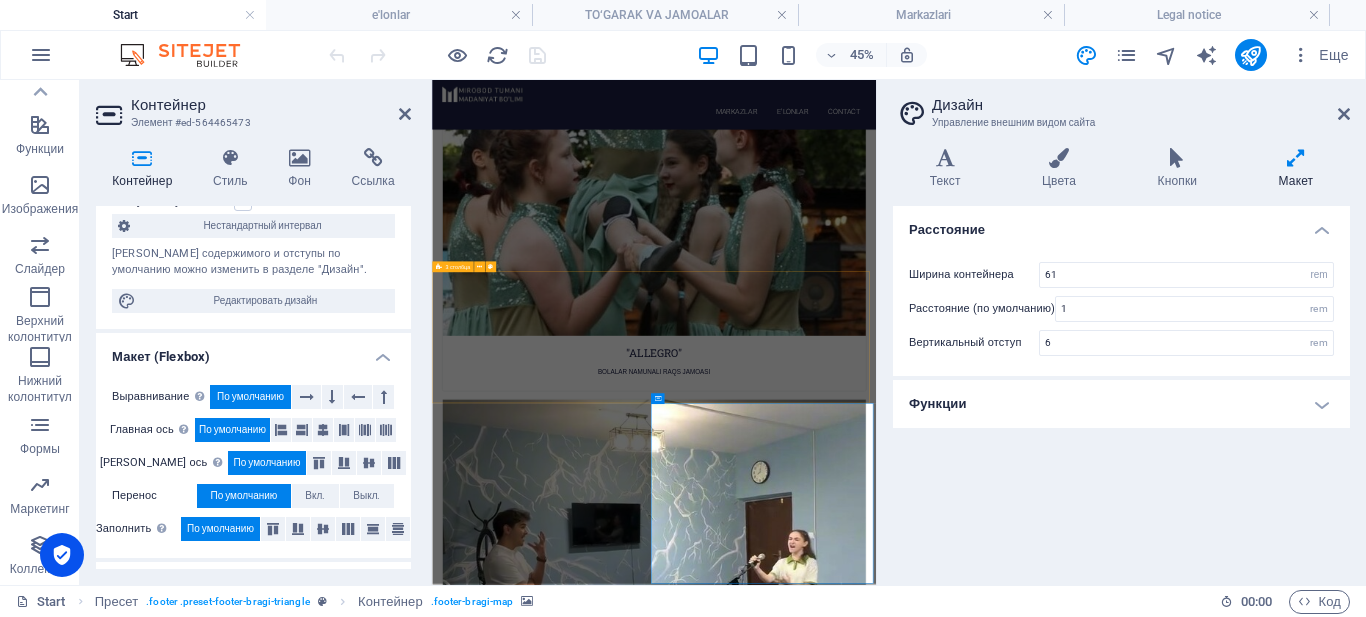 scroll, scrollTop: 8436, scrollLeft: 0, axis: vertical 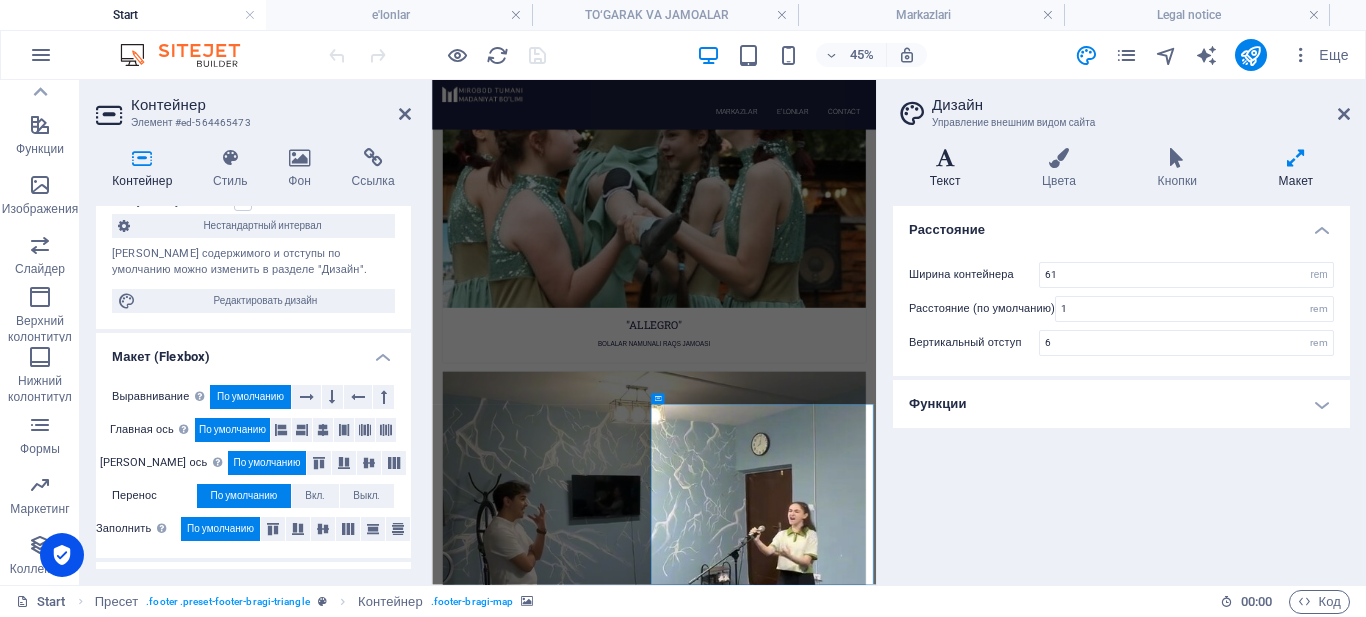 click at bounding box center (945, 158) 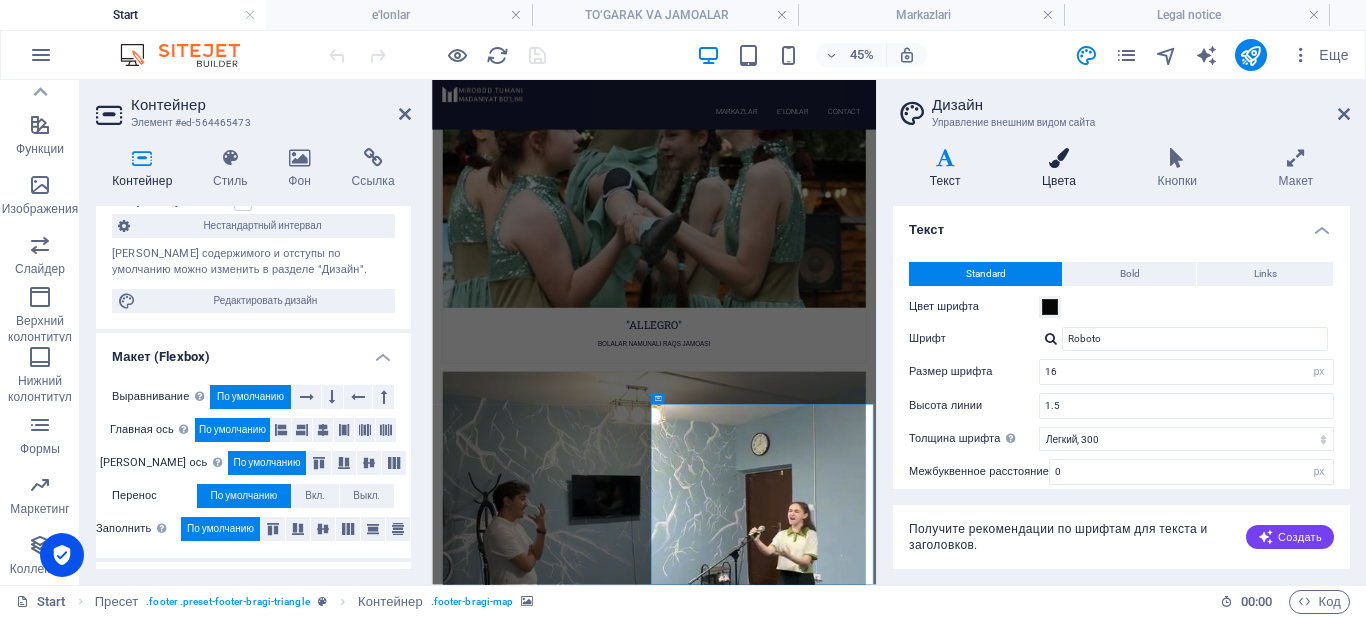 click at bounding box center [1059, 158] 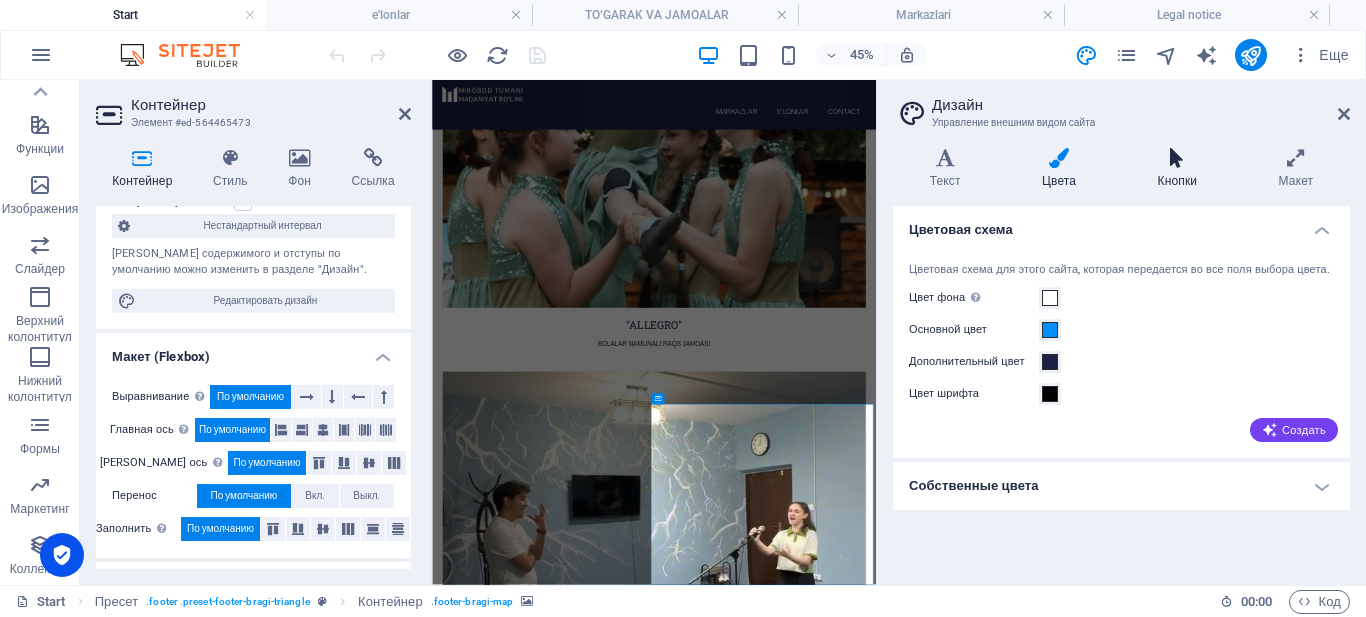 click at bounding box center [1177, 158] 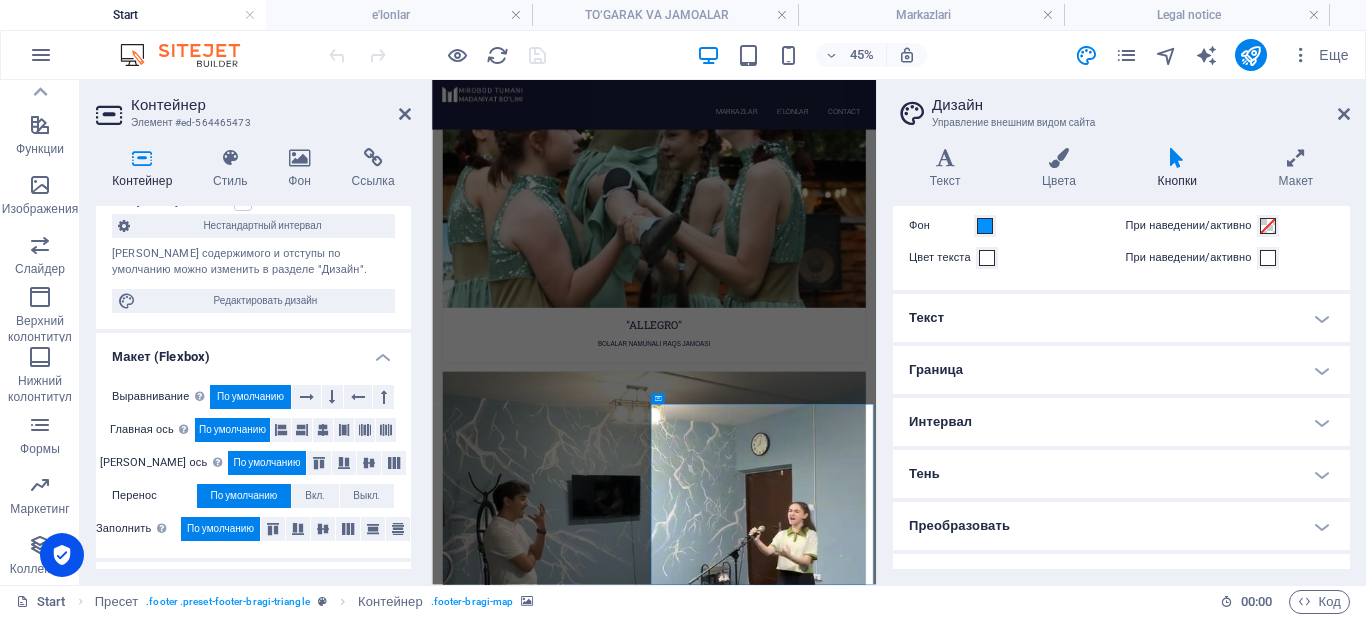 scroll, scrollTop: 110, scrollLeft: 0, axis: vertical 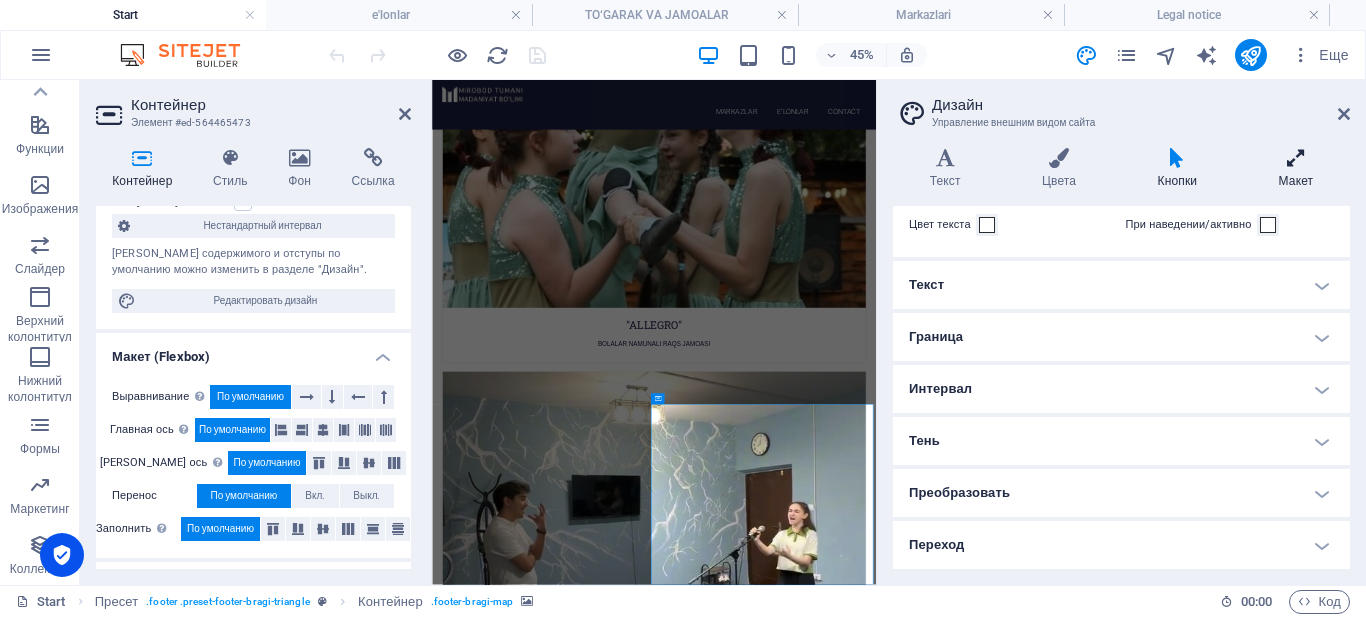 click at bounding box center (1296, 158) 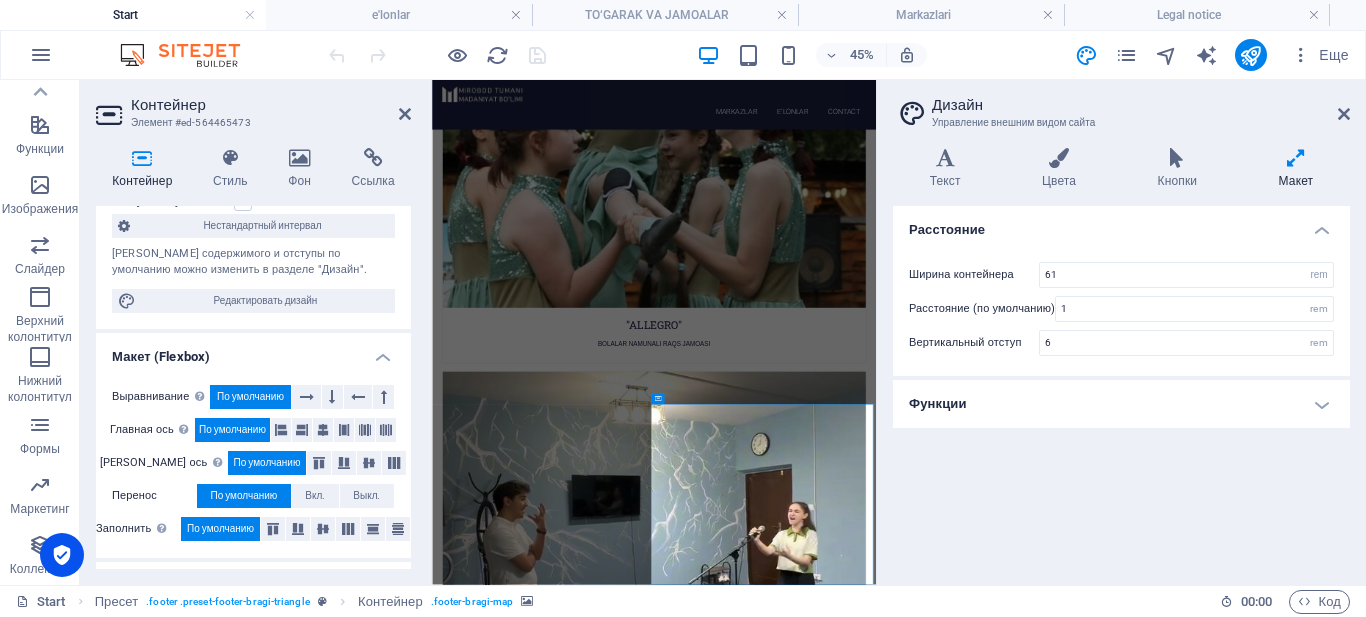 click at bounding box center (1296, 158) 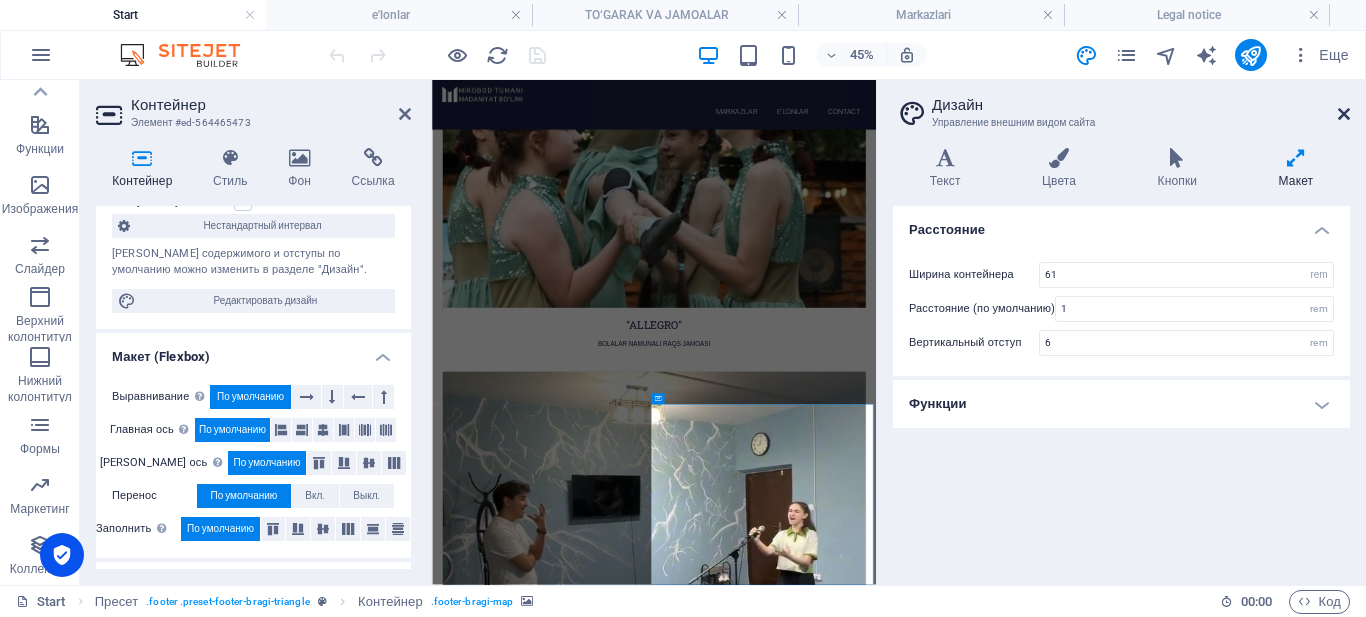 drag, startPoint x: 1345, startPoint y: 113, endPoint x: 958, endPoint y: 36, distance: 394.58585 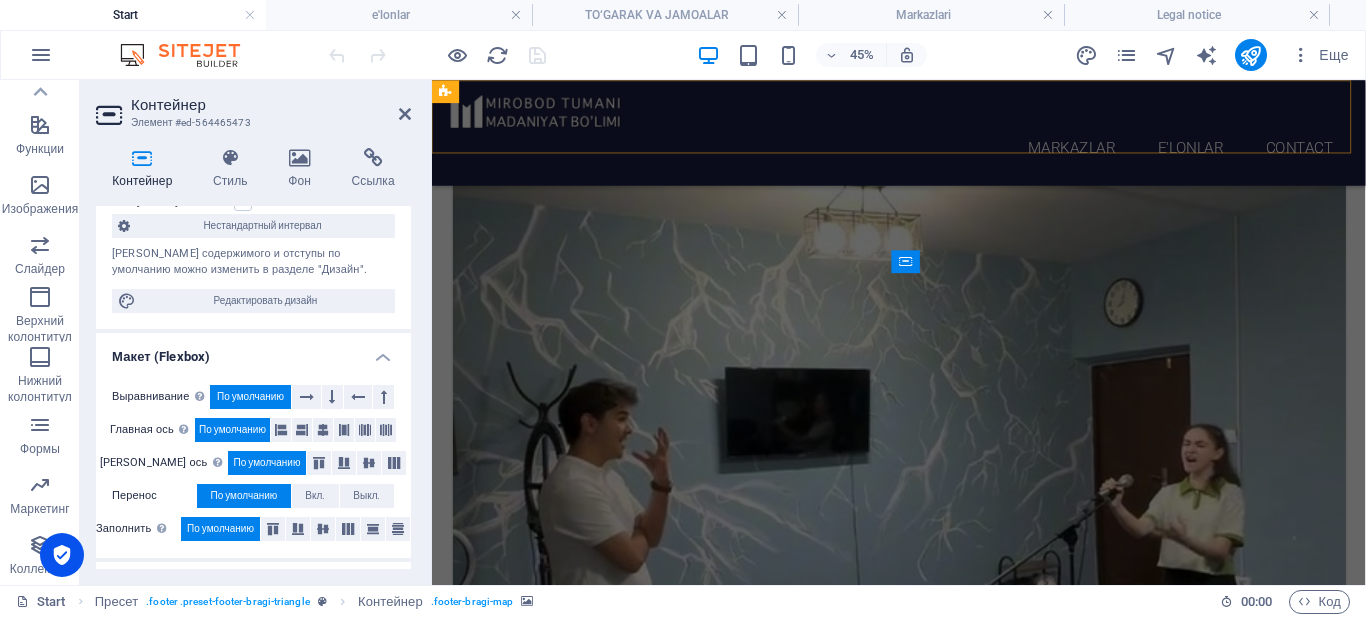 scroll, scrollTop: 8374, scrollLeft: 0, axis: vertical 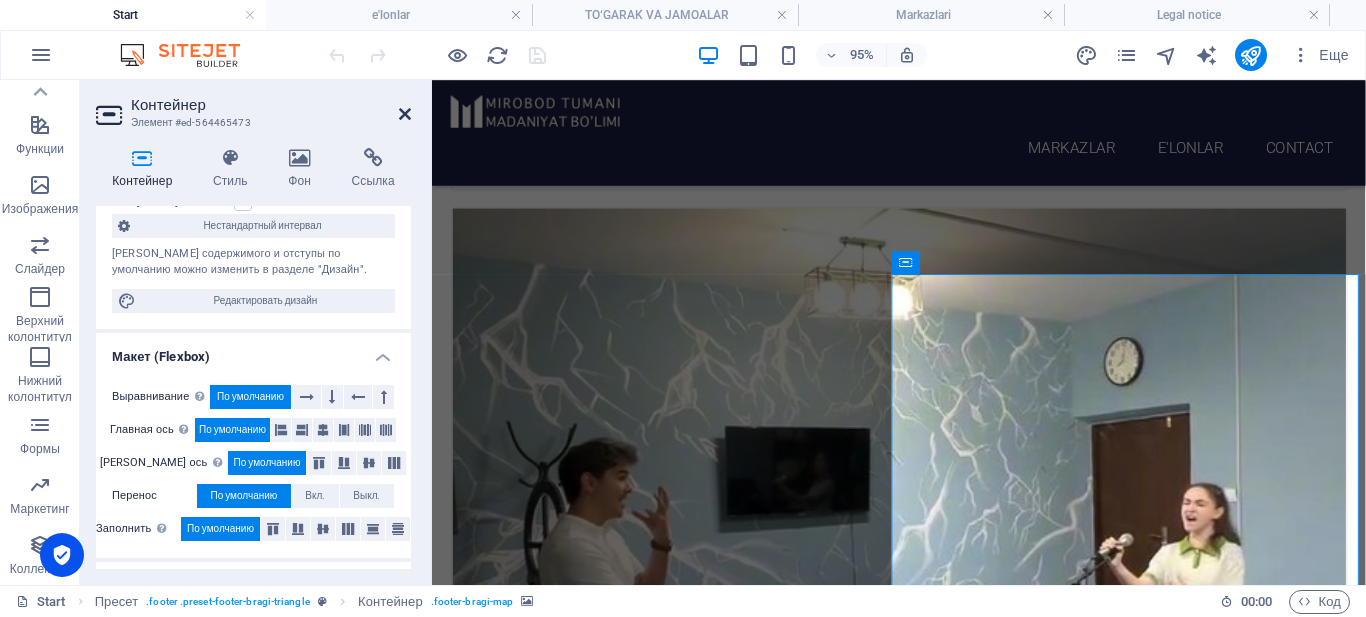click at bounding box center [405, 114] 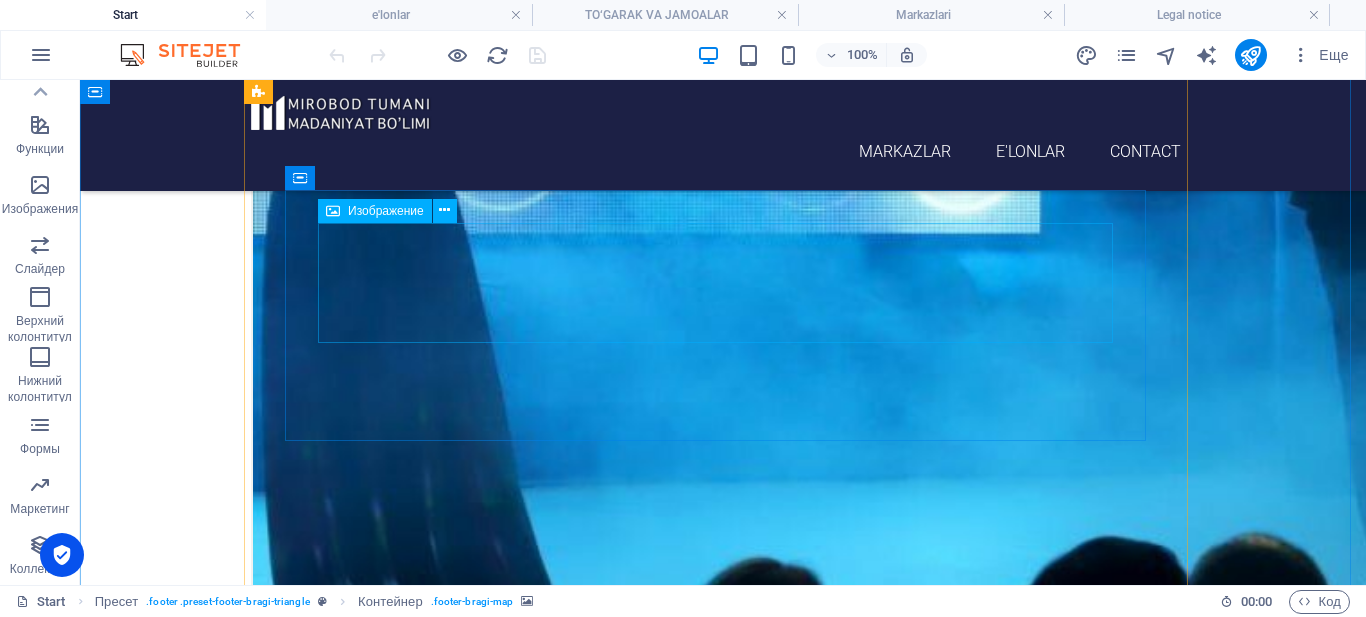 scroll, scrollTop: 6245, scrollLeft: 0, axis: vertical 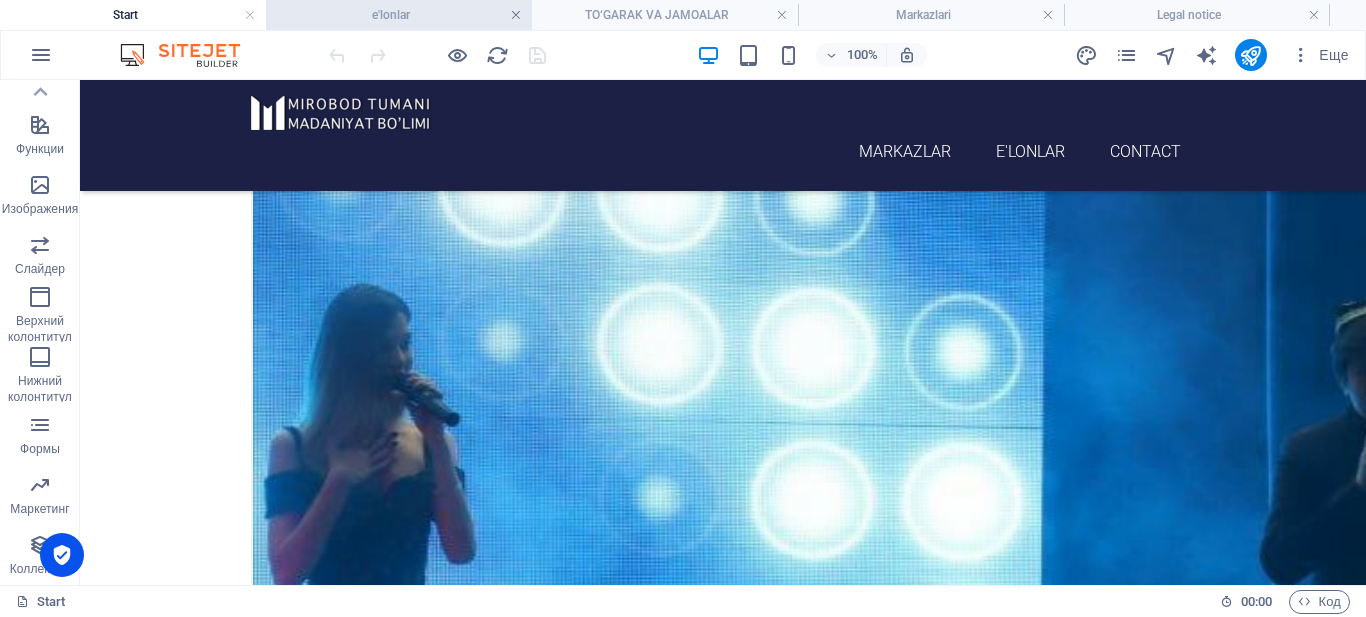 click at bounding box center (516, 15) 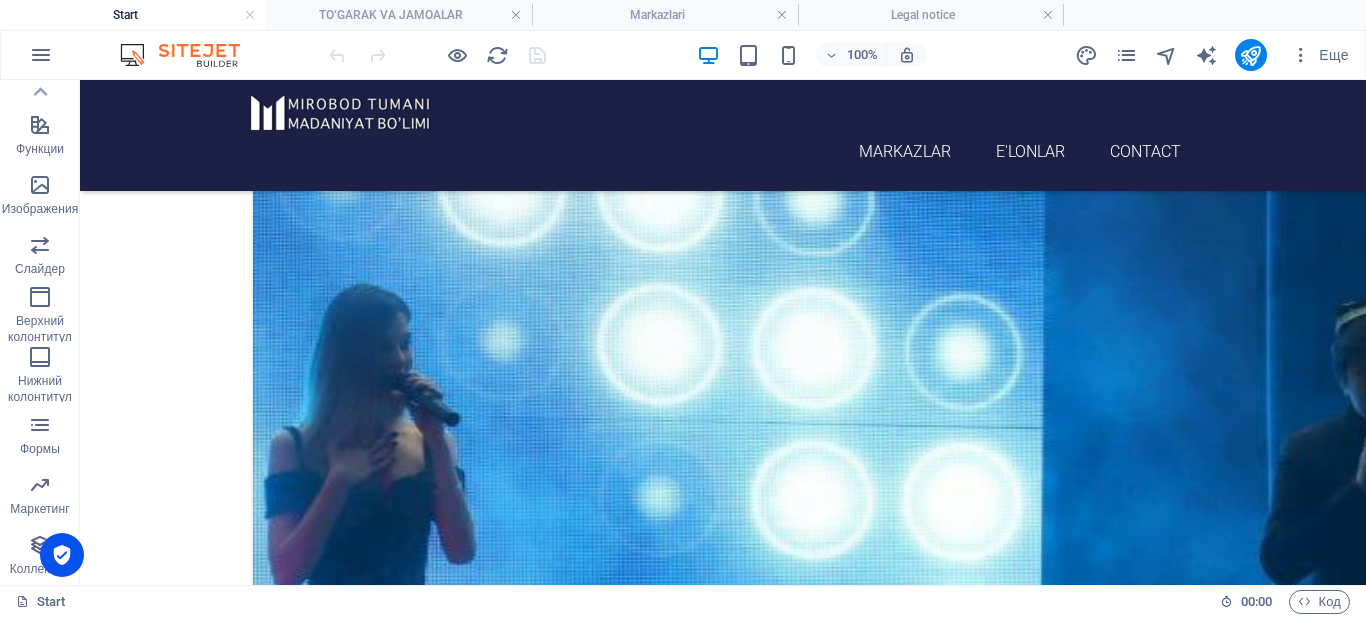 click at bounding box center [516, 15] 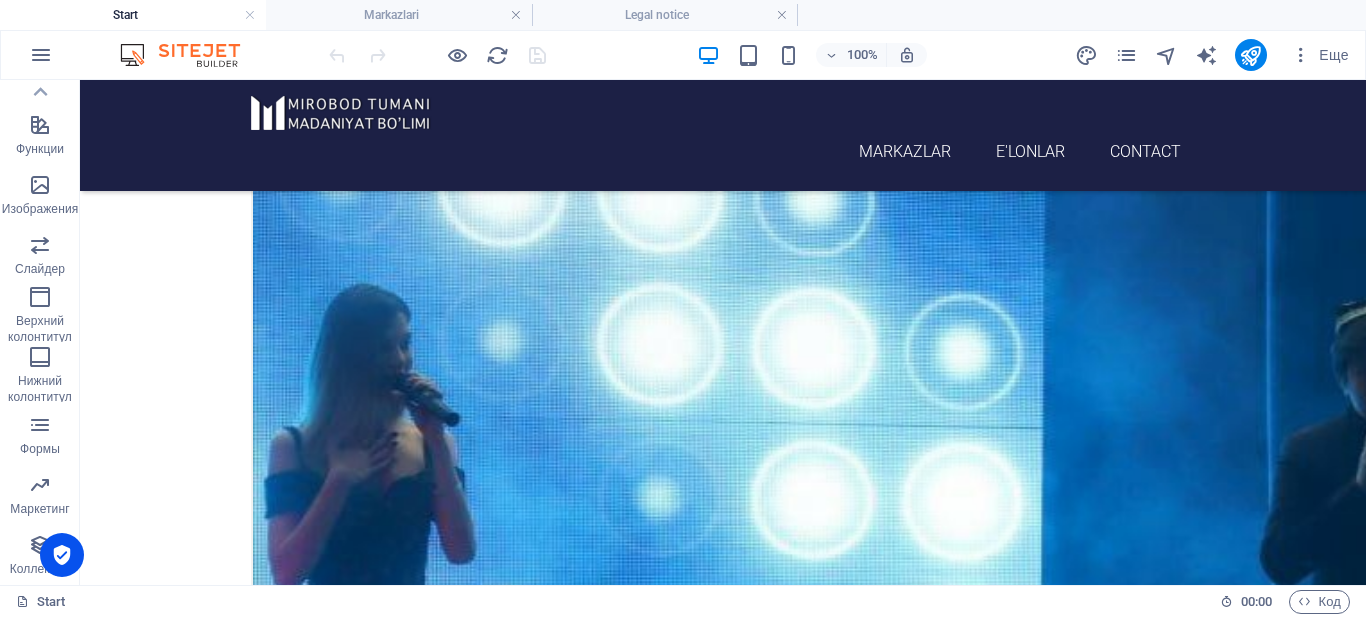click at bounding box center [516, 15] 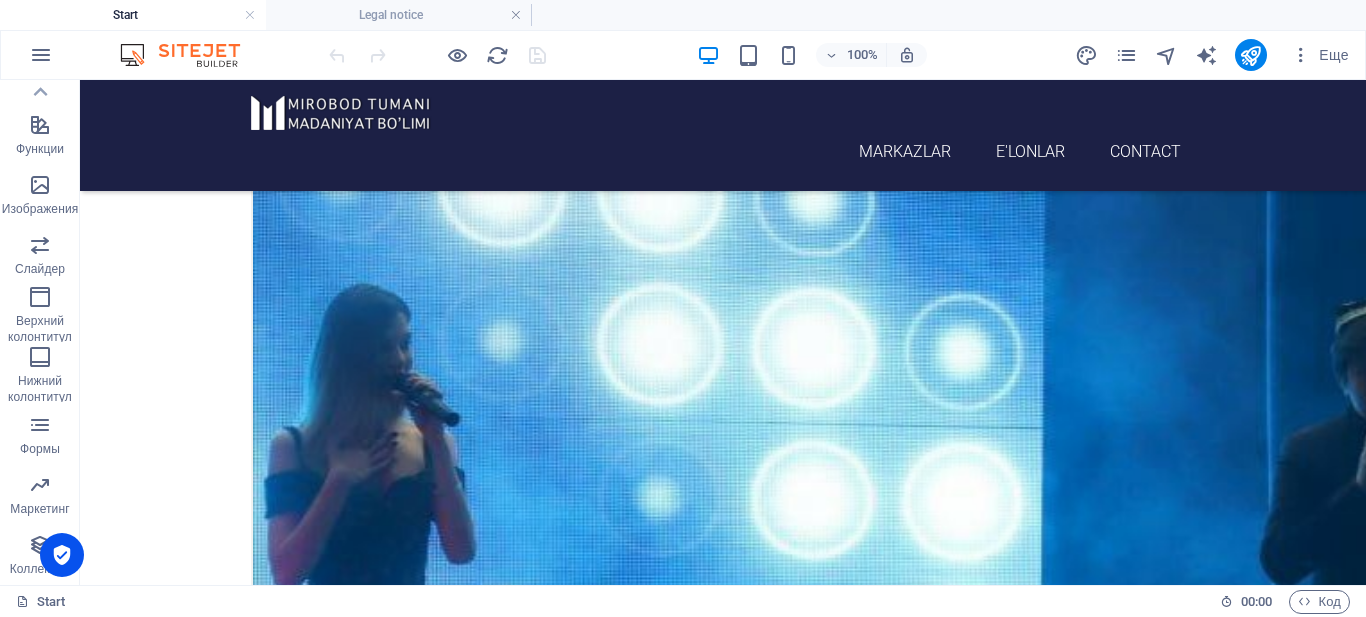 click at bounding box center [516, 15] 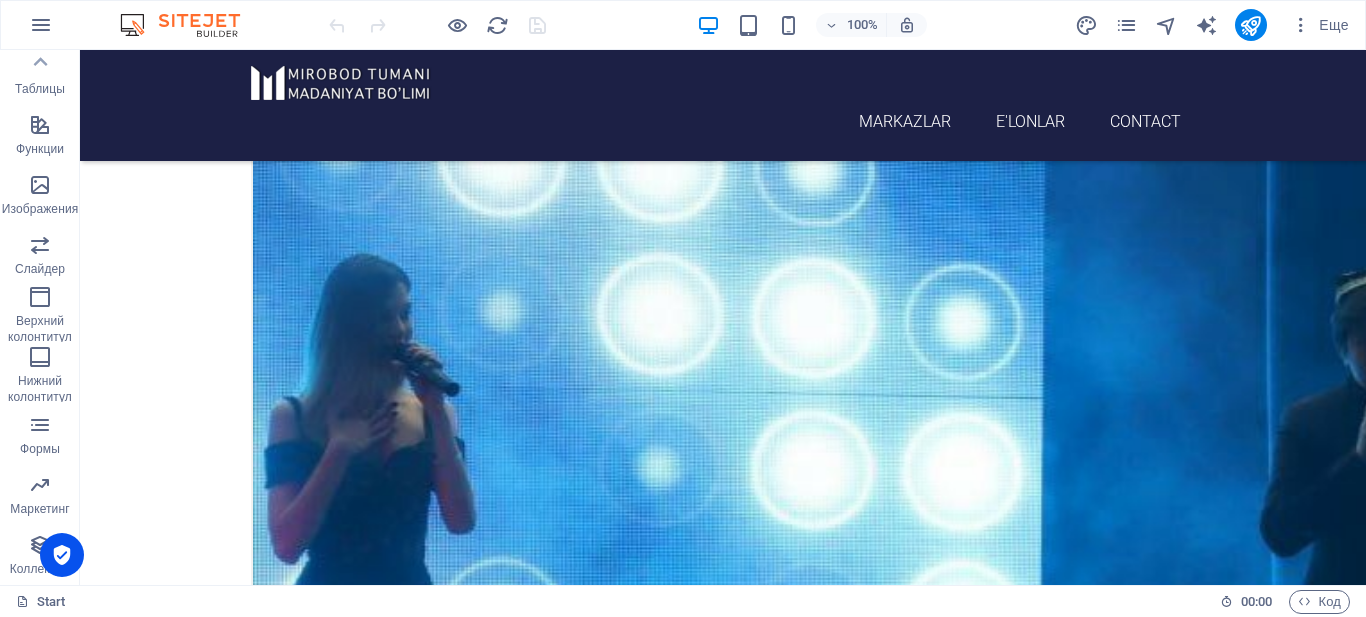 scroll, scrollTop: 6275, scrollLeft: 0, axis: vertical 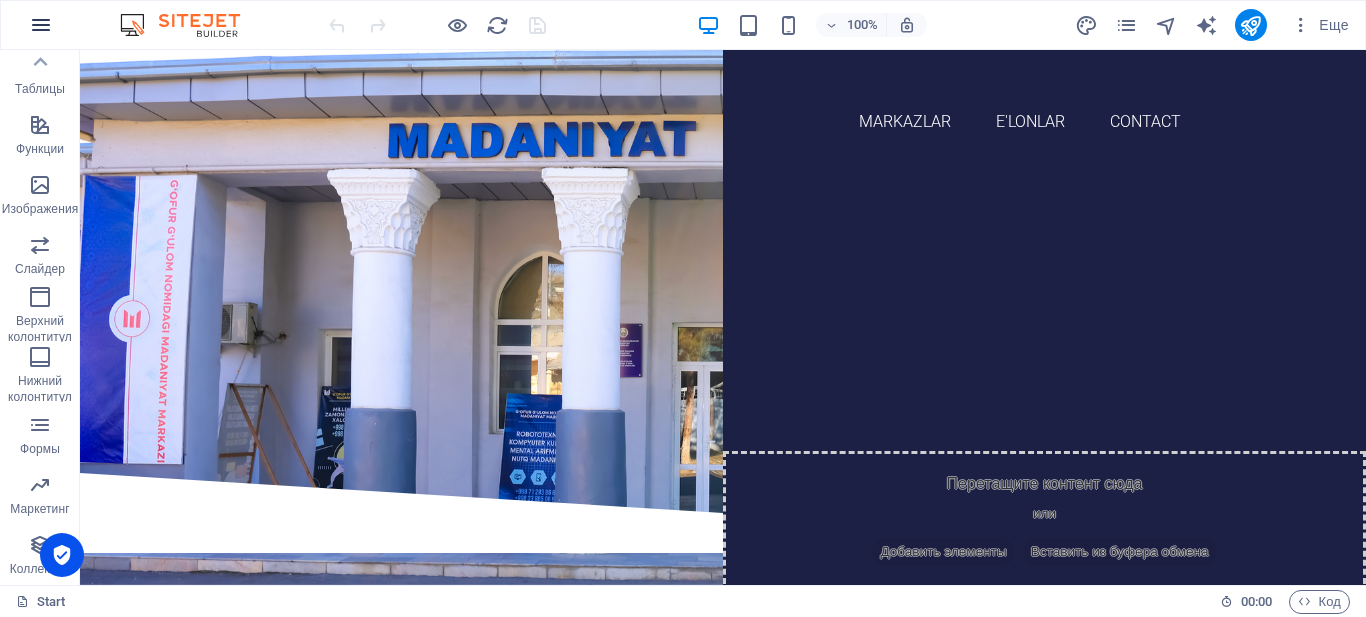 click at bounding box center (41, 25) 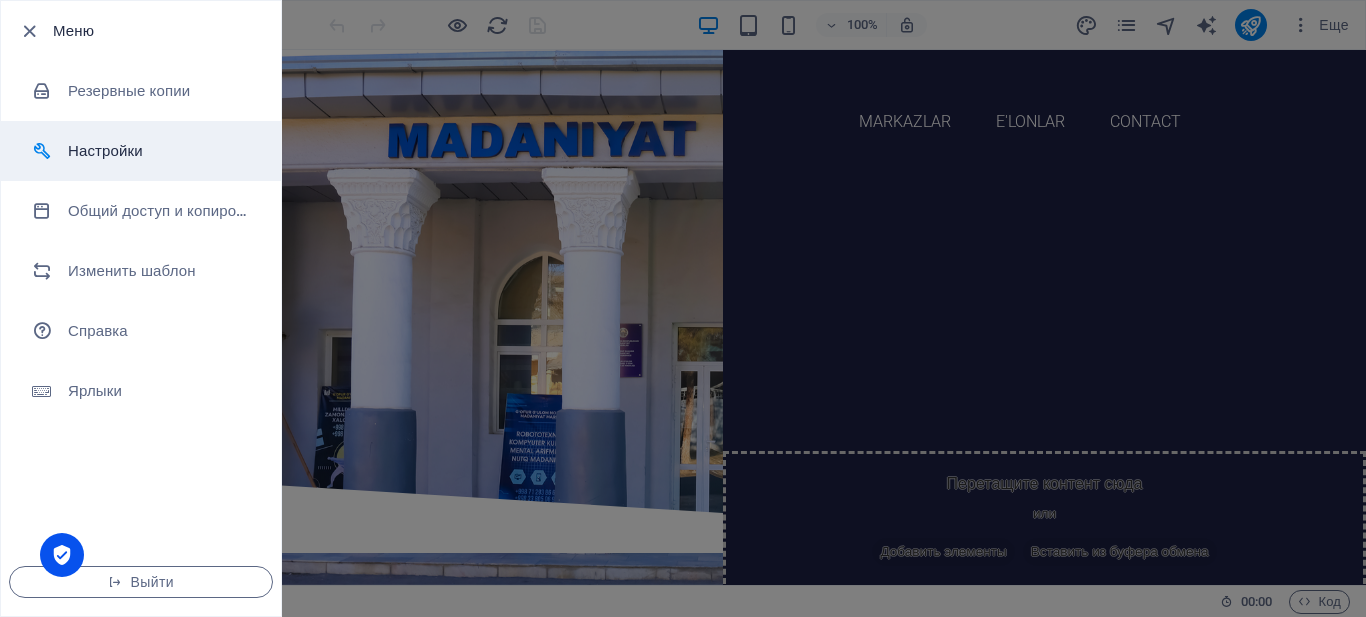 click on "Настройки" at bounding box center [160, 151] 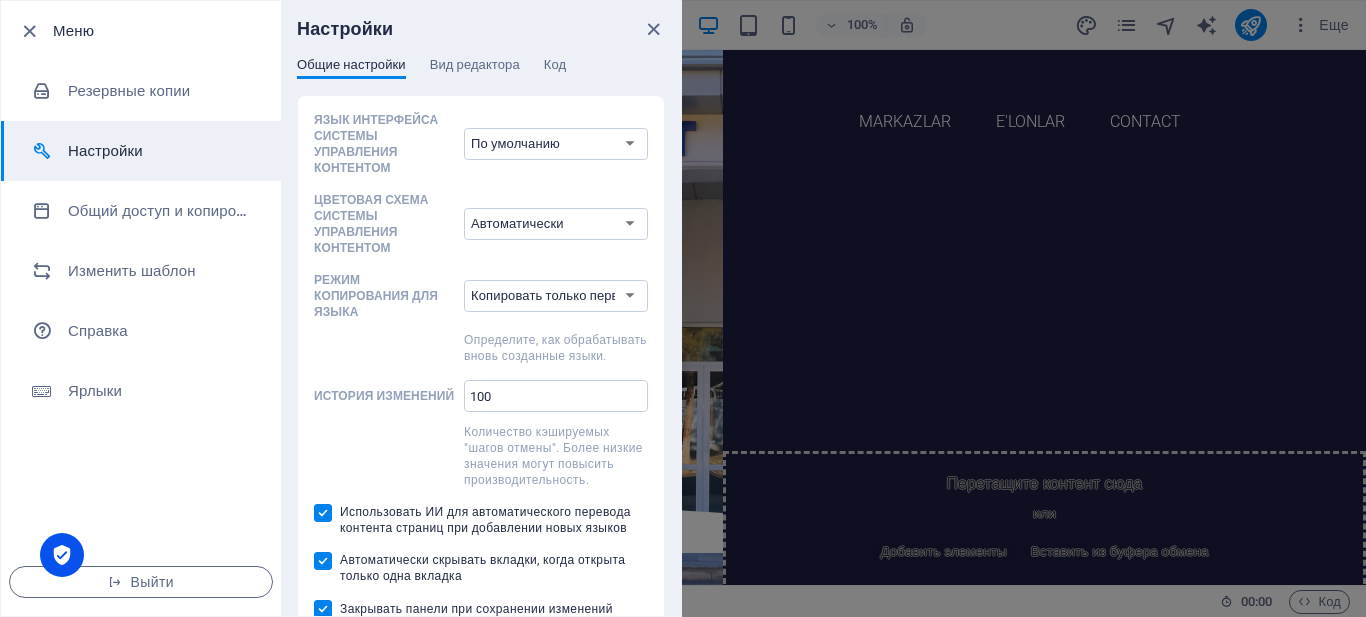 click on "Меню" at bounding box center (141, 31) 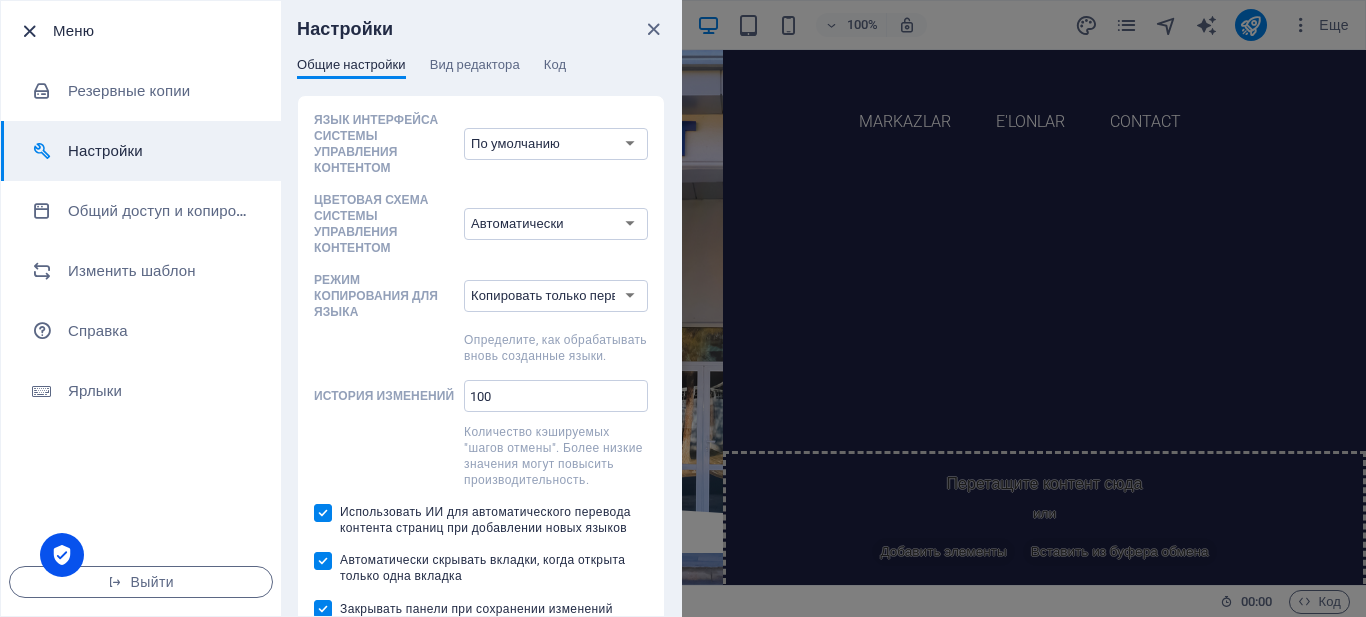 click at bounding box center [29, 31] 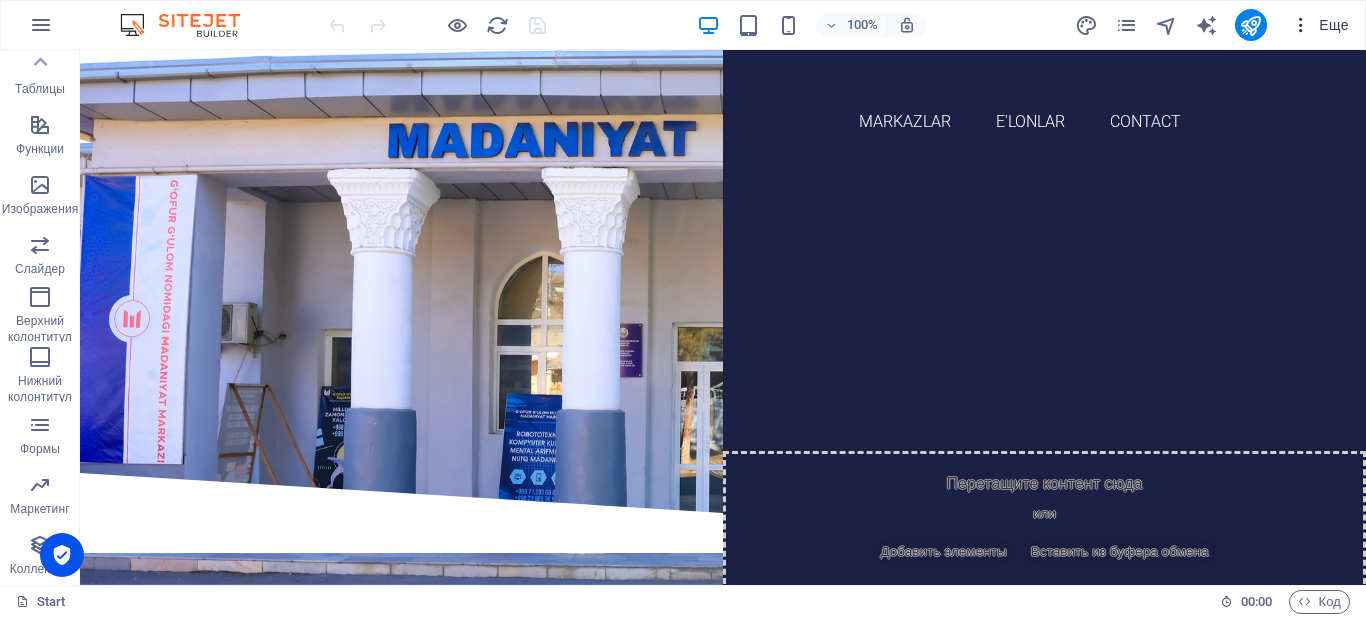 click at bounding box center (1301, 25) 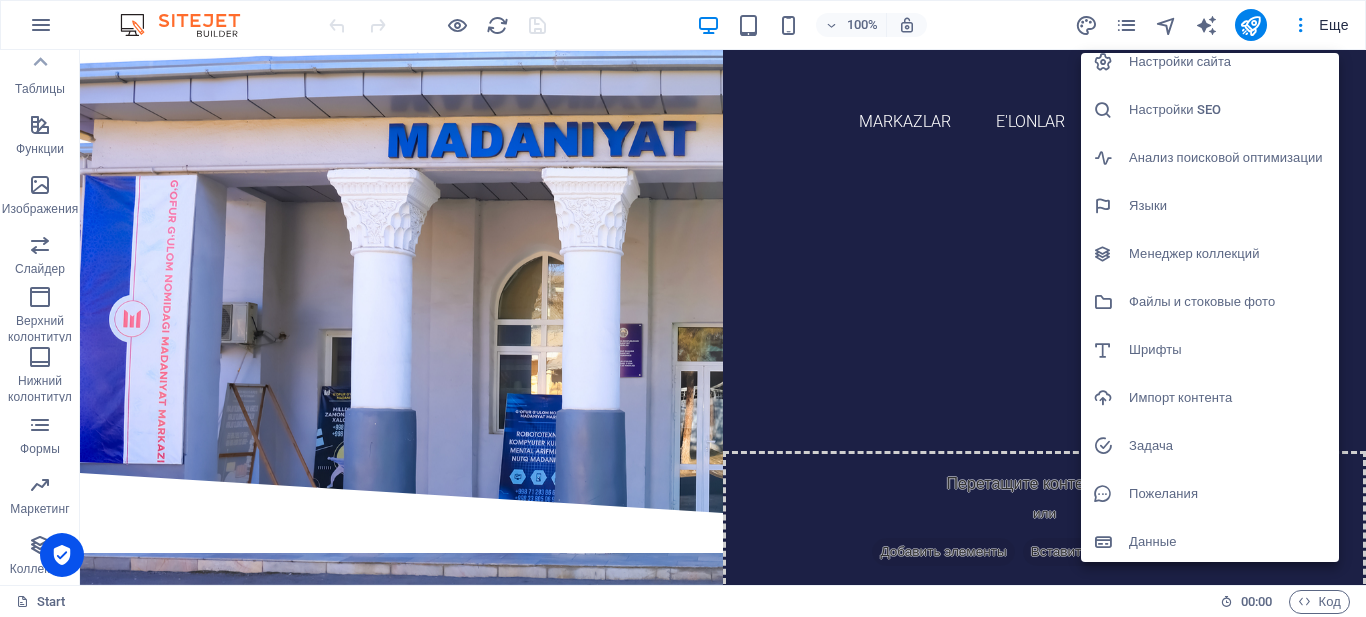 scroll, scrollTop: 19, scrollLeft: 0, axis: vertical 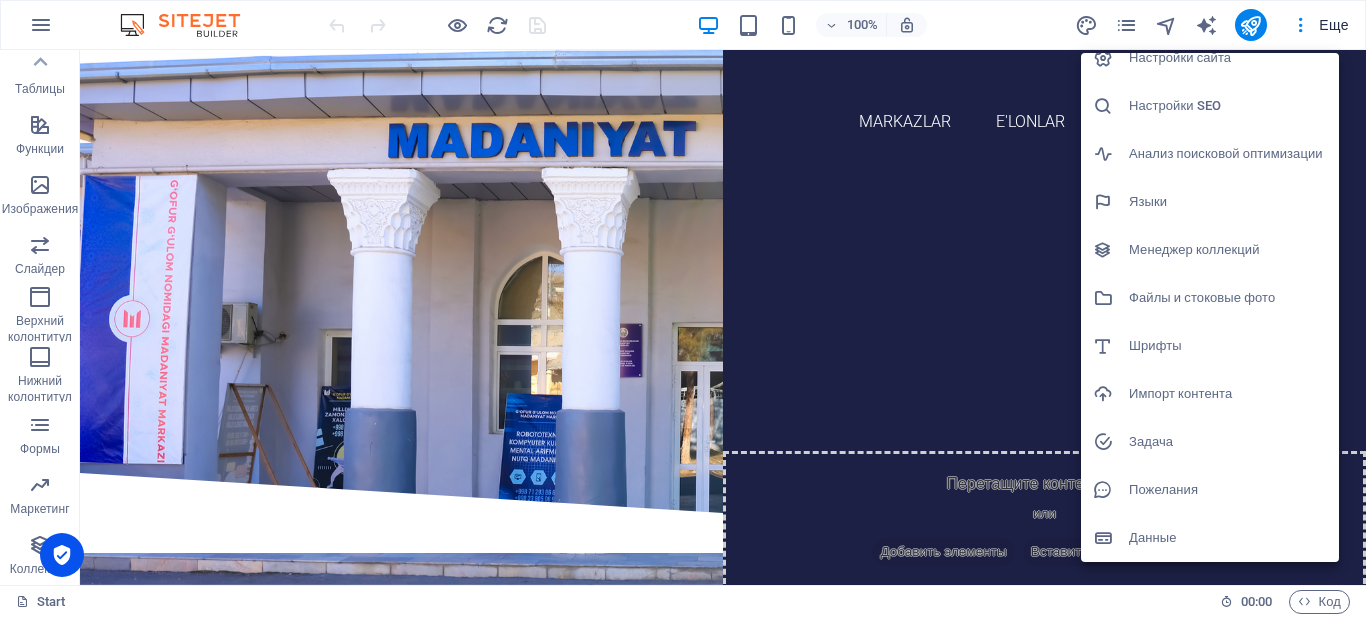 click at bounding box center [1111, 538] 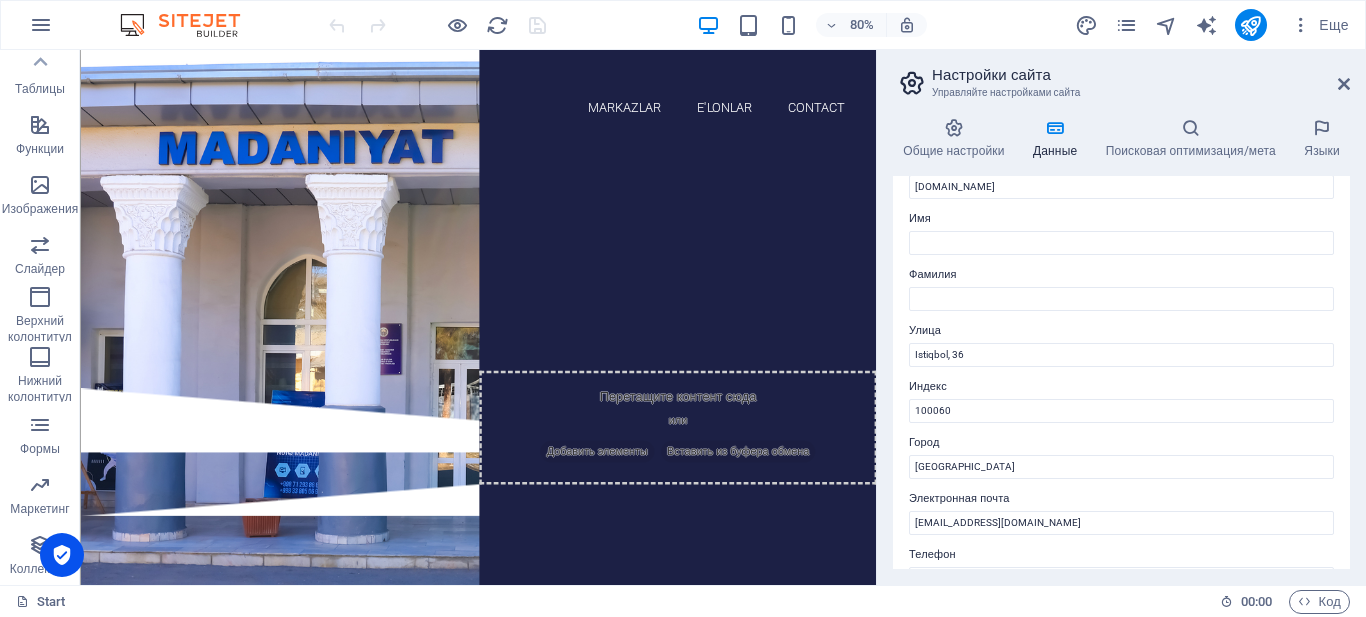 scroll, scrollTop: 100, scrollLeft: 0, axis: vertical 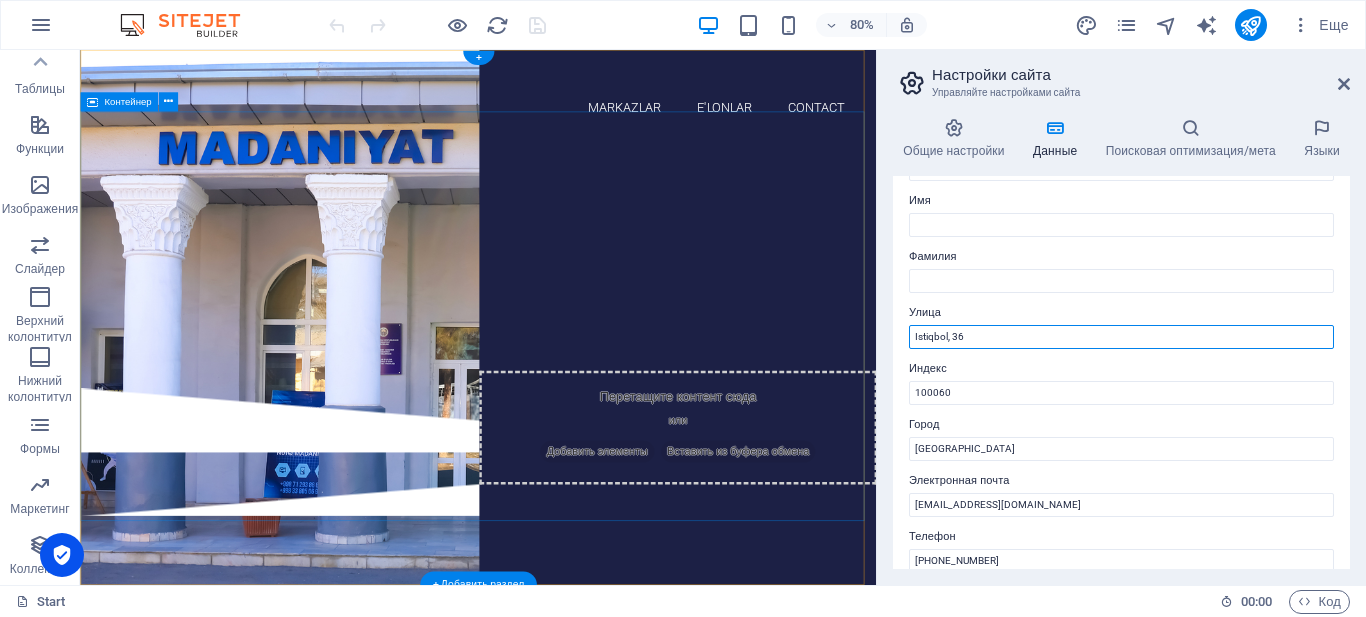 drag, startPoint x: 975, startPoint y: 381, endPoint x: 942, endPoint y: 401, distance: 38.587563 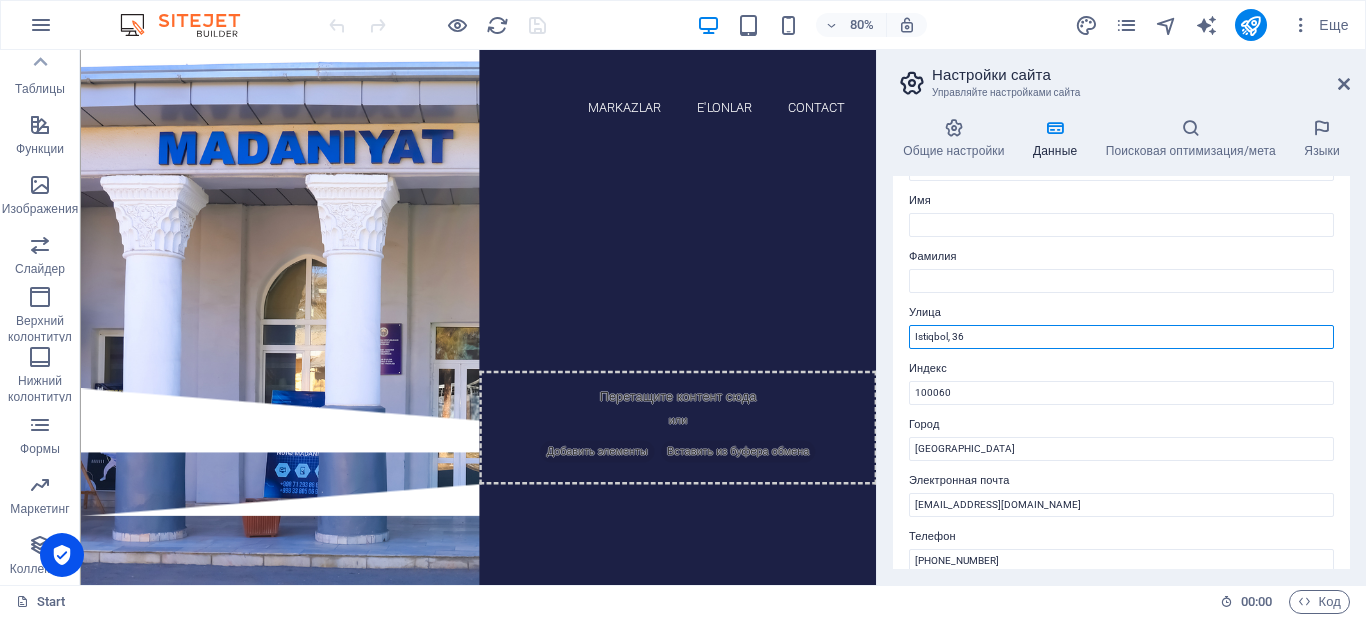 paste on "2-й проезд Бадахшон" 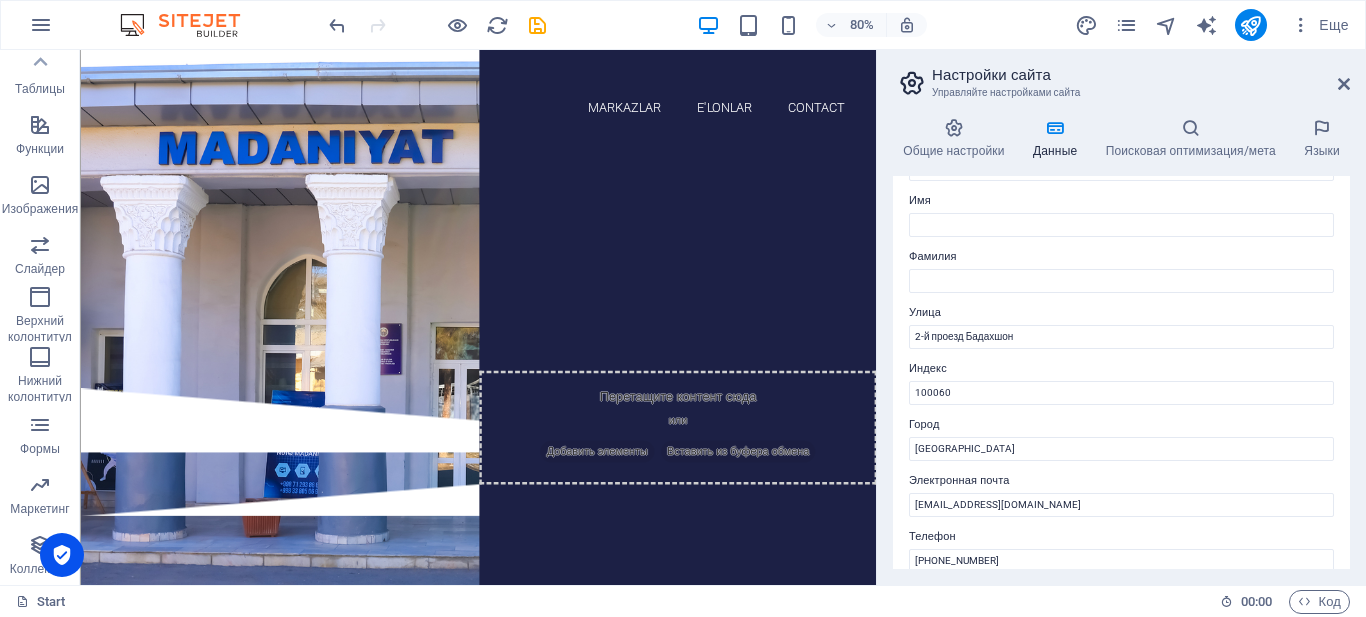 click on "Общие настройки  Данные  Поисковая оптимизация/мета  Языки Название сайта Mirobod Madaniyat Логотип Перетащите файлы сюда, нажмите, чтобы выбрать файлы, или выберите файлы из раздела "Файлы" или из бесплатных стоковых фото и видео Выберите файлы из менеджера файлов или из стоковых фото либо загрузите файлы Загрузить Значок сайта Установите значок сайта. Значок сайта — это небольшой значок, отображаемый на вкладке браузера рядом с названием сайта. Он помогает посетителям узнавать ваш сайт. Перетащите файлы сюда, нажмите, чтобы выбрать файлы, или Загрузить Имя AI" at bounding box center (1121, 343) 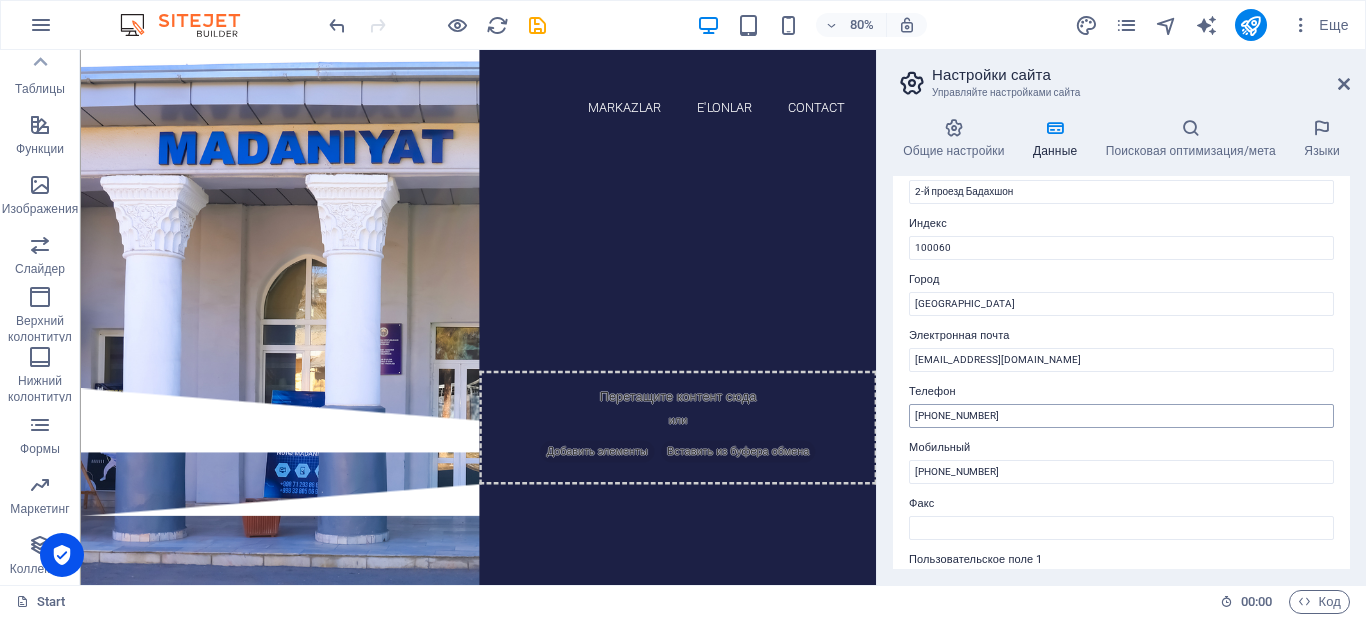 scroll, scrollTop: 200, scrollLeft: 0, axis: vertical 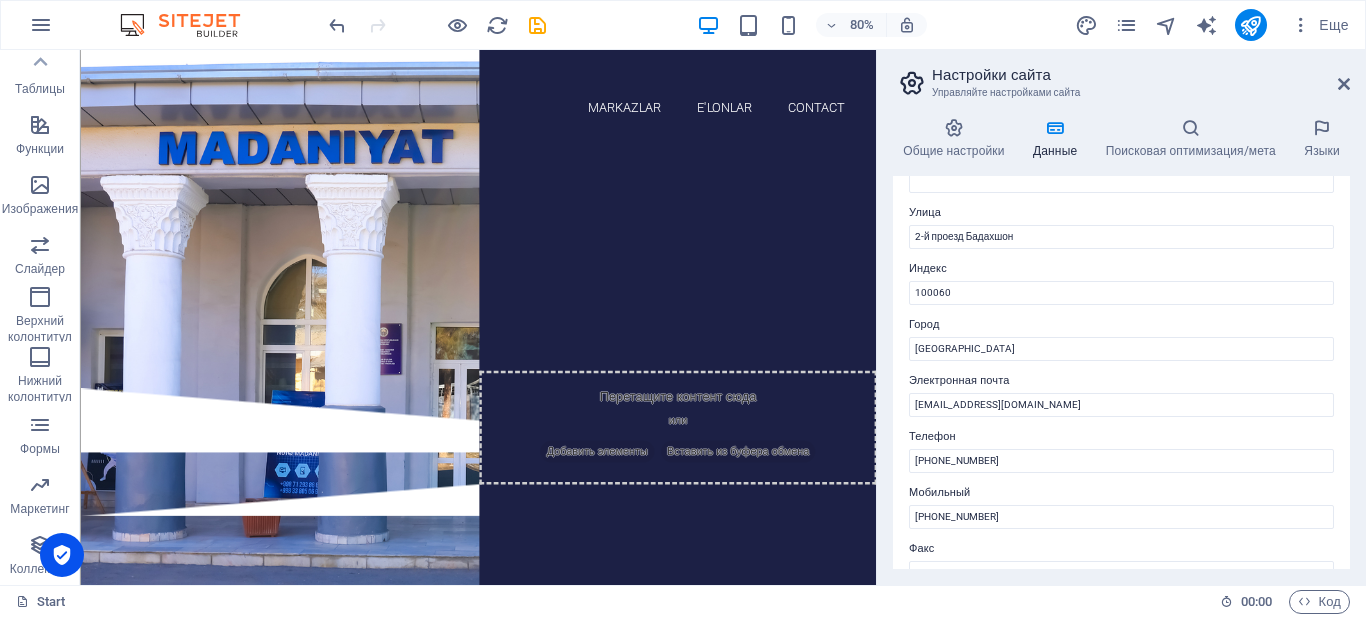 type on "Istiqbol, 36" 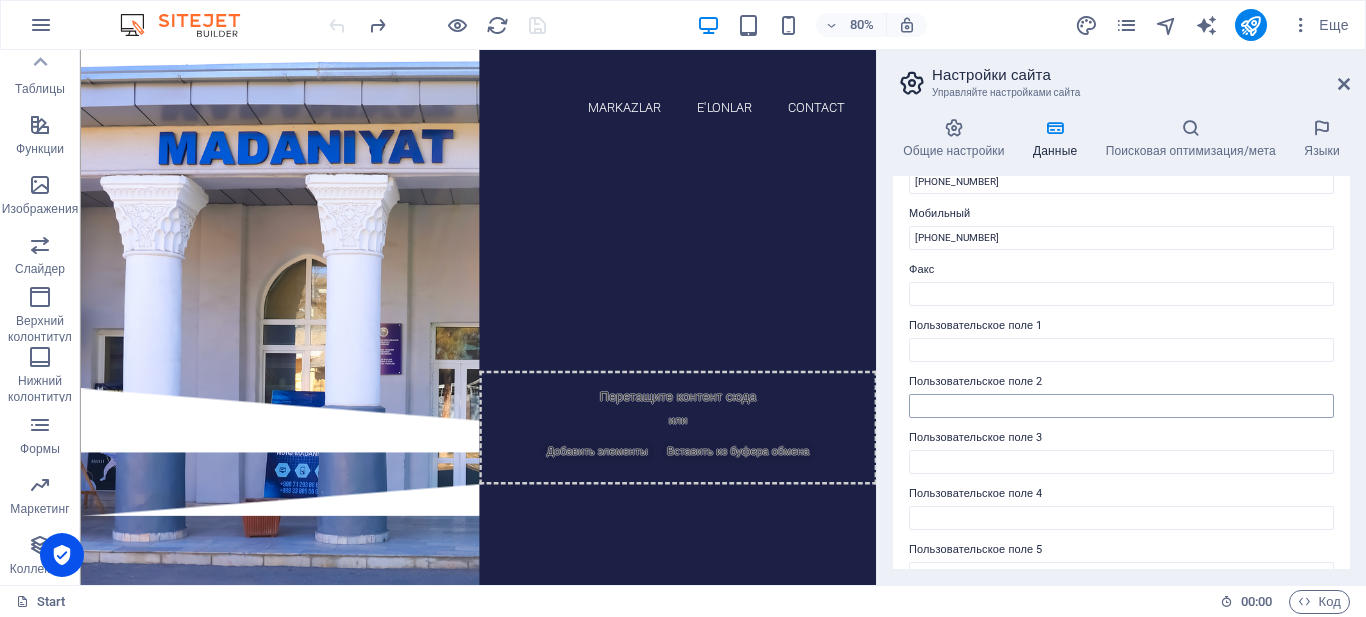 scroll, scrollTop: 268, scrollLeft: 0, axis: vertical 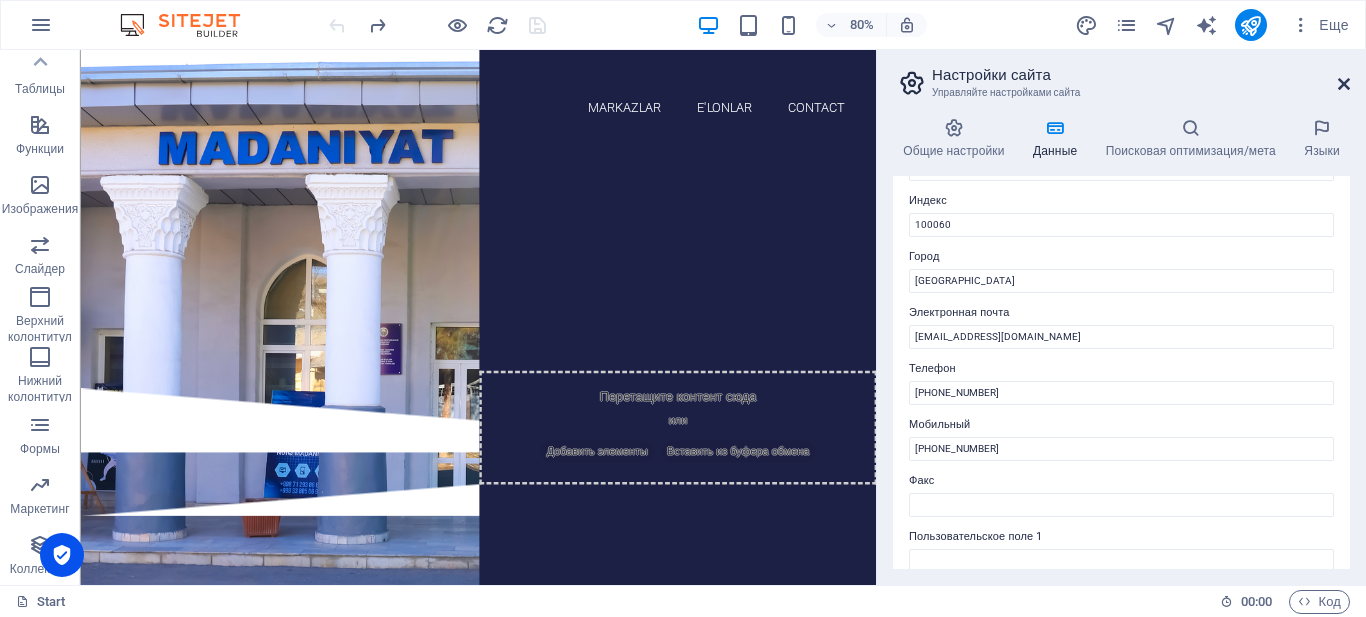 click at bounding box center (1344, 84) 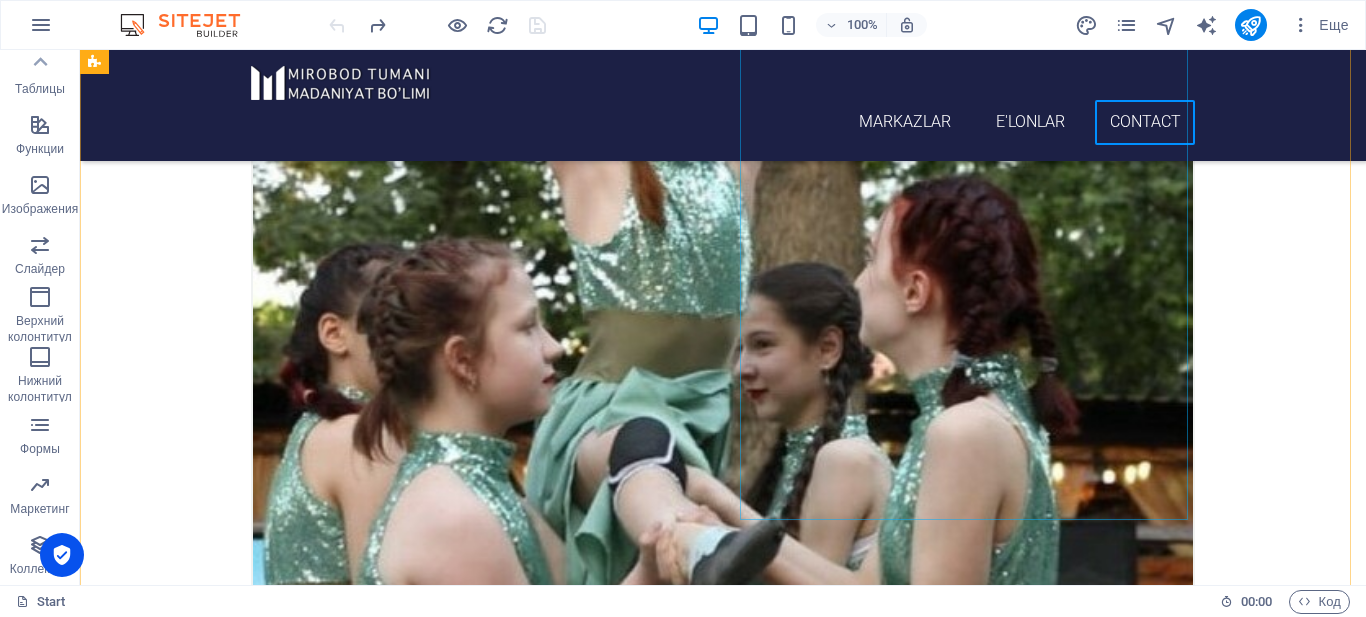 scroll, scrollTop: 8445, scrollLeft: 0, axis: vertical 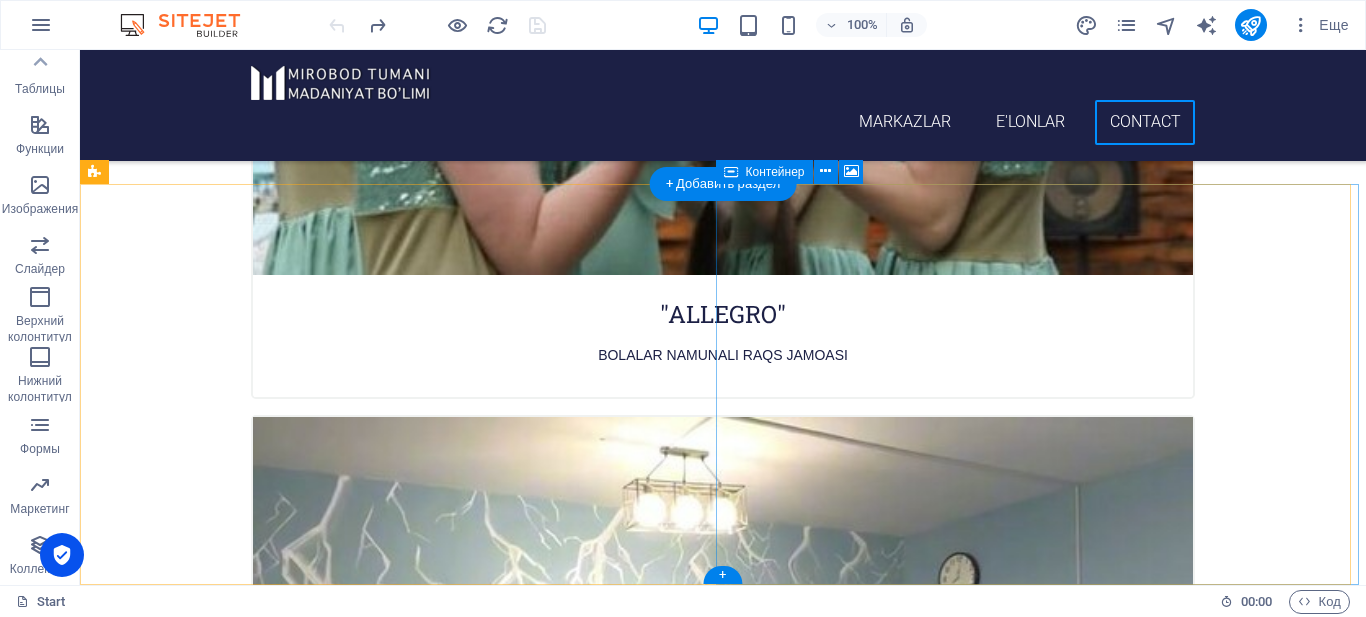 click on "Добавить элементы" at bounding box center (943, -7893) 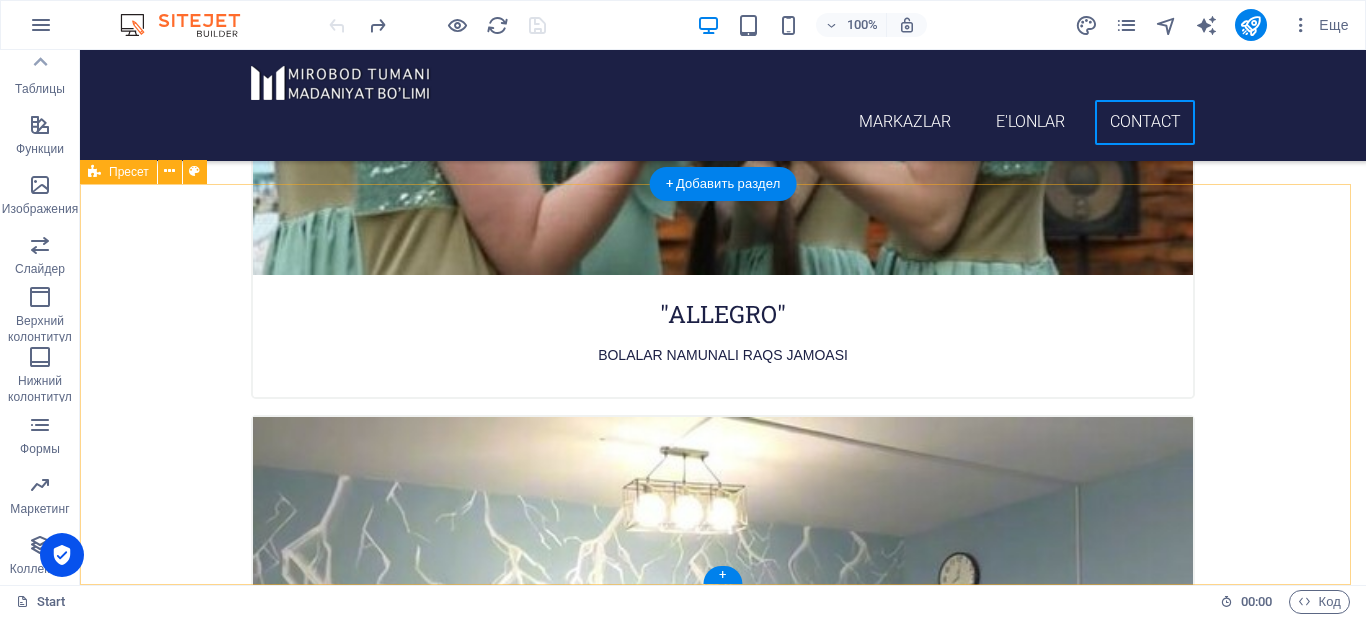 click on "Ma'lumotlar [DOMAIN_NAME] [STREET_ADDRESS]   100060 [PHONE_NUMBER] [PHONE_NUMBER] [EMAIL_ADDRESS][DOMAIN_NAME] Muroja at Перетащите контент сюда или  Добавить элементы  Вставить из буфера обмена" at bounding box center [723, 23555] 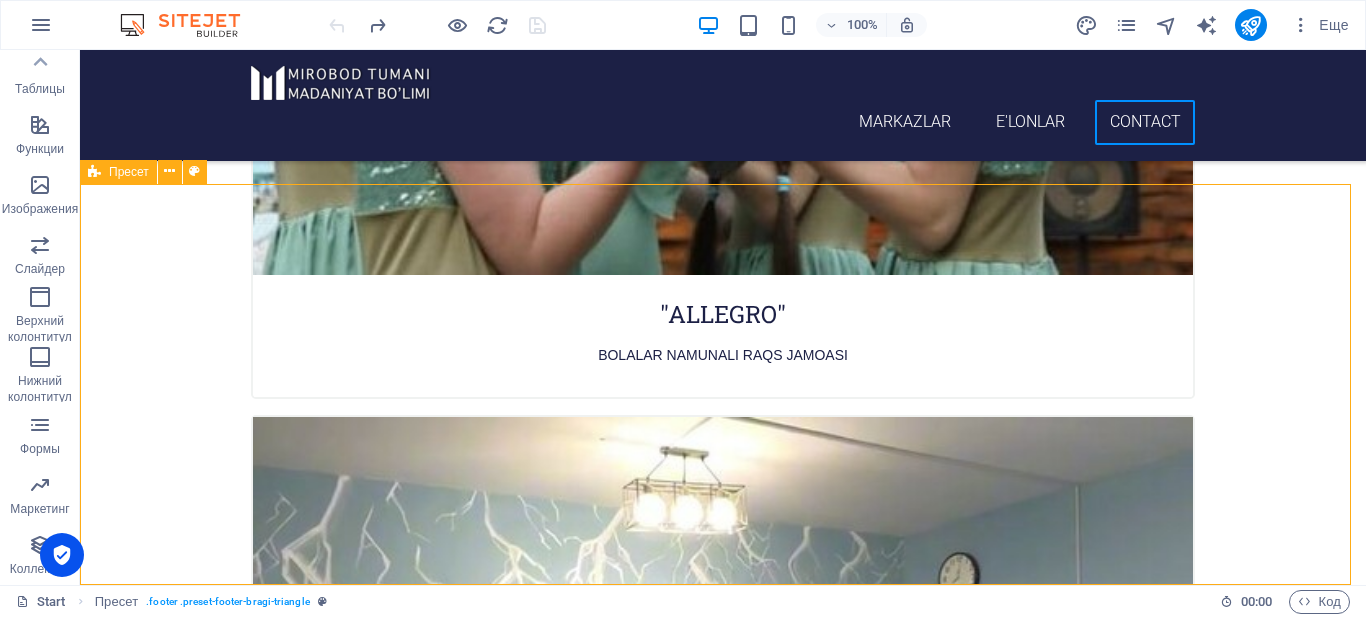 click on "Пресет" at bounding box center [118, 172] 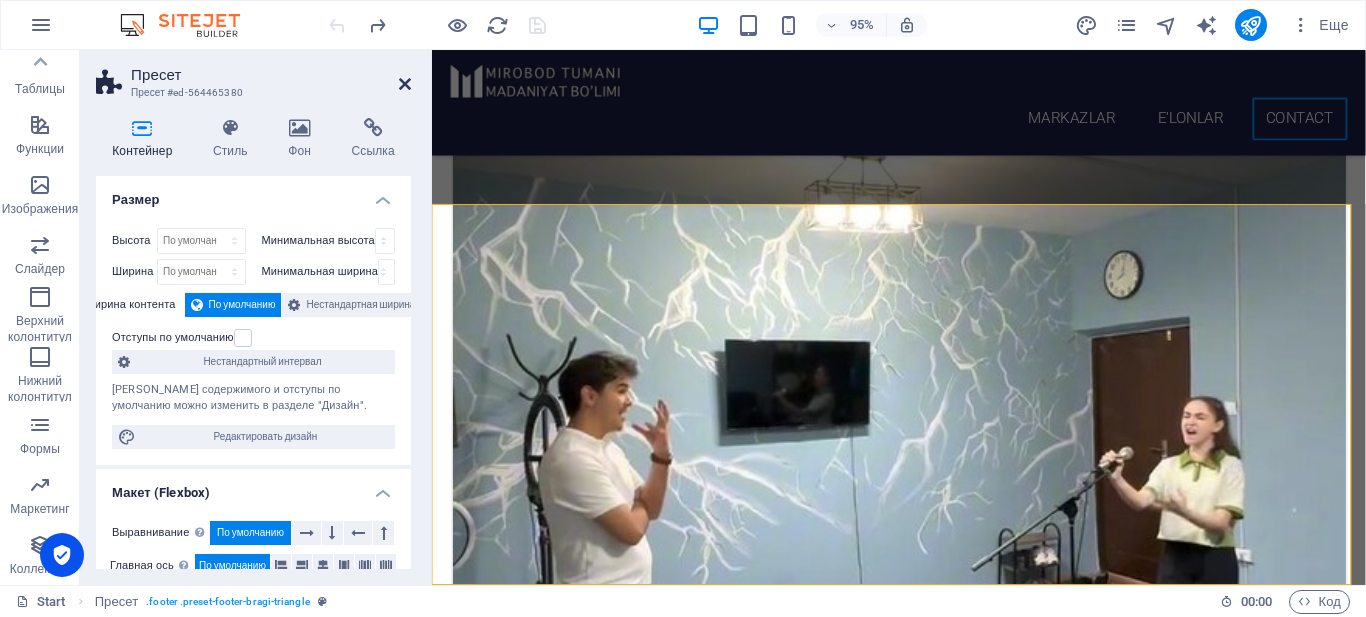 click at bounding box center [405, 84] 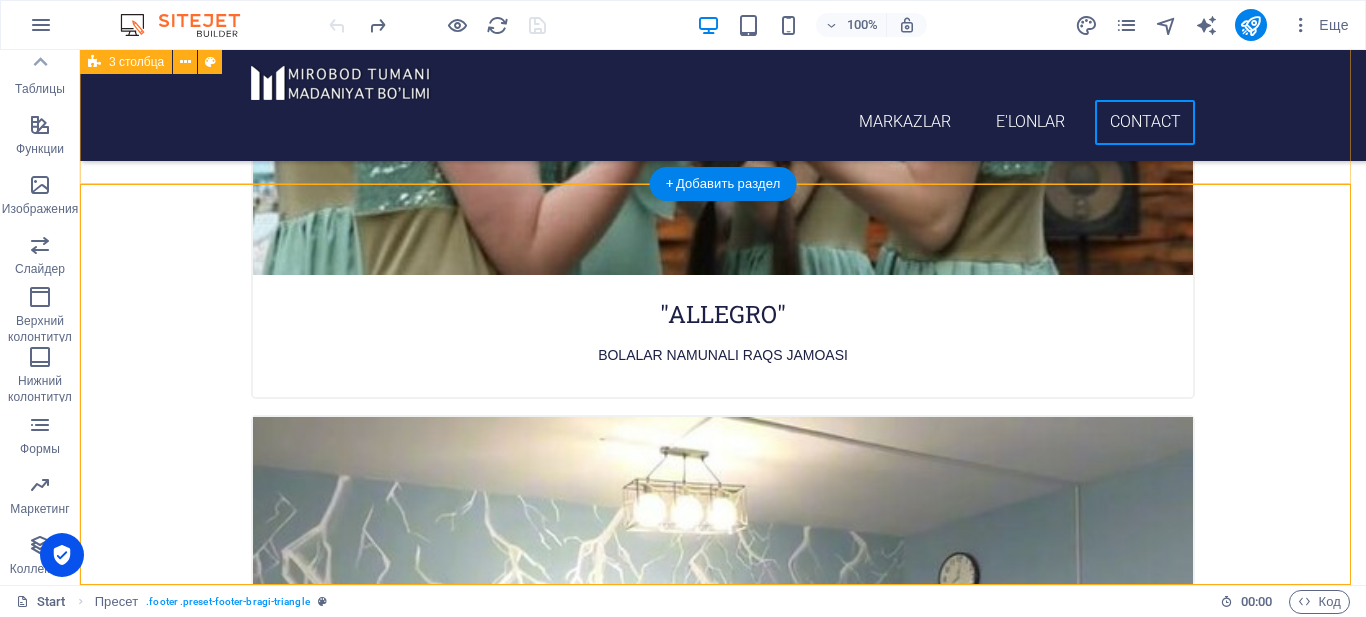 click at bounding box center (723, 23079) 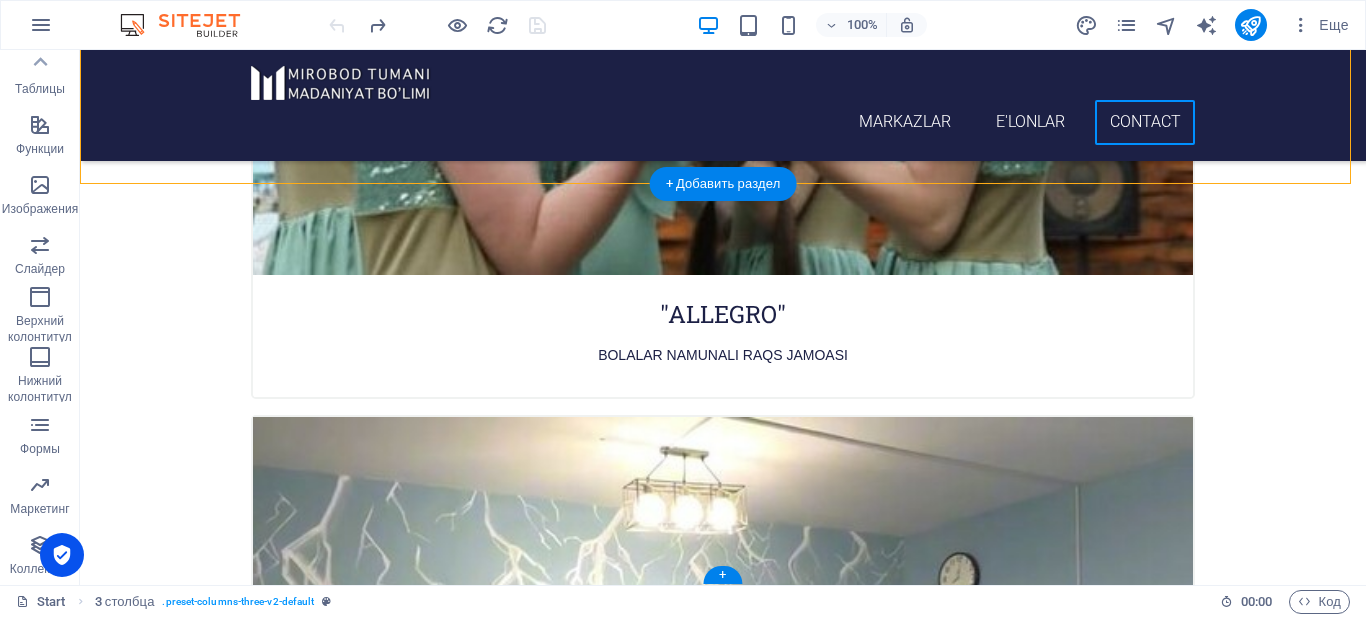 click at bounding box center [1044, -8195] 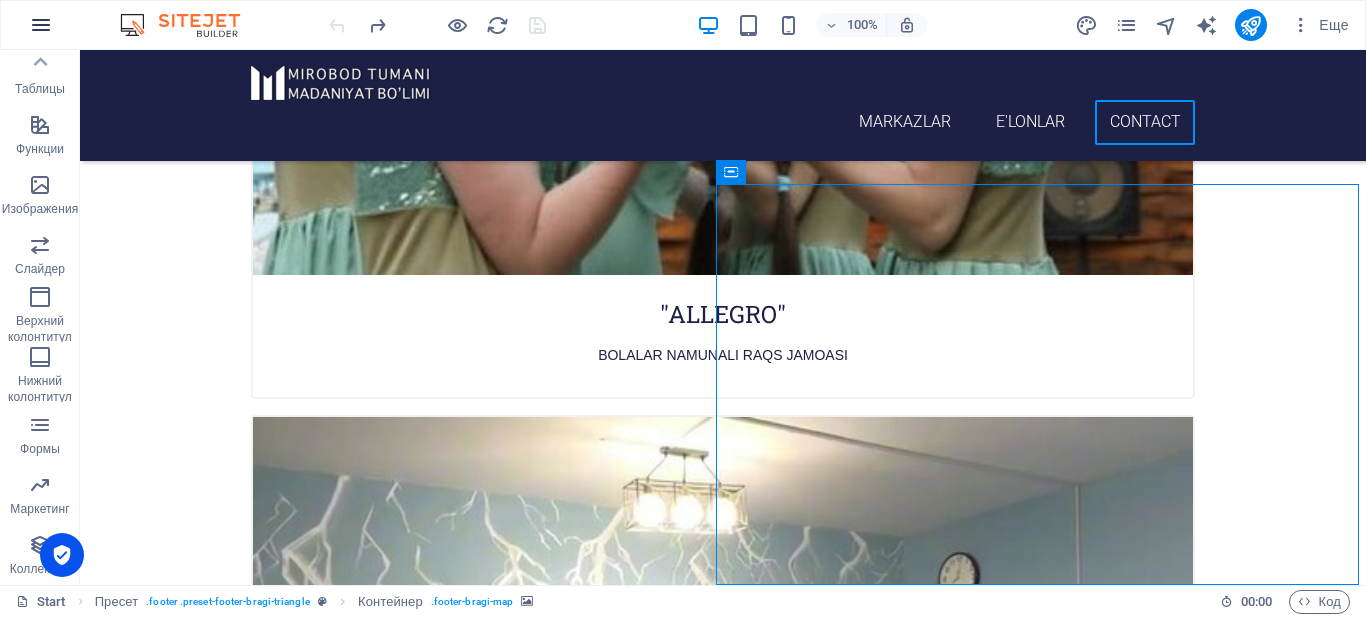 click at bounding box center (41, 25) 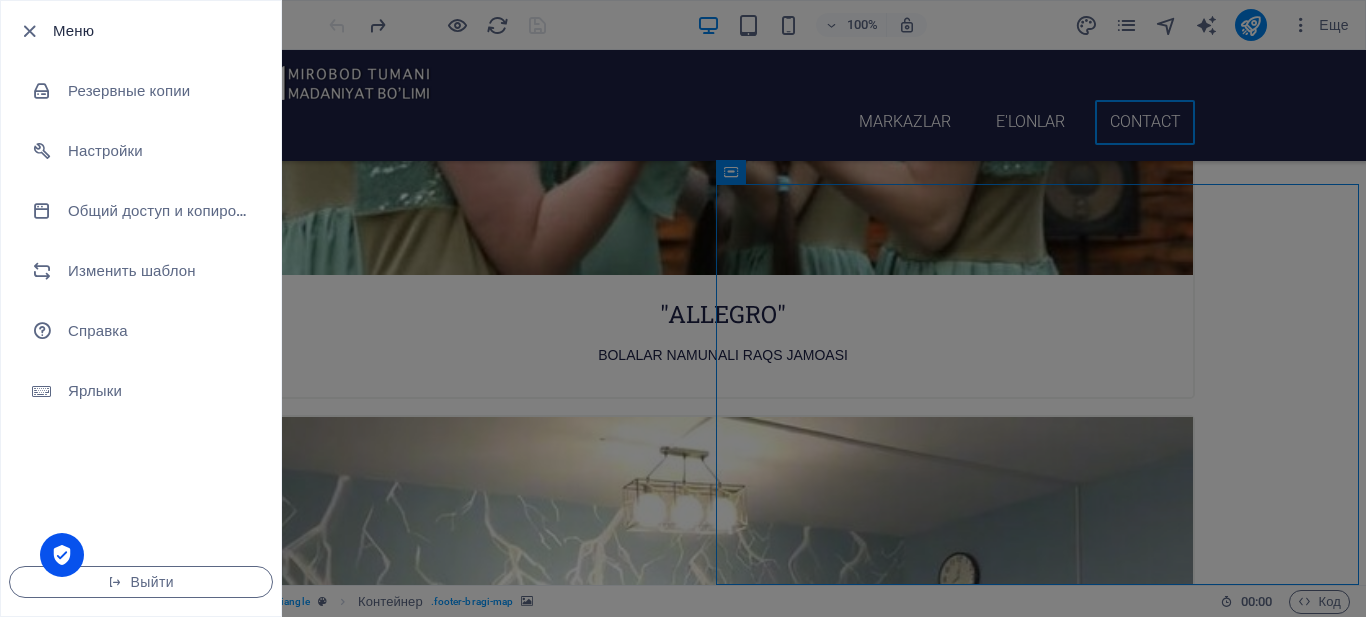 click at bounding box center [683, 308] 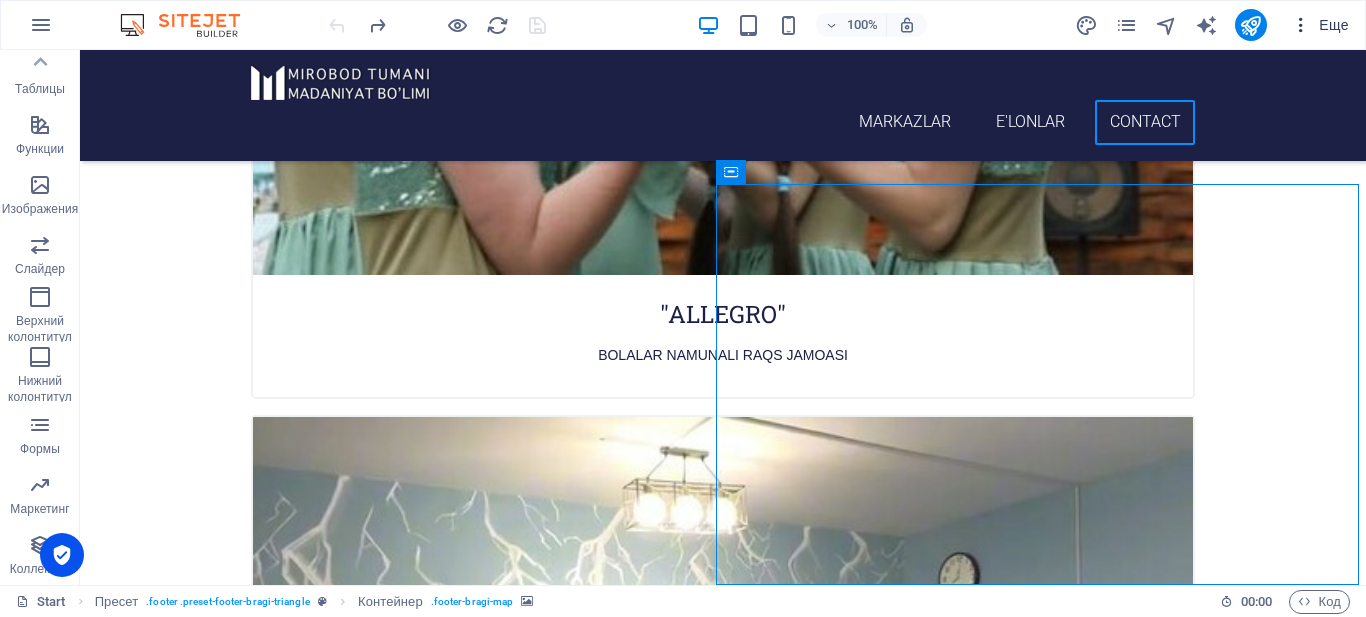 click on "Еще" at bounding box center [1320, 25] 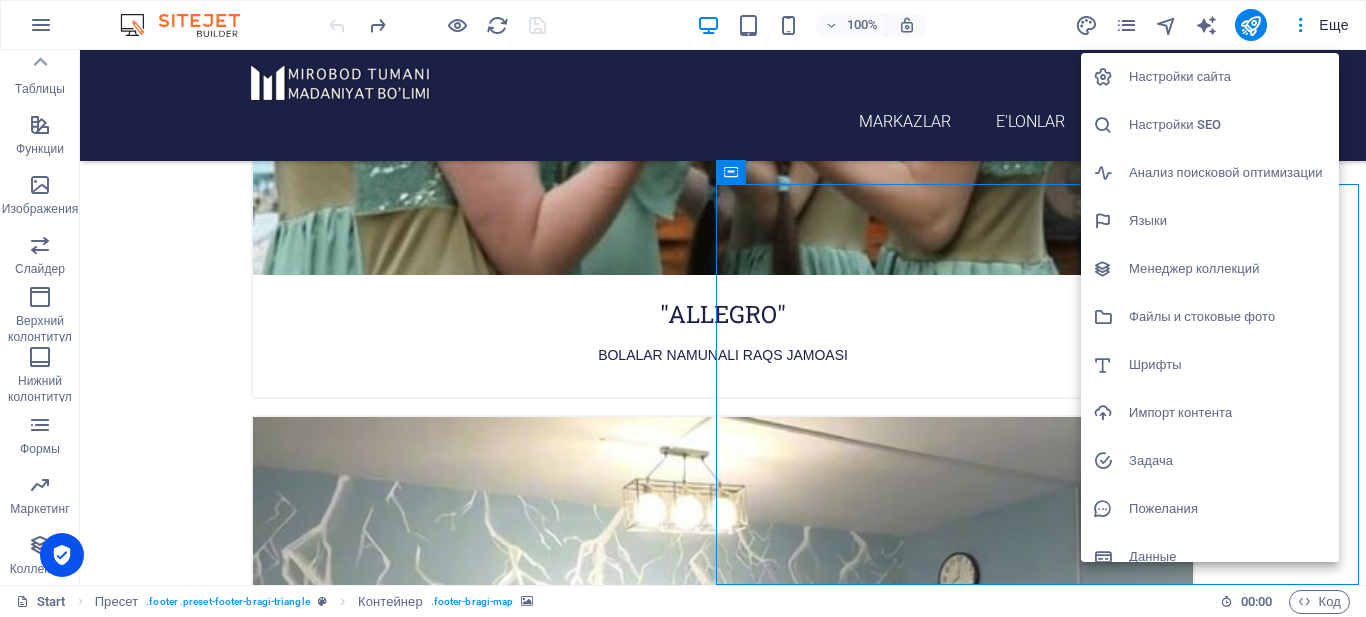 scroll, scrollTop: 19, scrollLeft: 0, axis: vertical 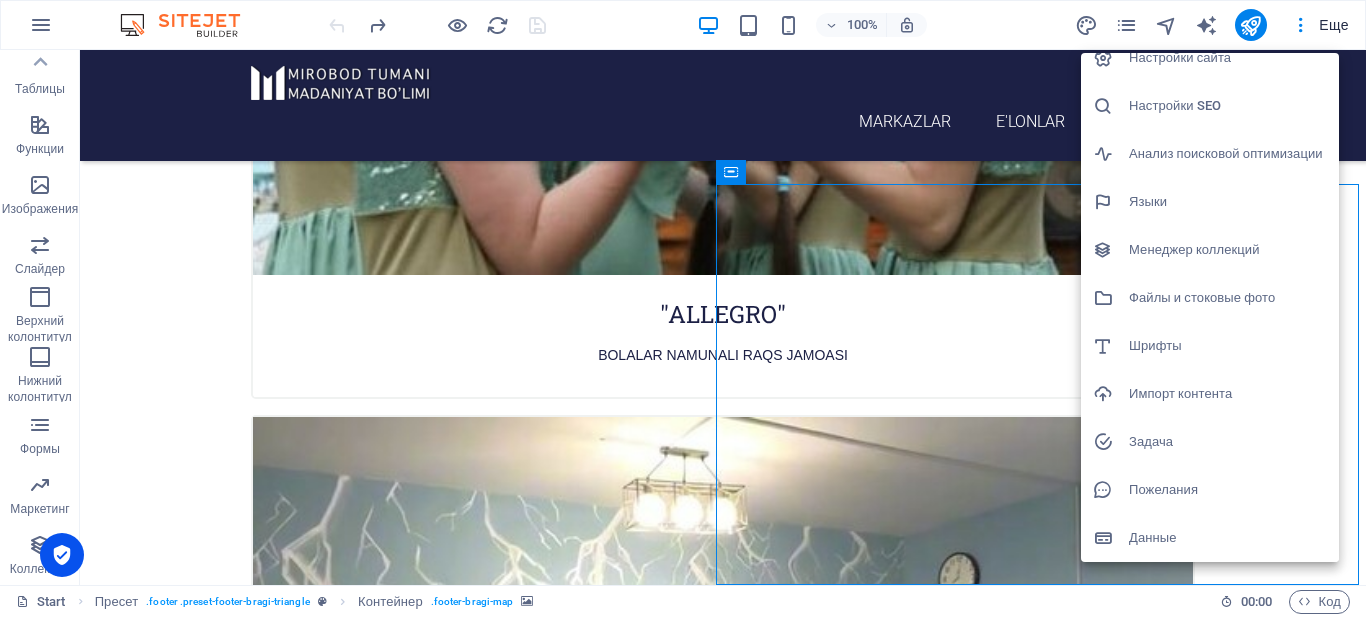 click on "Данные" at bounding box center [1228, 538] 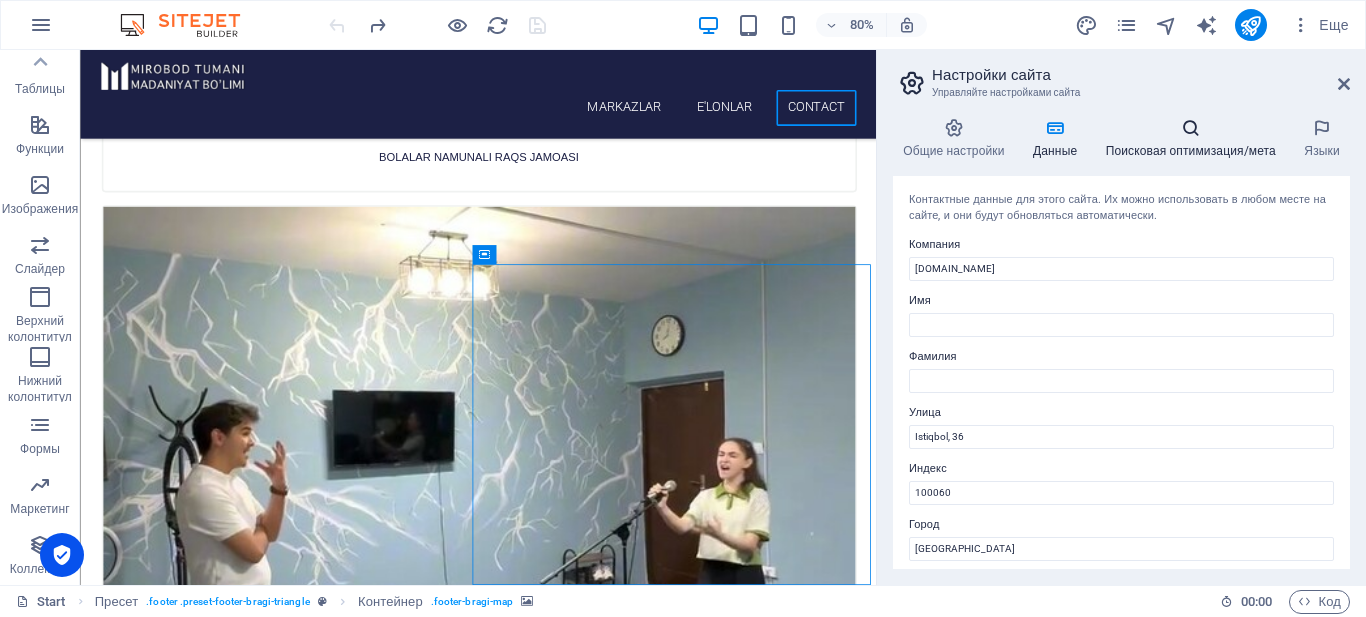 click on "Поисковая оптимизация/мета" at bounding box center [1194, 139] 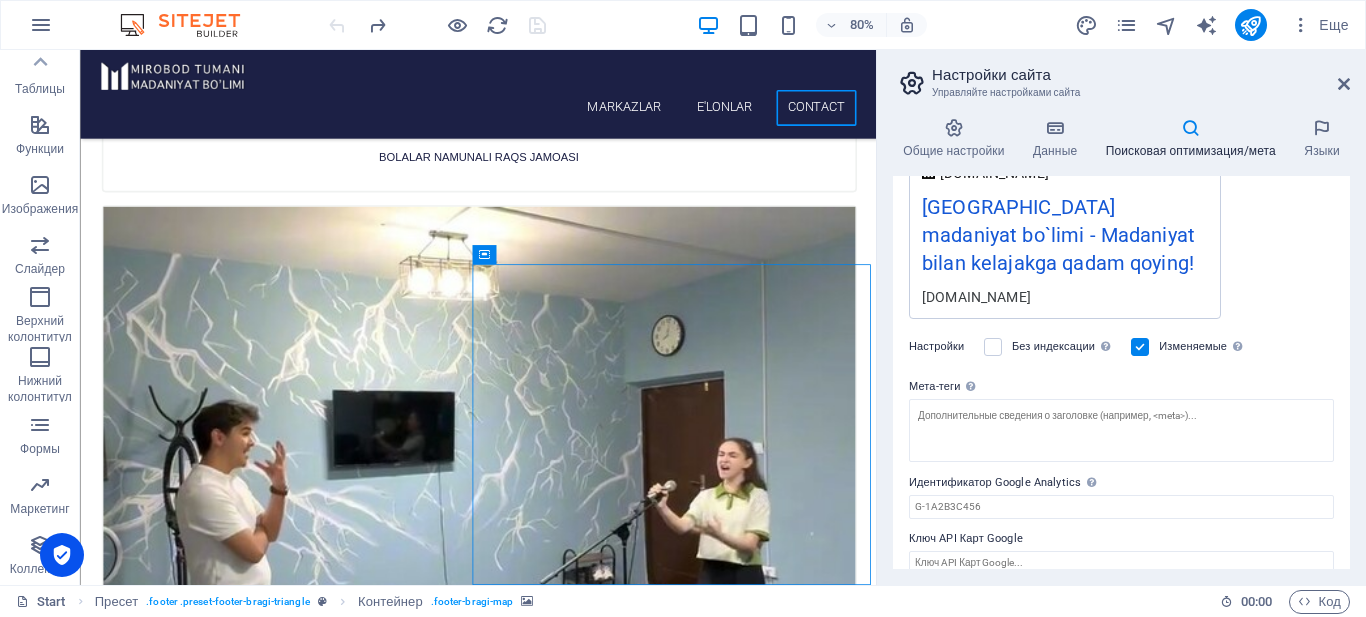 scroll, scrollTop: 399, scrollLeft: 0, axis: vertical 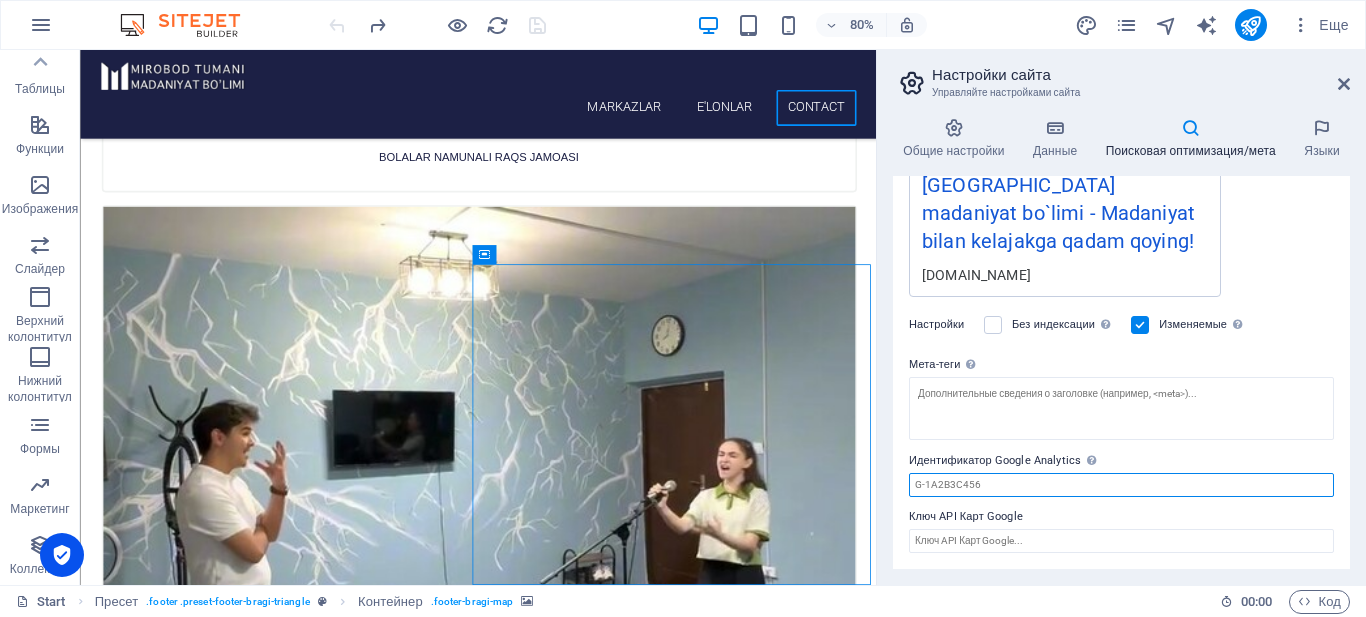 click on "Идентификатор Google Analytics Добавьте только идентификатор Google Analytics. Мы автоматически включим идентификатор в код отслеживания. Идентификатор Google Analytics имеет формат наподобие: G-1A2B3C456." at bounding box center (1121, 485) 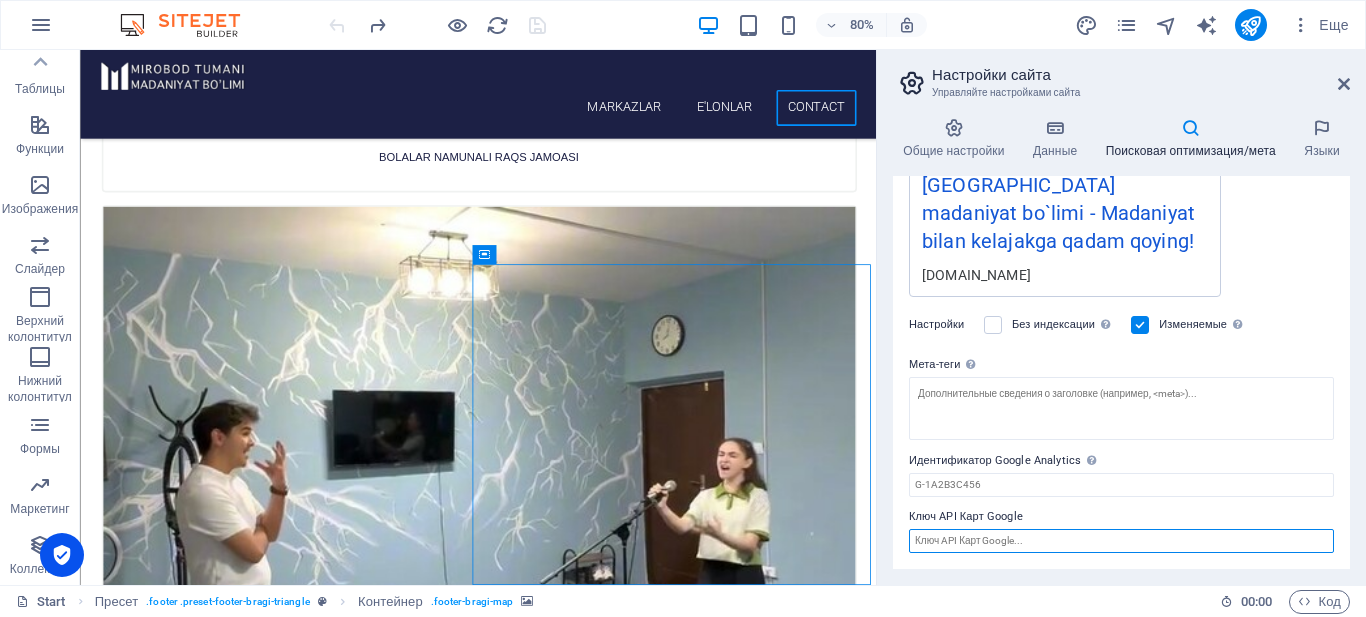 click on "Ключ API Карт Google" at bounding box center (1121, 541) 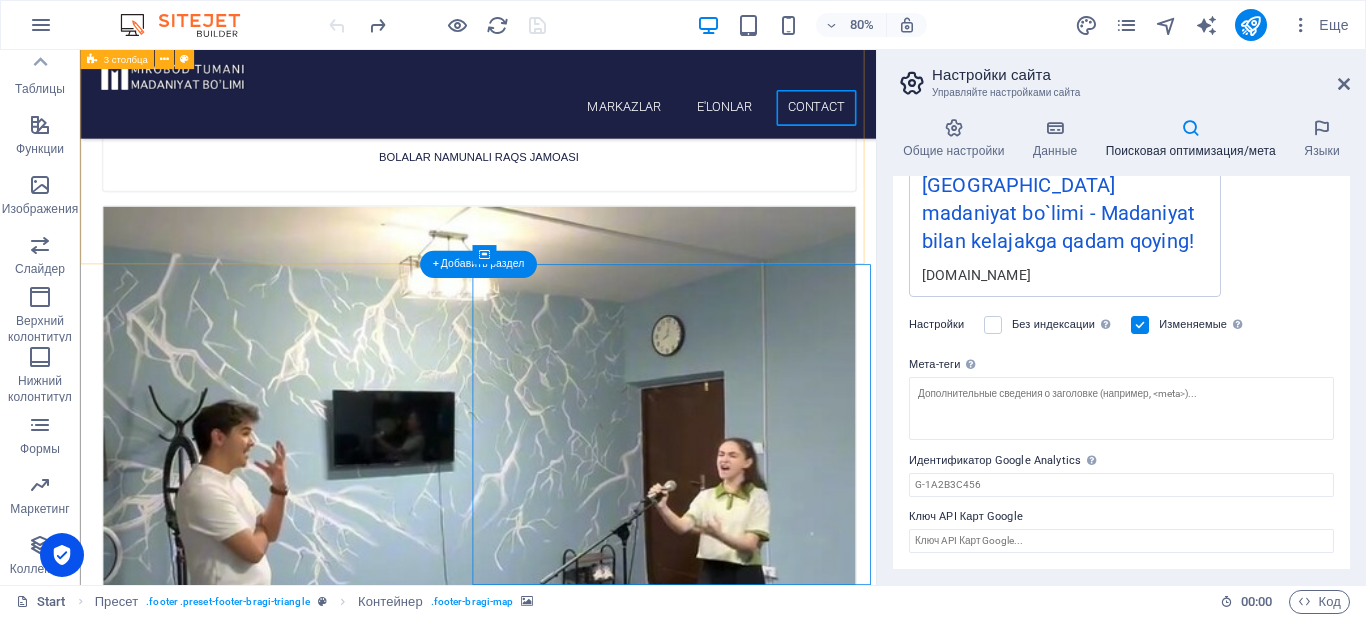 click at bounding box center (577, 22617) 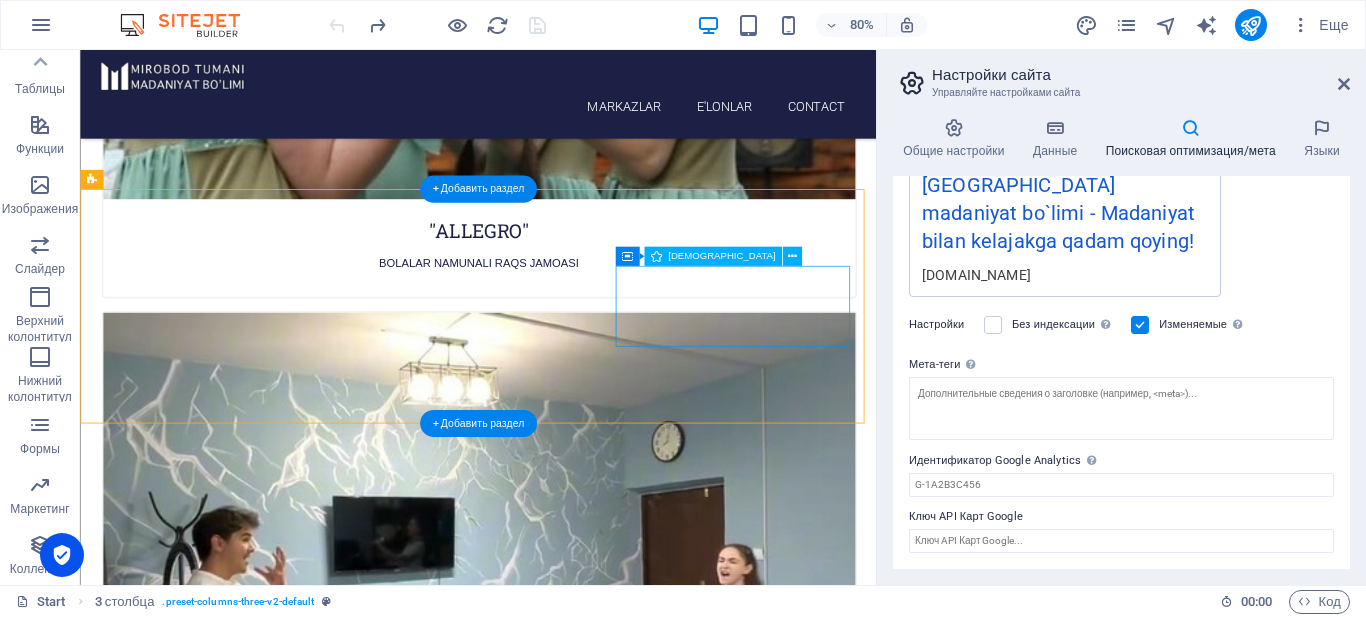 scroll, scrollTop: 8345, scrollLeft: 0, axis: vertical 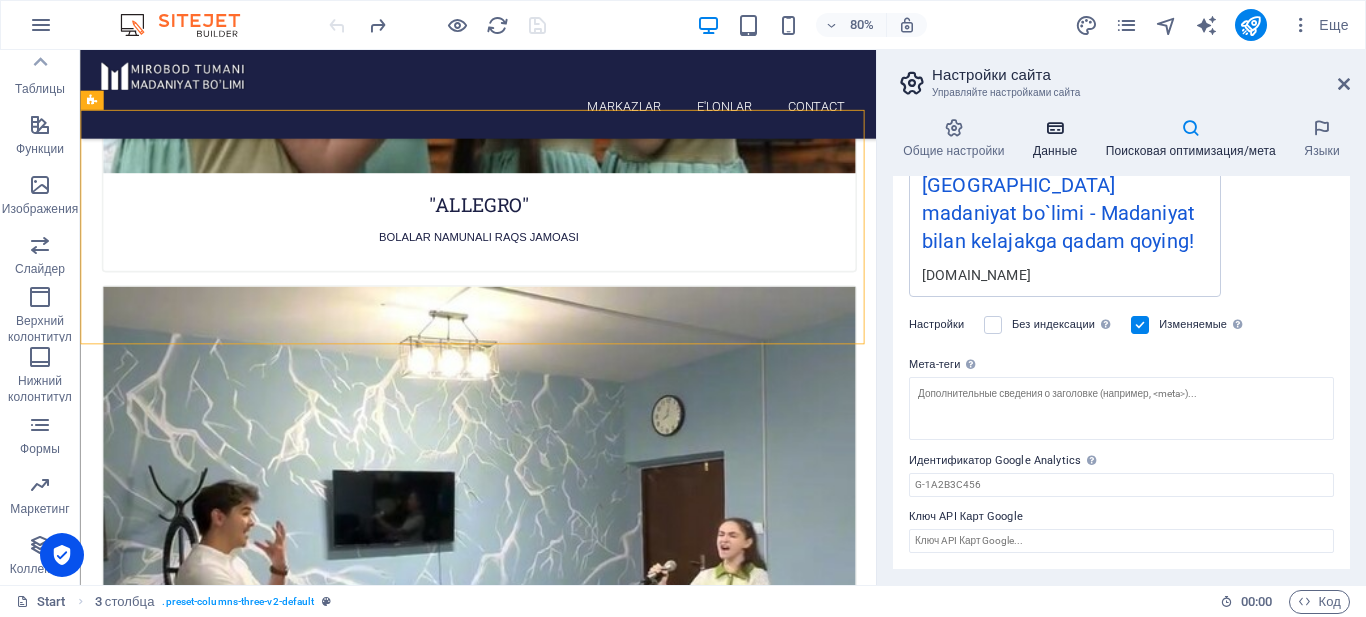 click at bounding box center [1055, 128] 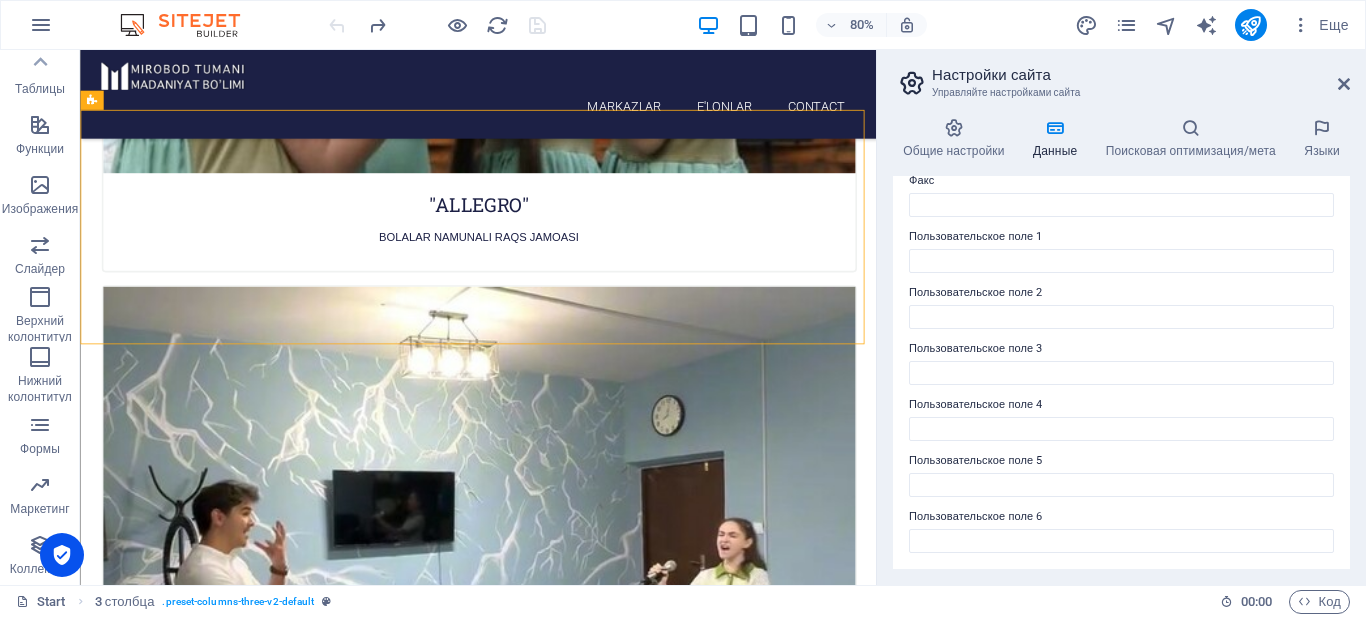 scroll, scrollTop: 368, scrollLeft: 0, axis: vertical 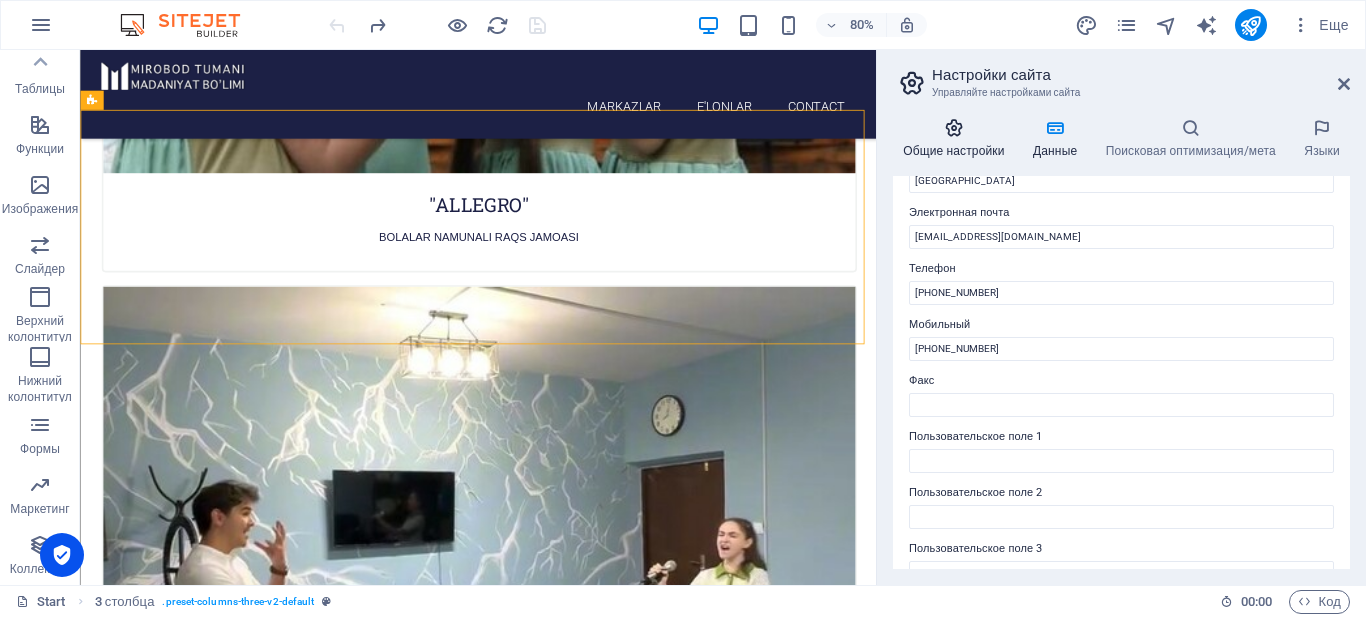 click at bounding box center [954, 128] 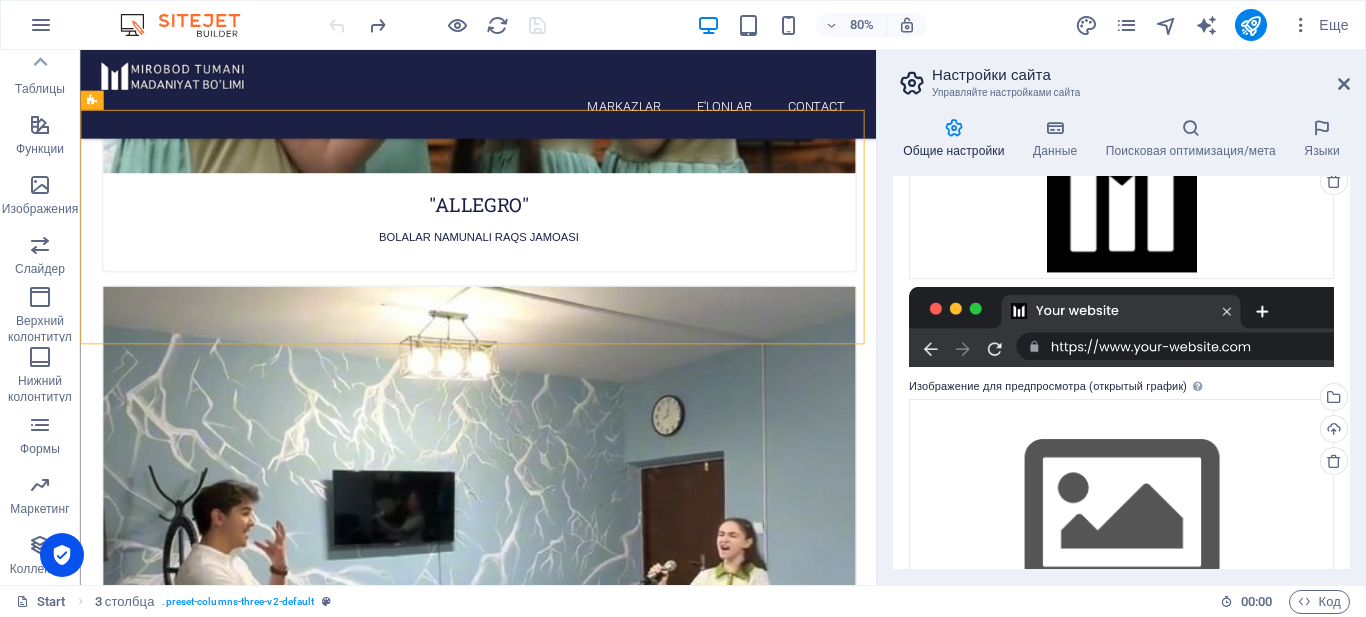 scroll, scrollTop: 340, scrollLeft: 0, axis: vertical 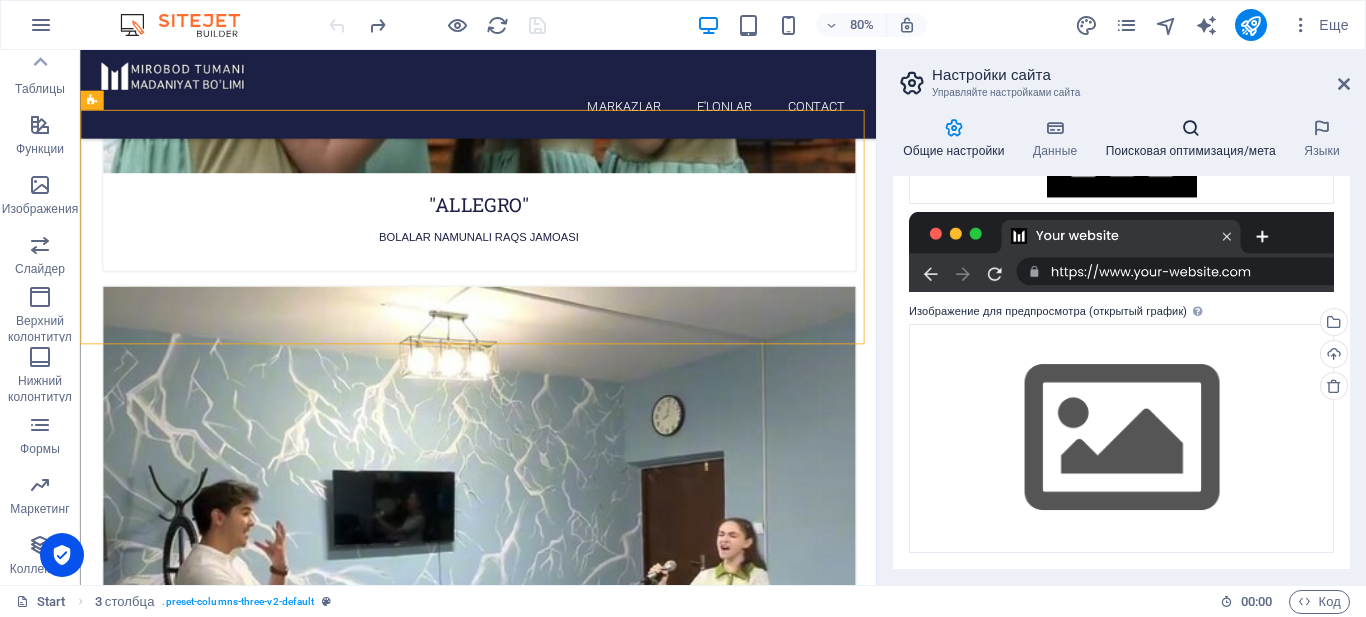 click at bounding box center [1190, 128] 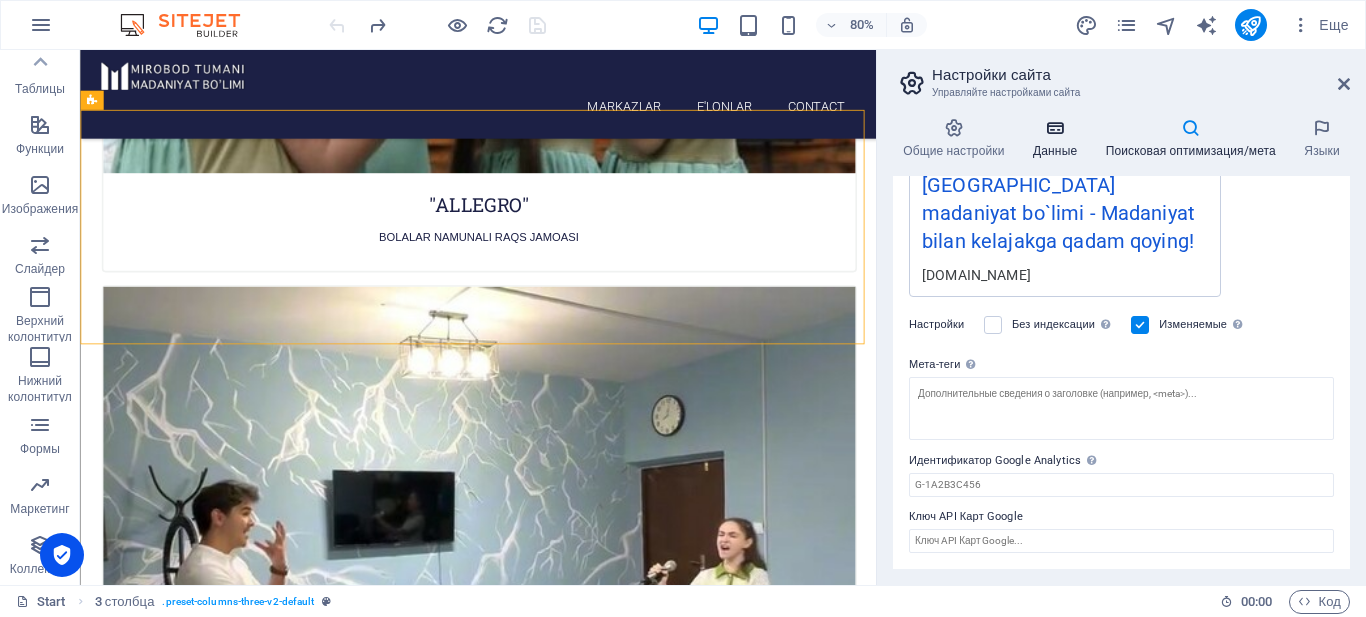 click at bounding box center [1055, 128] 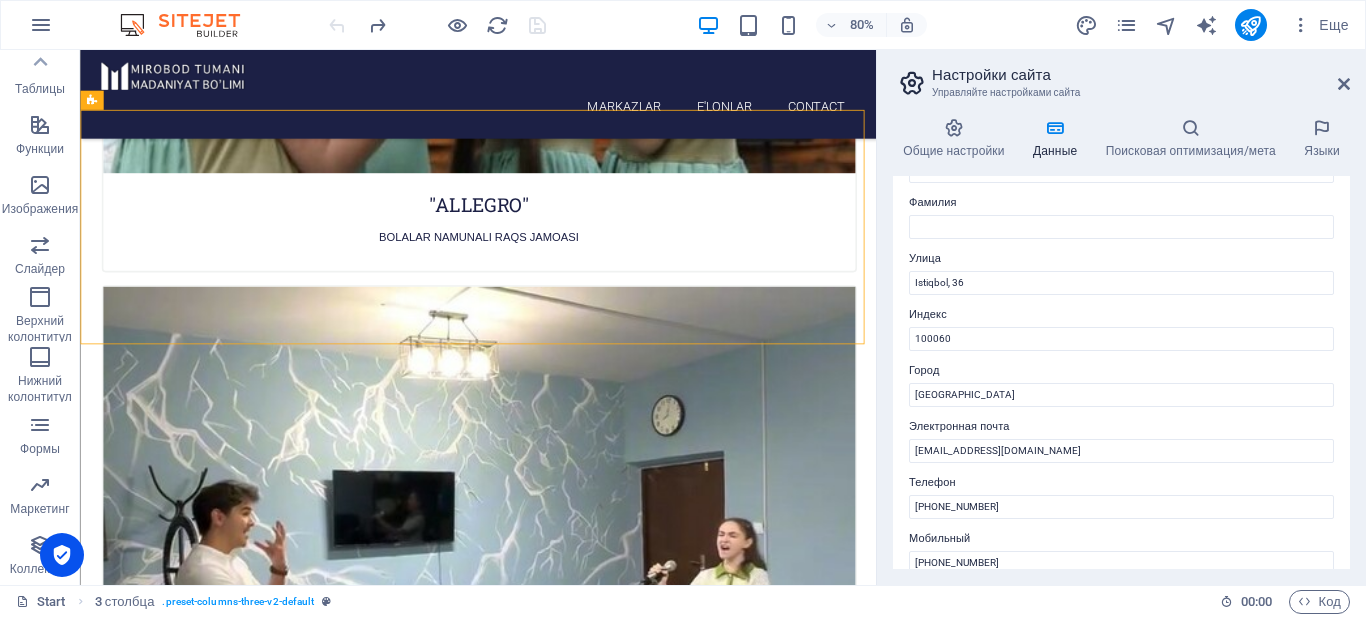 scroll, scrollTop: 100, scrollLeft: 0, axis: vertical 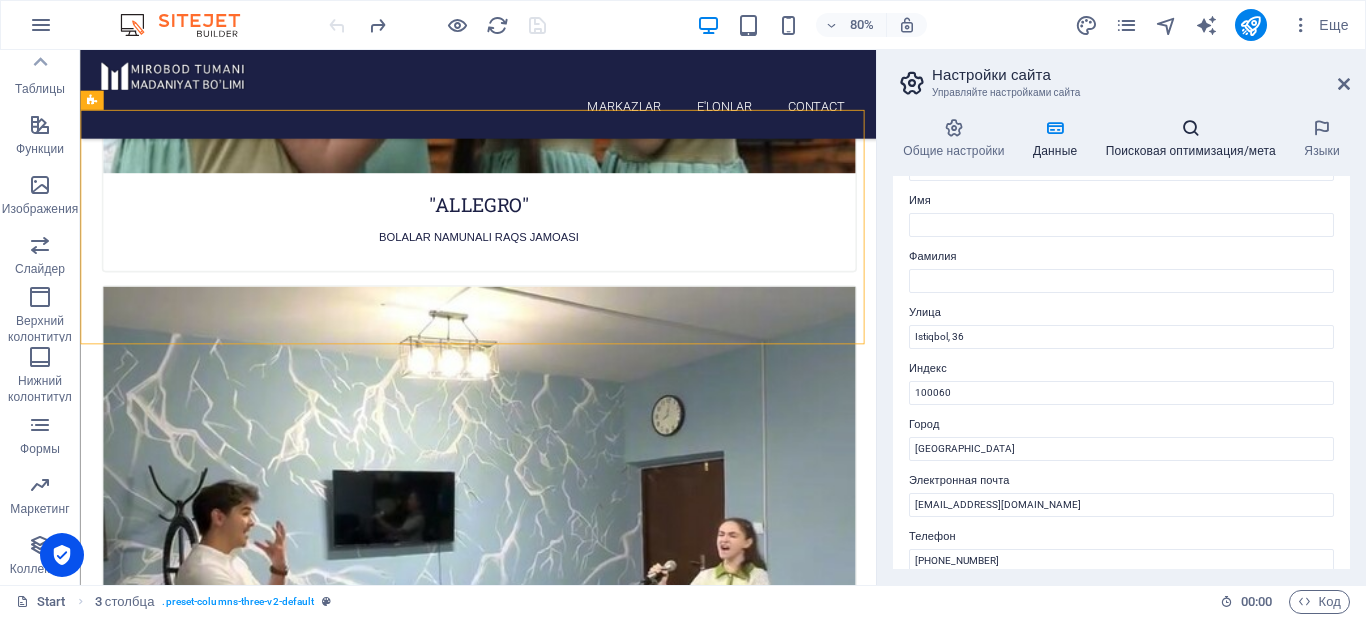 click at bounding box center [1190, 128] 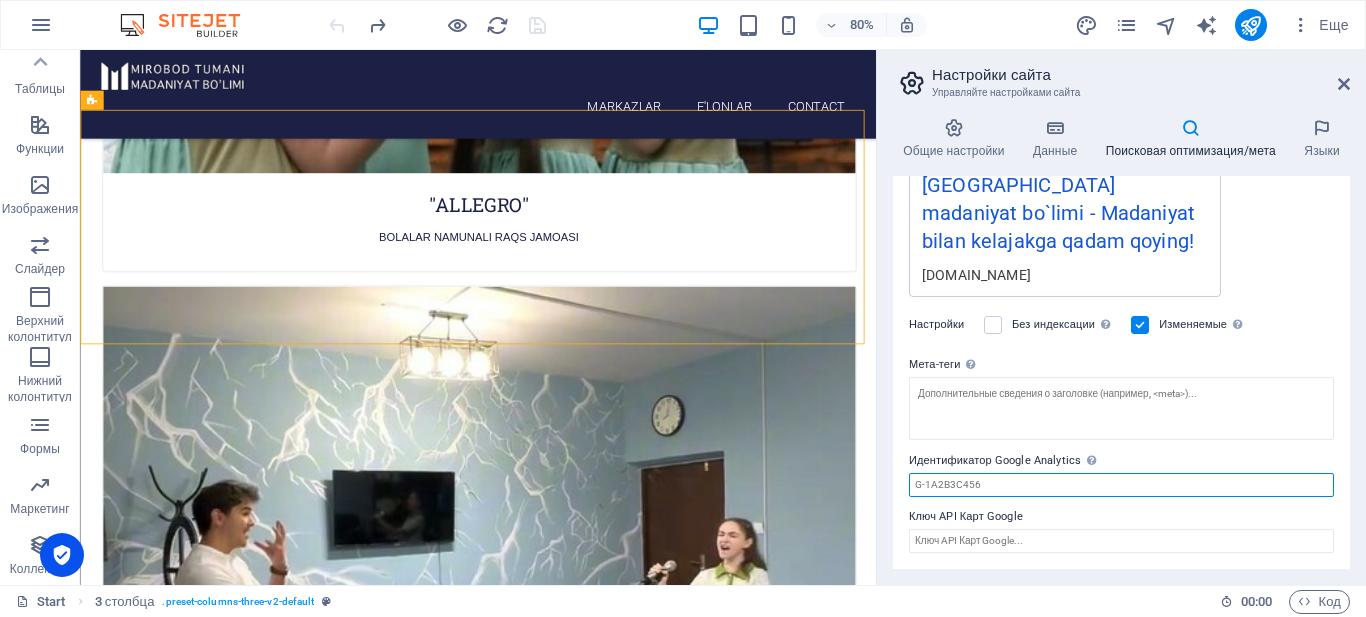 drag, startPoint x: 1005, startPoint y: 488, endPoint x: 876, endPoint y: 476, distance: 129.55693 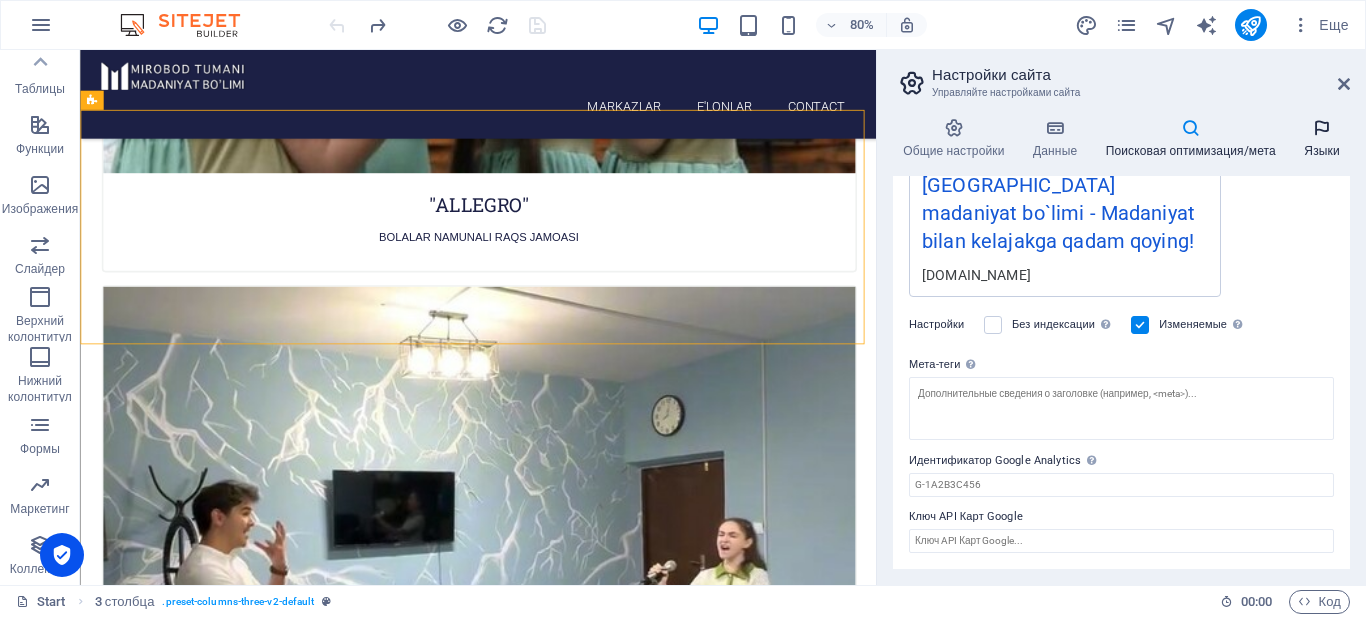 click on "Языки" at bounding box center (1322, 139) 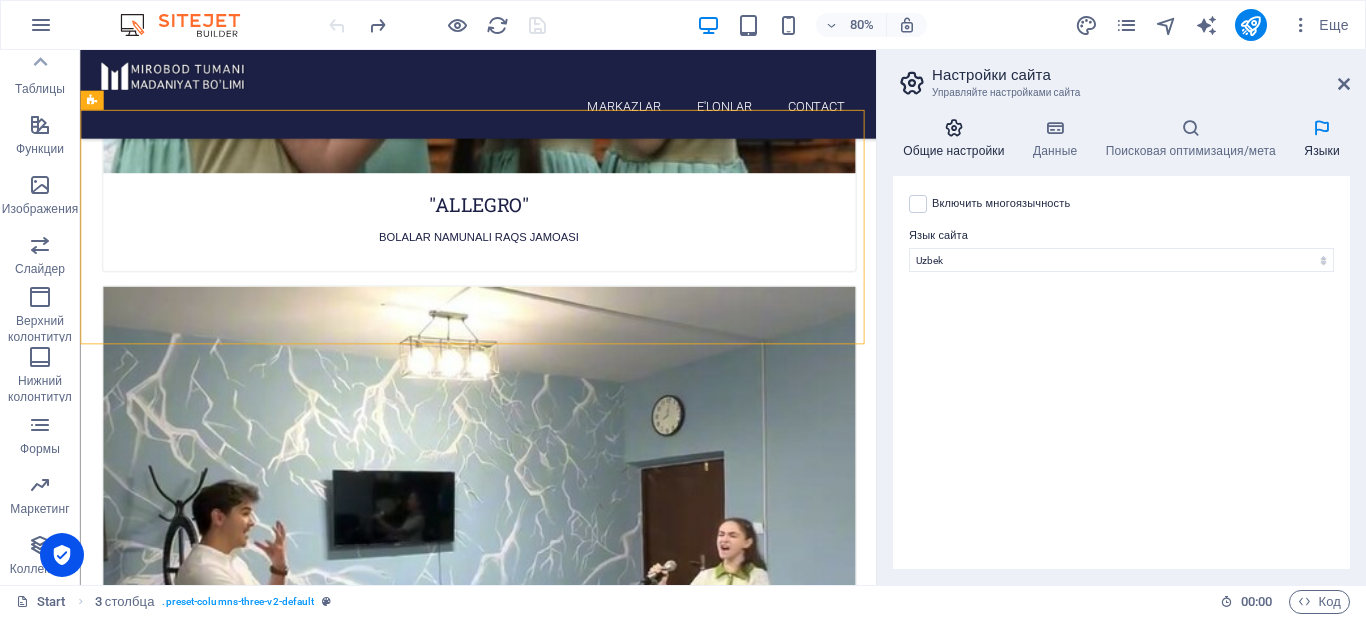 click at bounding box center (954, 128) 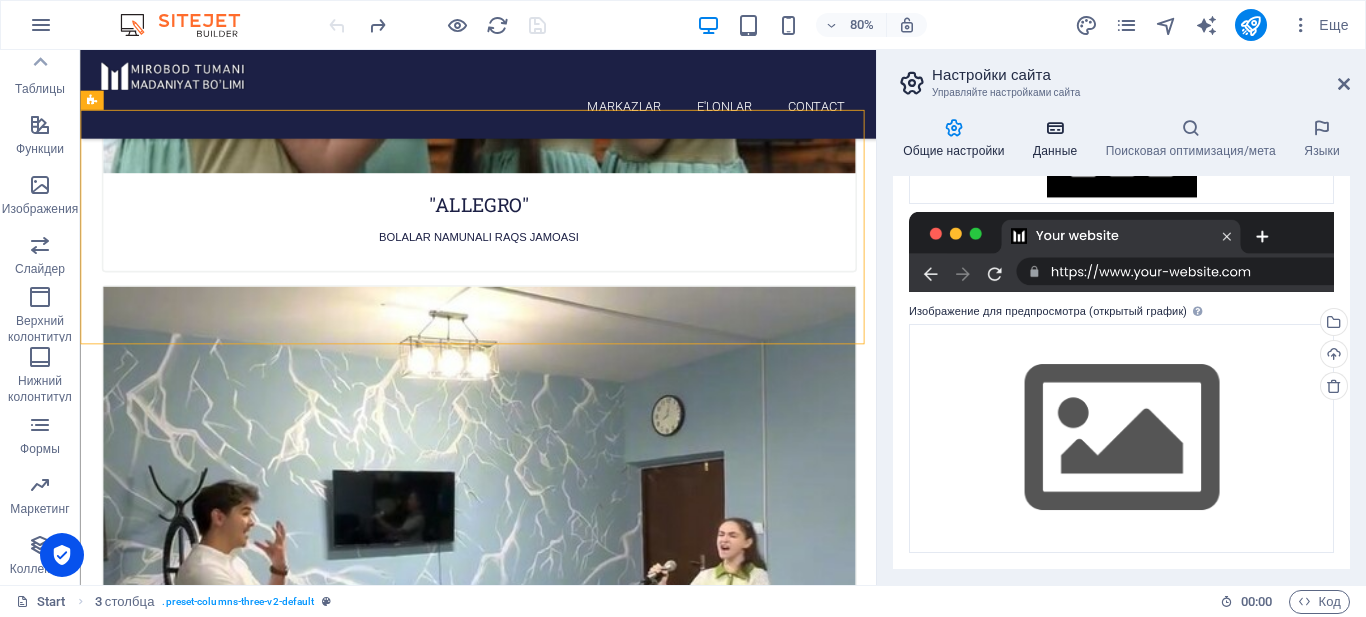 click on "Данные" at bounding box center (1059, 139) 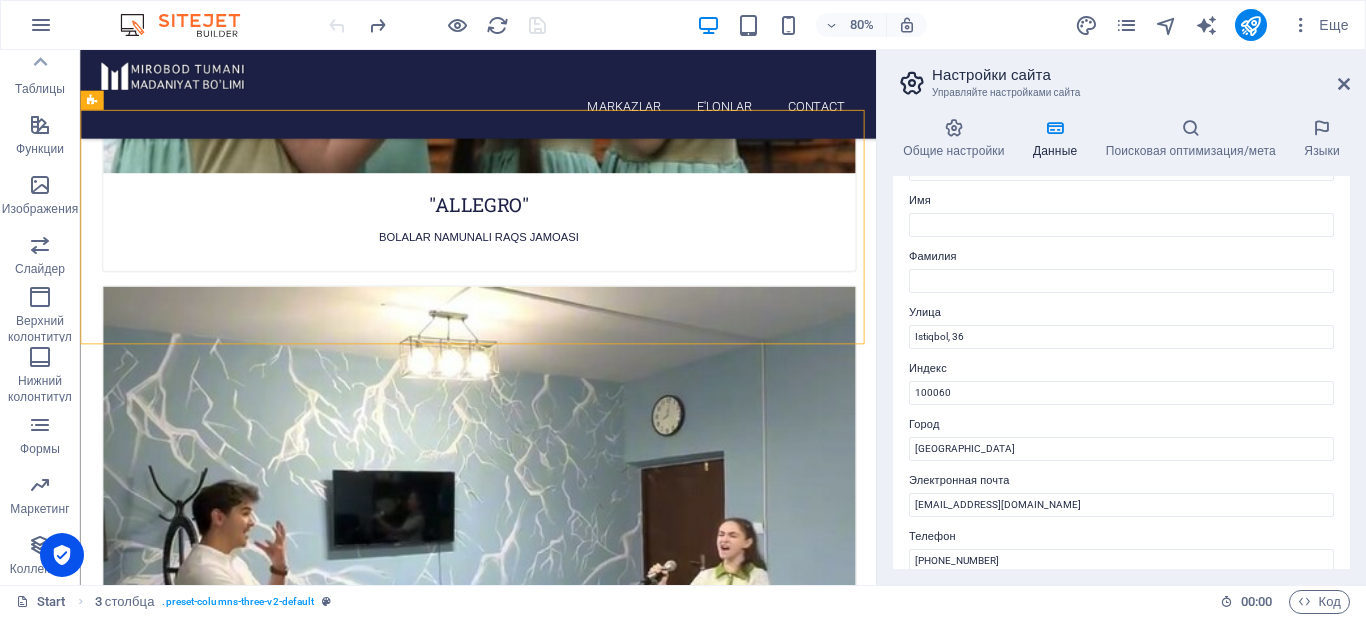 click on "Настройки сайта" at bounding box center [1141, 75] 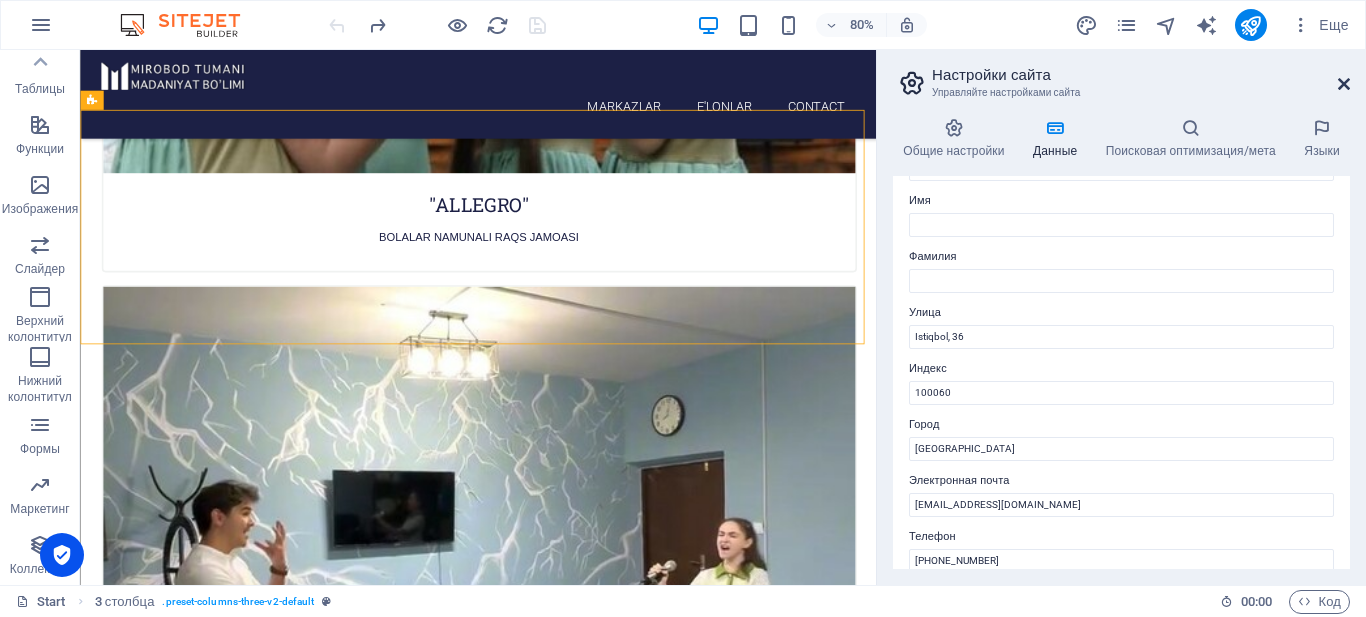 click at bounding box center [1344, 84] 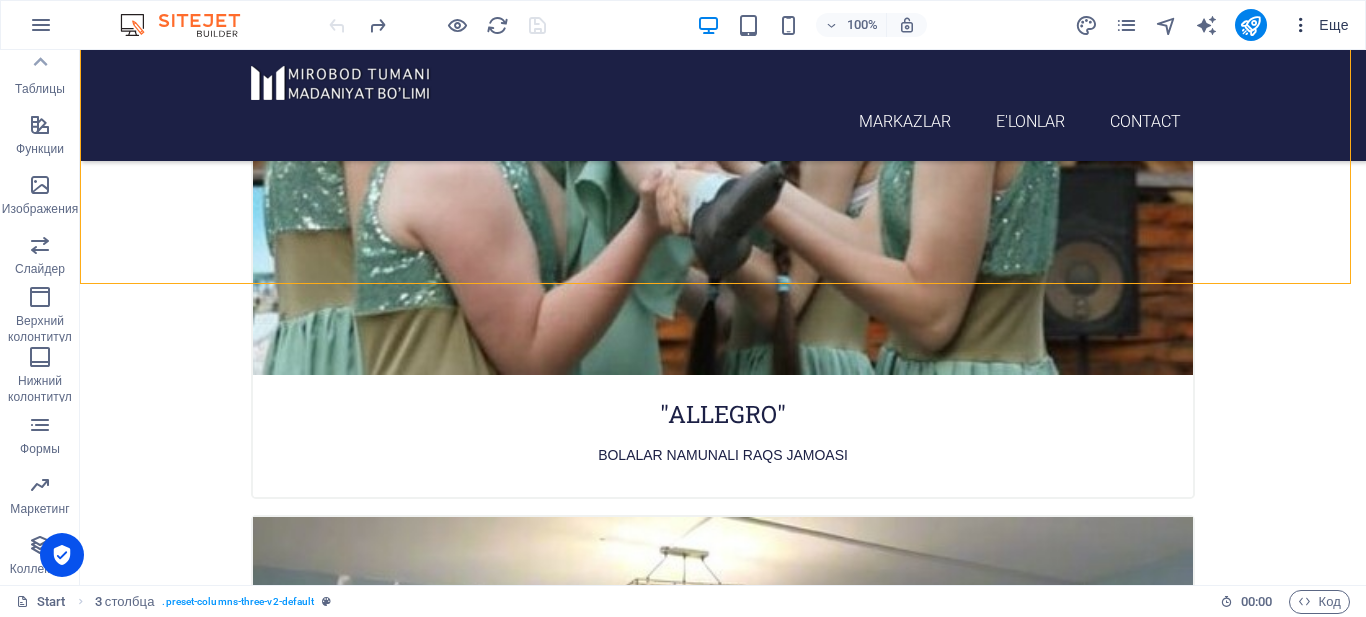 click at bounding box center (1301, 25) 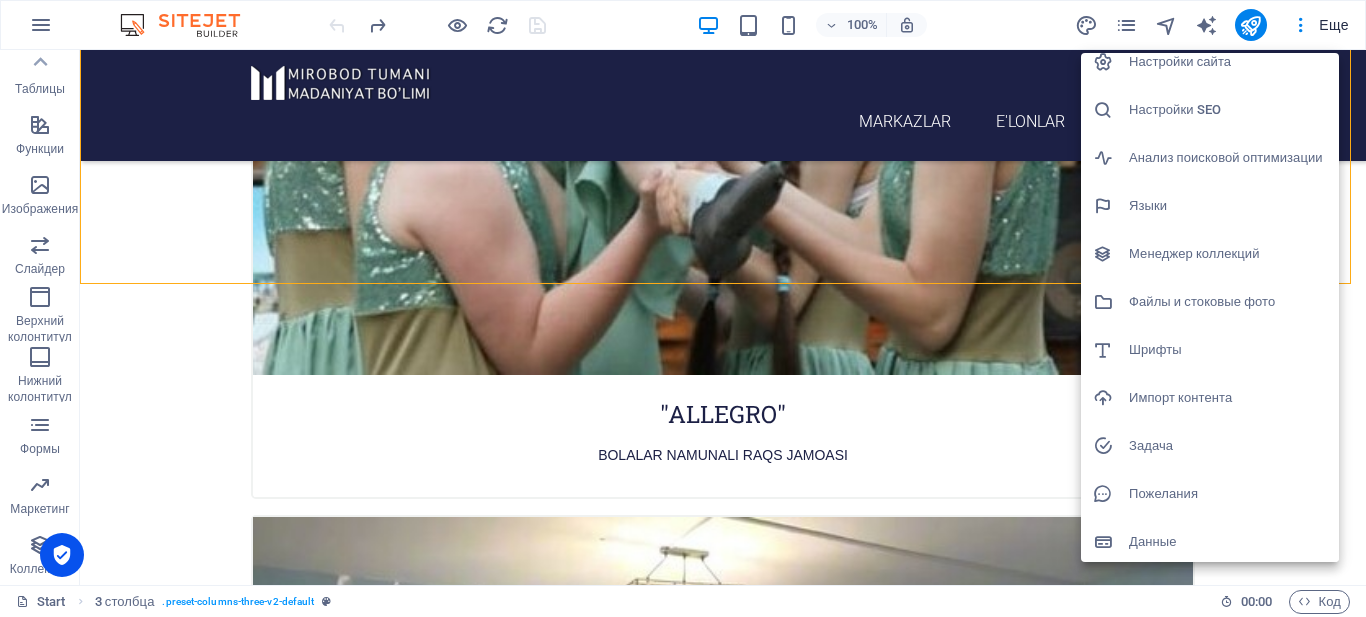 scroll, scrollTop: 19, scrollLeft: 0, axis: vertical 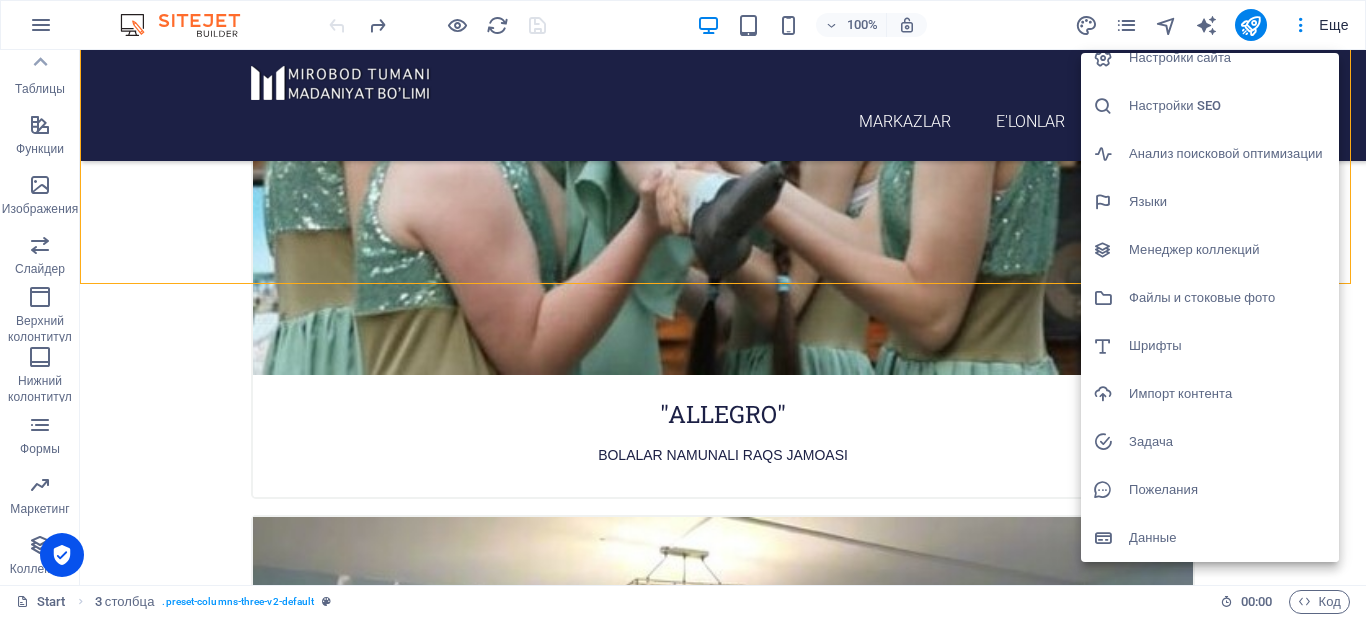 click on "Данные" at bounding box center [1228, 538] 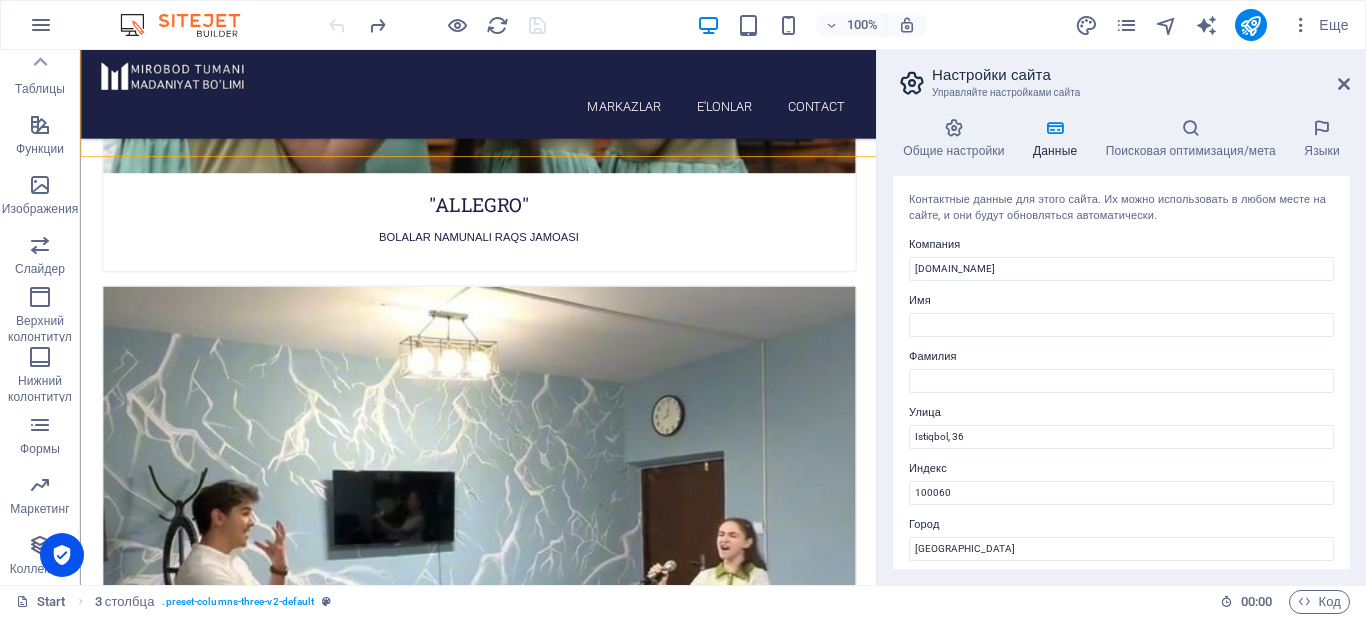 scroll, scrollTop: 8445, scrollLeft: 0, axis: vertical 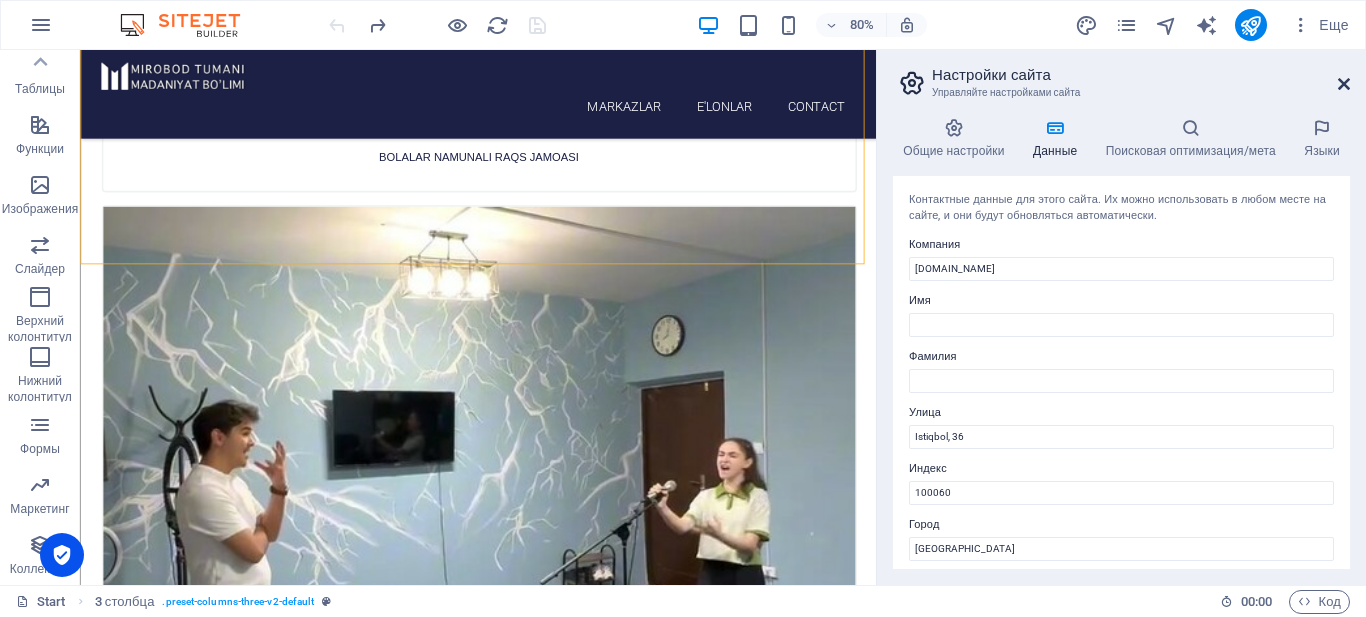click on "Настройки сайта Управляйте настройками сайта" at bounding box center [1123, 76] 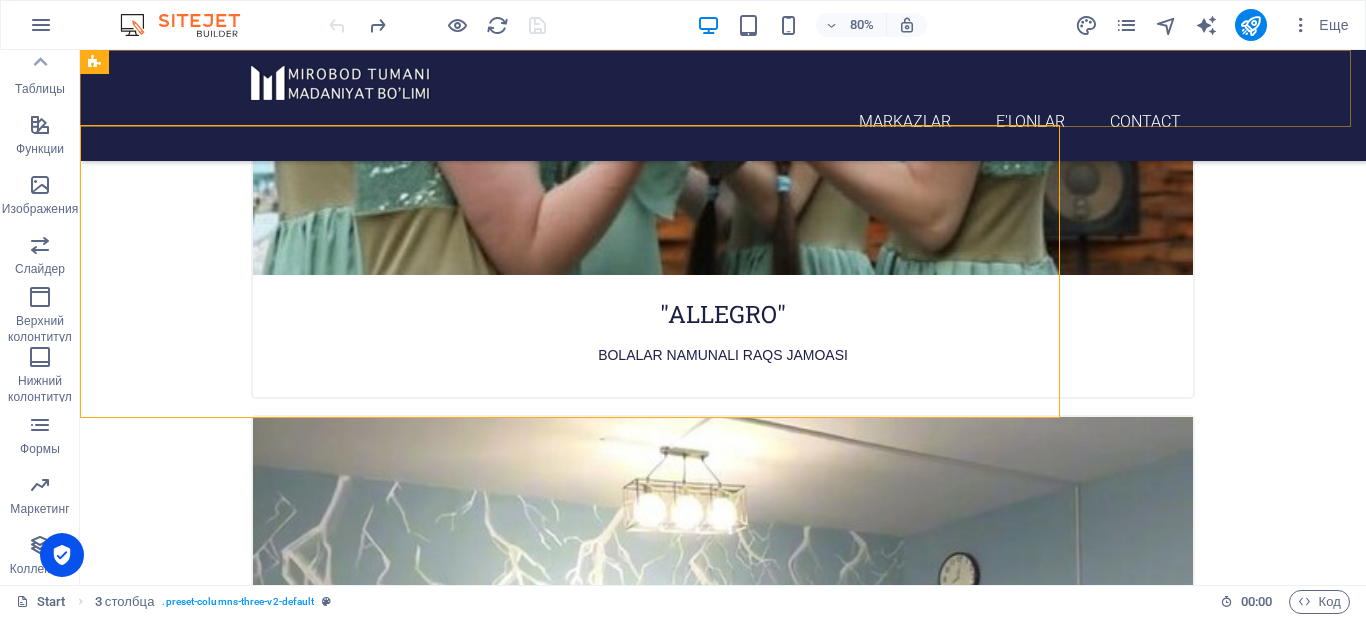 scroll, scrollTop: 8345, scrollLeft: 0, axis: vertical 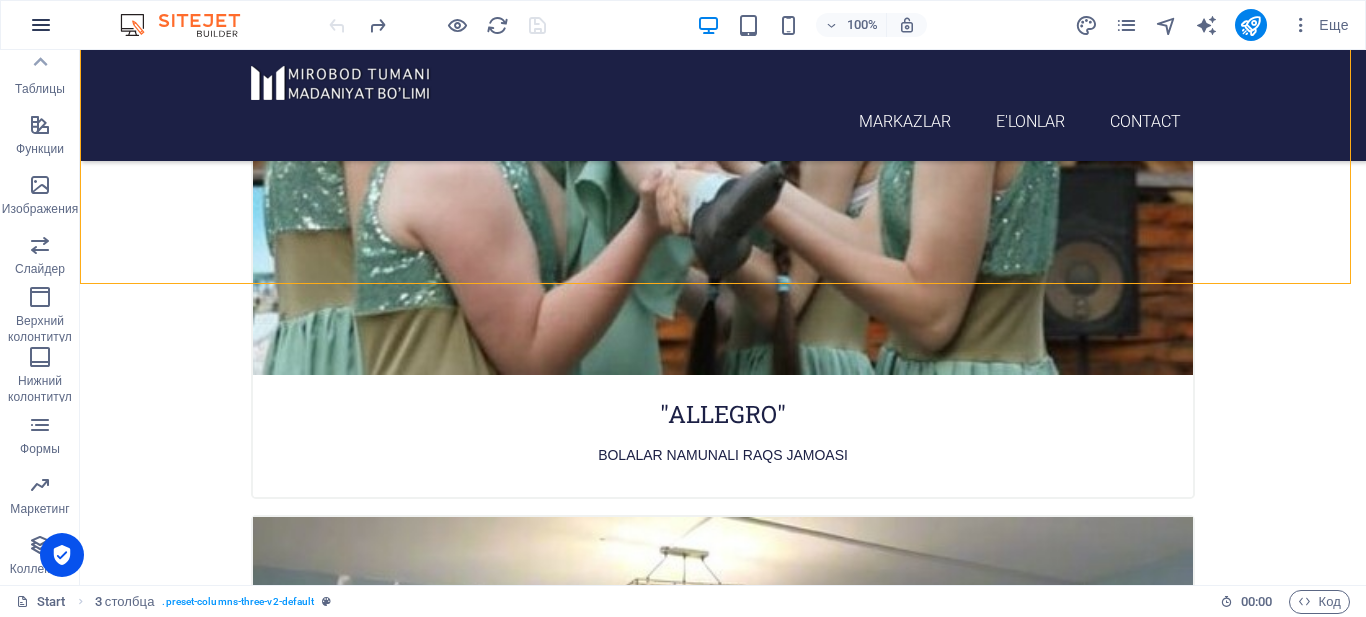 click at bounding box center (41, 25) 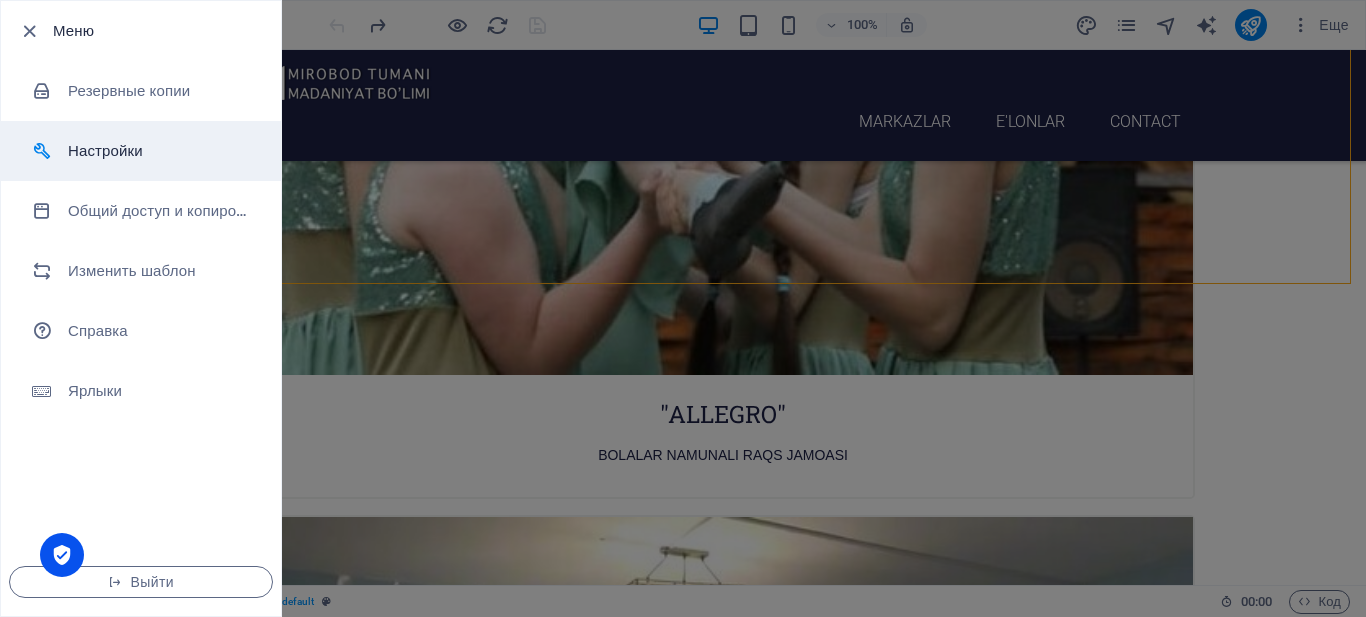 click on "Настройки" at bounding box center [160, 151] 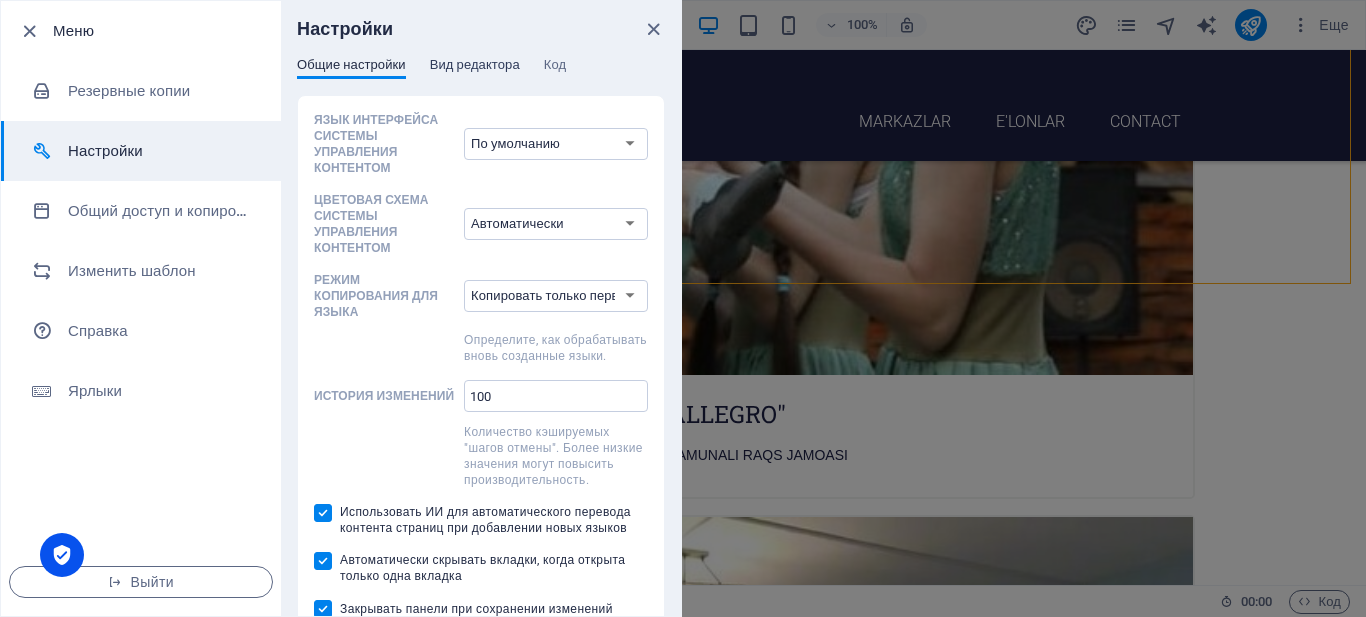 click on "Вид редактора" at bounding box center [475, 67] 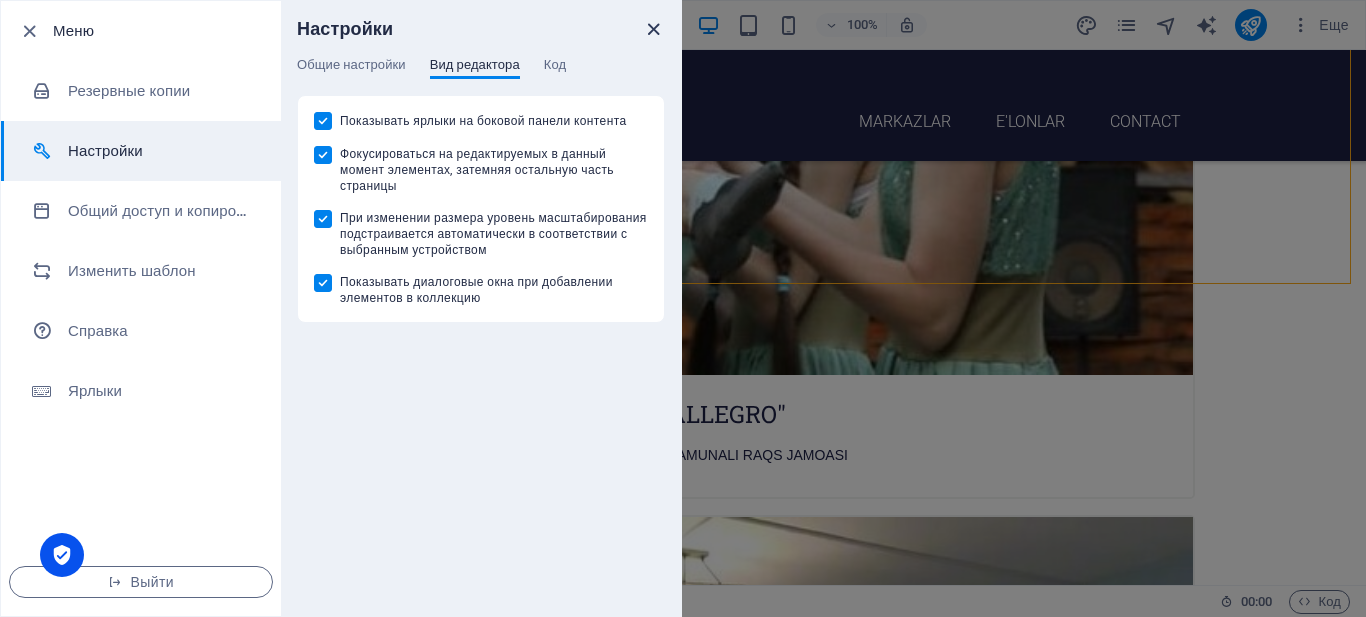 click at bounding box center [653, 29] 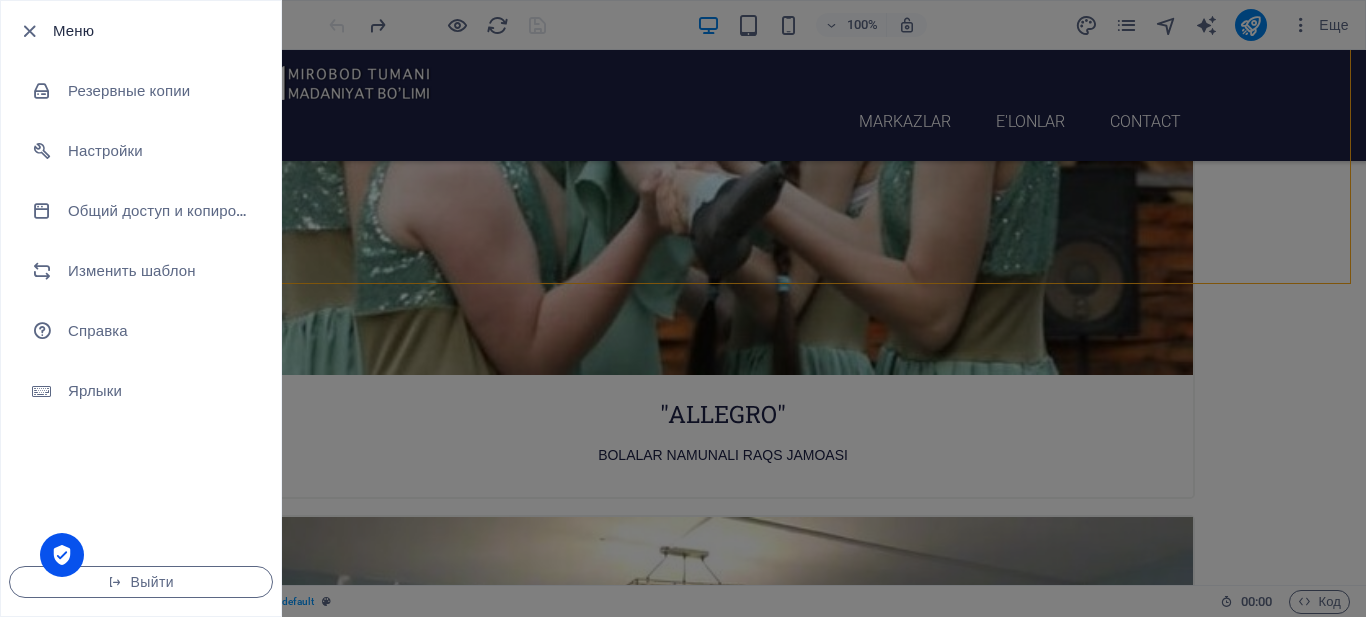 click at bounding box center [683, 308] 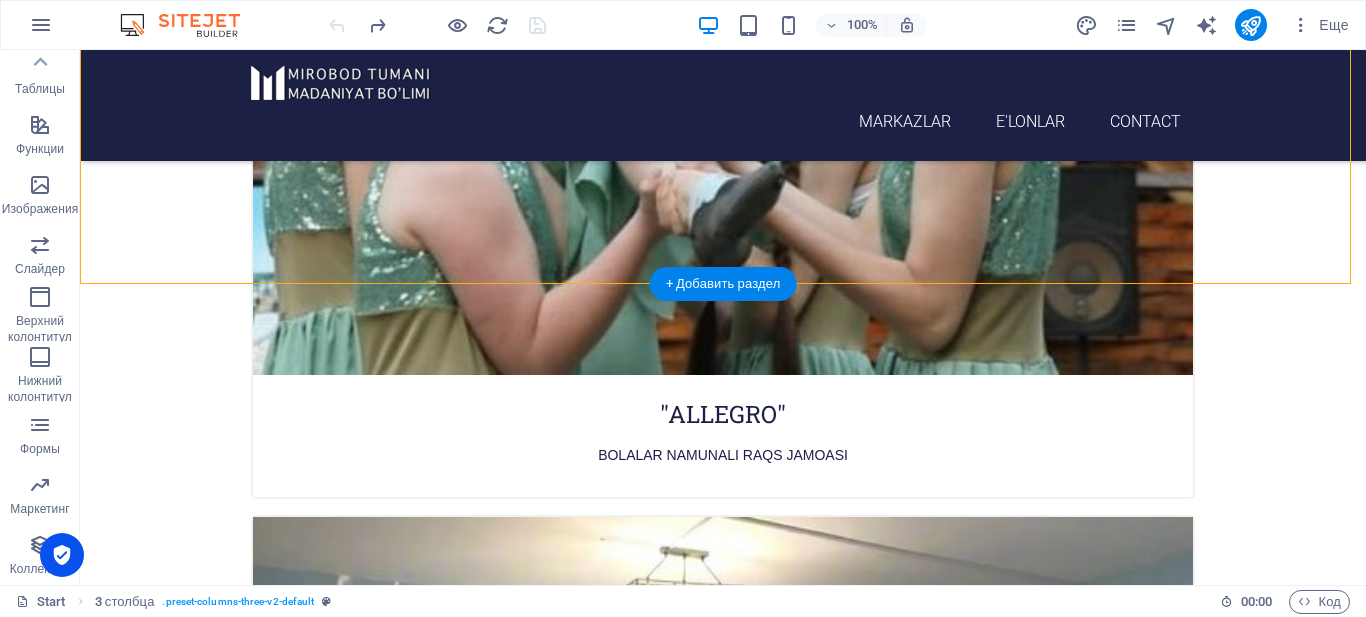 click at bounding box center (1044, -8095) 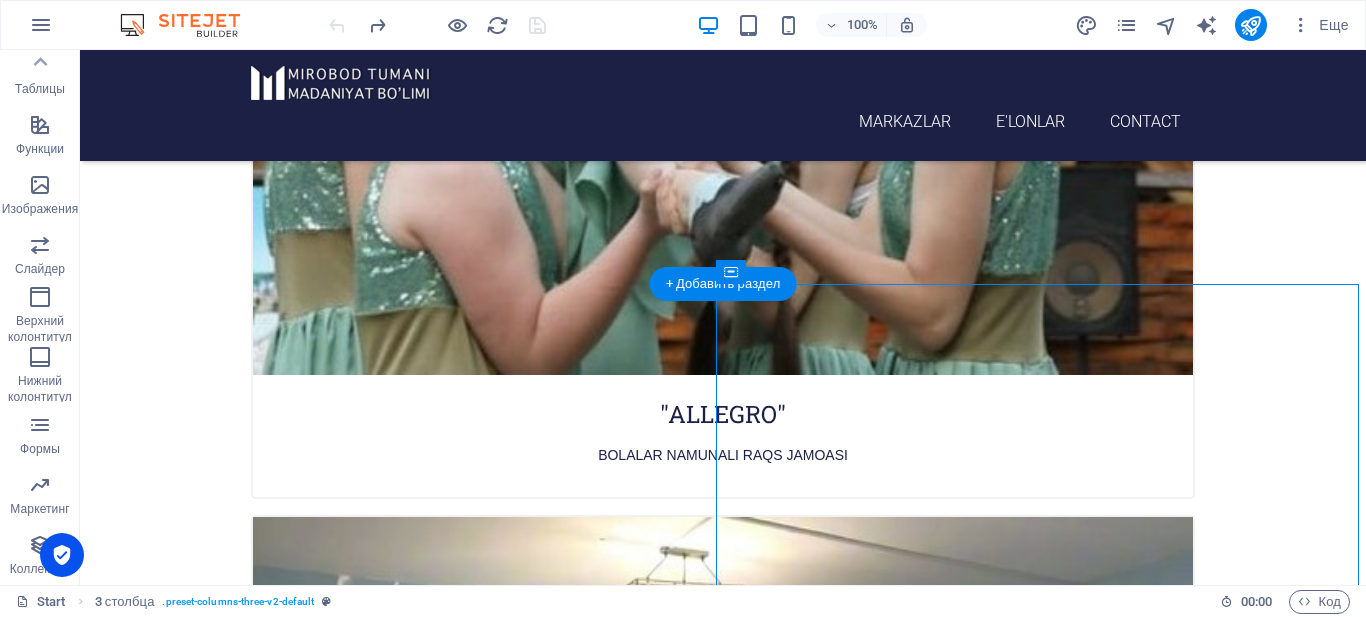 click at bounding box center [1044, -8095] 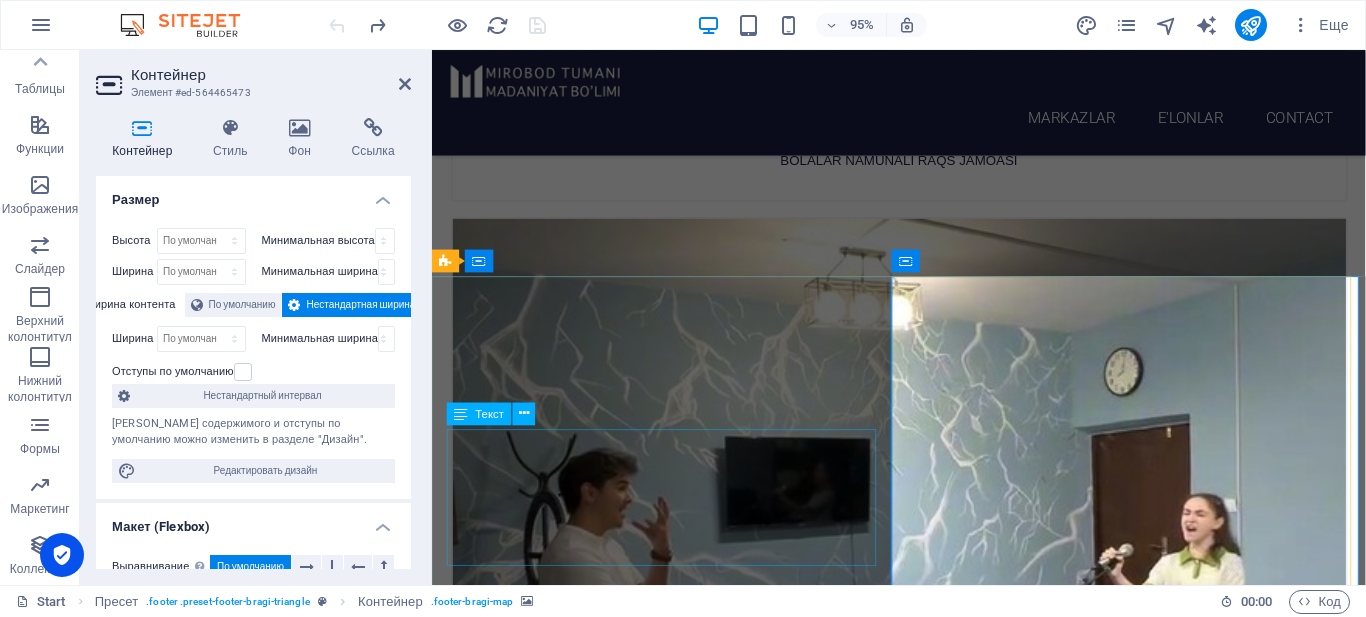 scroll, scrollTop: 8375, scrollLeft: 0, axis: vertical 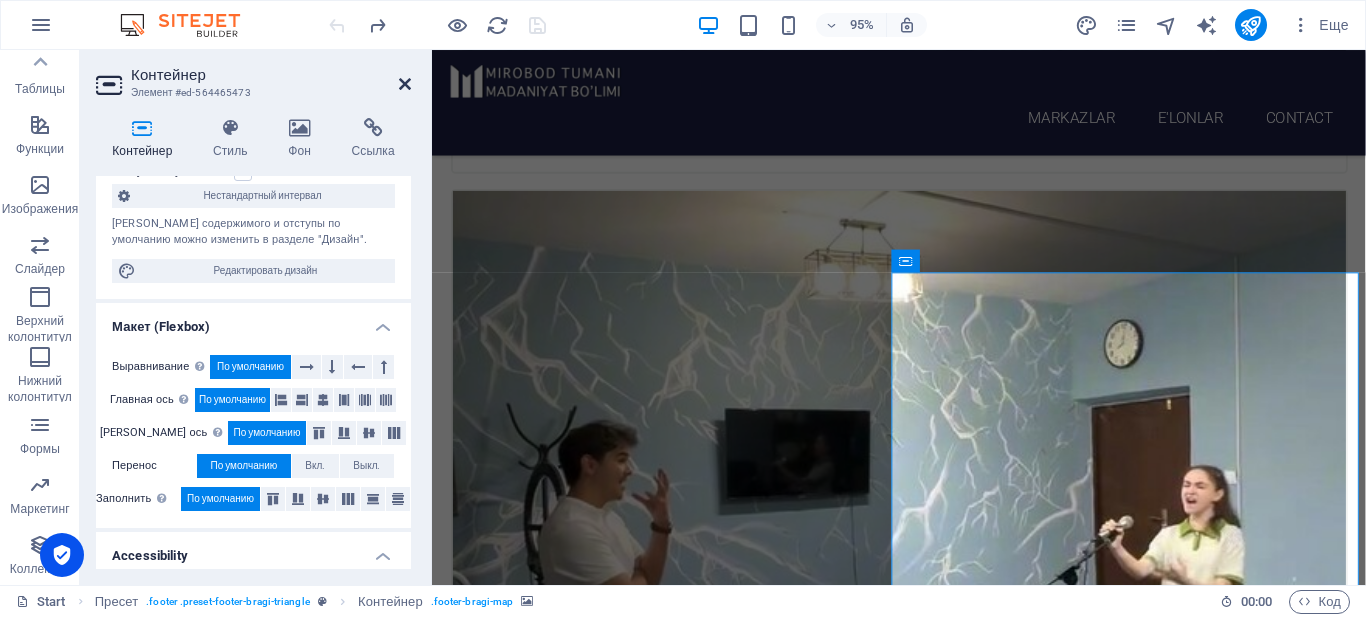 click at bounding box center [405, 84] 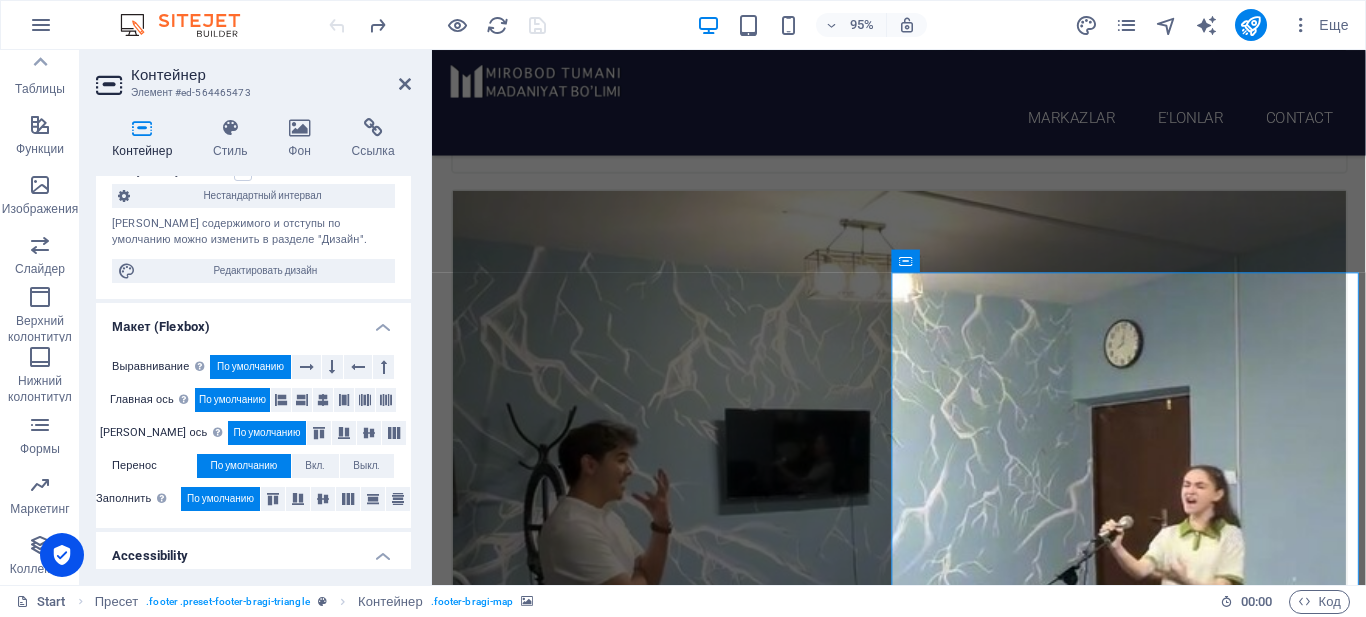 scroll, scrollTop: 8345, scrollLeft: 0, axis: vertical 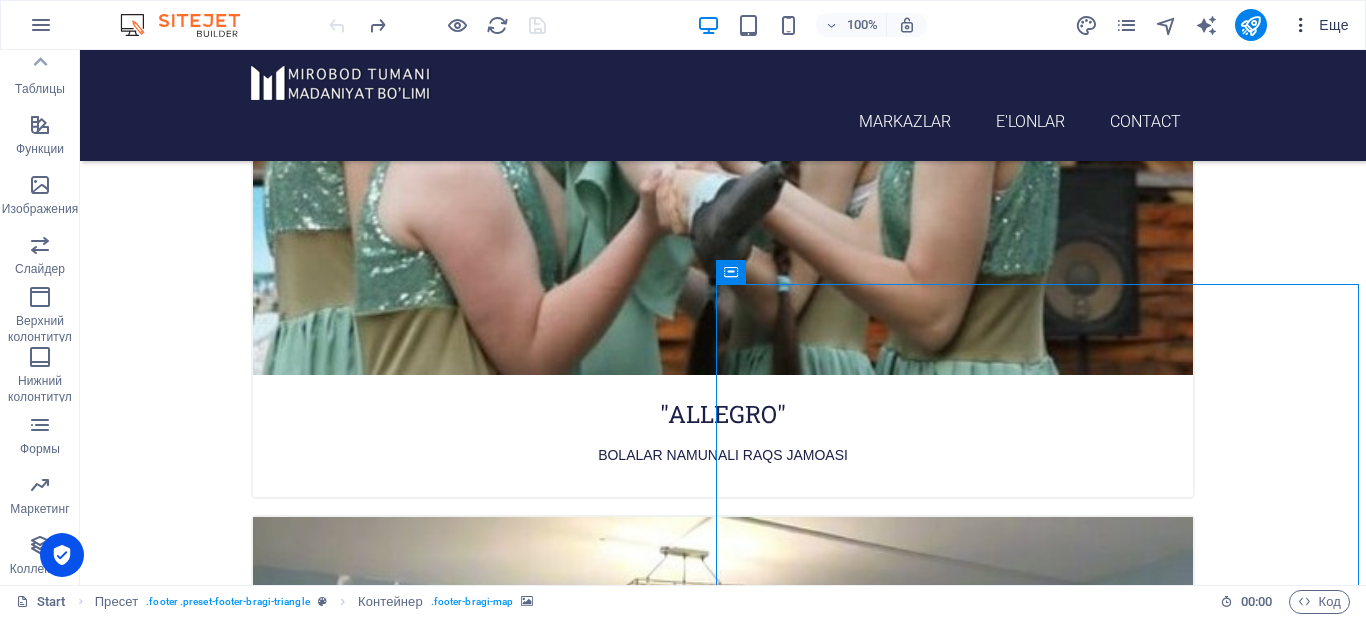 click on "Еще" at bounding box center [1320, 25] 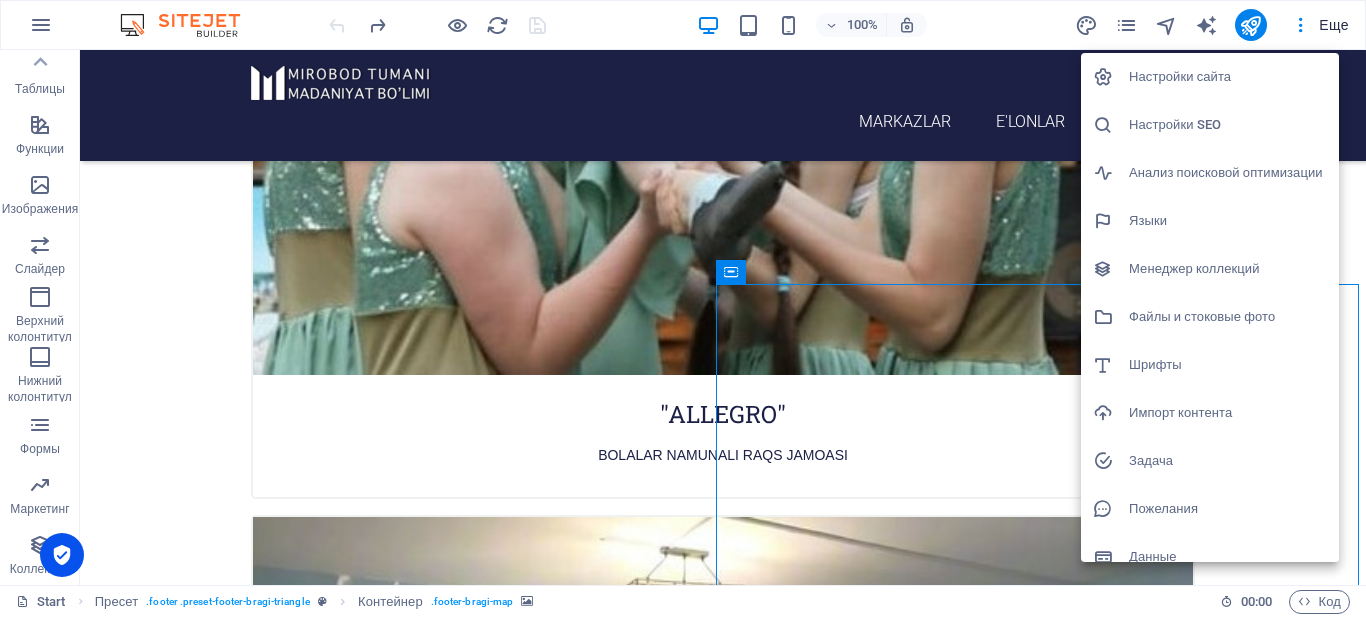 click on "Настройки сайта" at bounding box center (1228, 77) 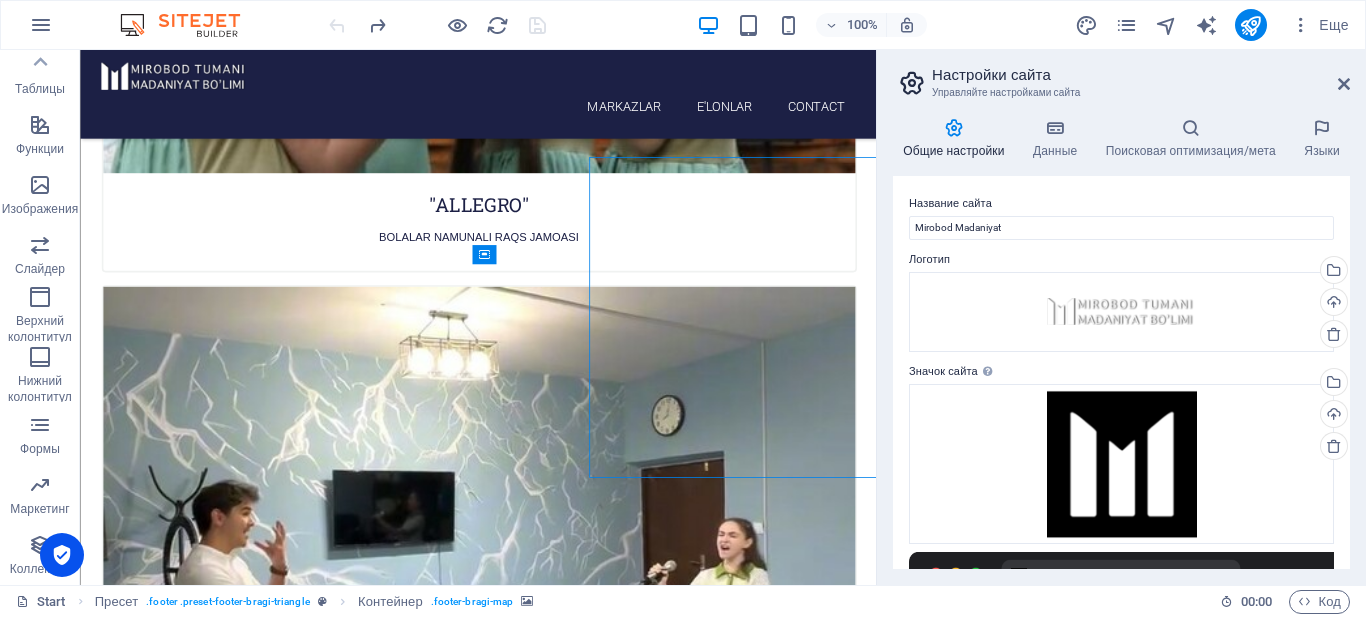 scroll, scrollTop: 8445, scrollLeft: 0, axis: vertical 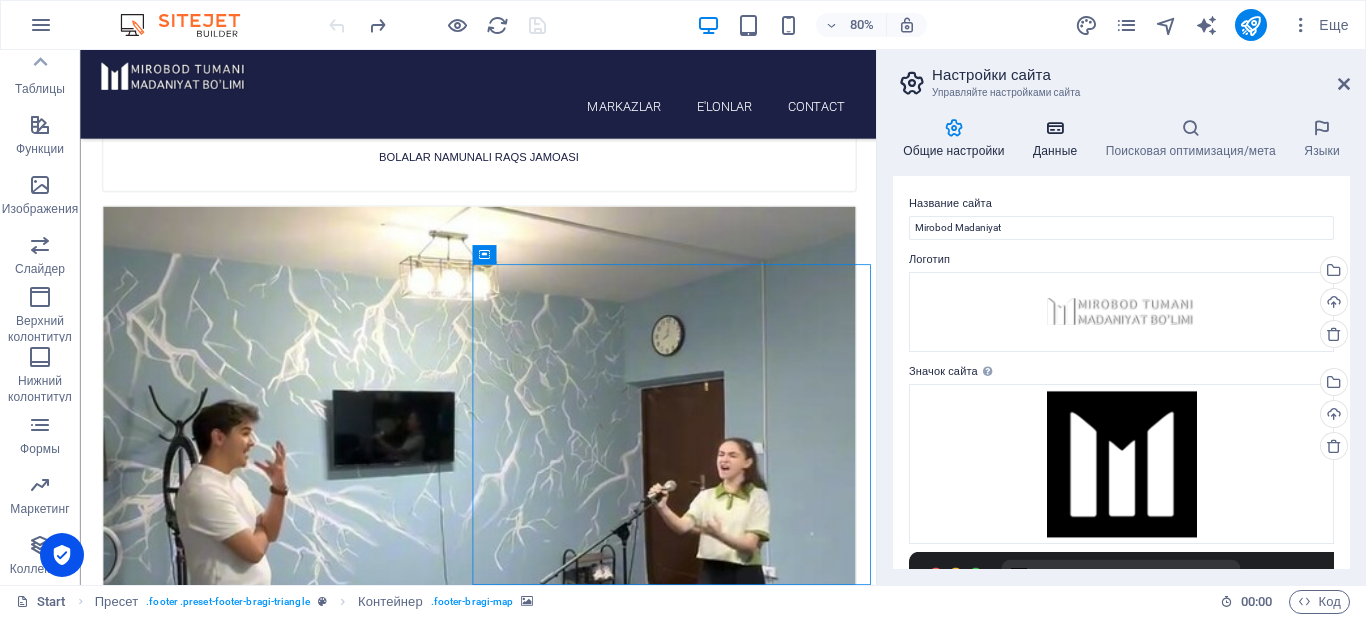 click on "Данные" at bounding box center [1059, 139] 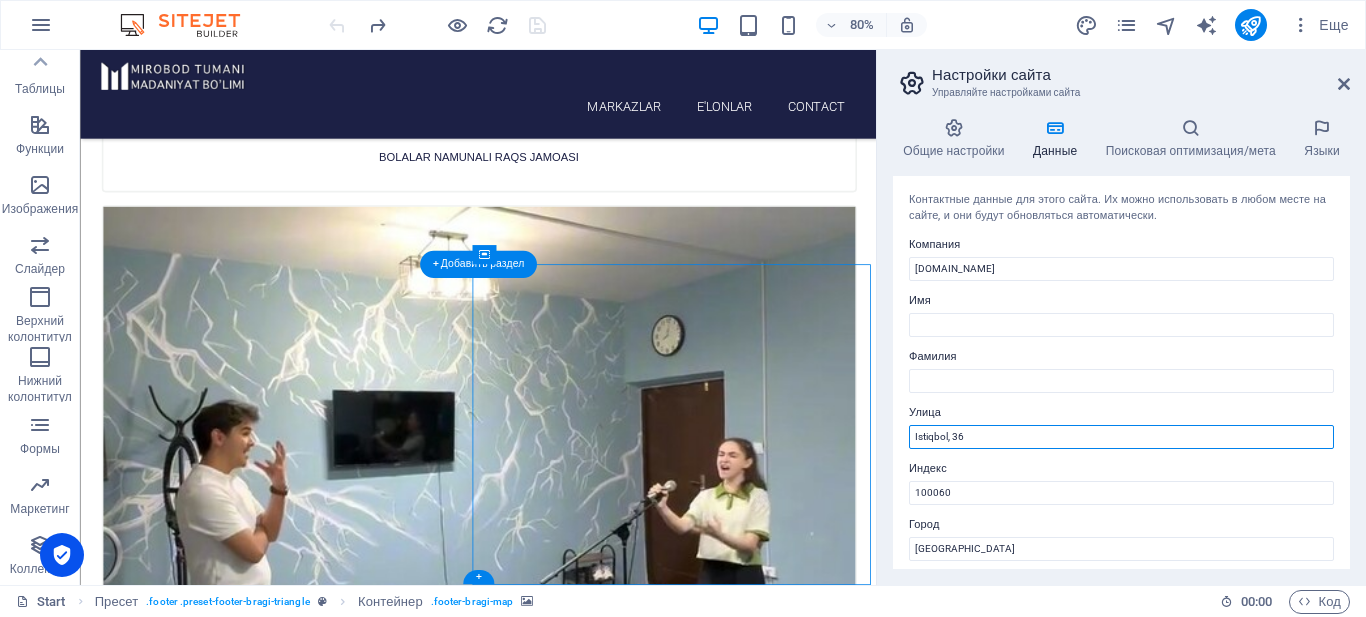 drag, startPoint x: 1062, startPoint y: 493, endPoint x: 1055, endPoint y: 530, distance: 37.65634 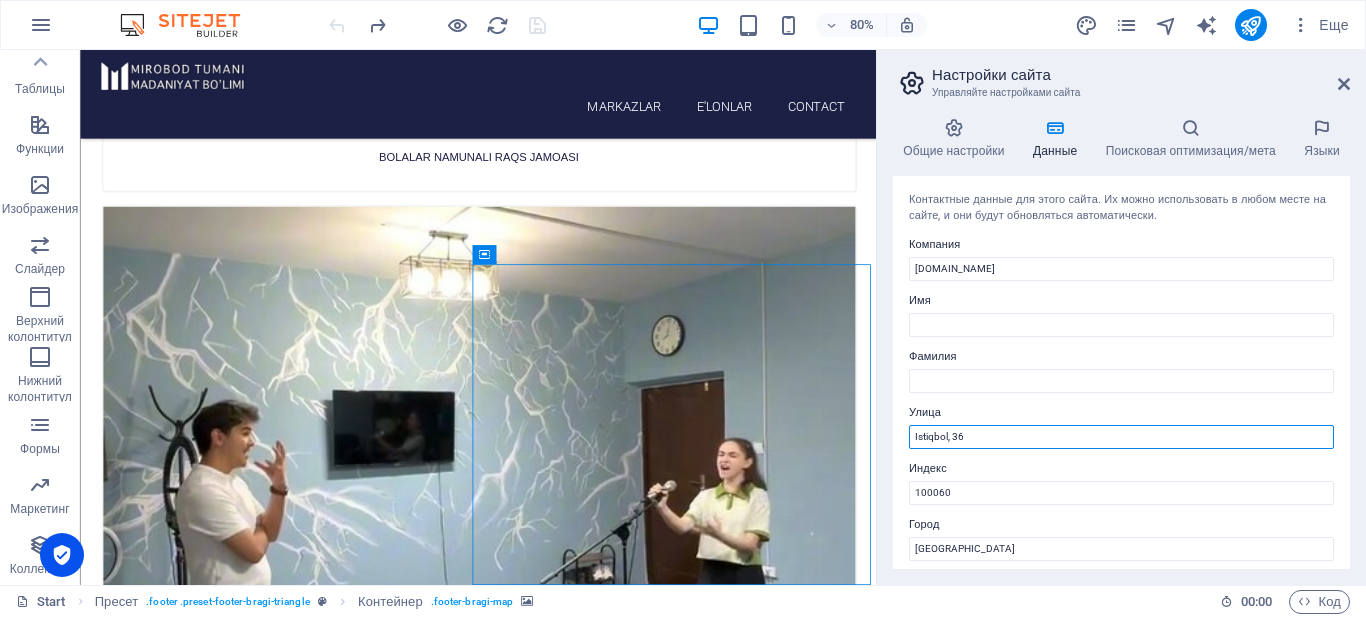 drag, startPoint x: 1012, startPoint y: 440, endPoint x: 885, endPoint y: 432, distance: 127.25172 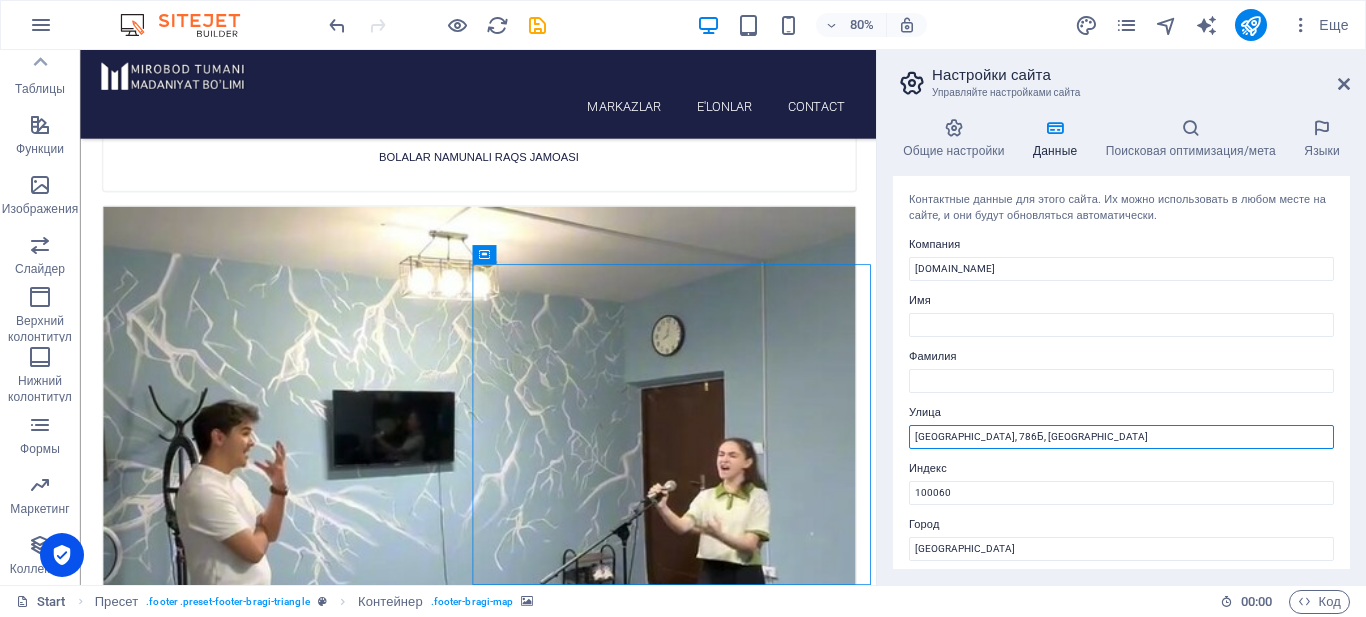 type on "Istiqbol, 36" 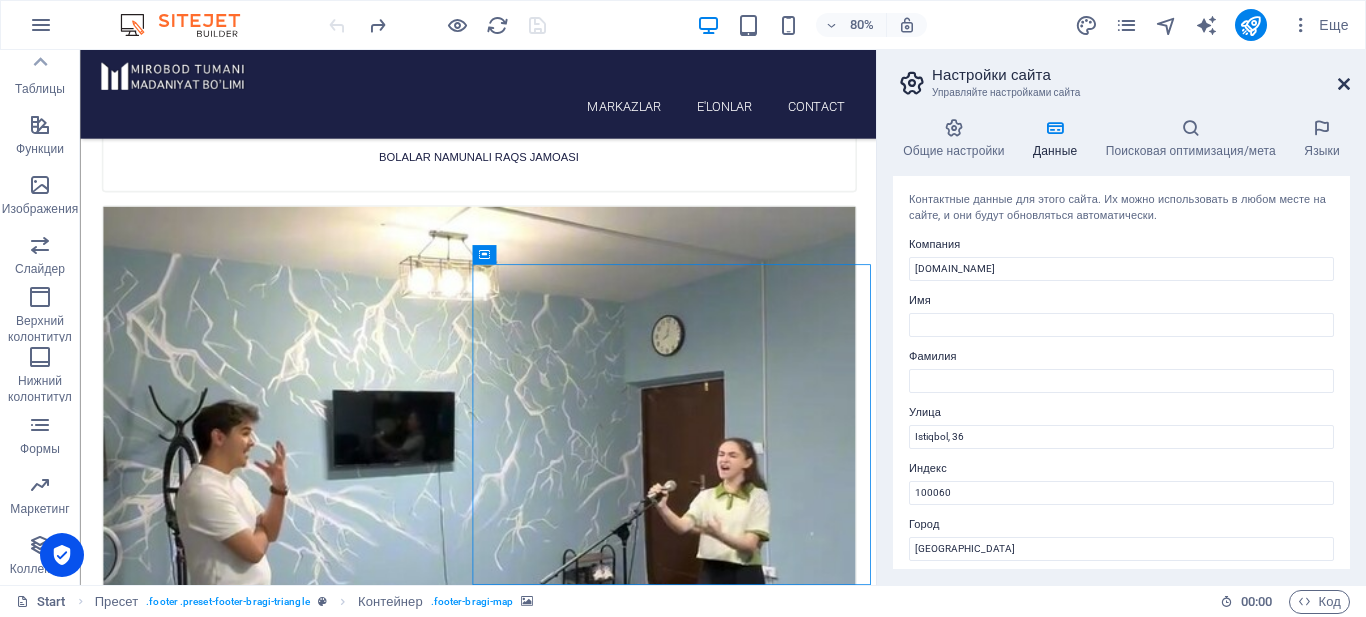 click at bounding box center (1344, 84) 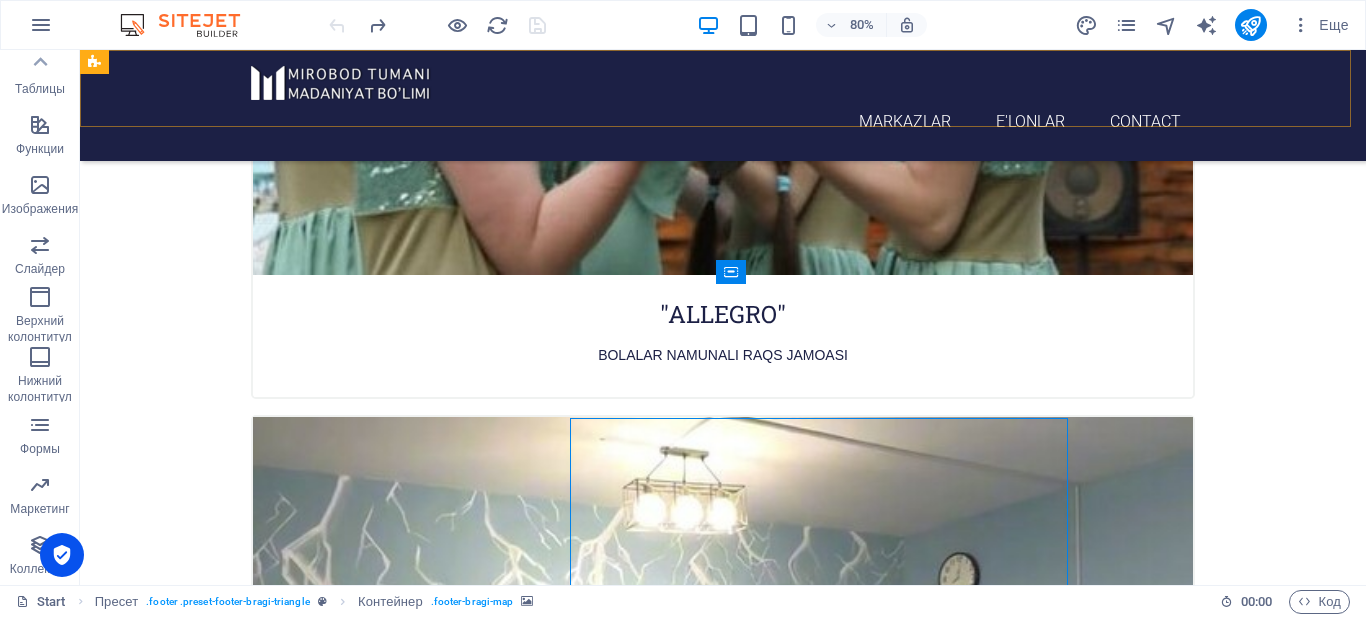 scroll, scrollTop: 8345, scrollLeft: 0, axis: vertical 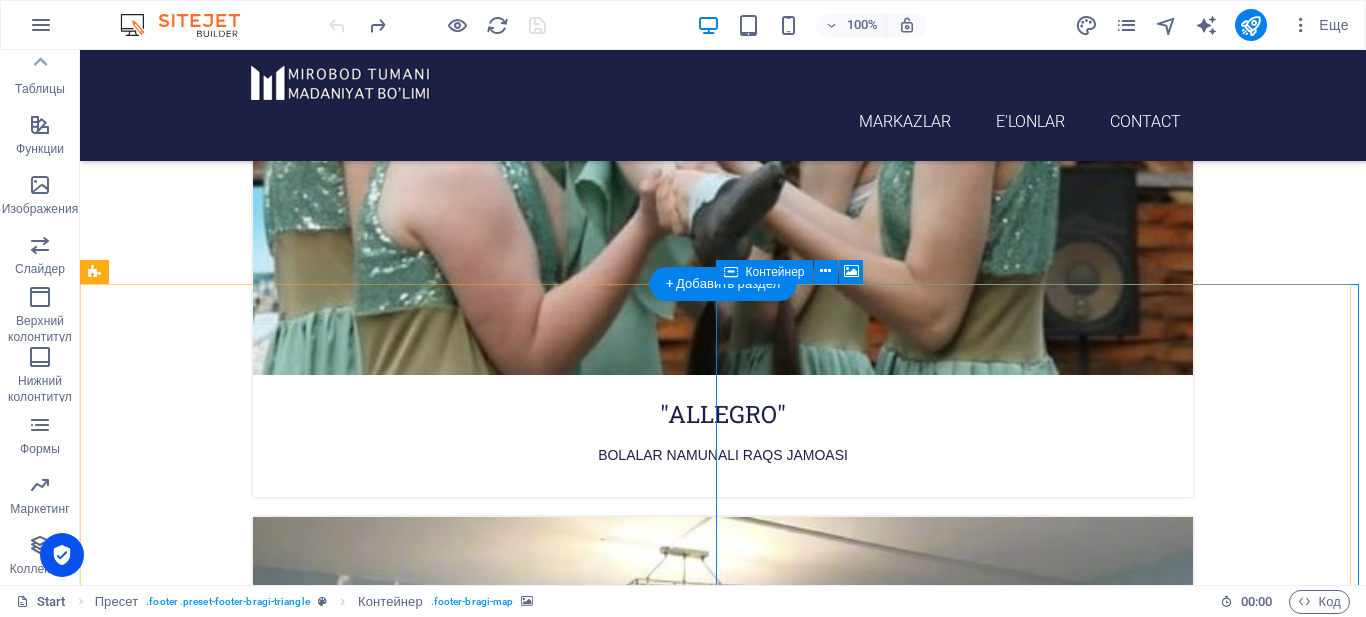 click on "Перетащите контент сюда или  Добавить элементы  Вставить из буфера обмена" at bounding box center (1044, -7823) 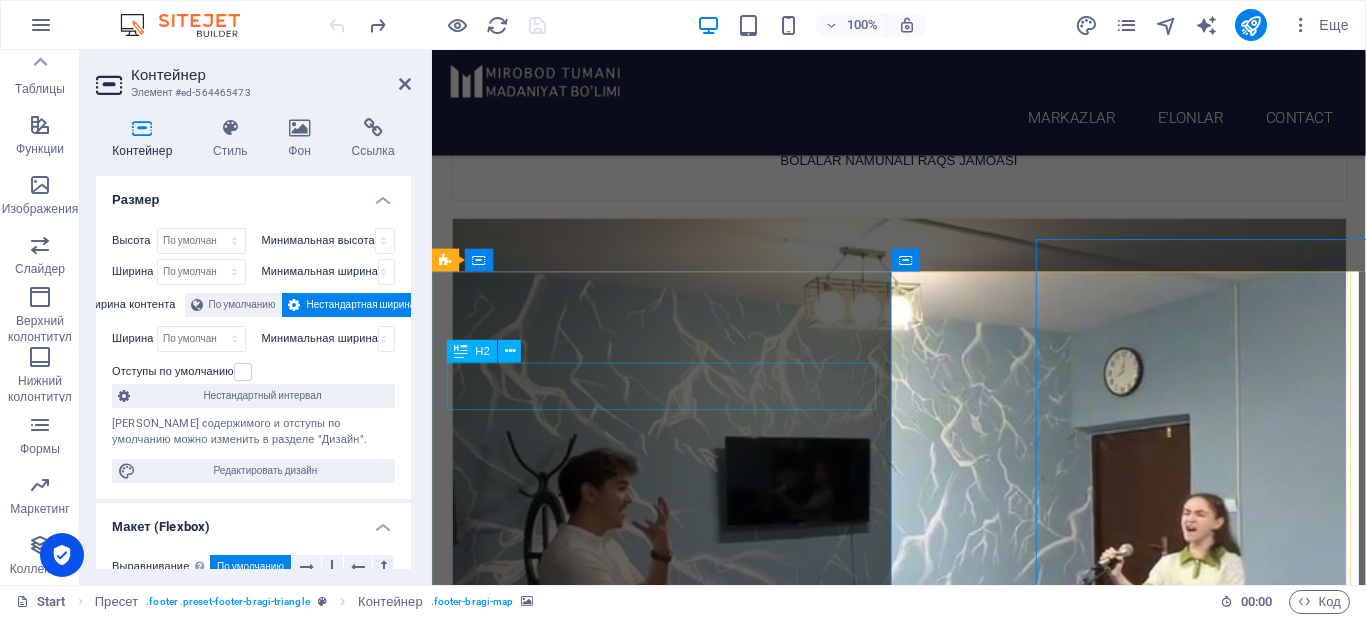 scroll, scrollTop: 8375, scrollLeft: 0, axis: vertical 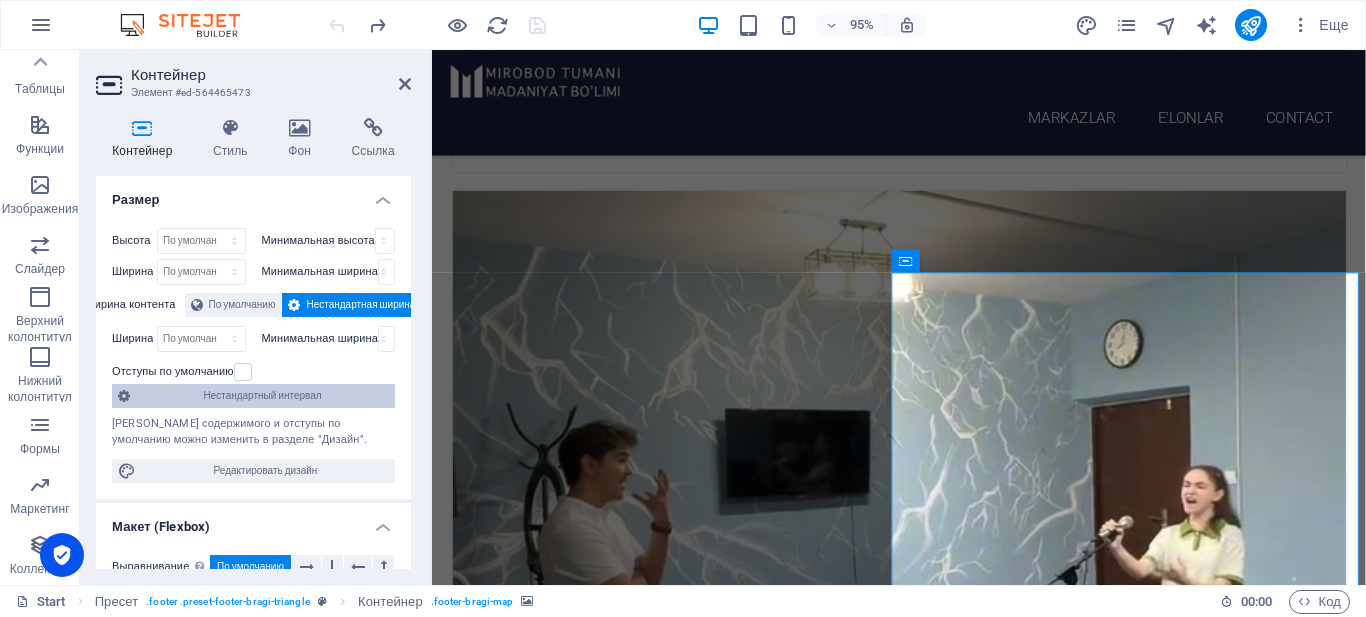 click on "Нестандартный интервал" at bounding box center [262, 396] 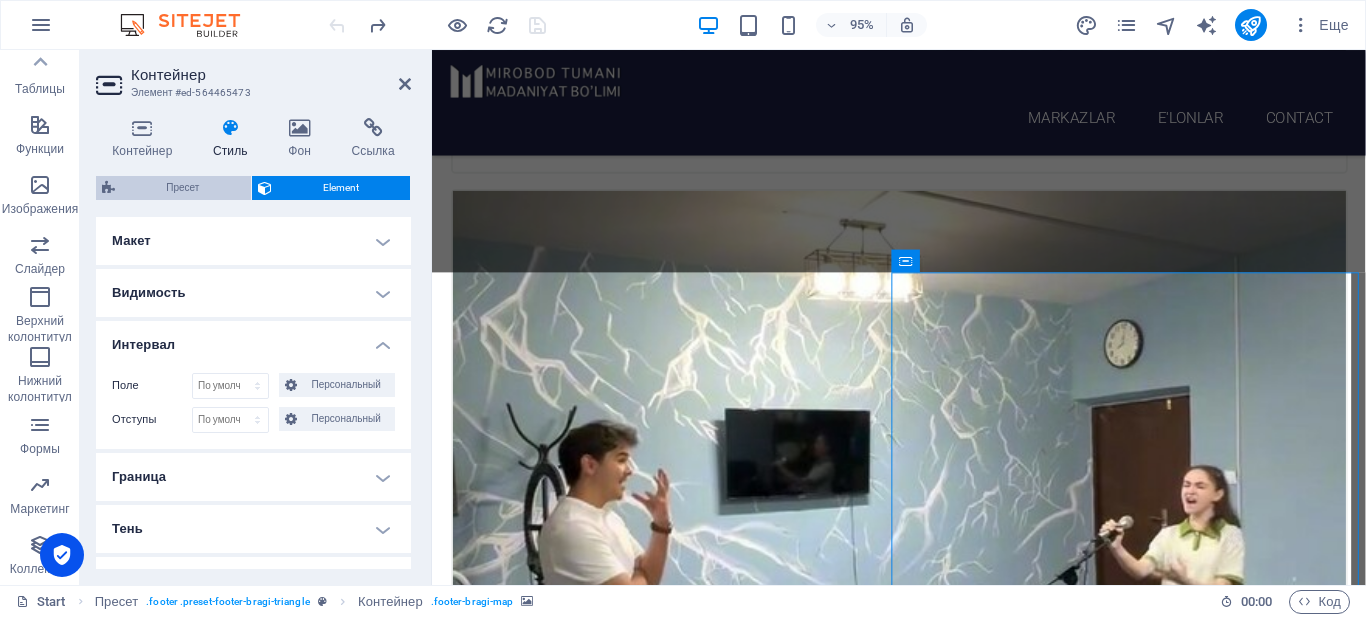 click on "Пресет" at bounding box center (183, 188) 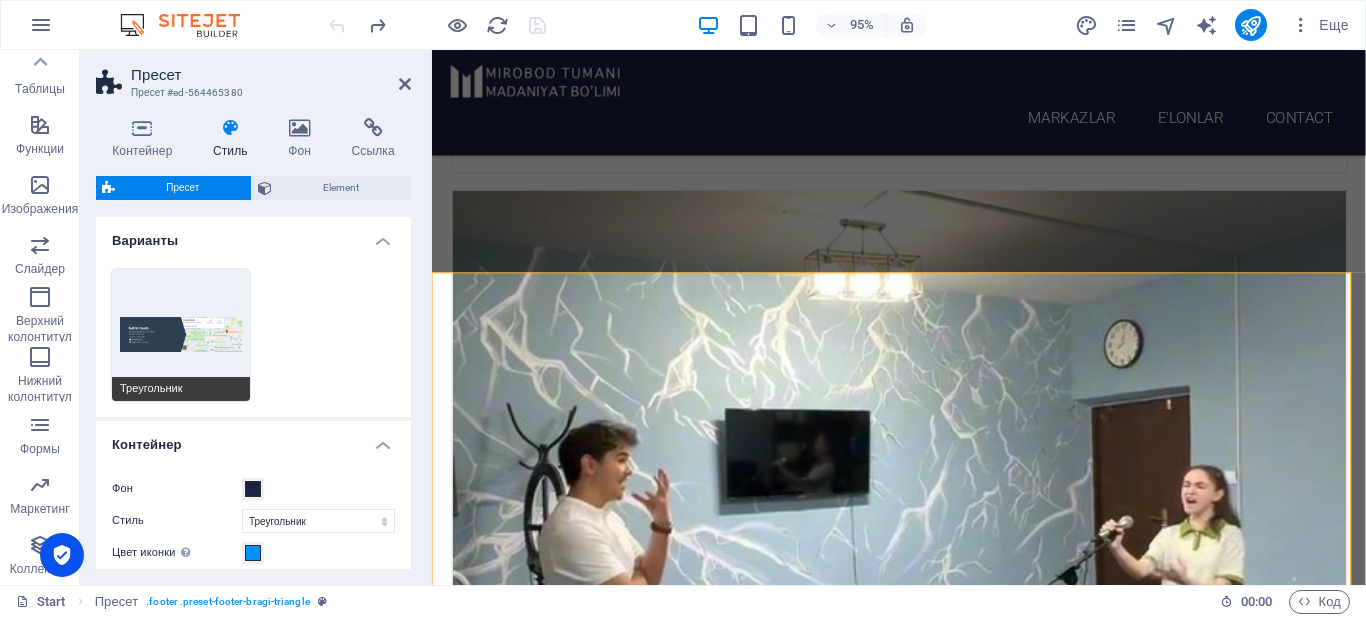 click on "Треугольник" at bounding box center (181, 335) 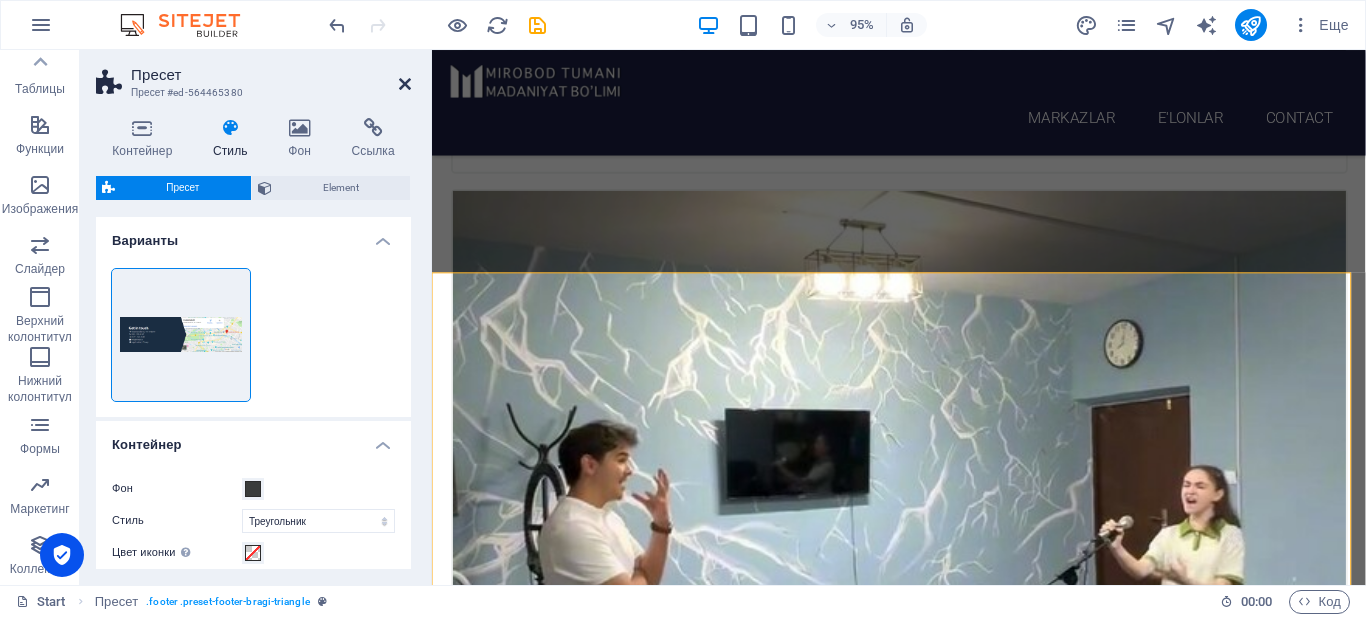 click at bounding box center [405, 84] 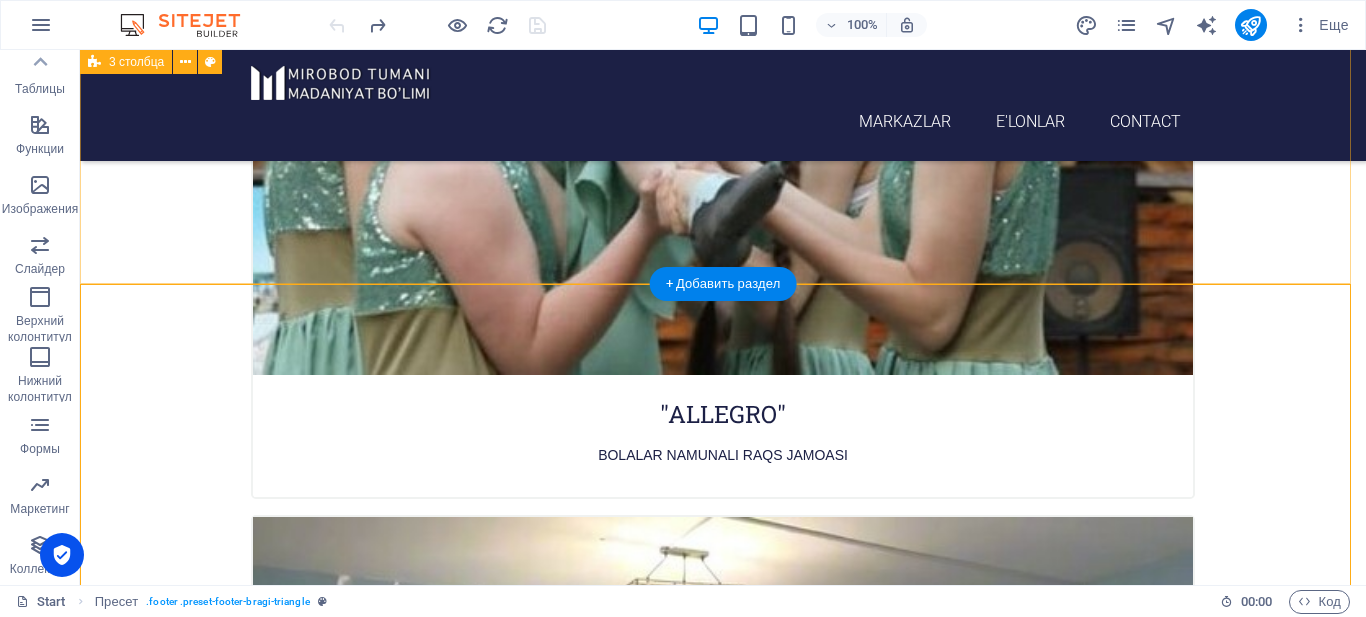 click at bounding box center [723, 23183] 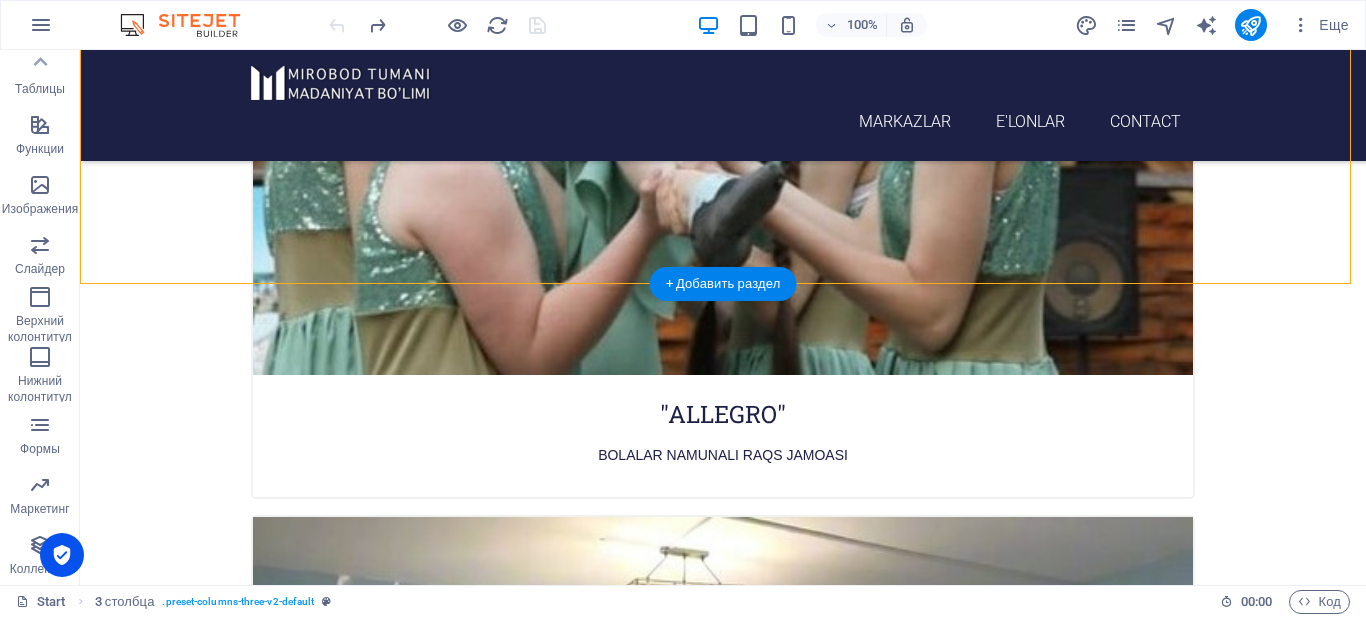 click at bounding box center [1044, -8095] 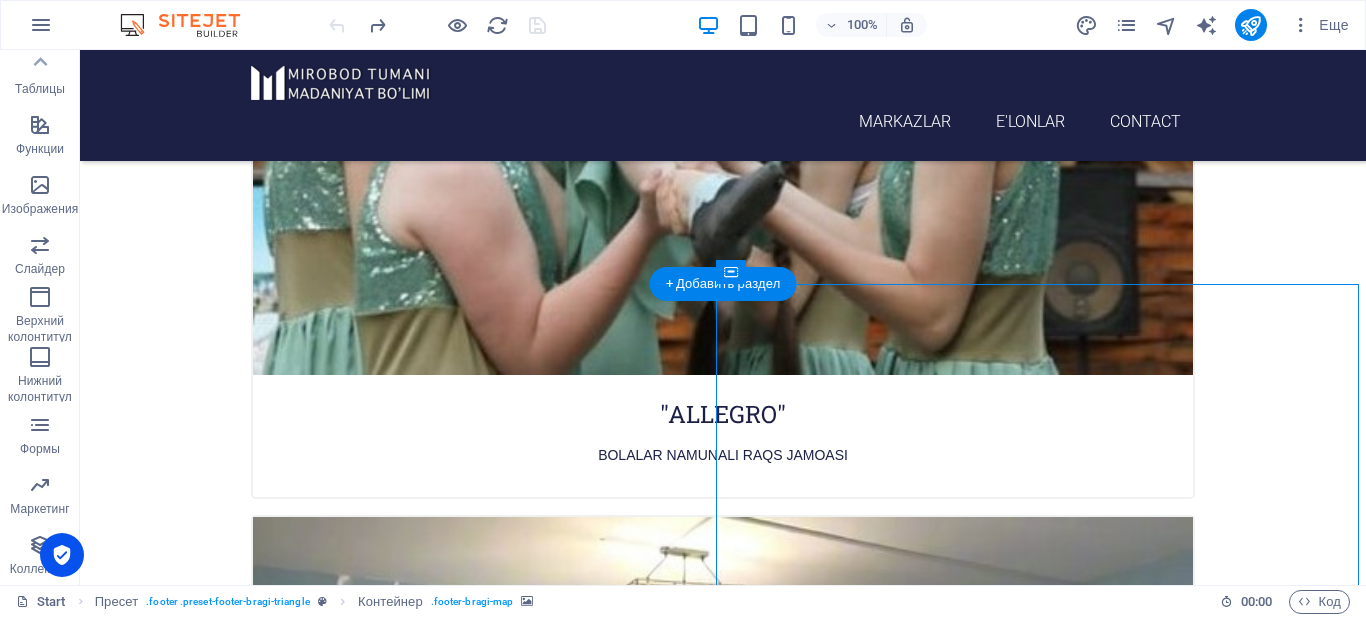 click at bounding box center (1044, -8095) 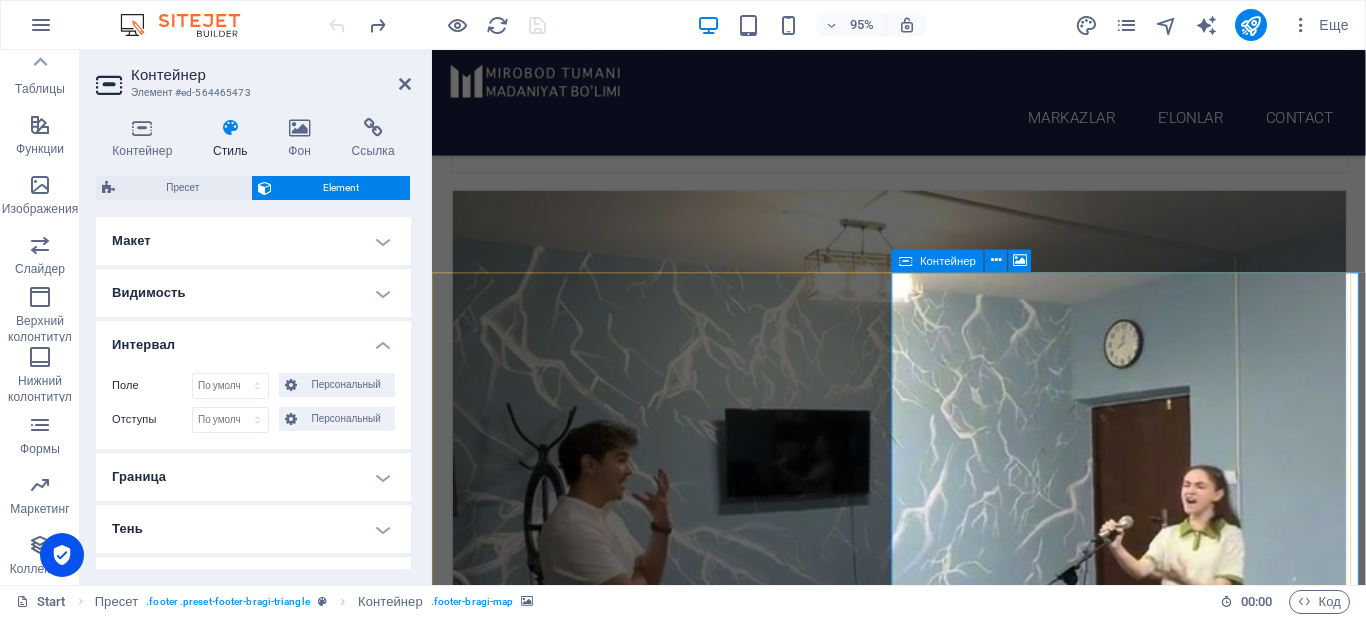 click on "Контейнер" at bounding box center (938, 260) 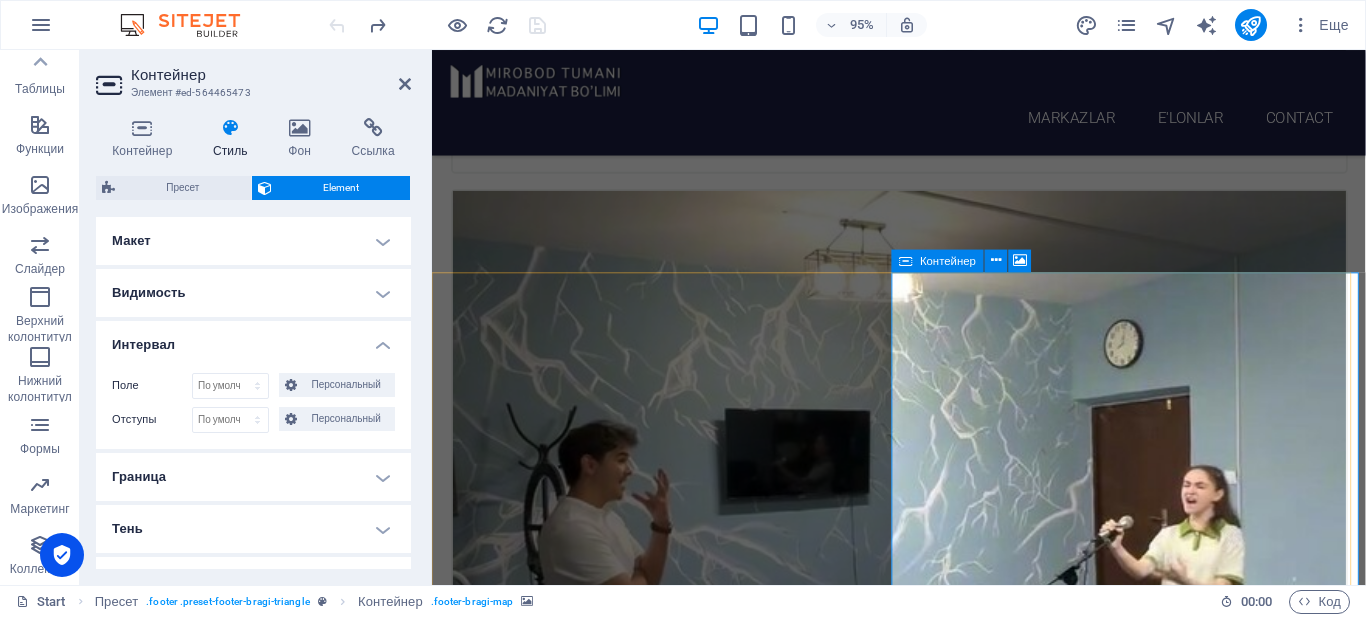 click at bounding box center (905, 260) 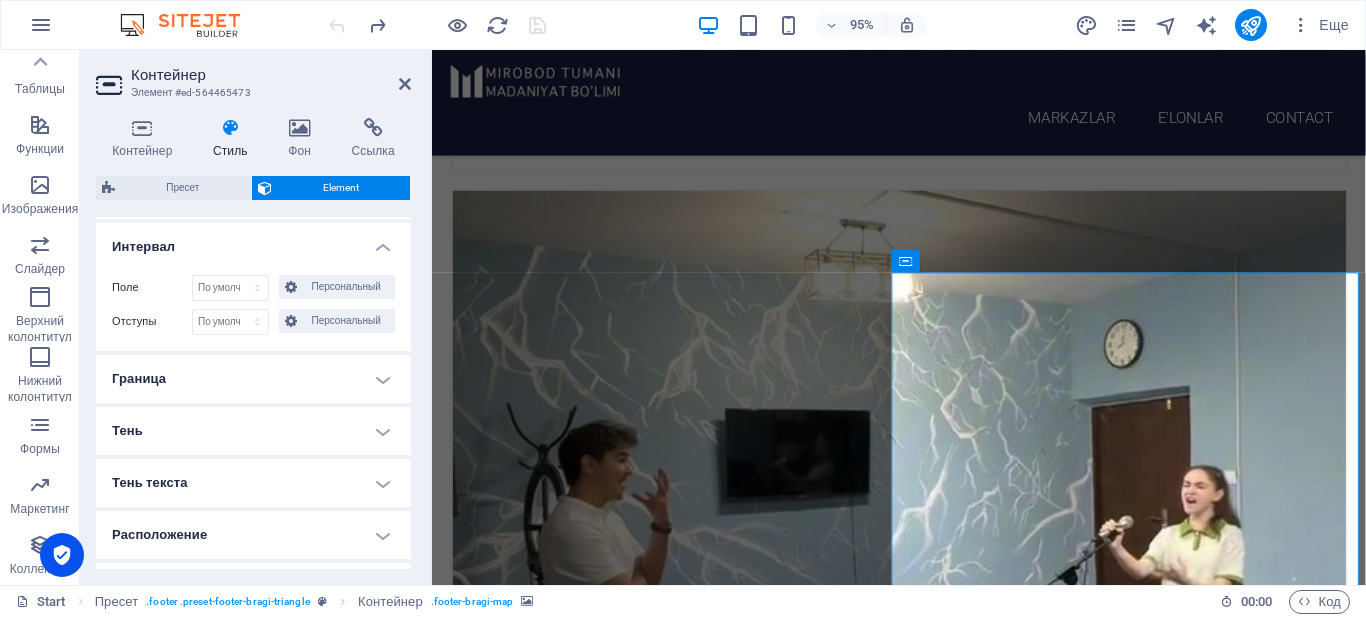 scroll, scrollTop: 96, scrollLeft: 0, axis: vertical 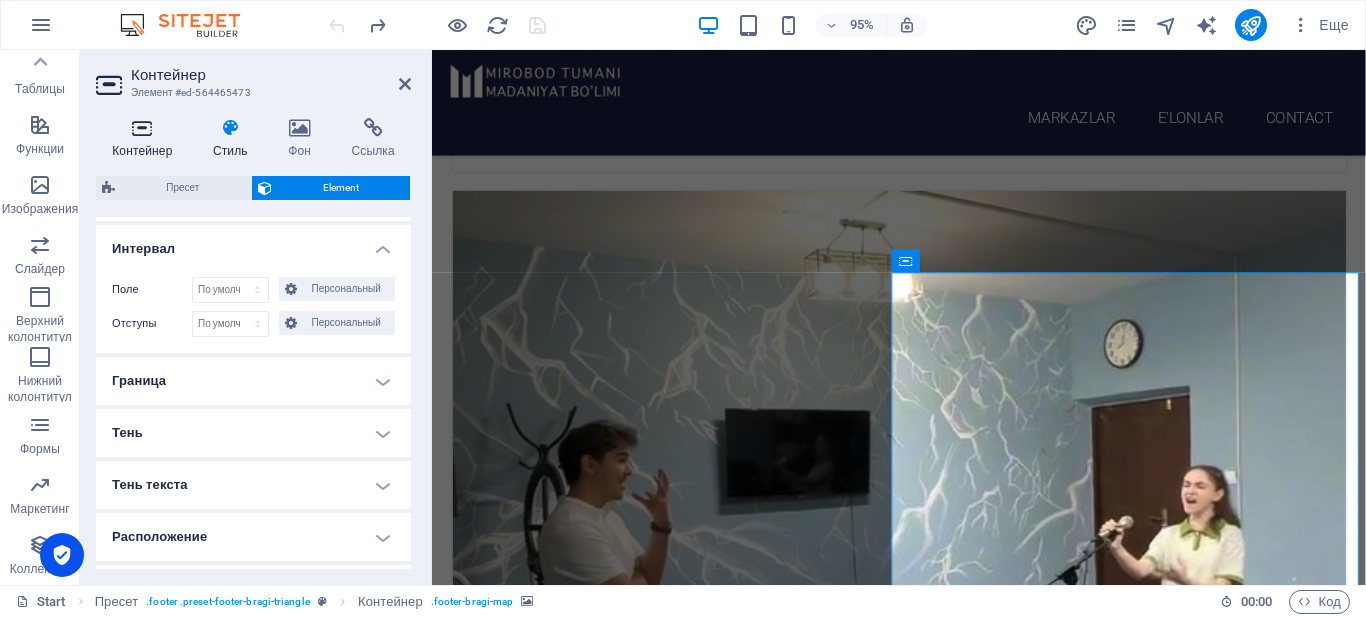 click on "Контейнер" at bounding box center [146, 139] 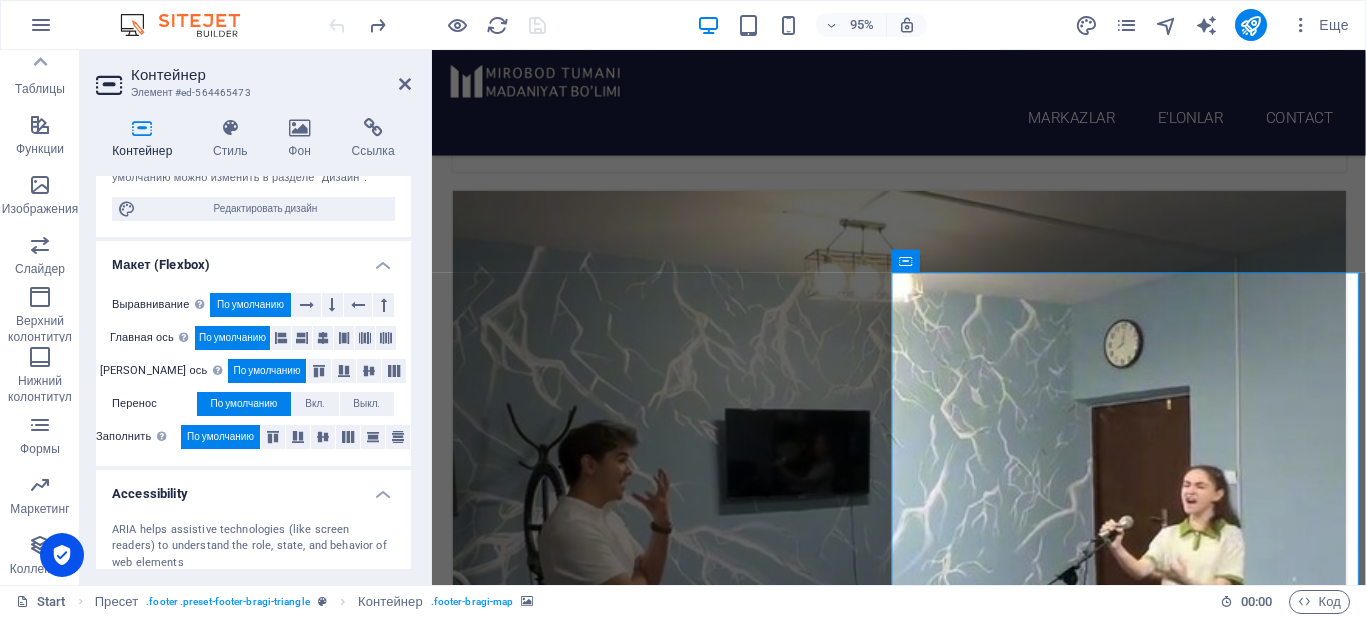 scroll, scrollTop: 0, scrollLeft: 0, axis: both 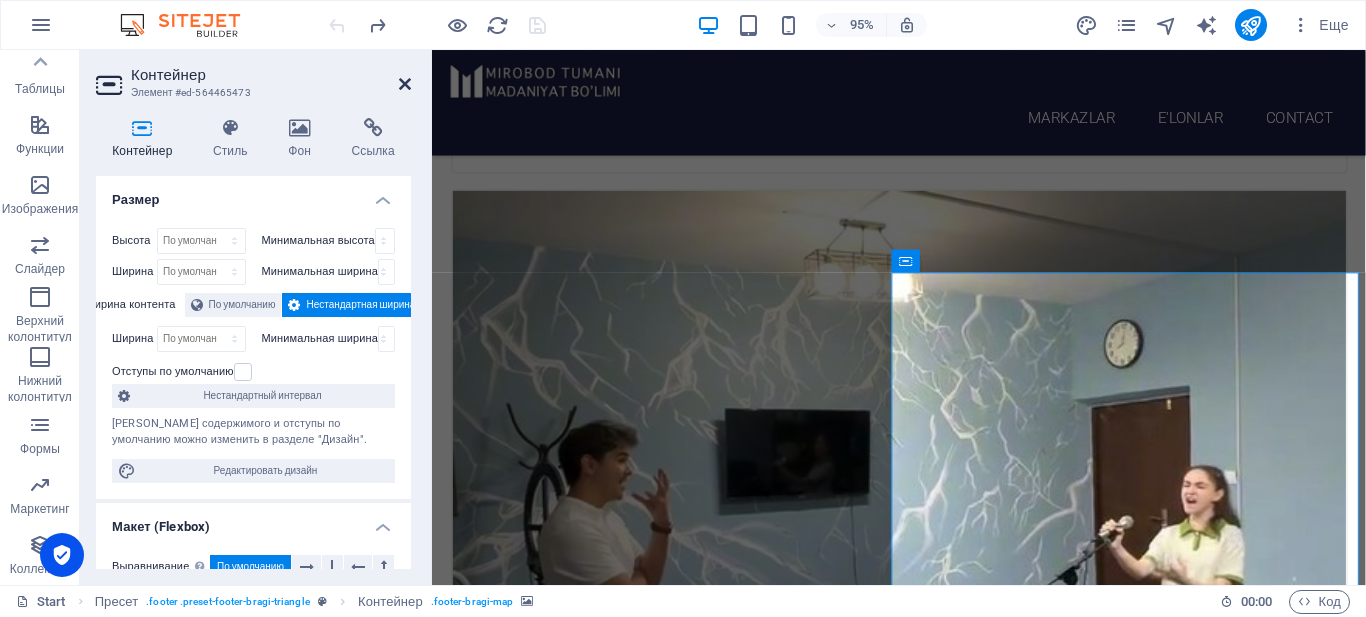 drag, startPoint x: 403, startPoint y: 83, endPoint x: 442, endPoint y: 153, distance: 80.13114 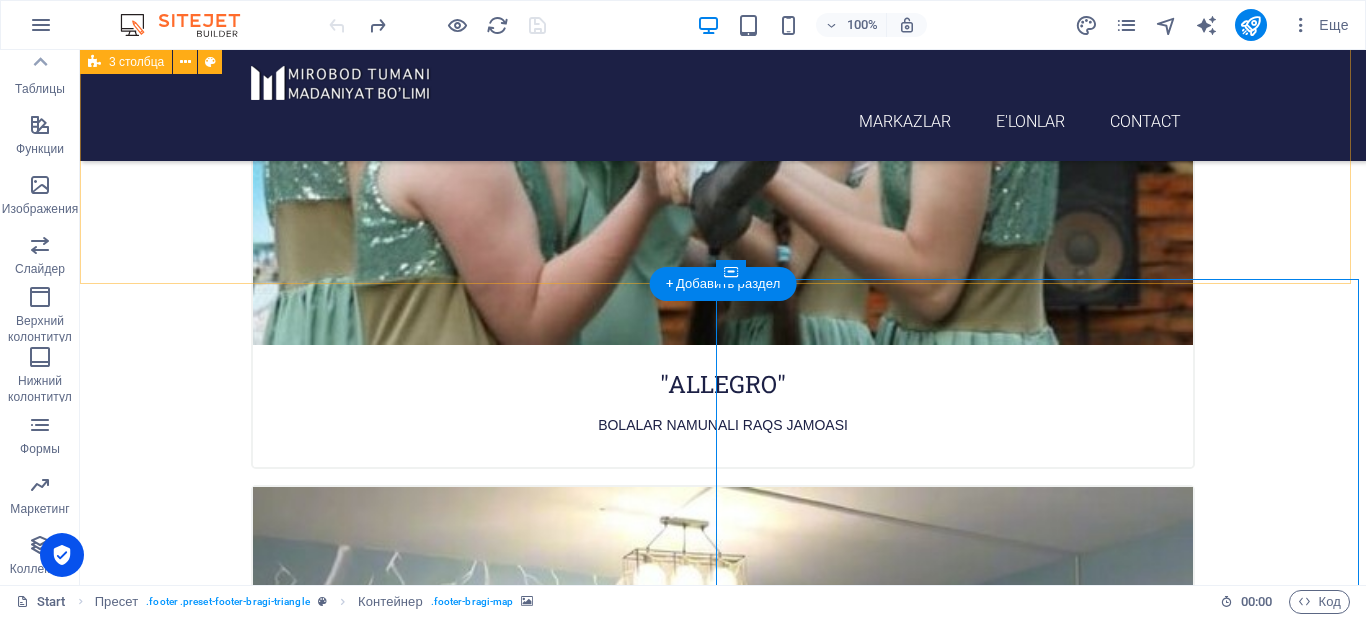 scroll, scrollTop: 8345, scrollLeft: 0, axis: vertical 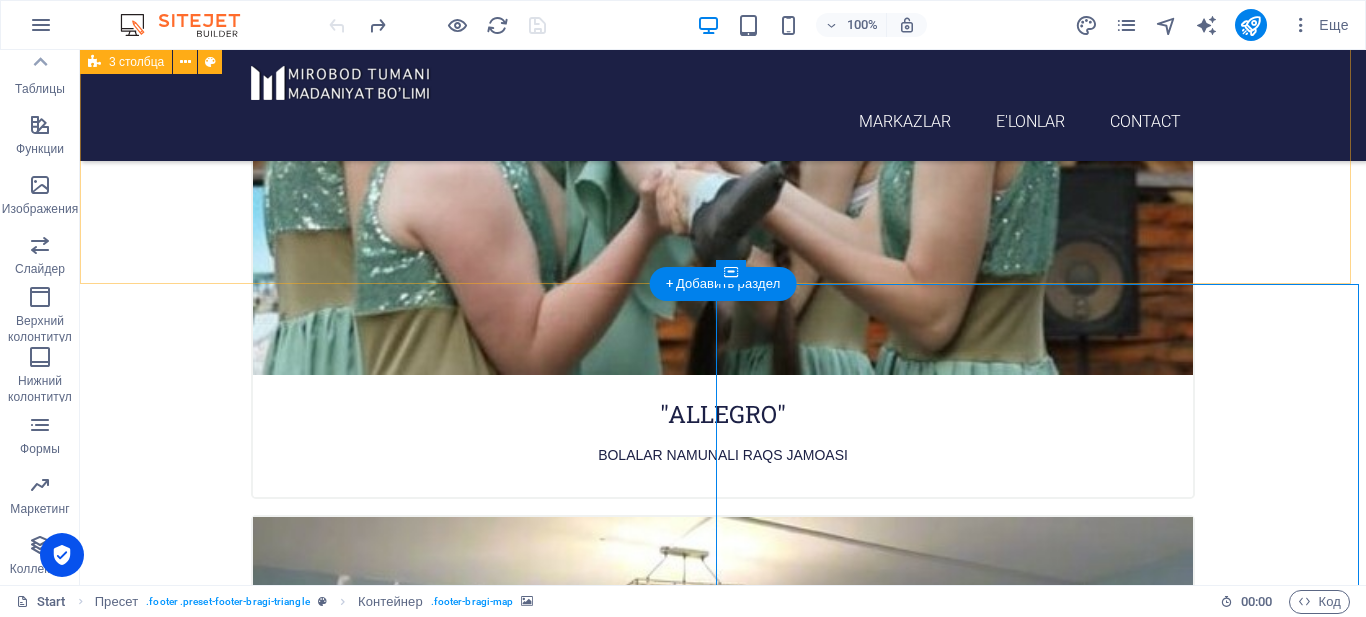 click at bounding box center [723, 23179] 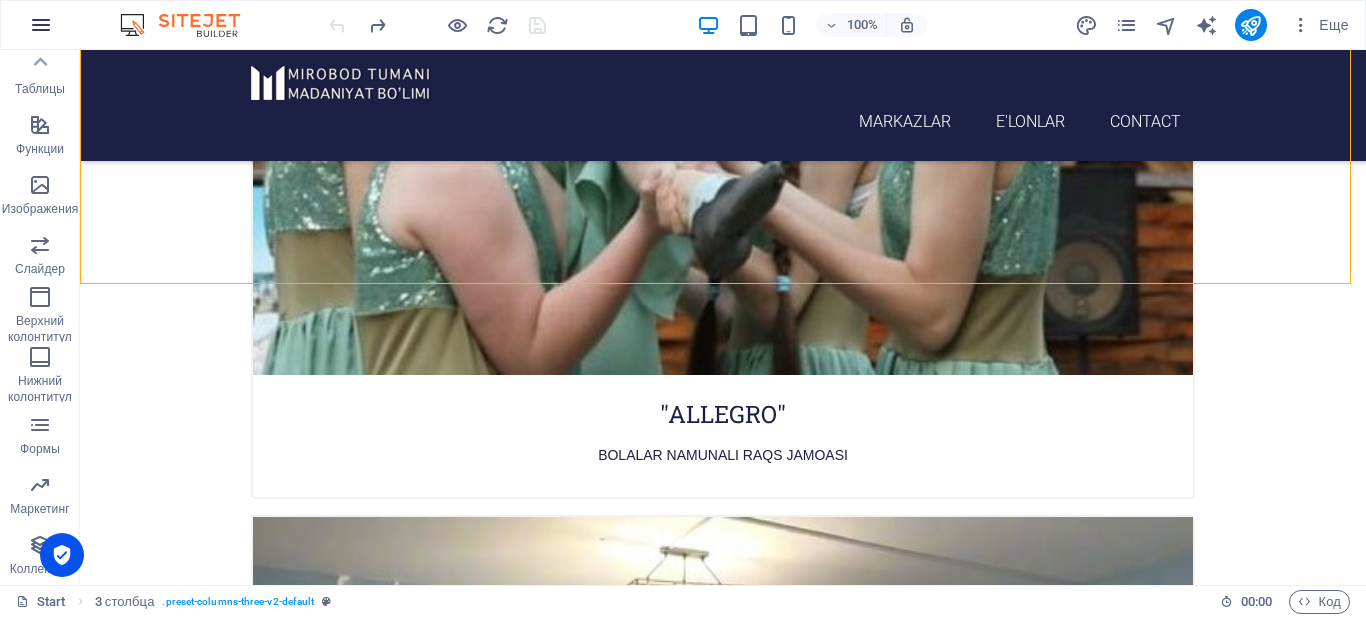 click at bounding box center [41, 25] 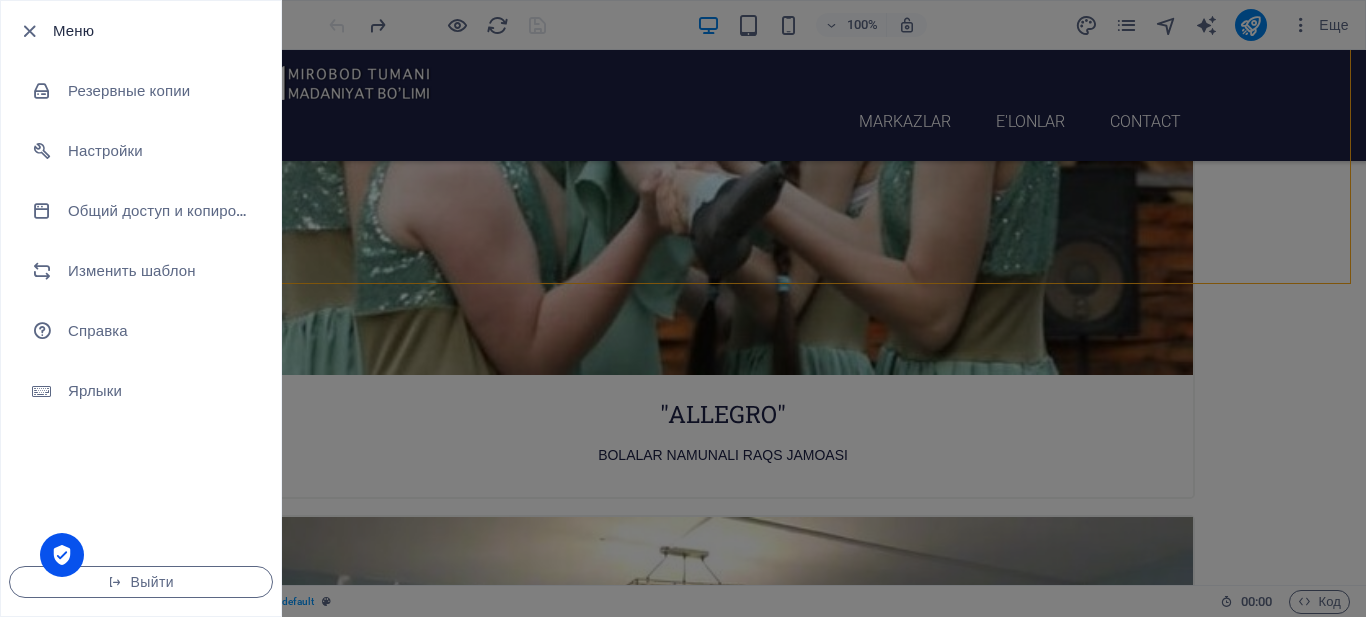 click at bounding box center (683, 308) 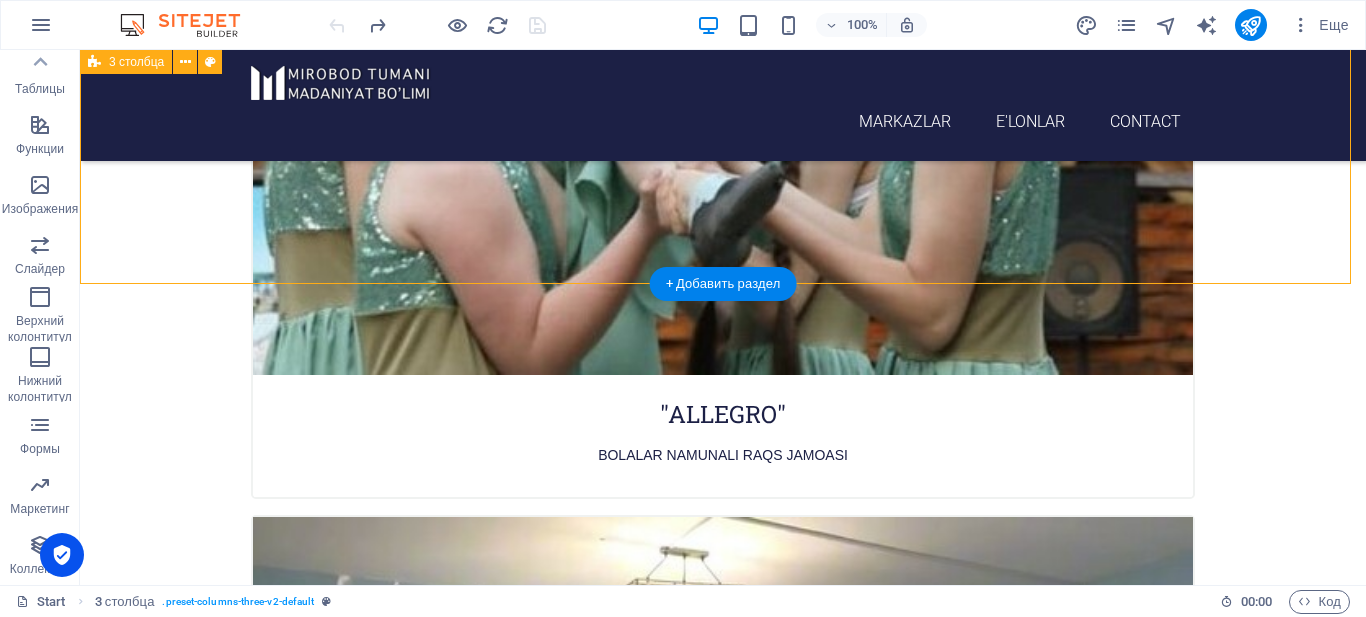 click at bounding box center [723, 23179] 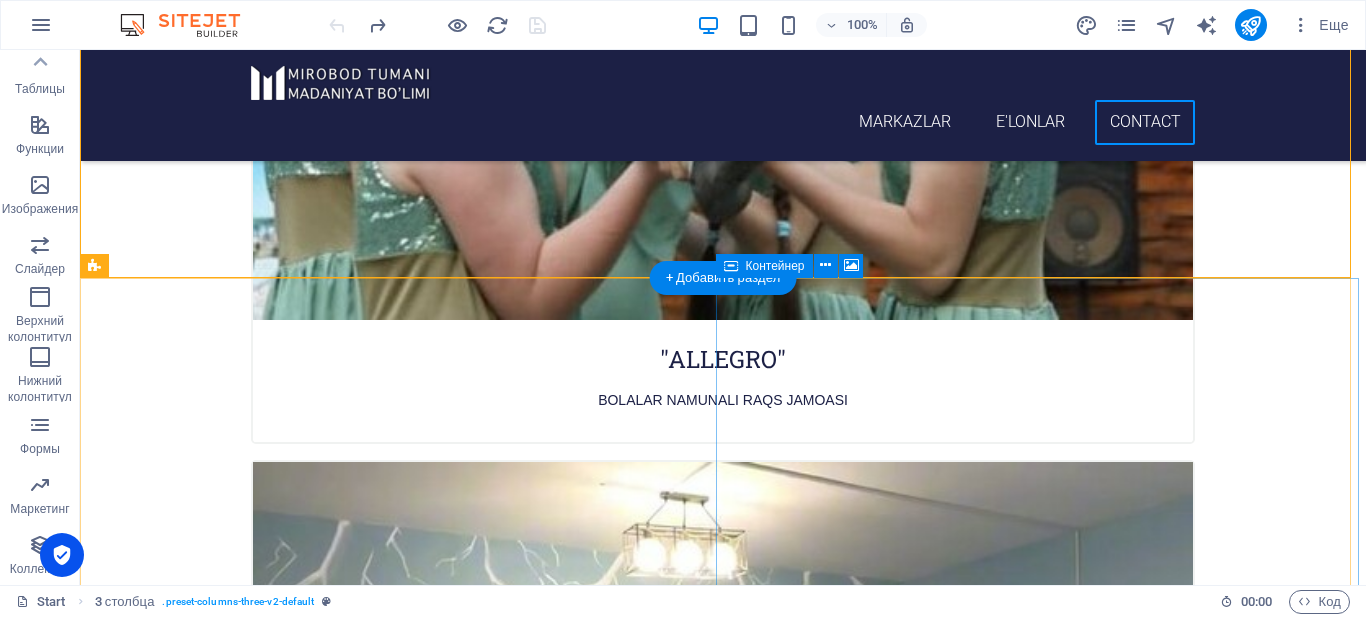 scroll, scrollTop: 8445, scrollLeft: 0, axis: vertical 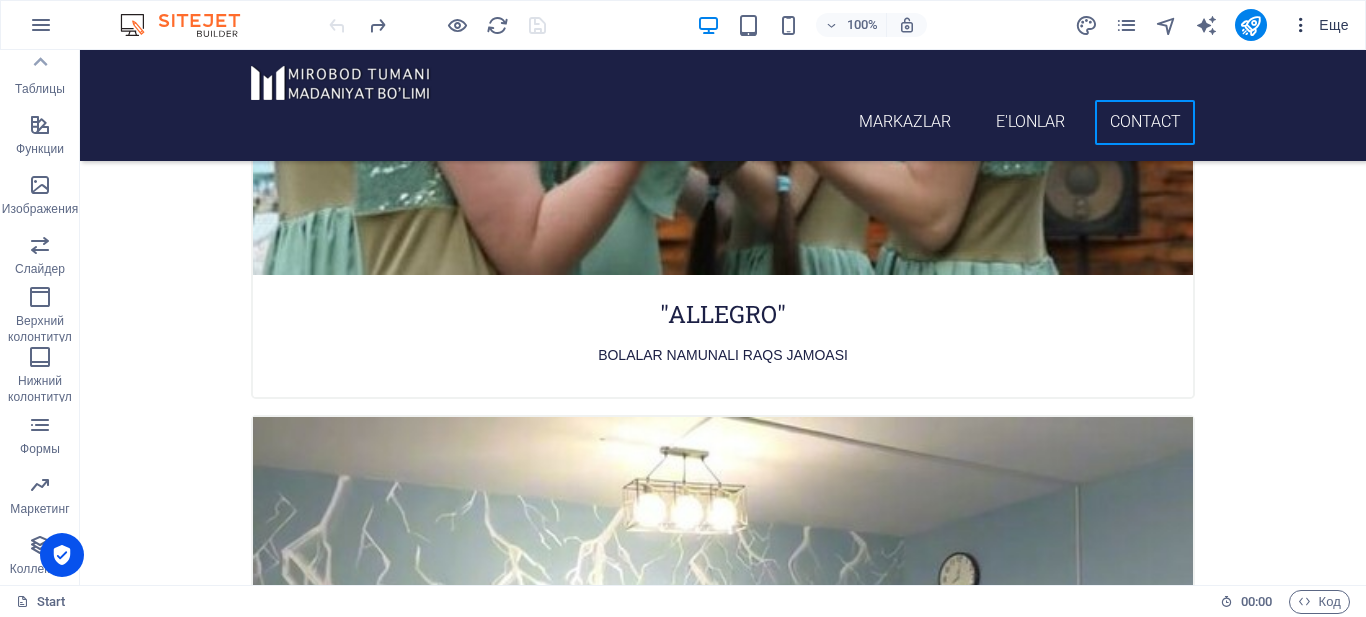 click at bounding box center [1301, 25] 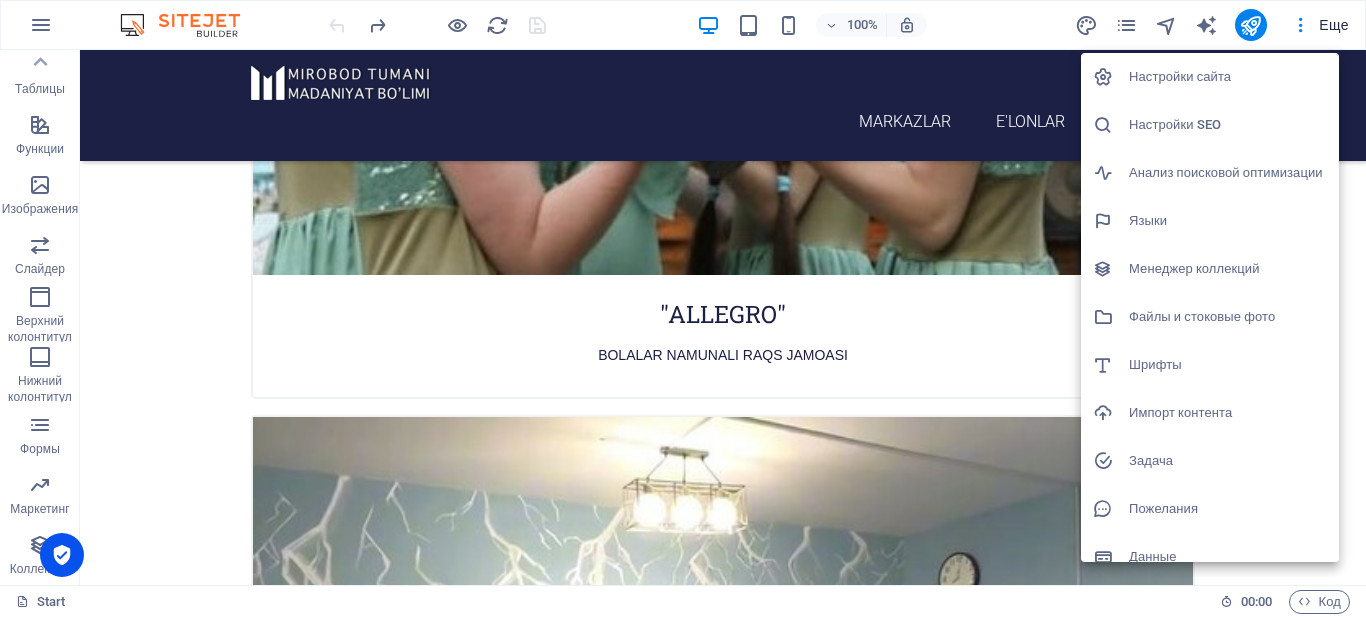 click on "Настройки SEO" at bounding box center [1228, 125] 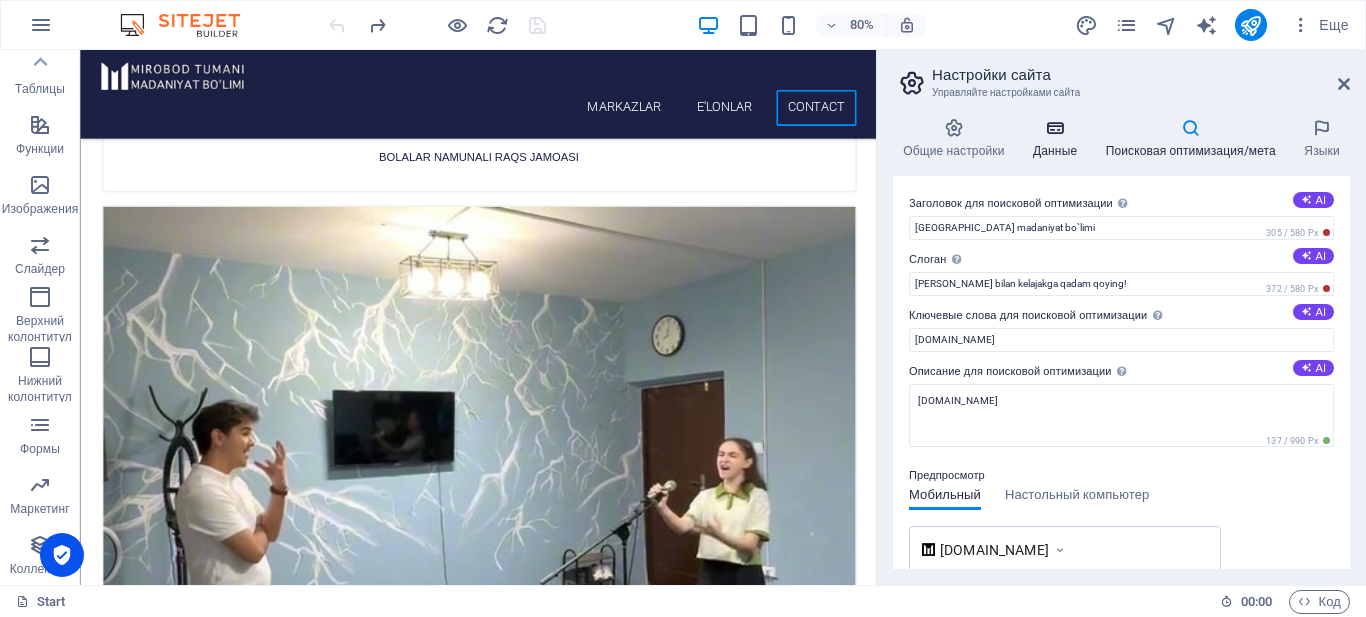 click on "Данные" at bounding box center [1059, 139] 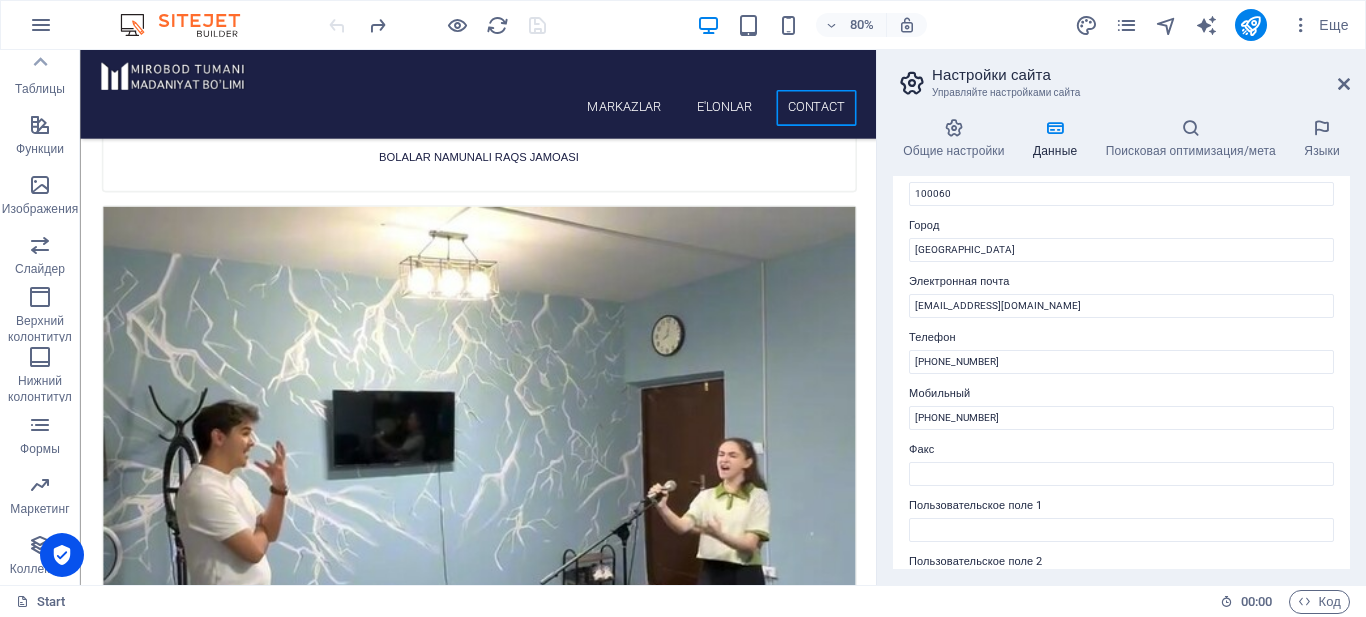 scroll, scrollTop: 268, scrollLeft: 0, axis: vertical 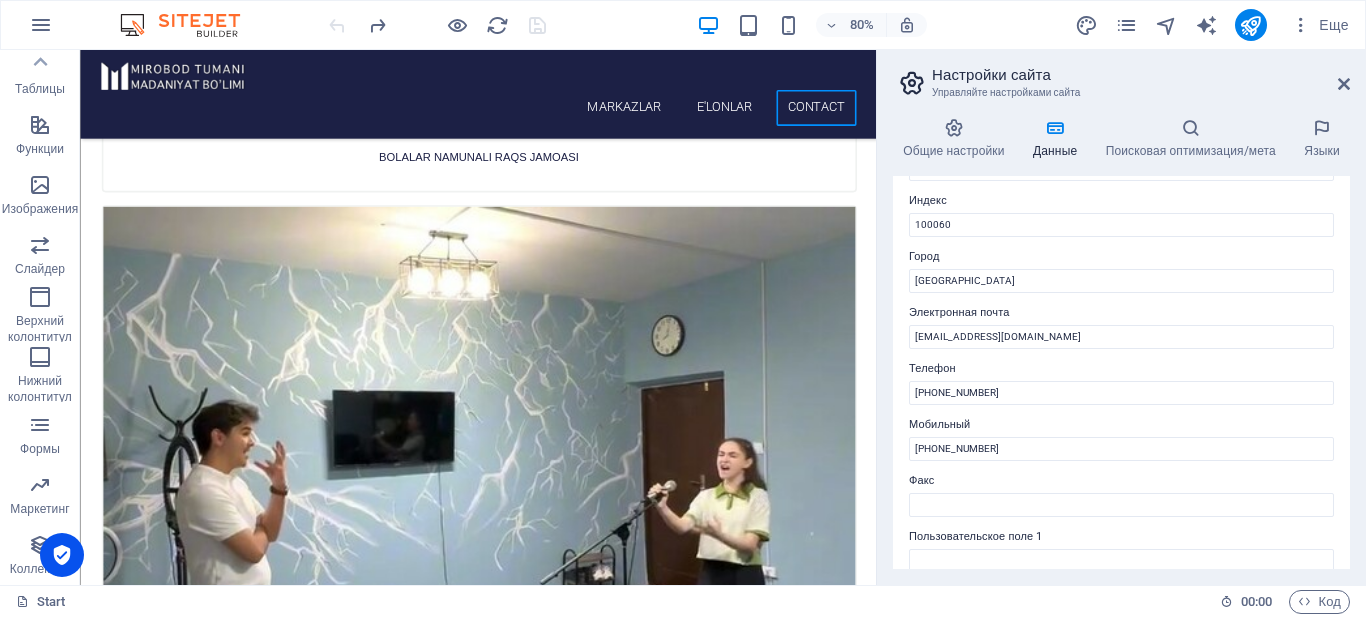 click on "Общие настройки  Данные  Поисковая оптимизация/мета  Языки Название сайта Mirobod Madaniyat Логотип Перетащите файлы сюда, нажмите, чтобы выбрать файлы, или выберите файлы из раздела "Файлы" или из бесплатных стоковых фото и видео Выберите файлы из менеджера файлов или из стоковых фото либо загрузите файлы Загрузить Значок сайта Установите значок сайта. Значок сайта — это небольшой значок, отображаемый на вкладке браузера рядом с названием сайта. Он помогает посетителям узнавать ваш сайт. Перетащите файлы сюда, нажмите, чтобы выбрать файлы, или Загрузить Имя AI" at bounding box center (1121, 343) 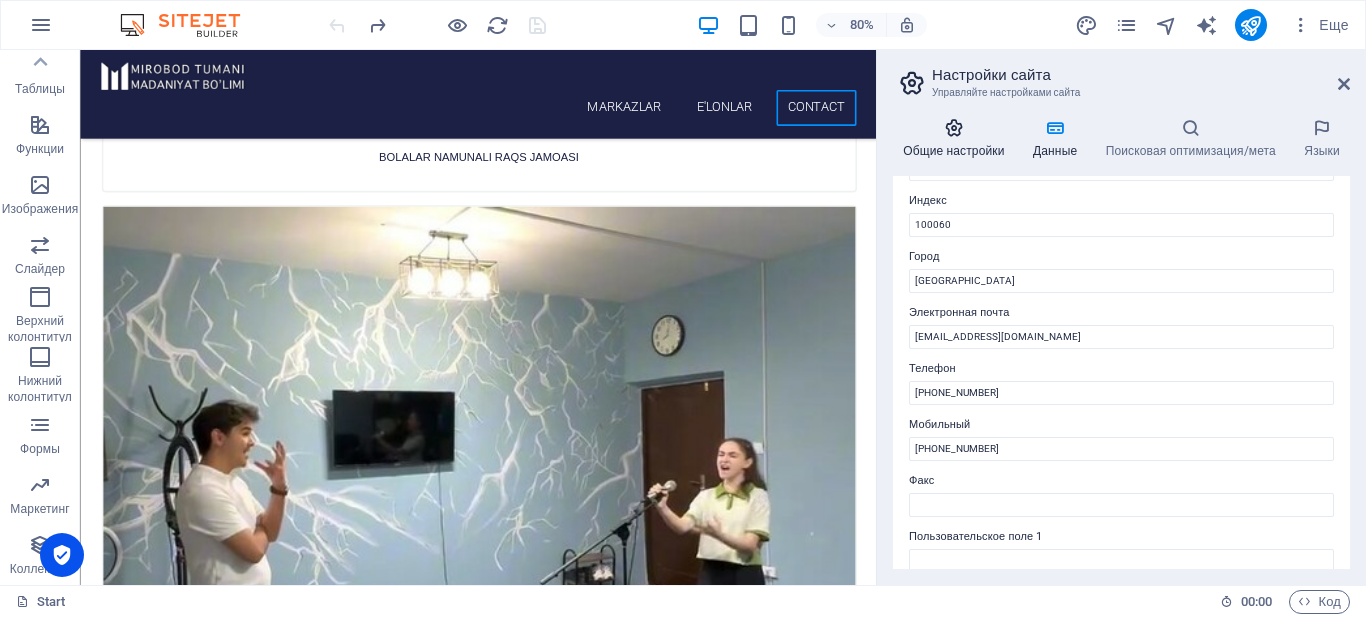 click at bounding box center (954, 128) 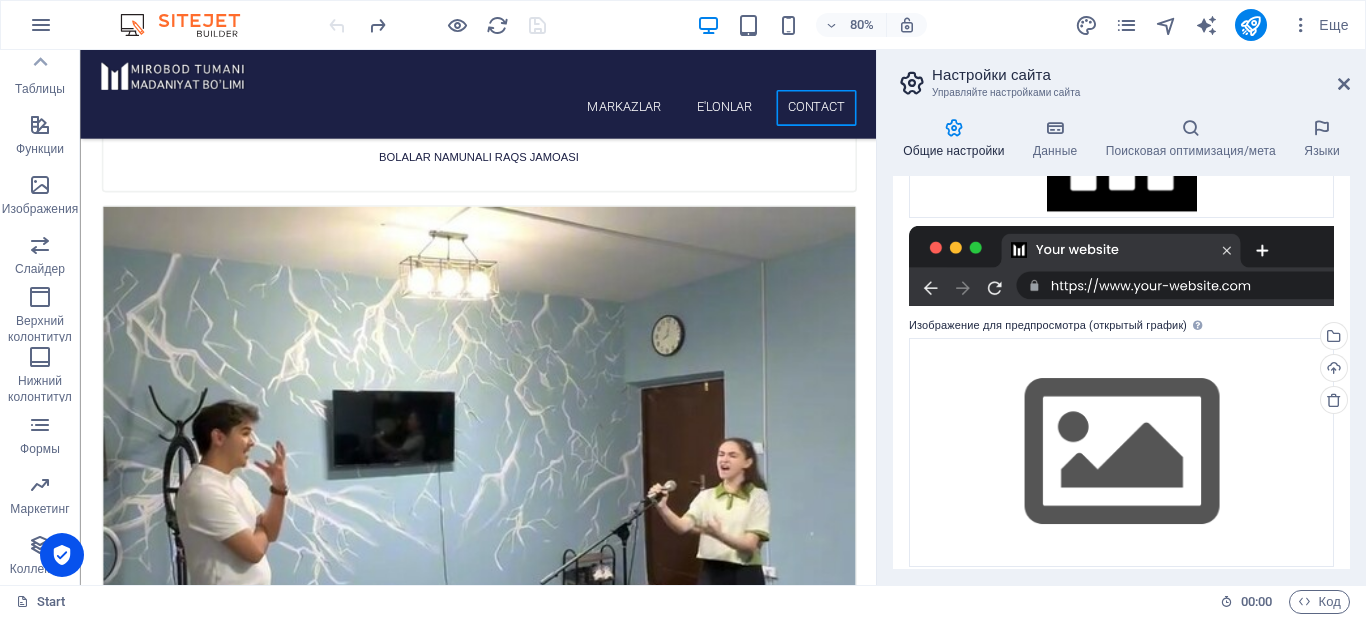 scroll, scrollTop: 340, scrollLeft: 0, axis: vertical 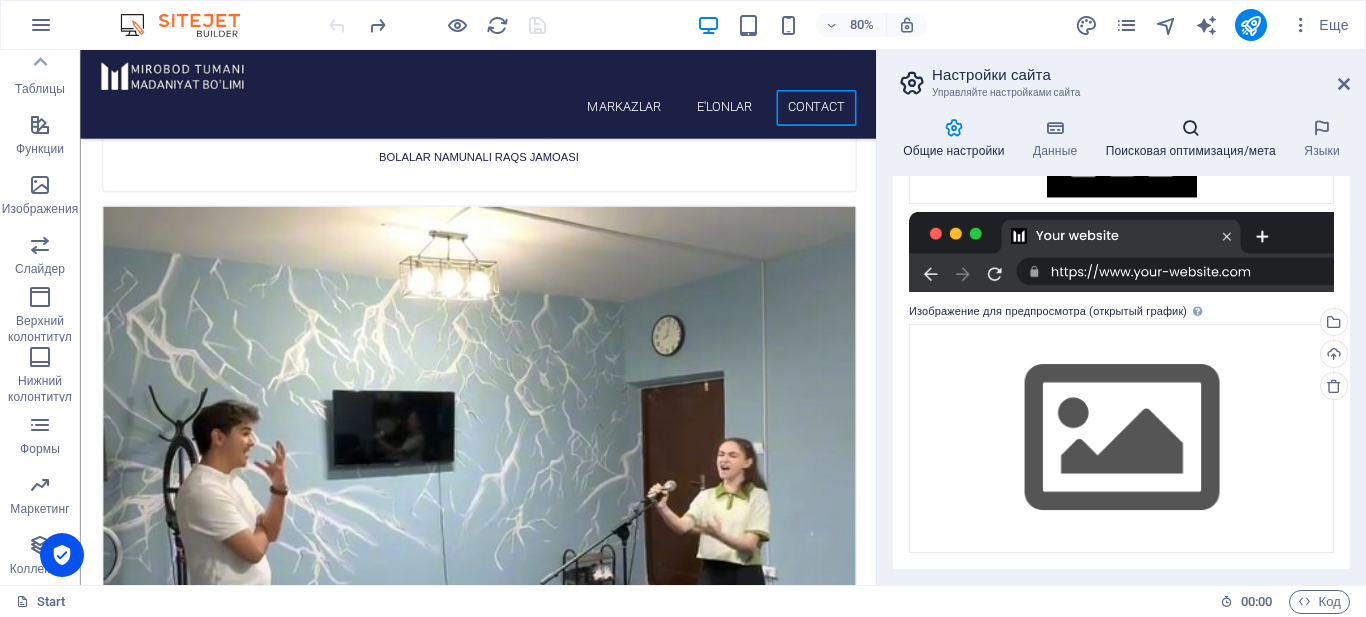 click at bounding box center (1190, 128) 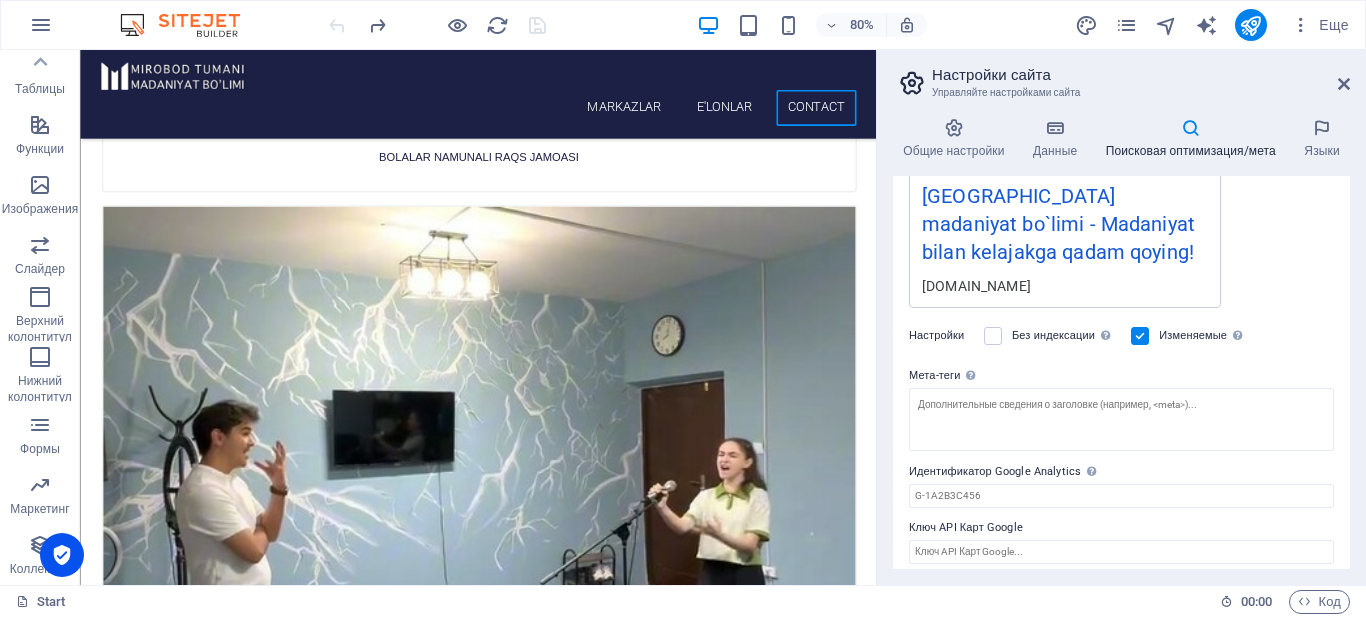 scroll, scrollTop: 399, scrollLeft: 0, axis: vertical 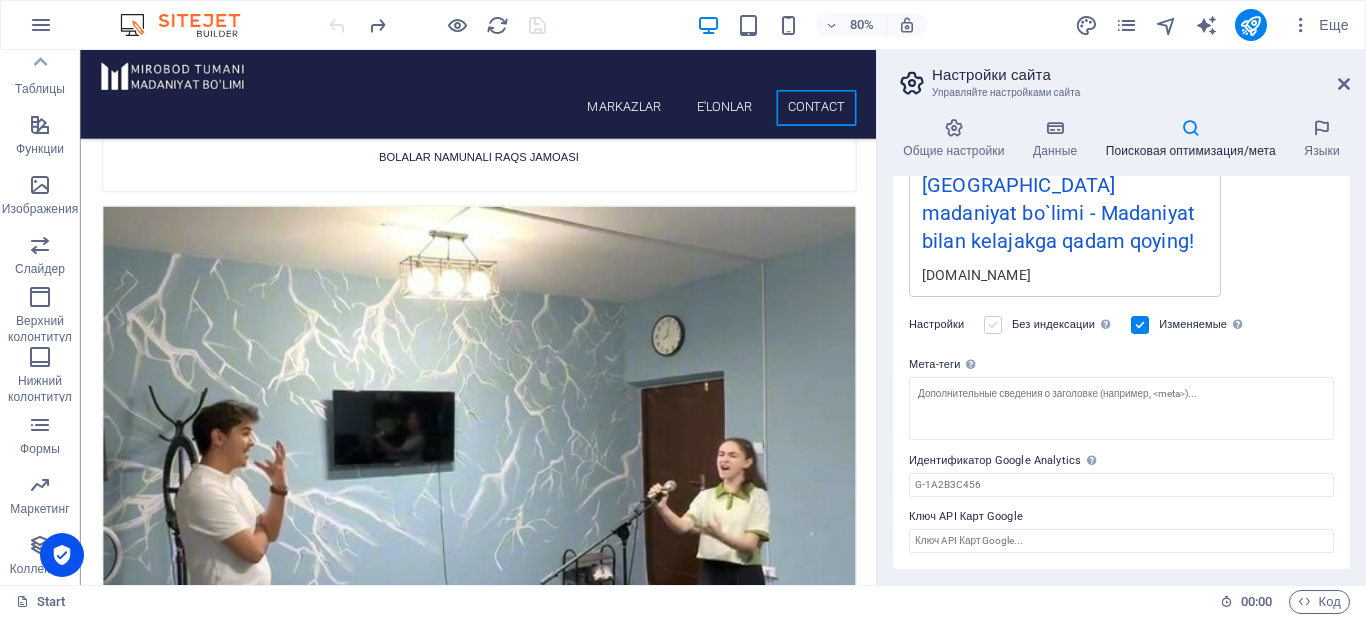 click at bounding box center [993, 325] 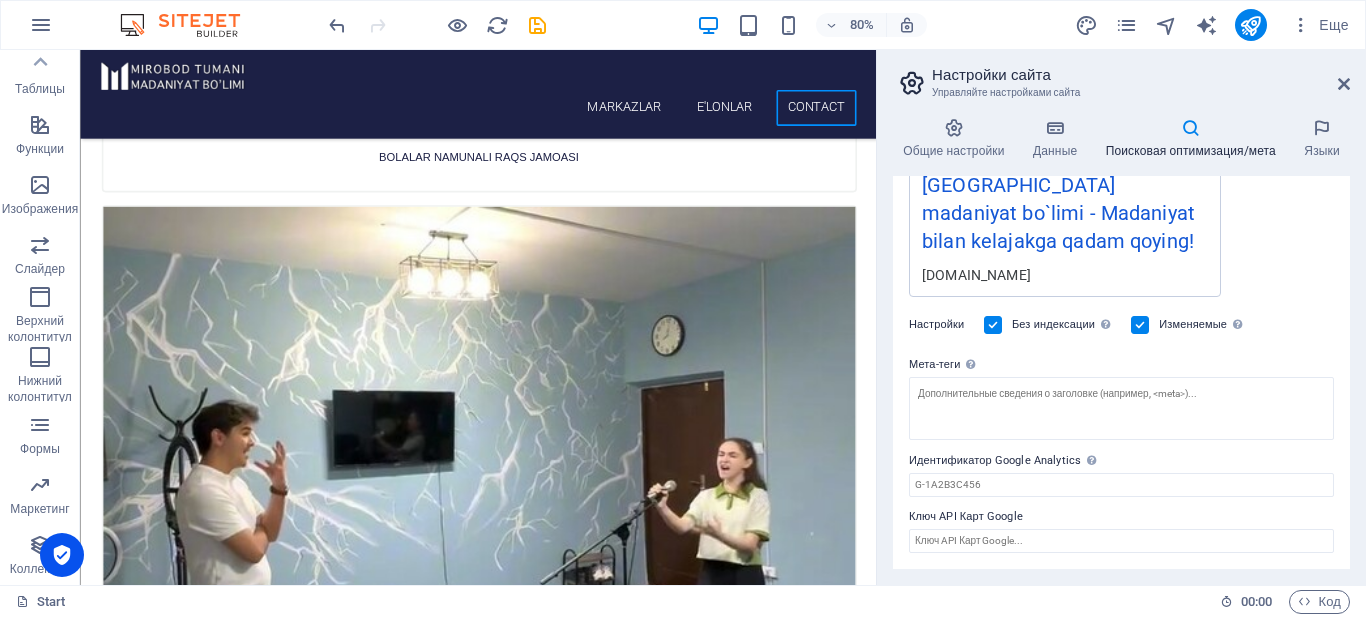 click at bounding box center (993, 325) 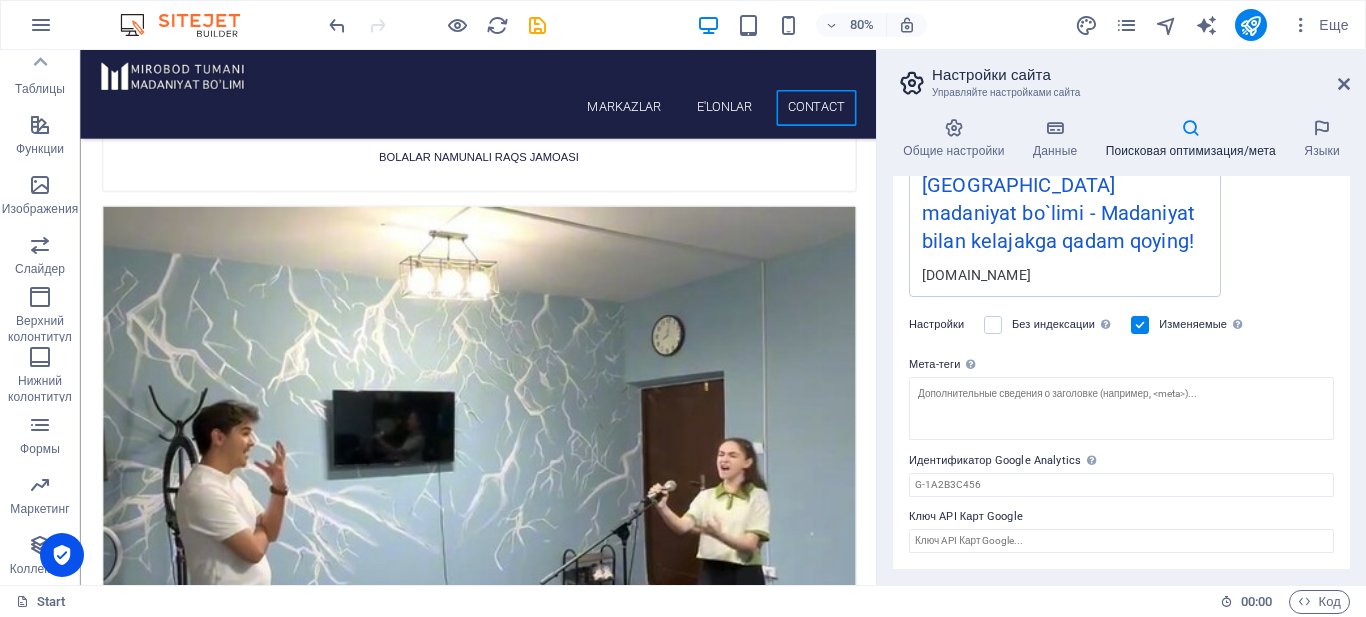 click at bounding box center (1140, 325) 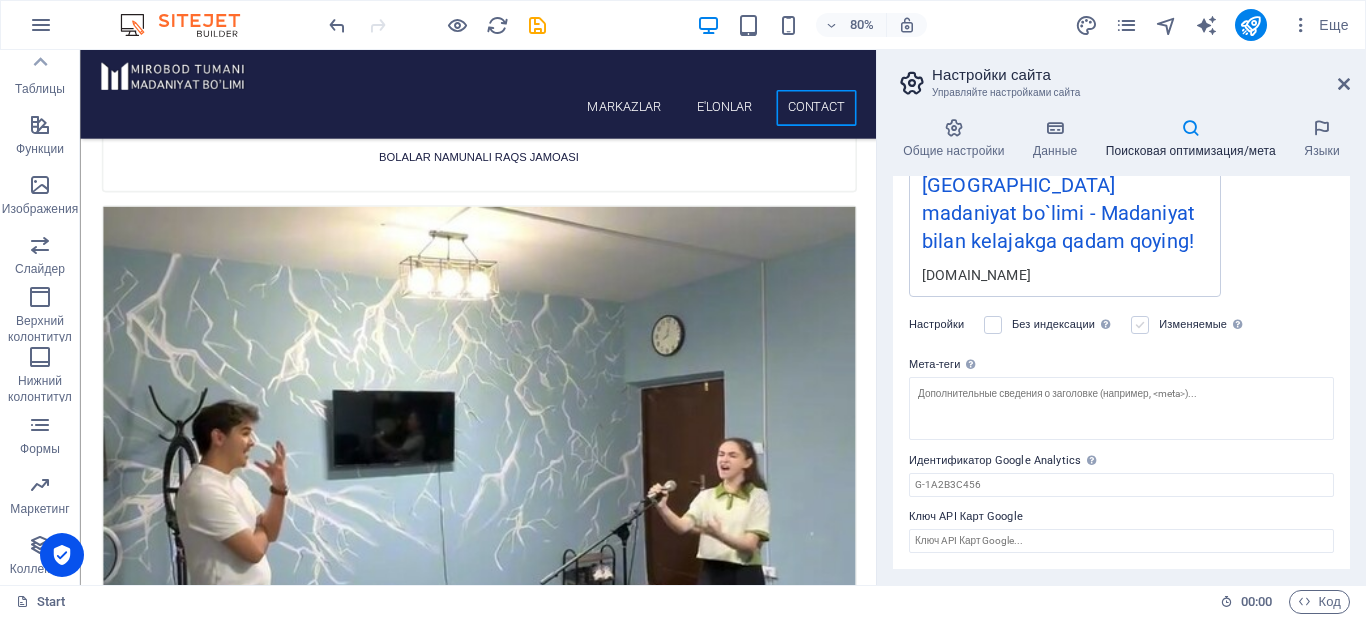 click at bounding box center (1140, 325) 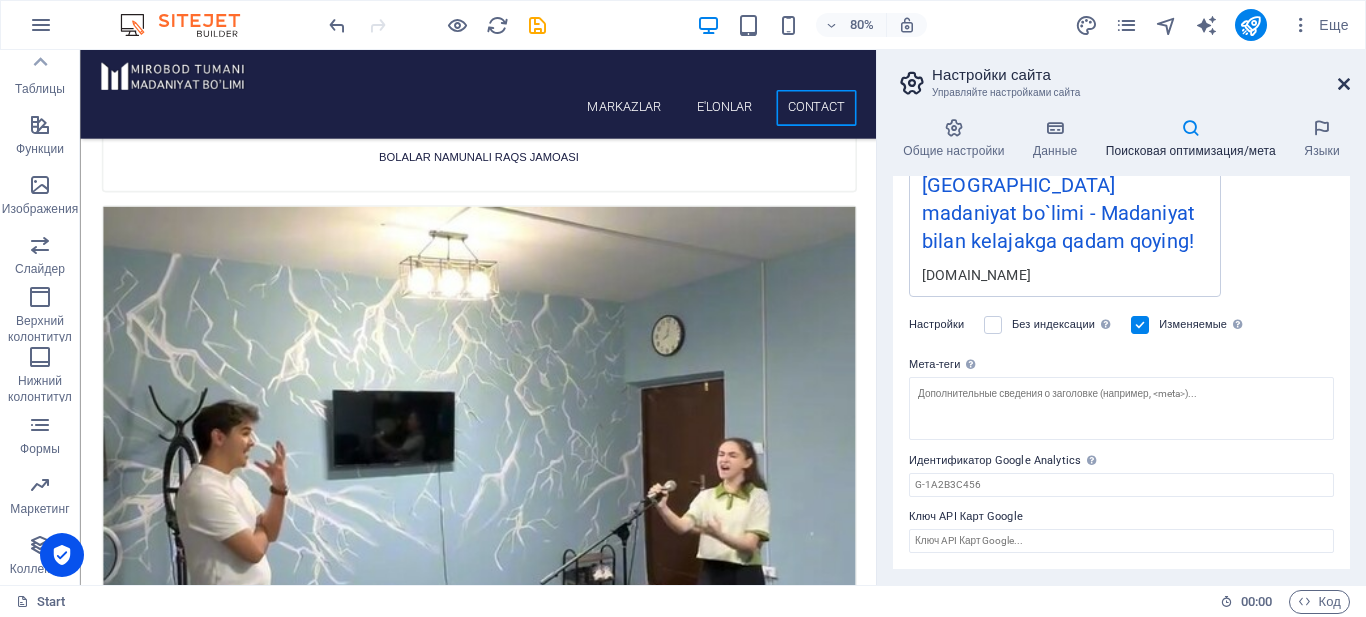 click at bounding box center (1344, 84) 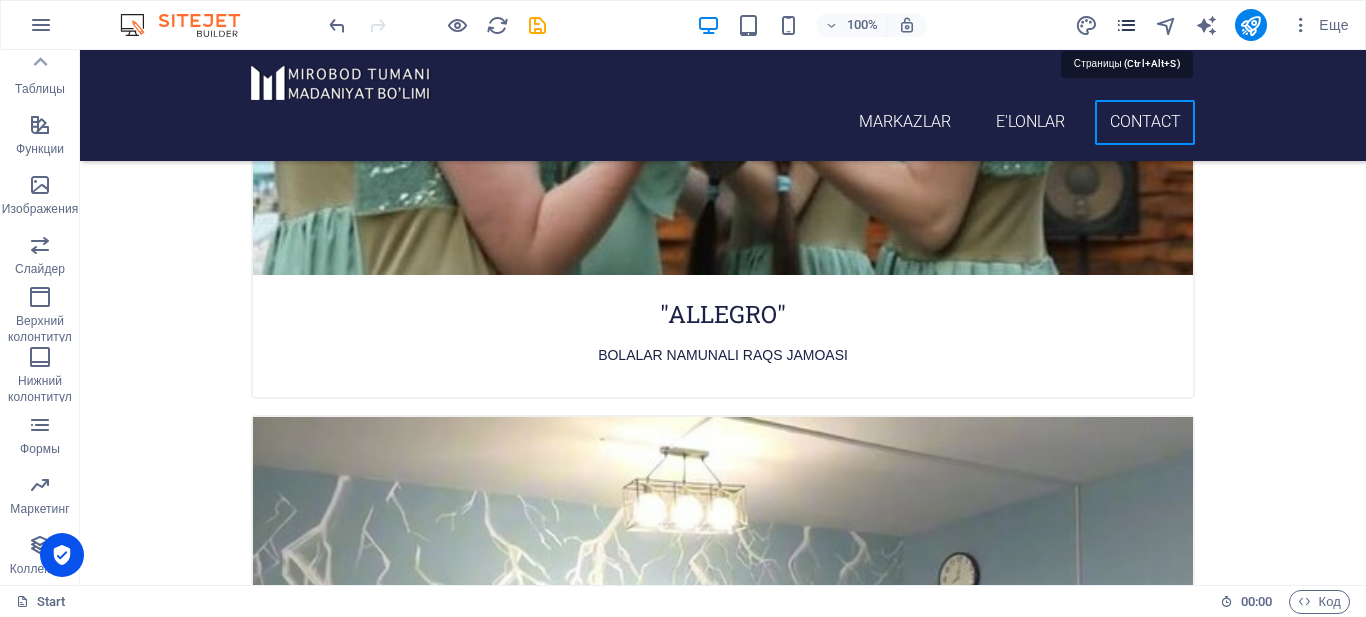 click at bounding box center [1126, 25] 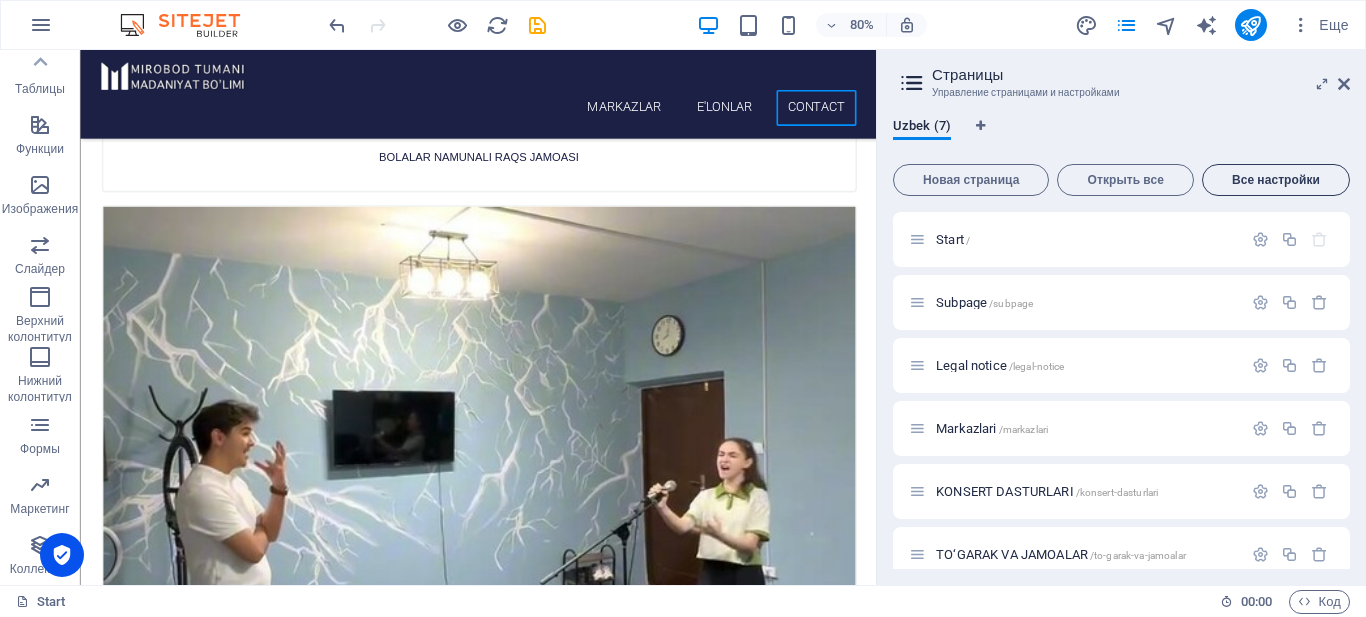 click on "Все настройки" at bounding box center (1276, 180) 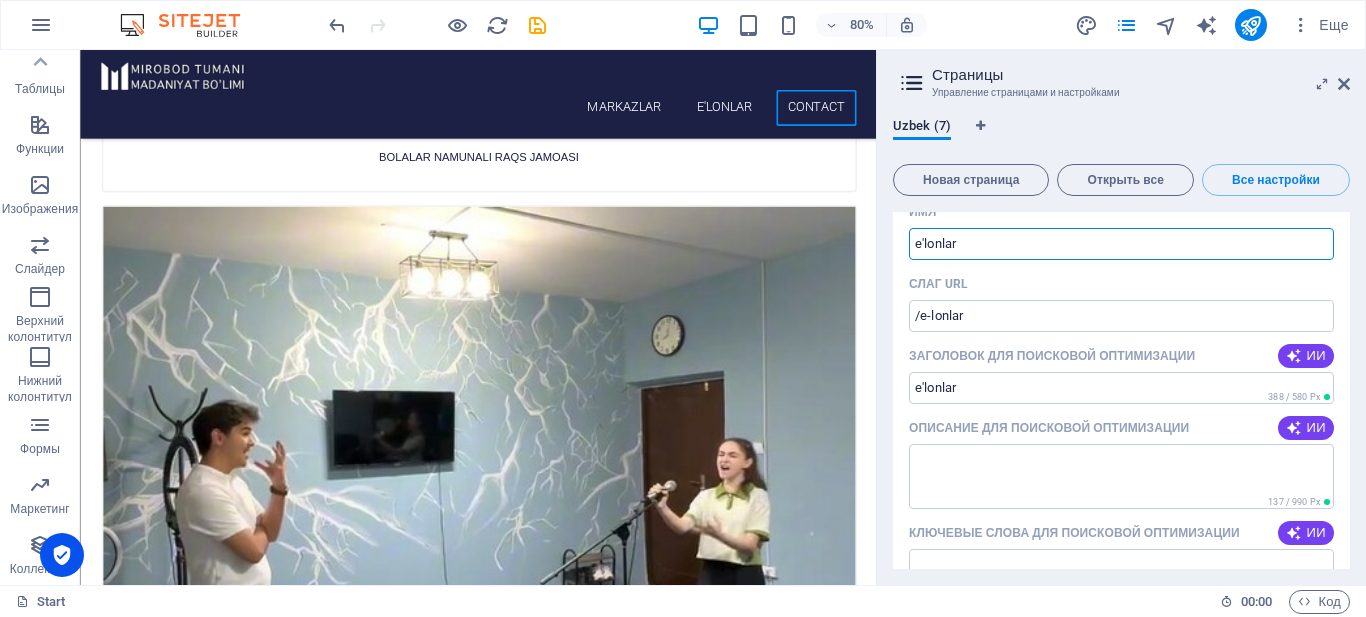 scroll, scrollTop: 5082, scrollLeft: 0, axis: vertical 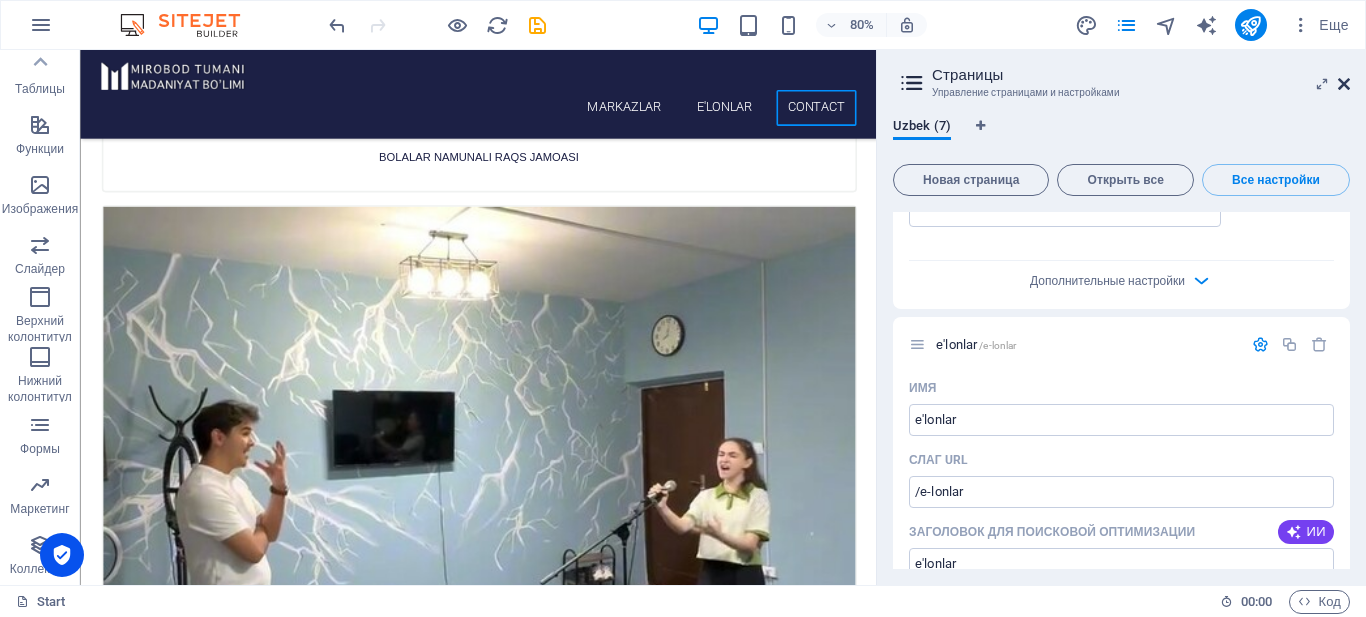 click at bounding box center (1344, 84) 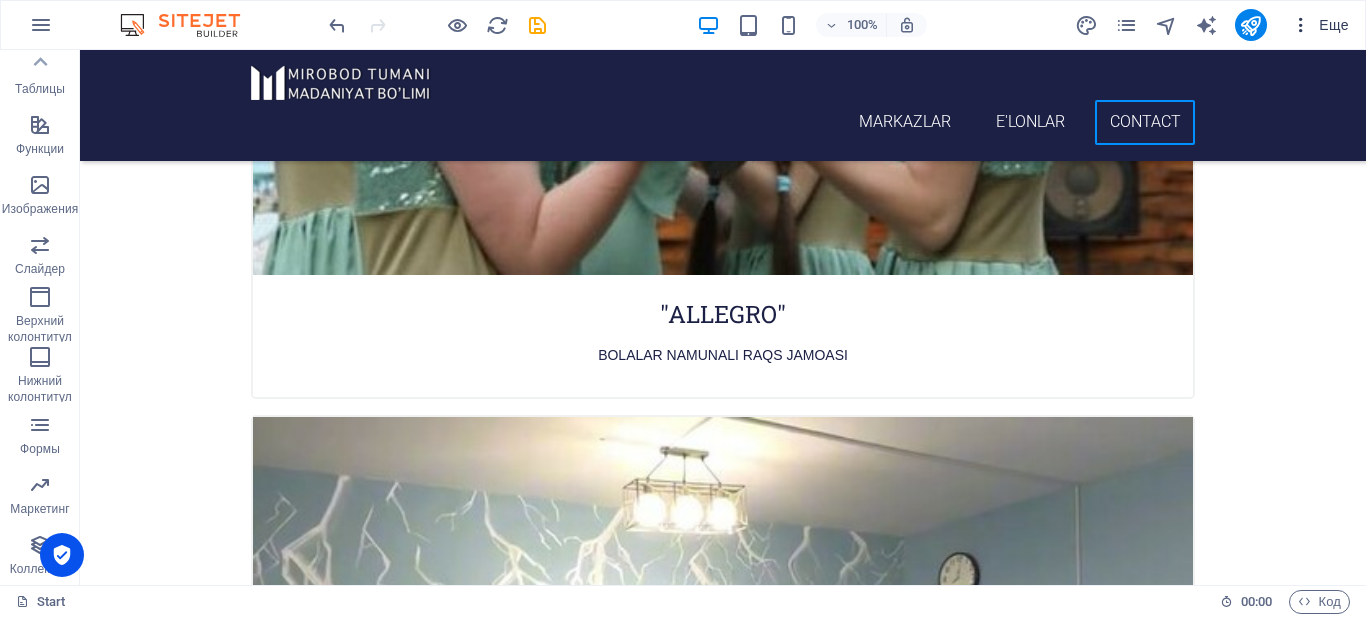 click on "Еще" at bounding box center (1320, 25) 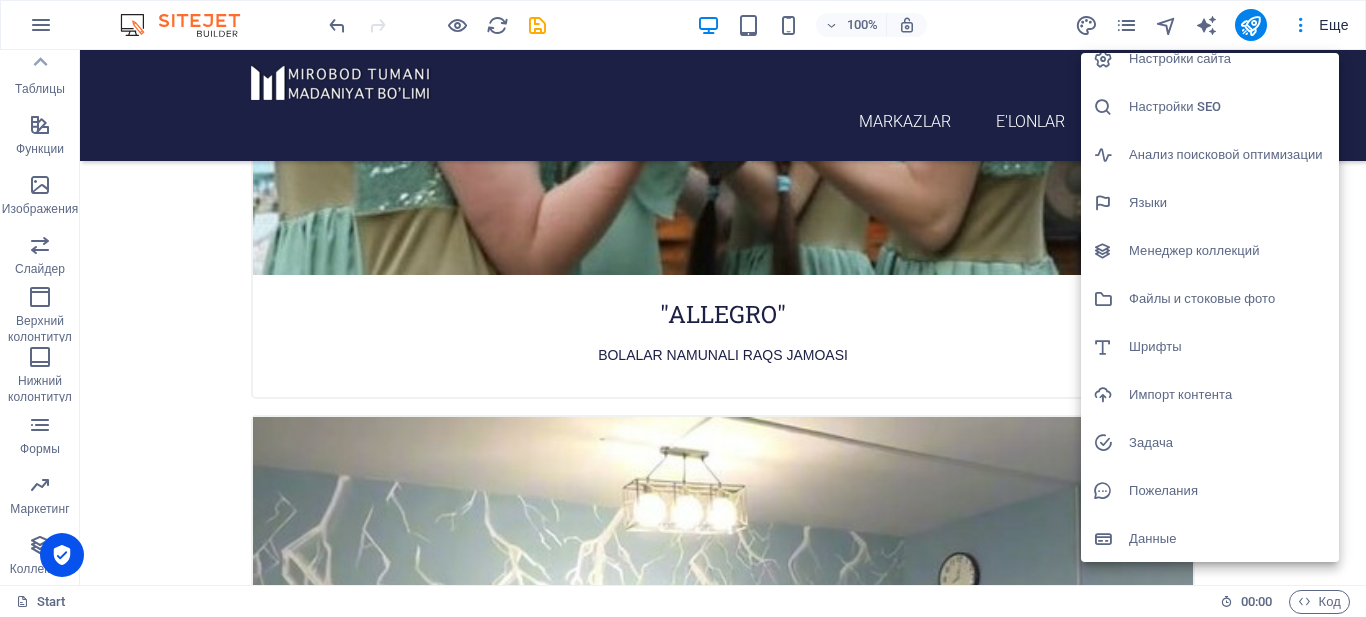 scroll, scrollTop: 19, scrollLeft: 0, axis: vertical 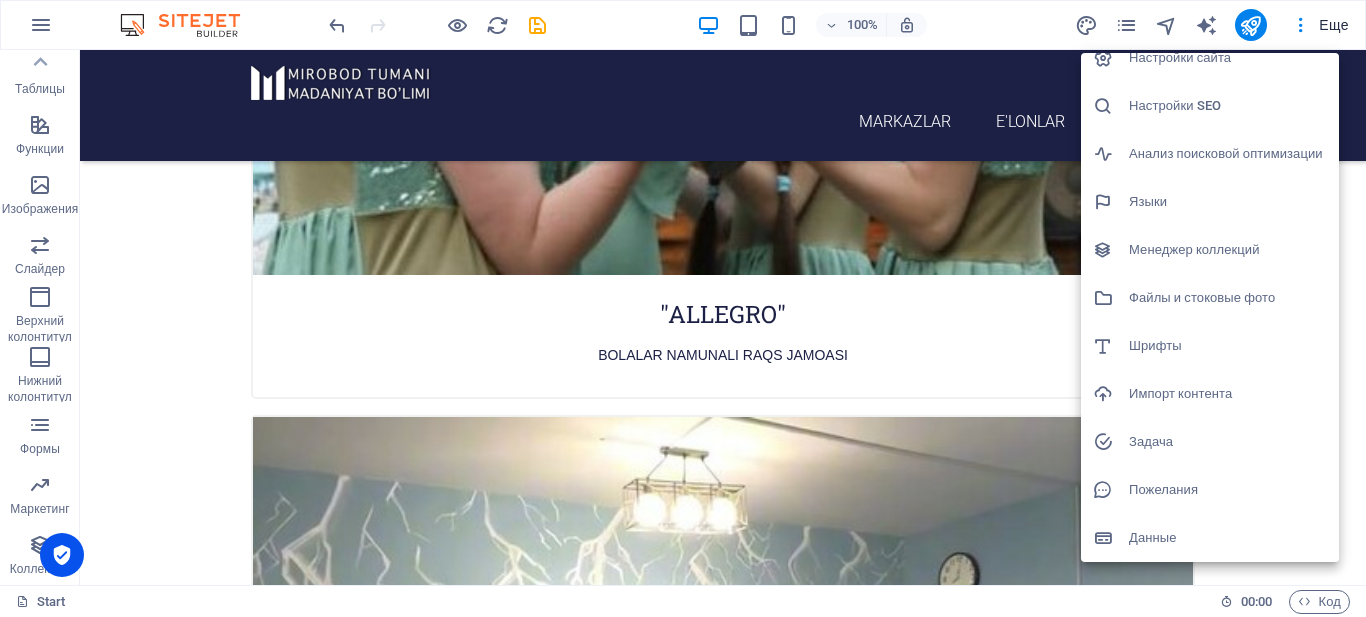 click at bounding box center [683, 308] 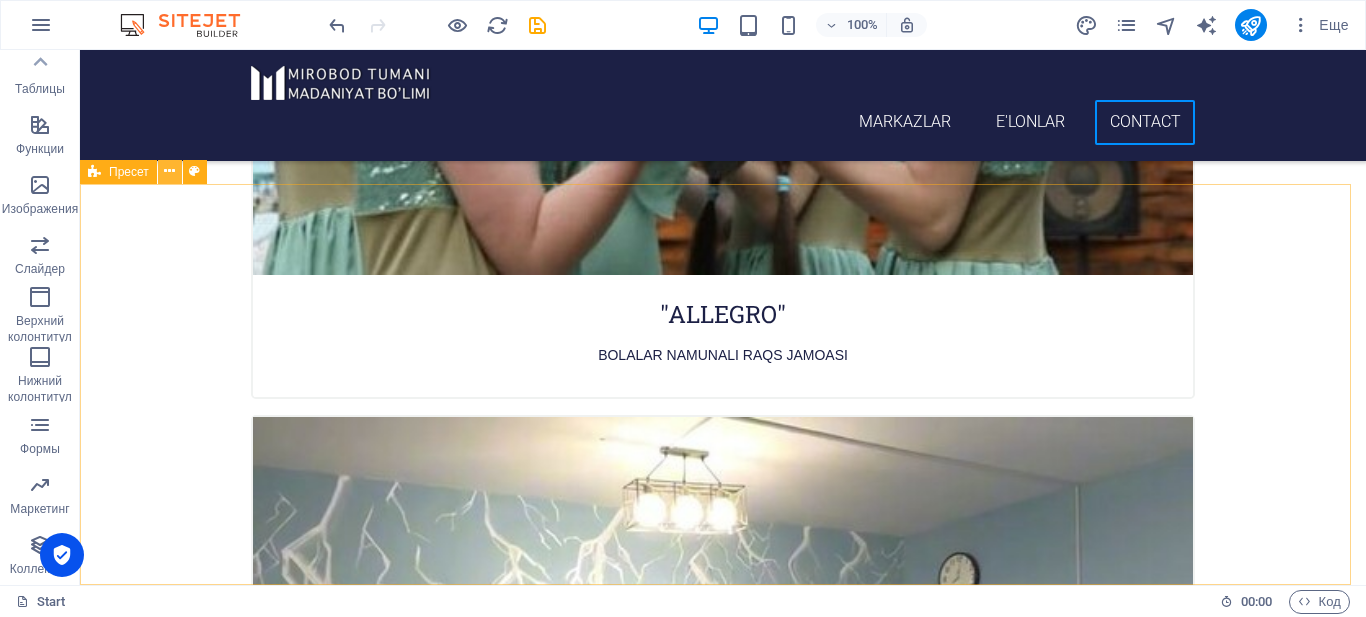 click at bounding box center [169, 171] 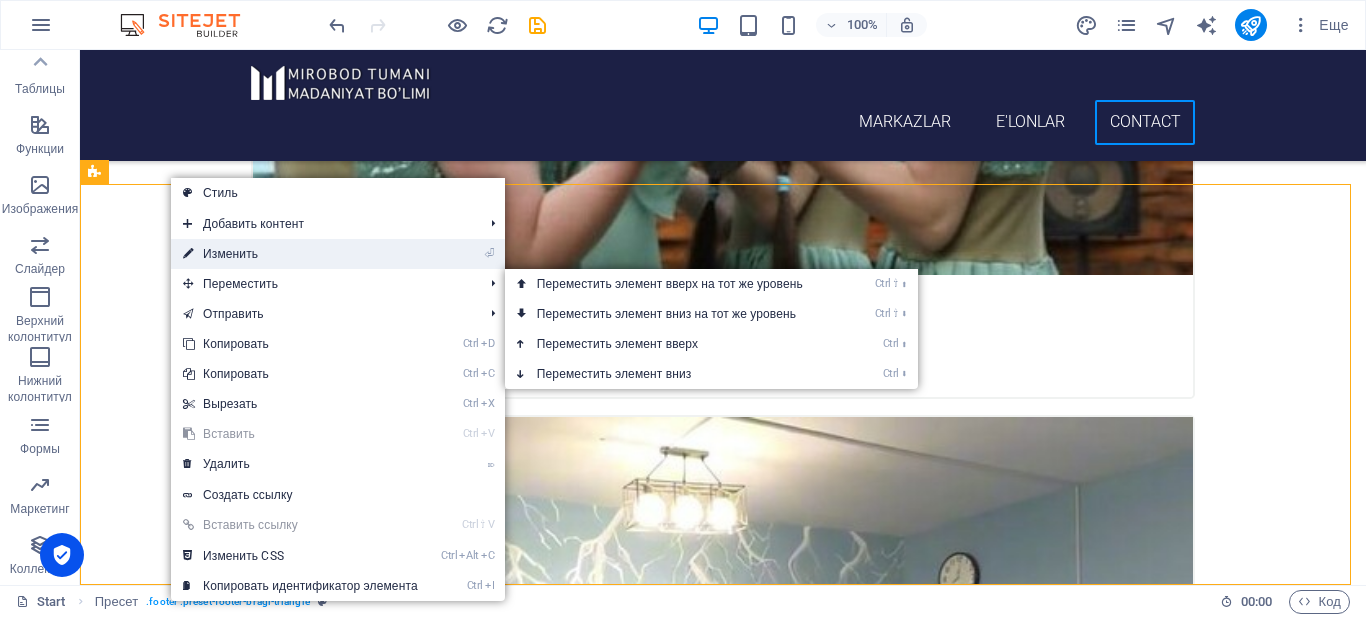 click on "⏎  Изменить" at bounding box center (300, 254) 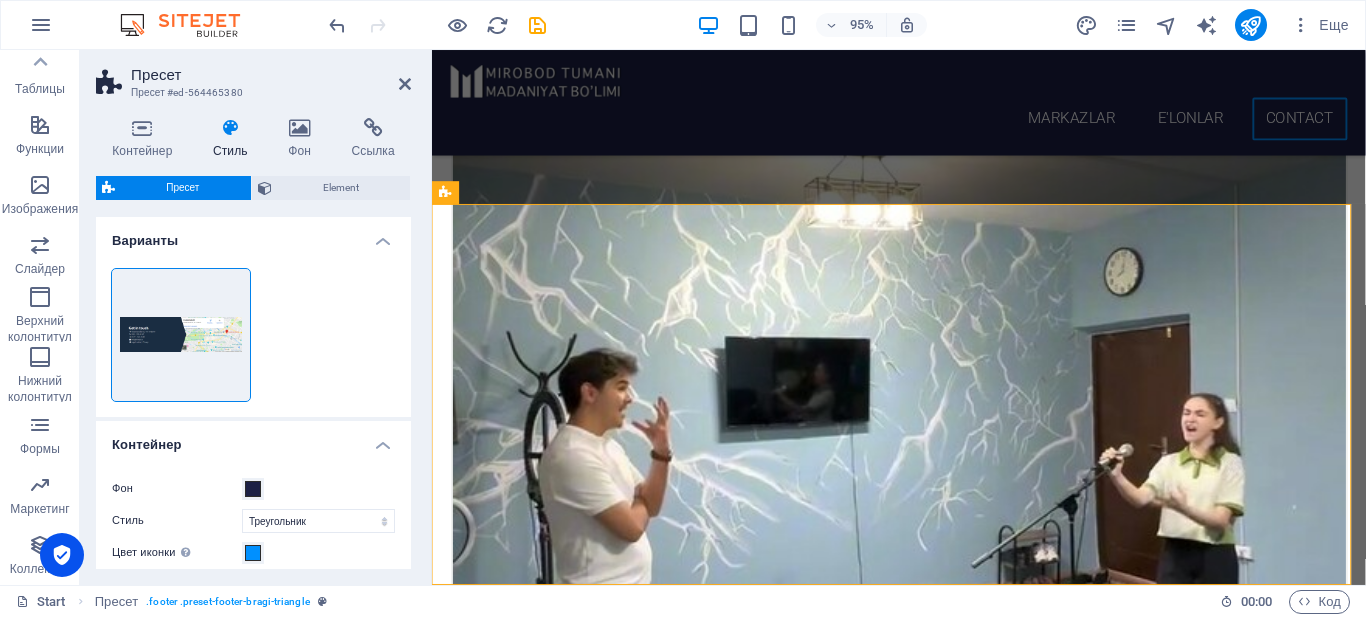 scroll, scrollTop: 8447, scrollLeft: 0, axis: vertical 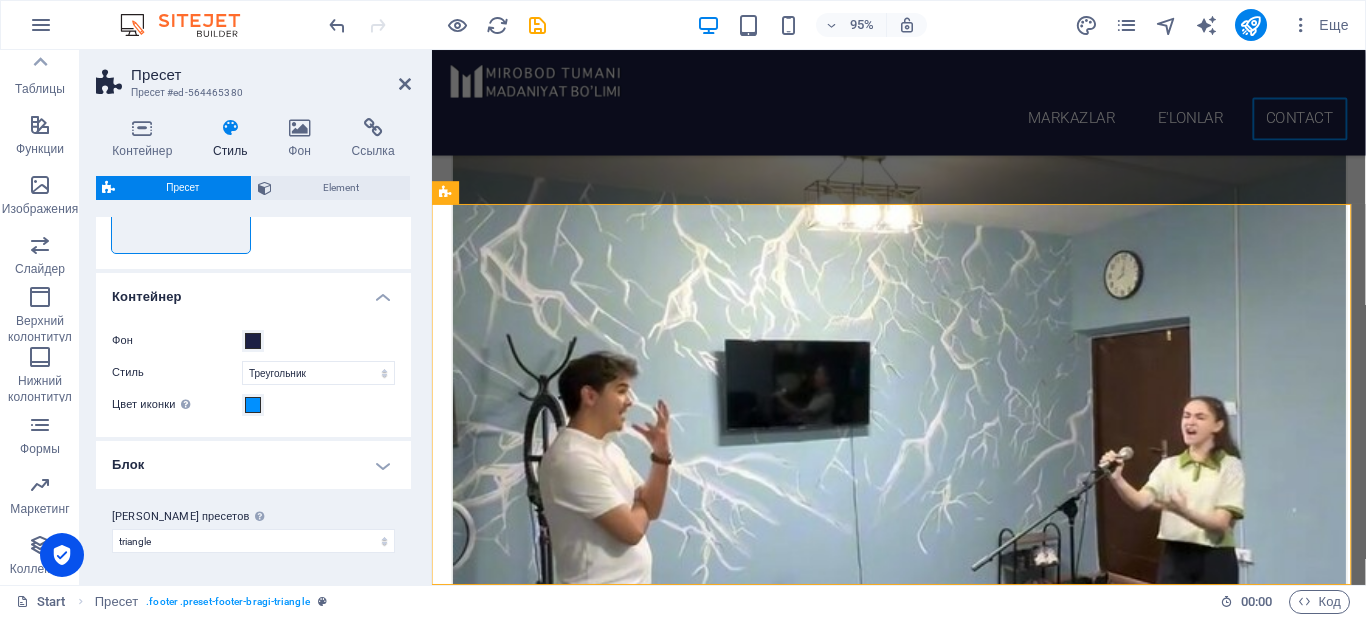 click on "Блок" at bounding box center (253, 465) 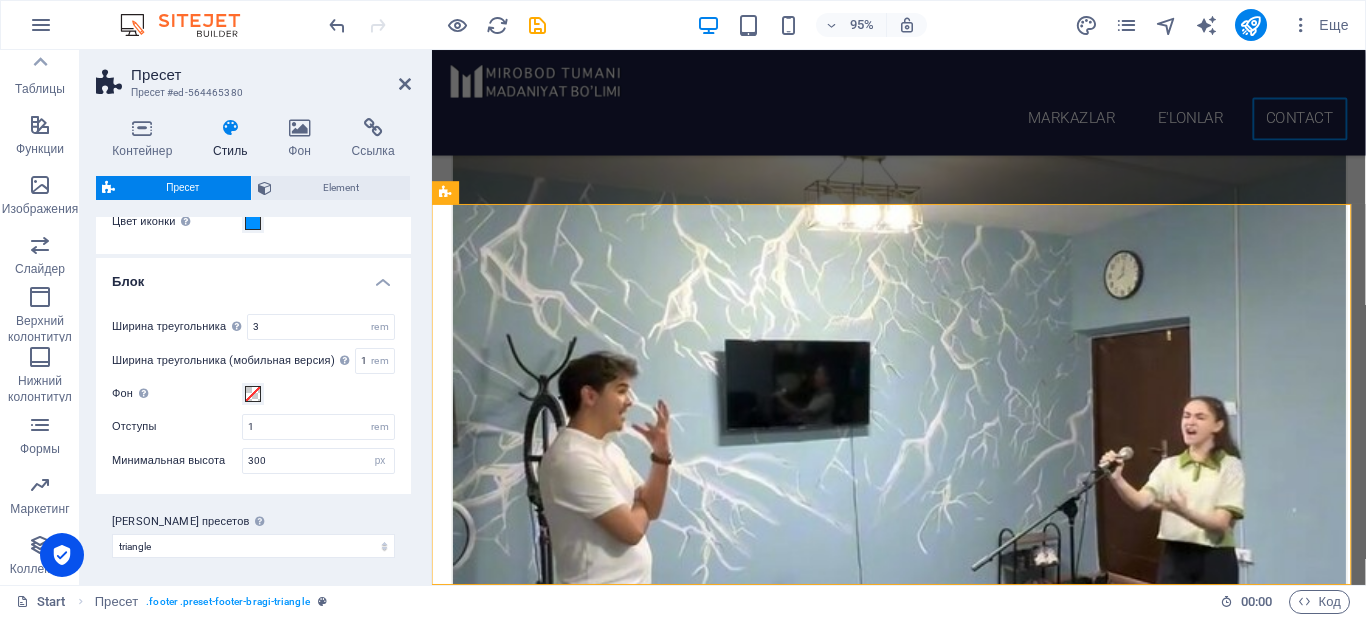 scroll, scrollTop: 336, scrollLeft: 0, axis: vertical 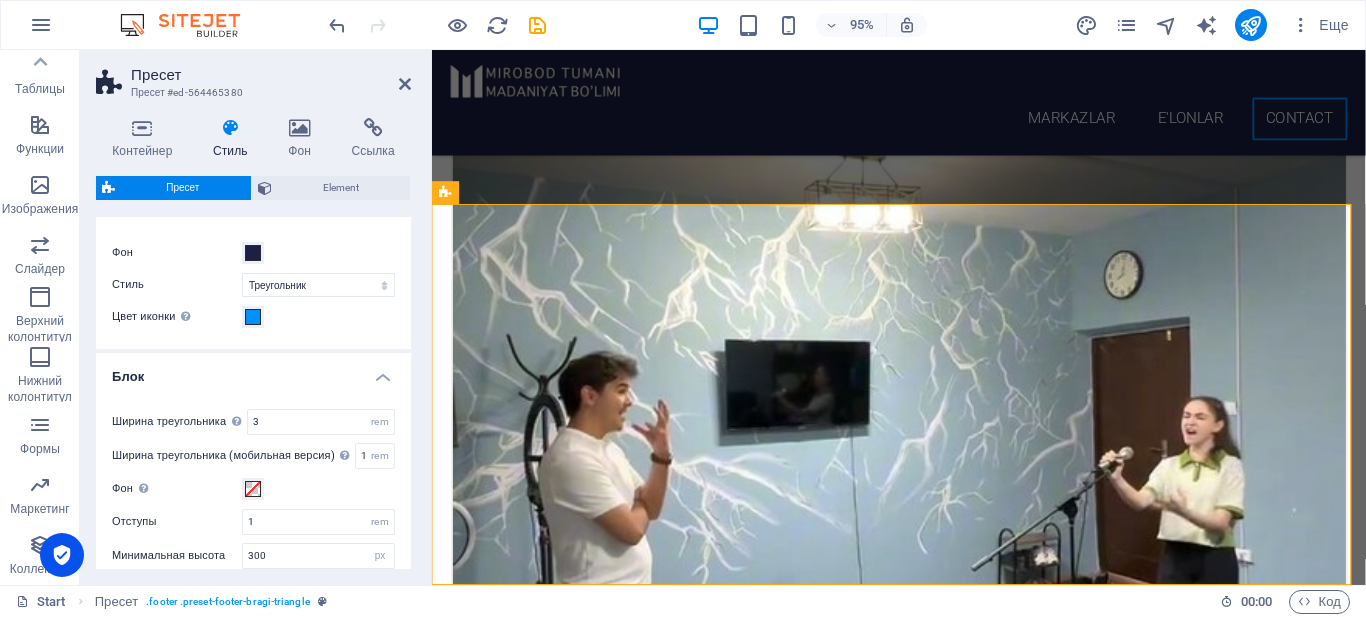 click on "Блок" at bounding box center (253, 371) 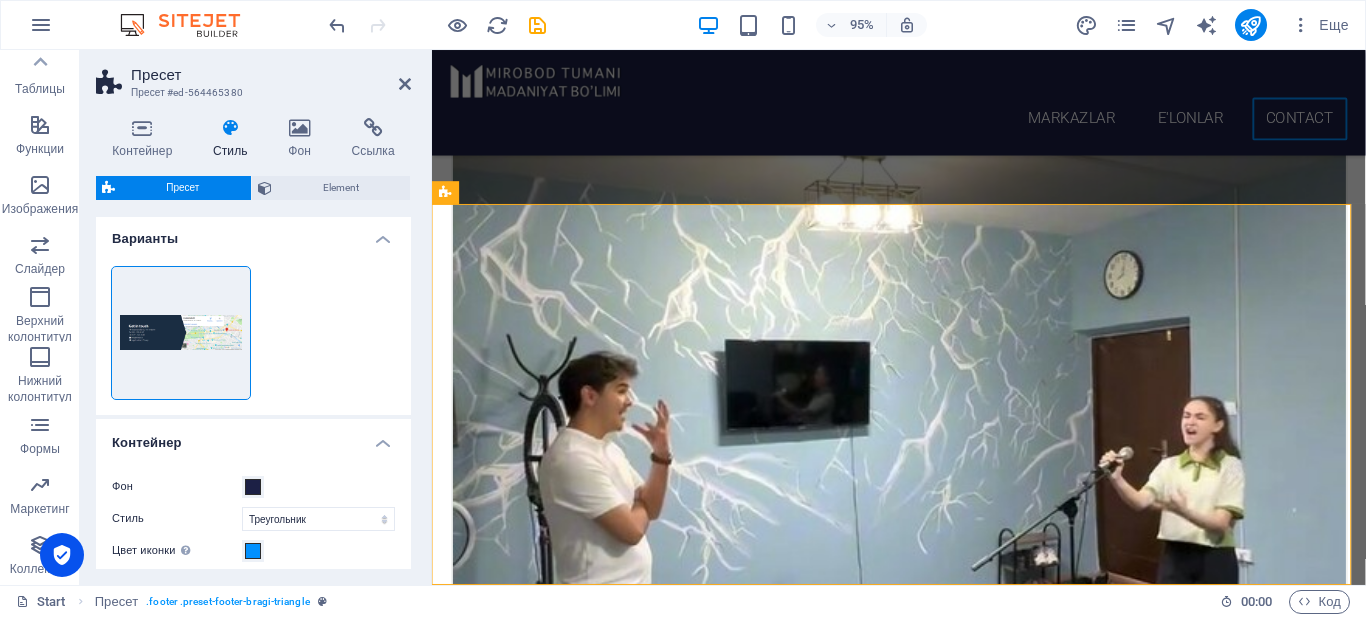 scroll, scrollTop: 0, scrollLeft: 0, axis: both 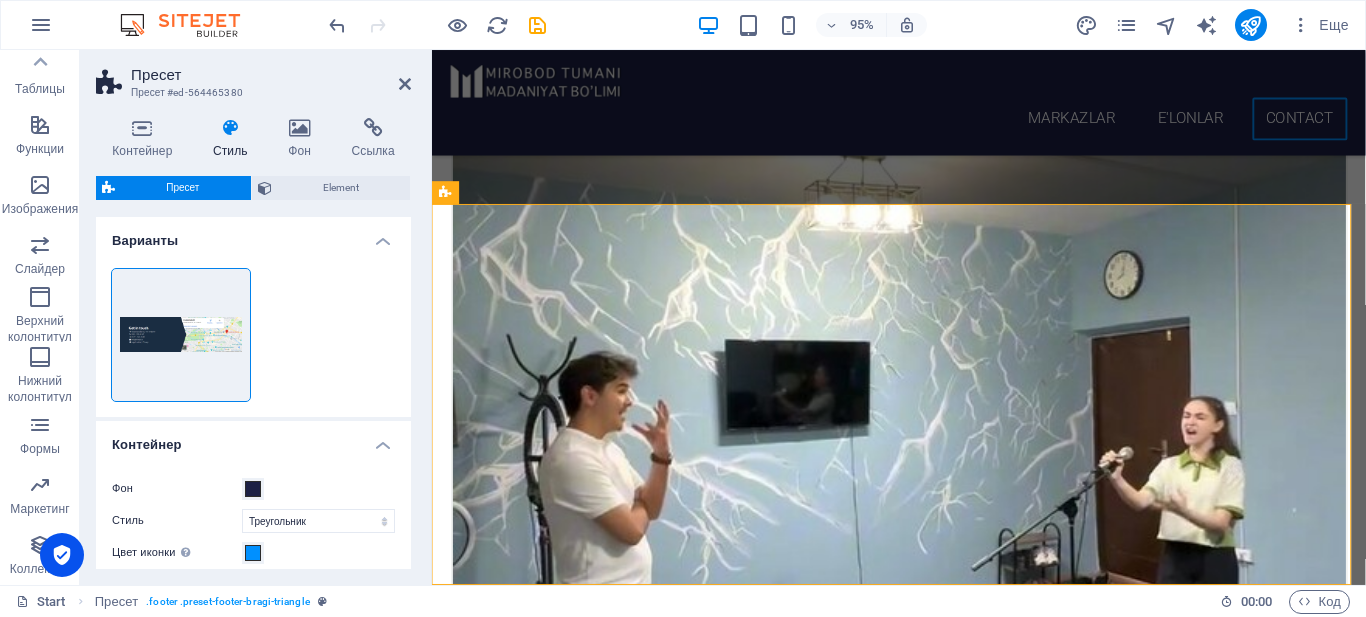 click on "Контейнер" at bounding box center [253, 439] 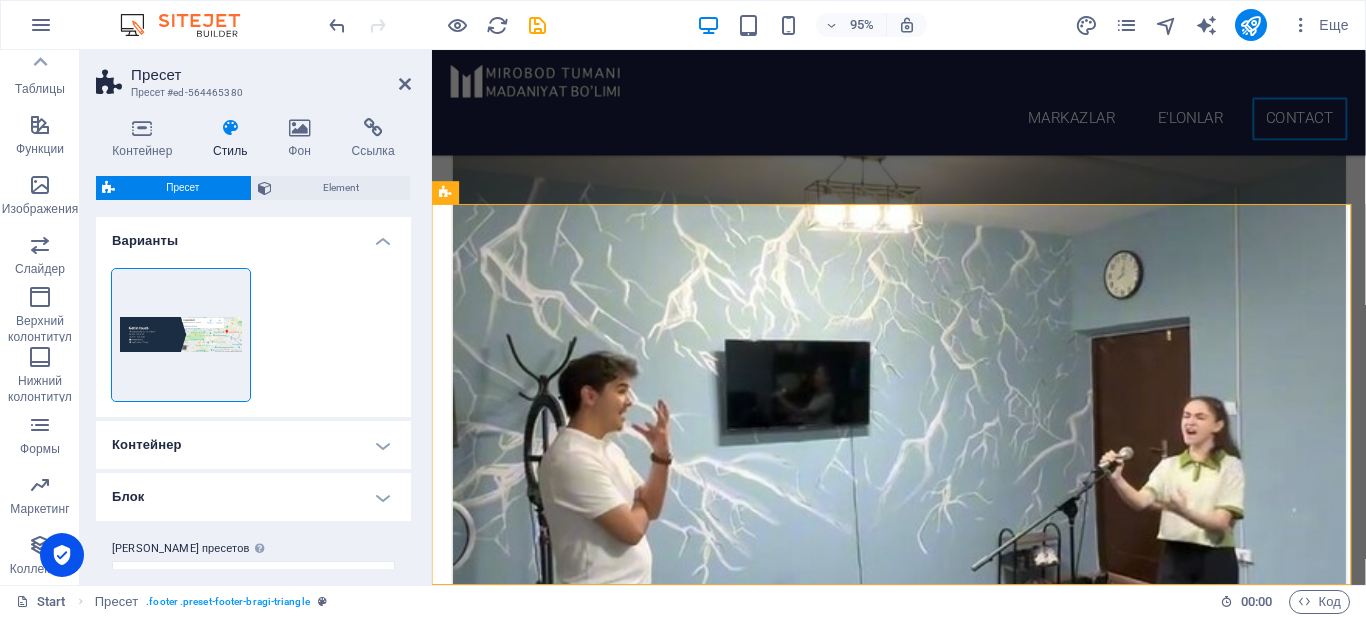 click on "Варианты" at bounding box center [253, 235] 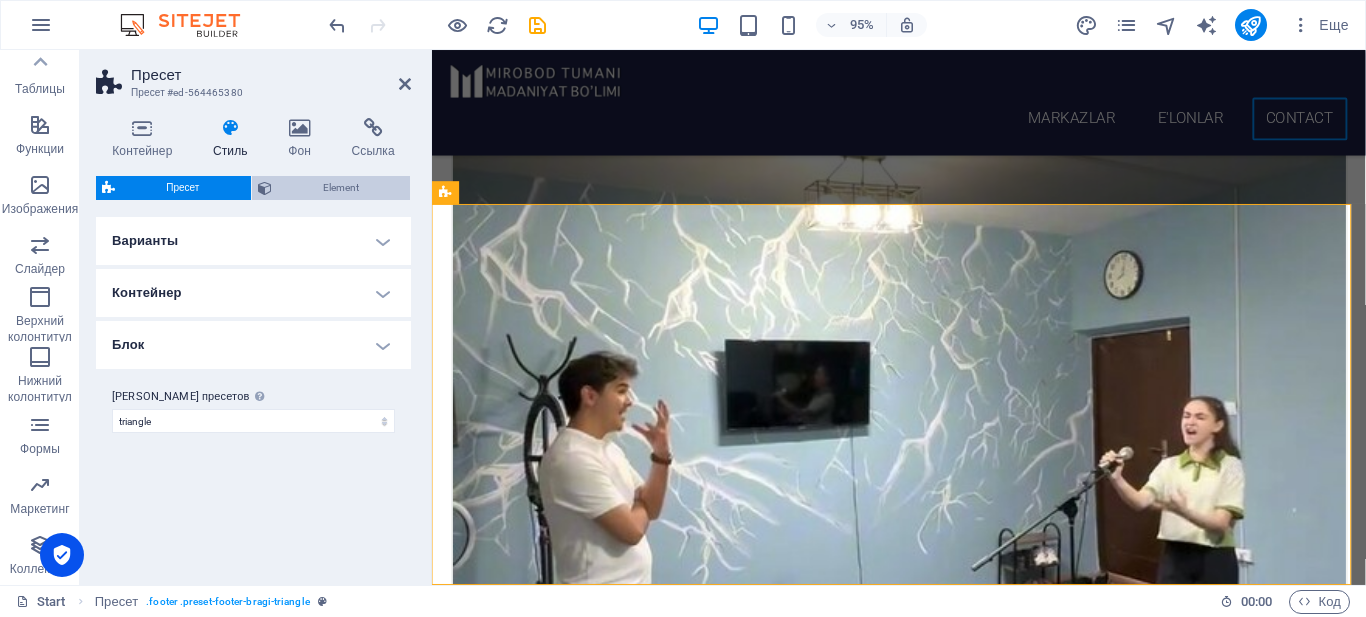 click on "Element" at bounding box center (341, 188) 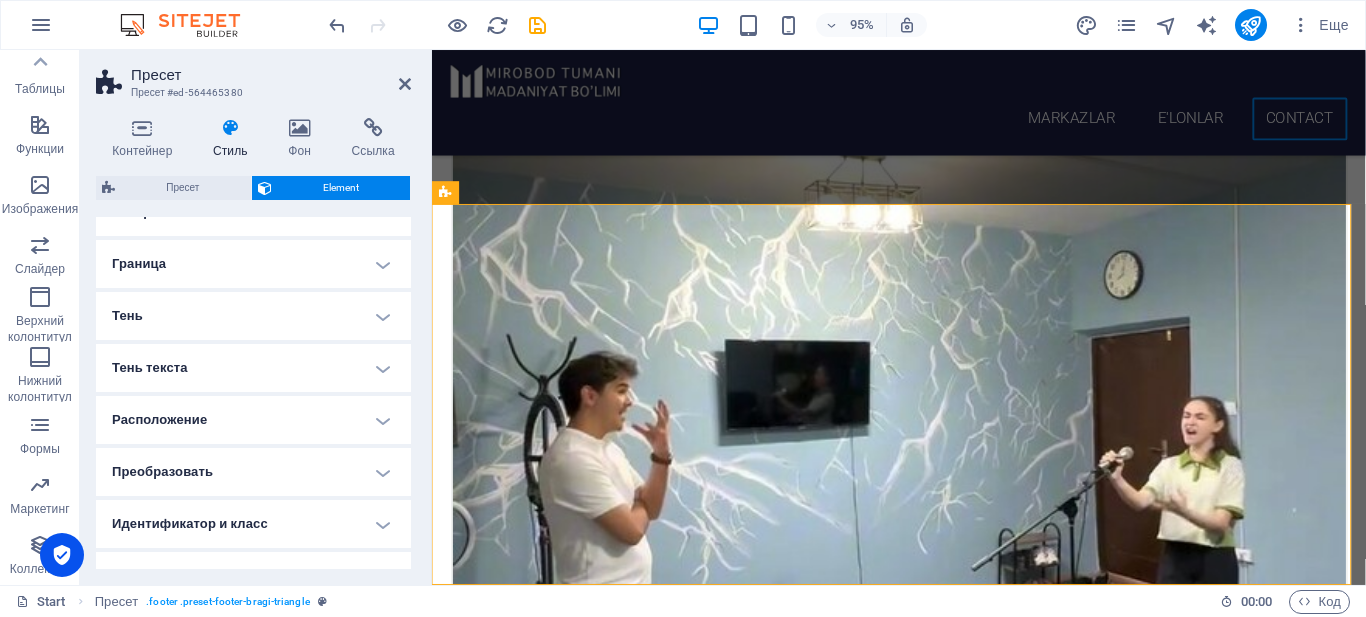 scroll, scrollTop: 0, scrollLeft: 0, axis: both 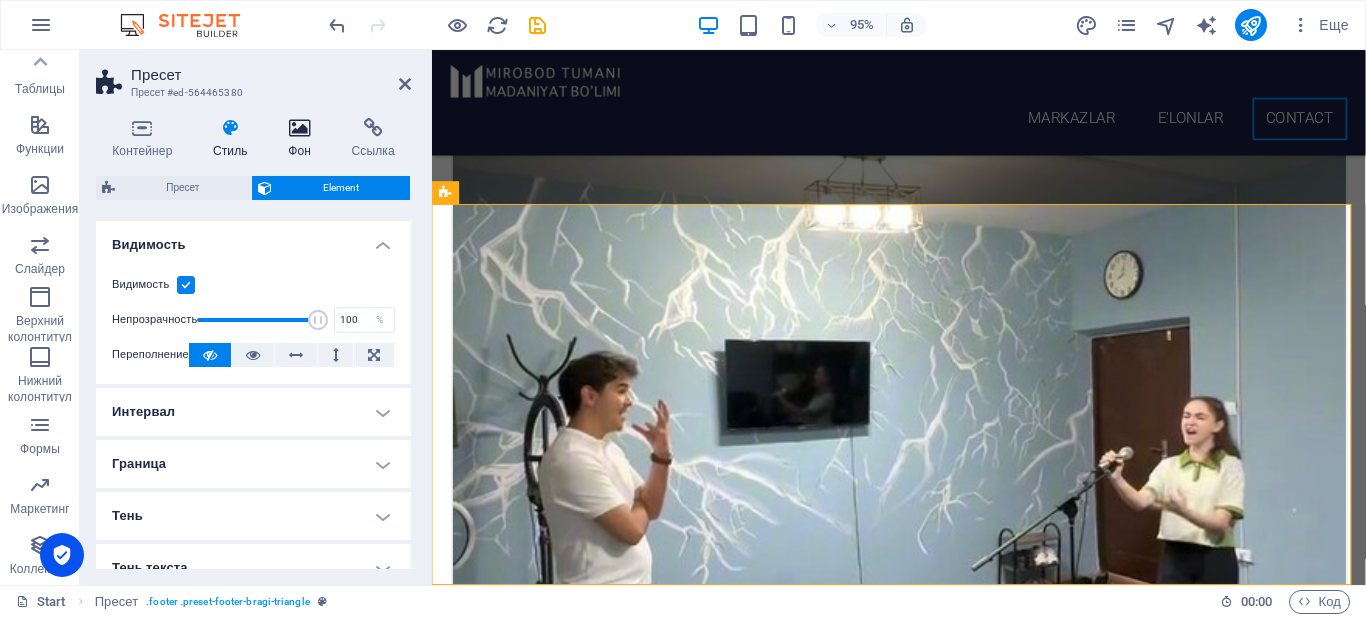 click at bounding box center [299, 128] 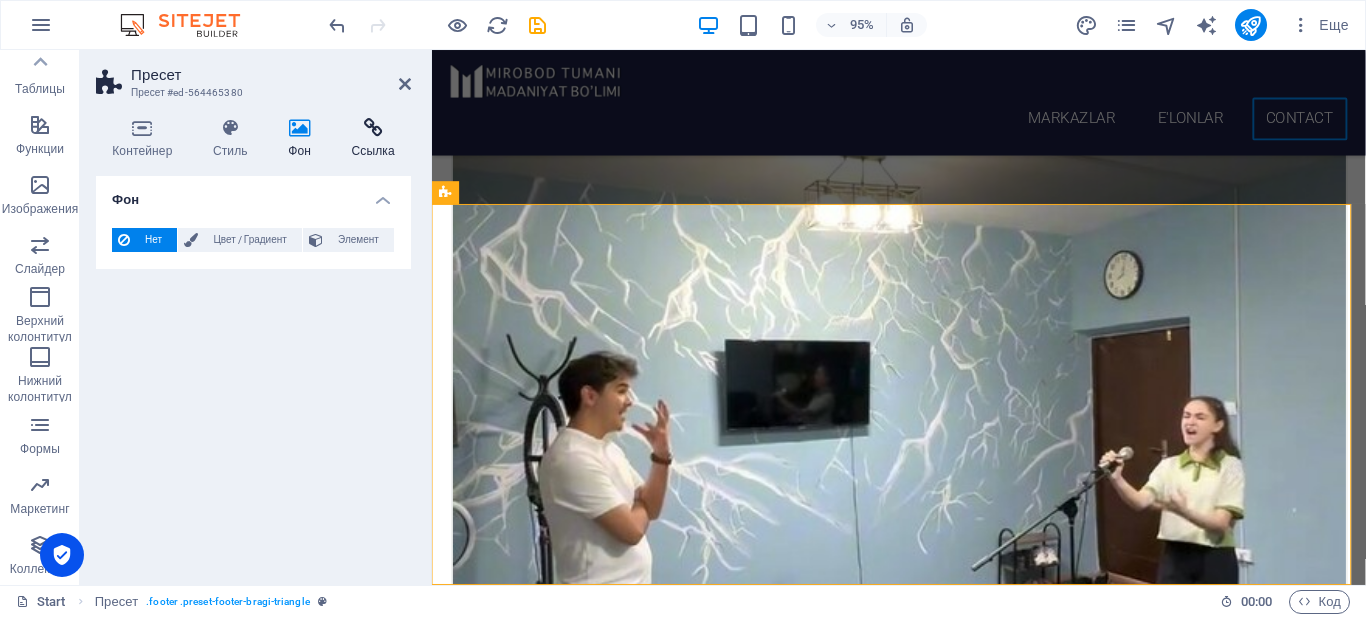 click at bounding box center [373, 128] 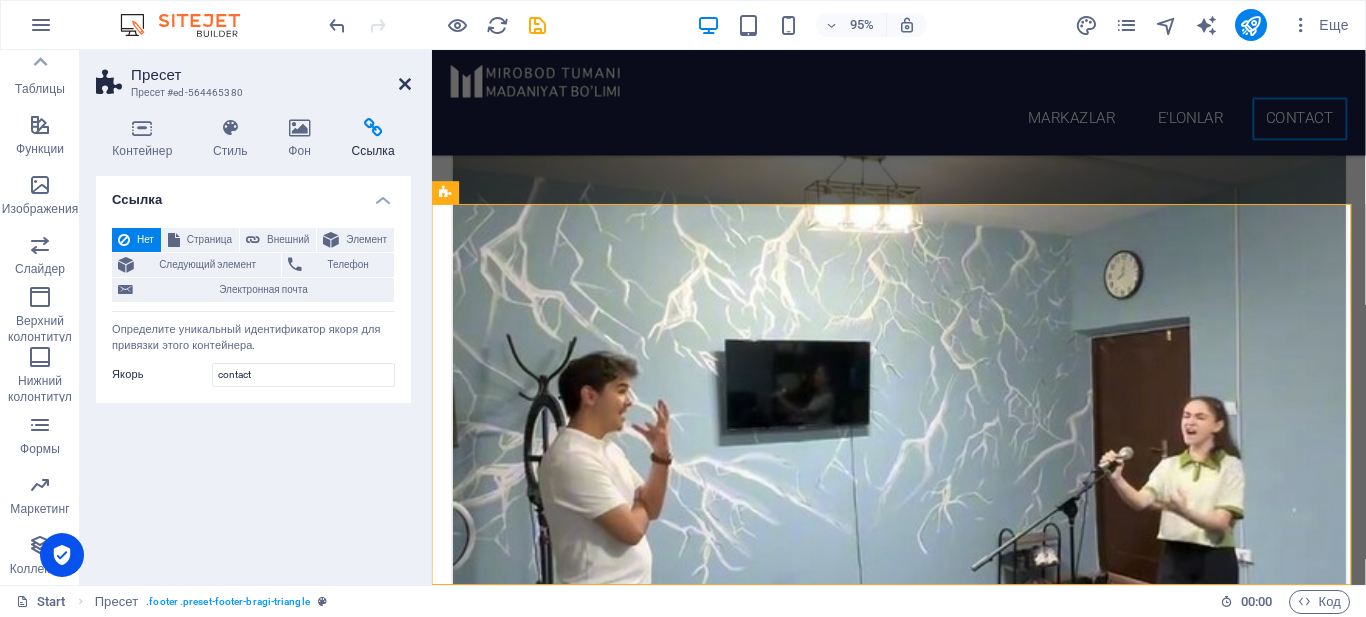 drag, startPoint x: 402, startPoint y: 80, endPoint x: 347, endPoint y: 72, distance: 55.578773 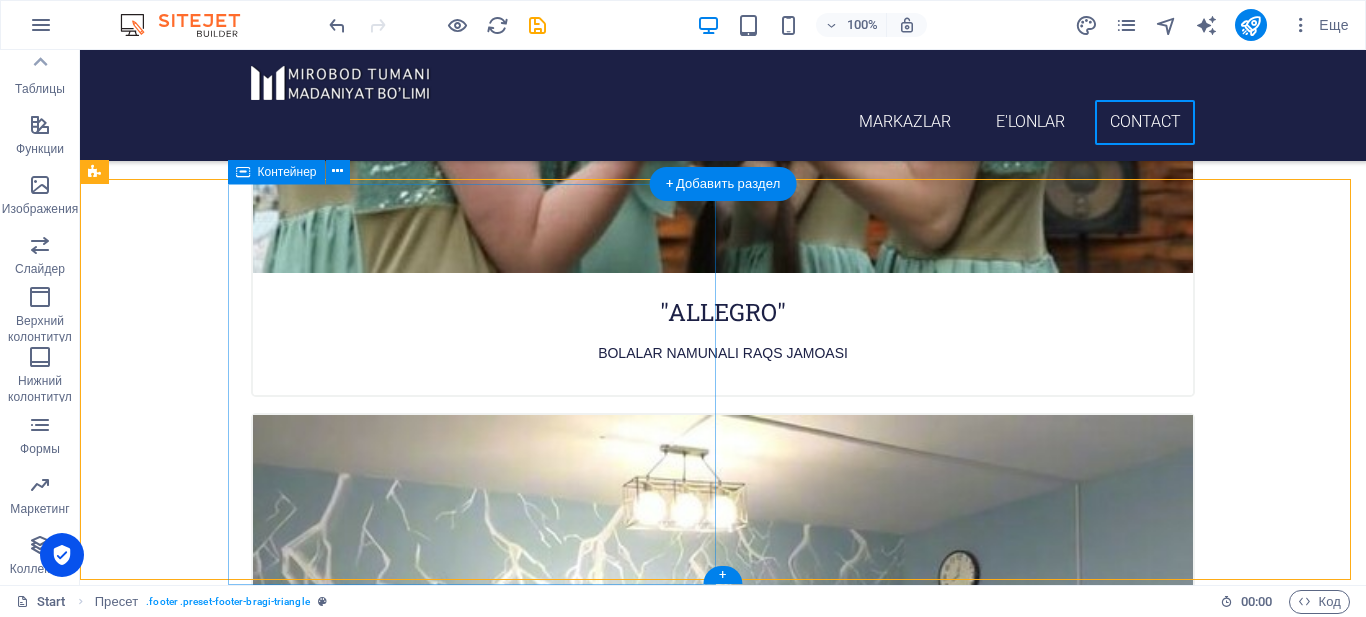 scroll, scrollTop: 8445, scrollLeft: 0, axis: vertical 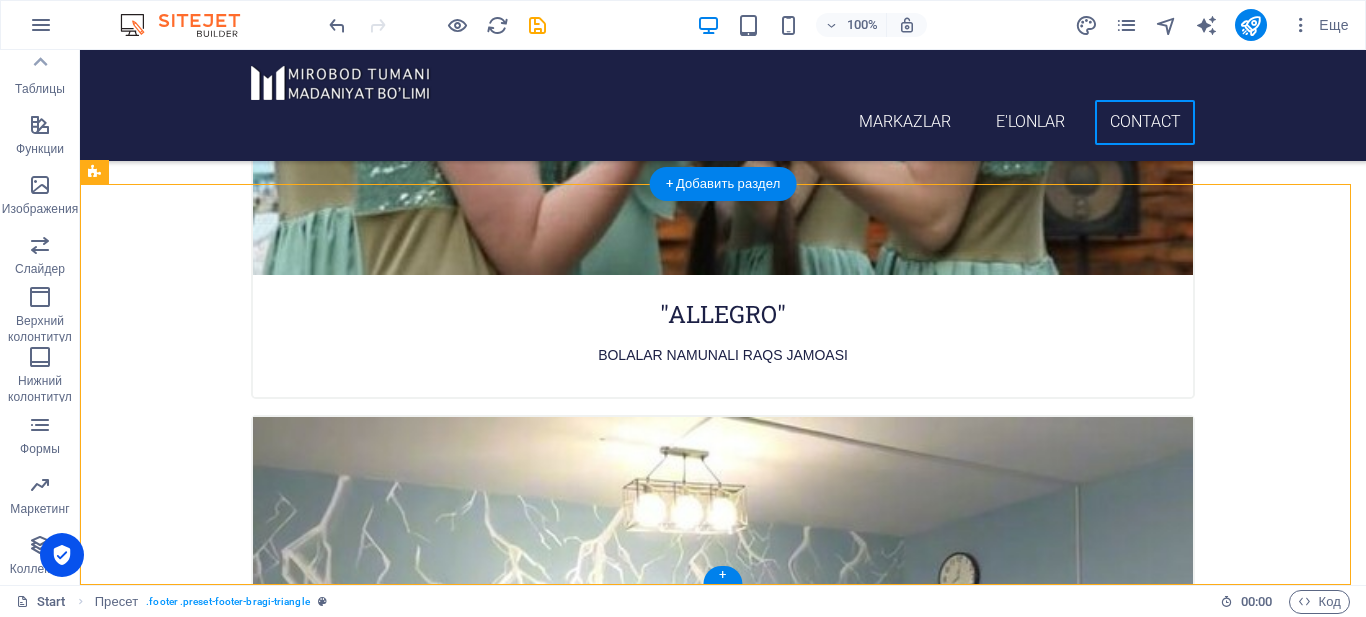 click at bounding box center [1044, -8195] 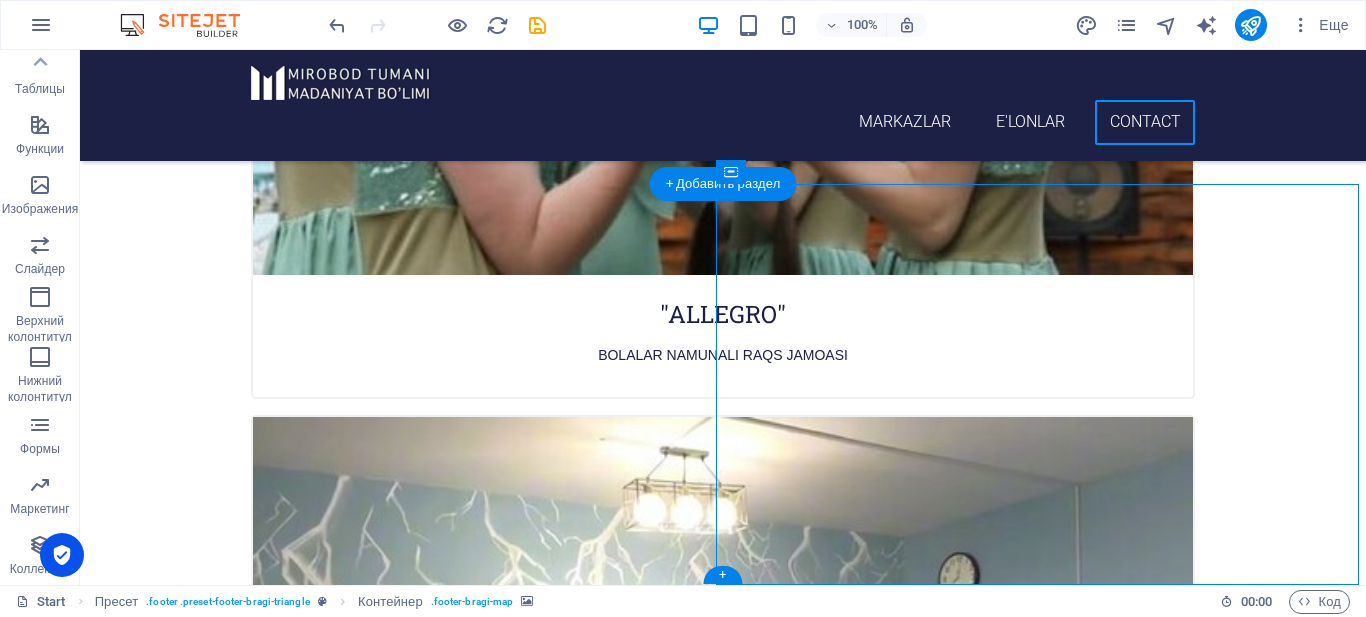 click at bounding box center [1044, -8195] 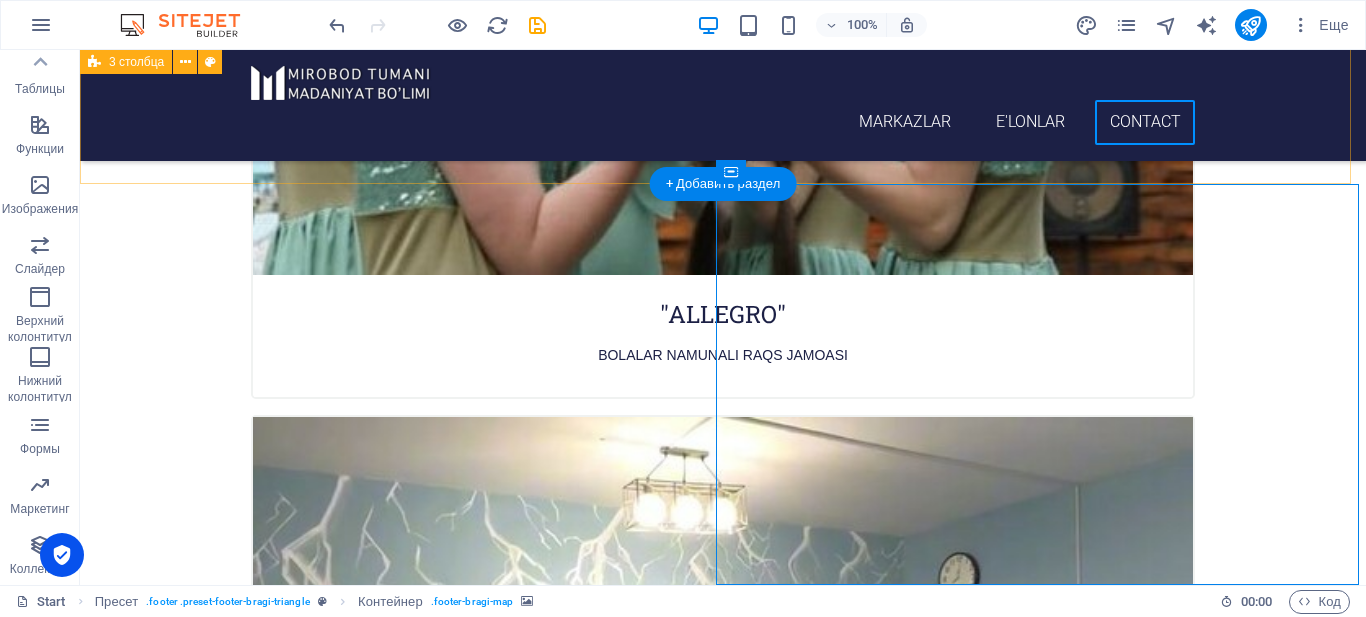 click at bounding box center [723, 23079] 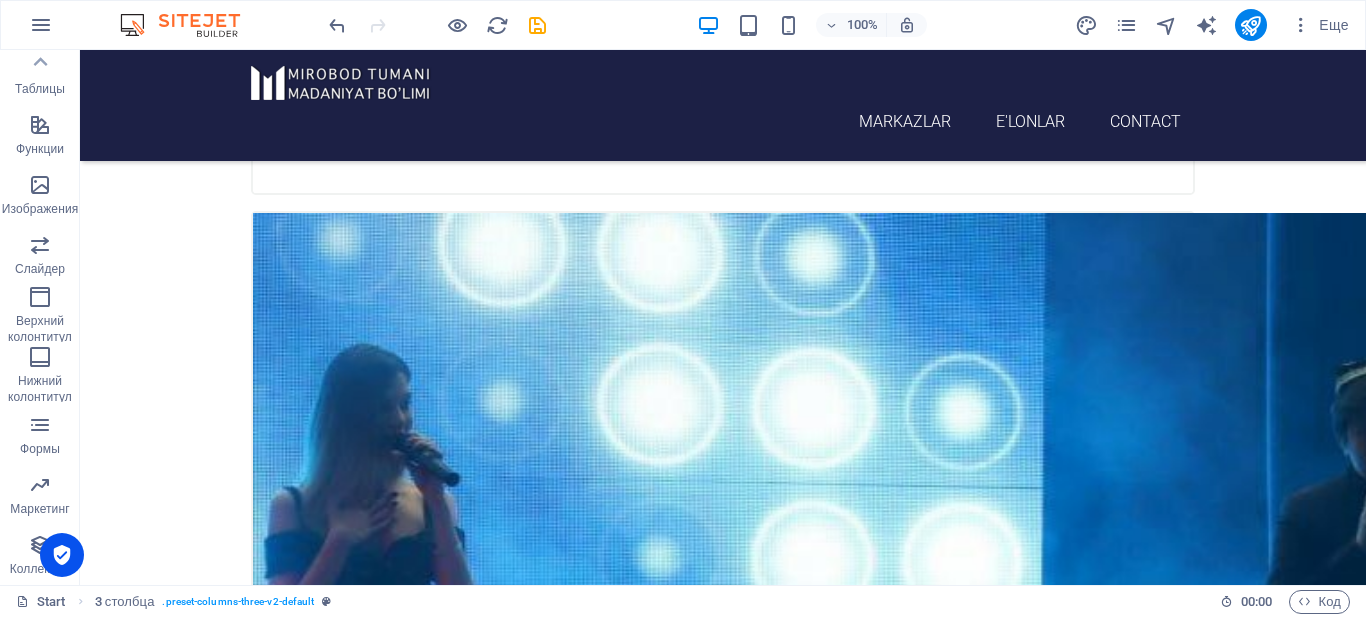 scroll, scrollTop: 5945, scrollLeft: 0, axis: vertical 